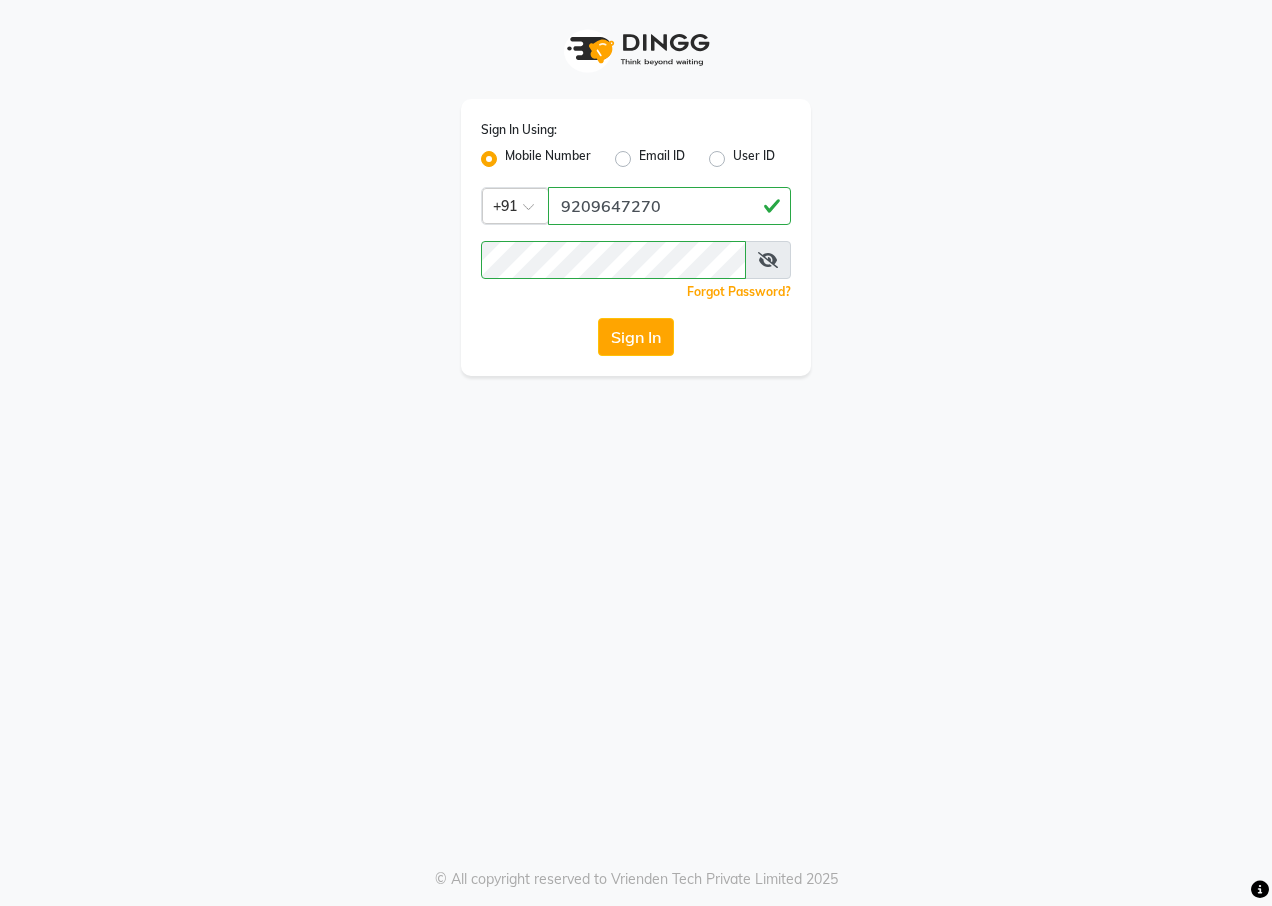 scroll, scrollTop: 0, scrollLeft: 0, axis: both 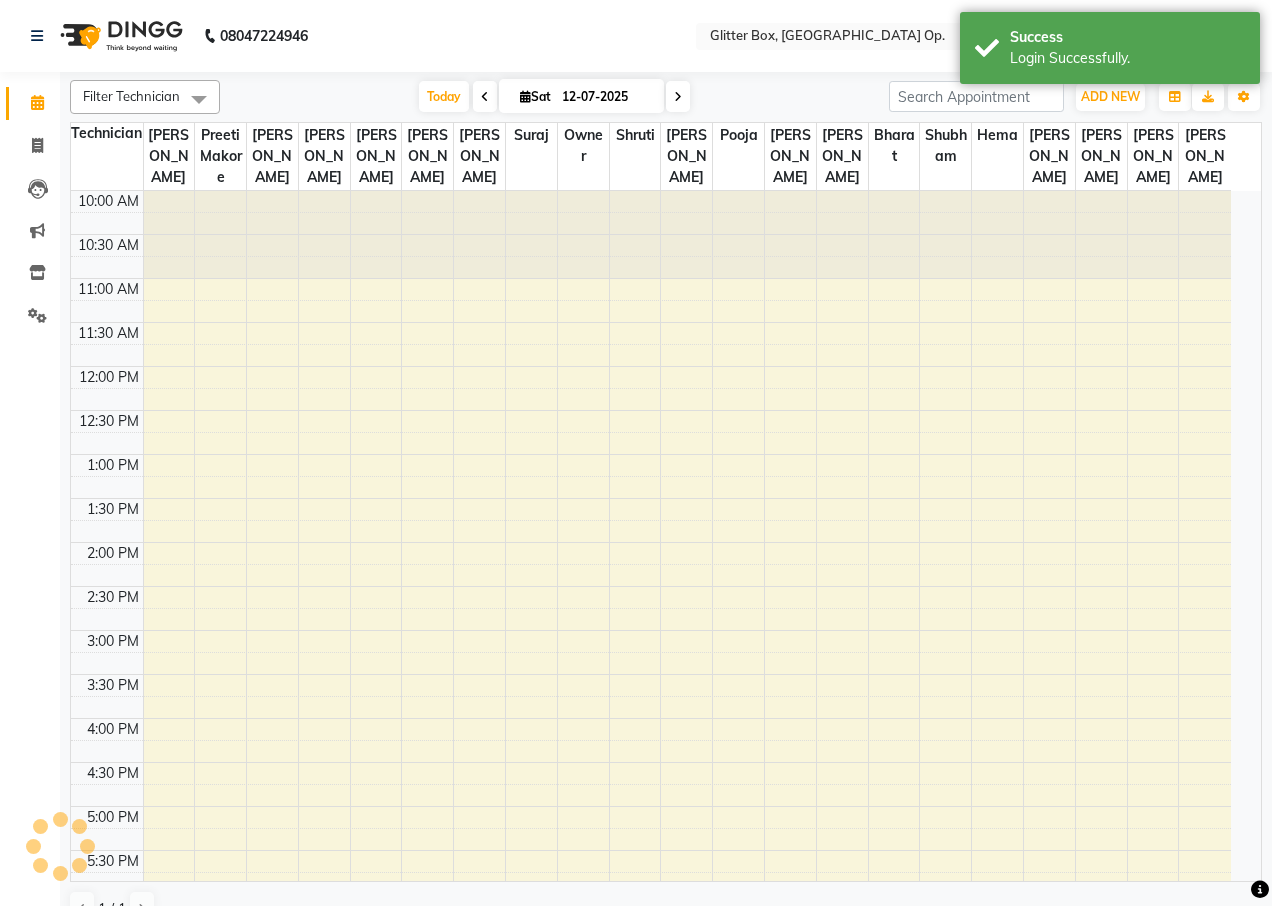 select on "en" 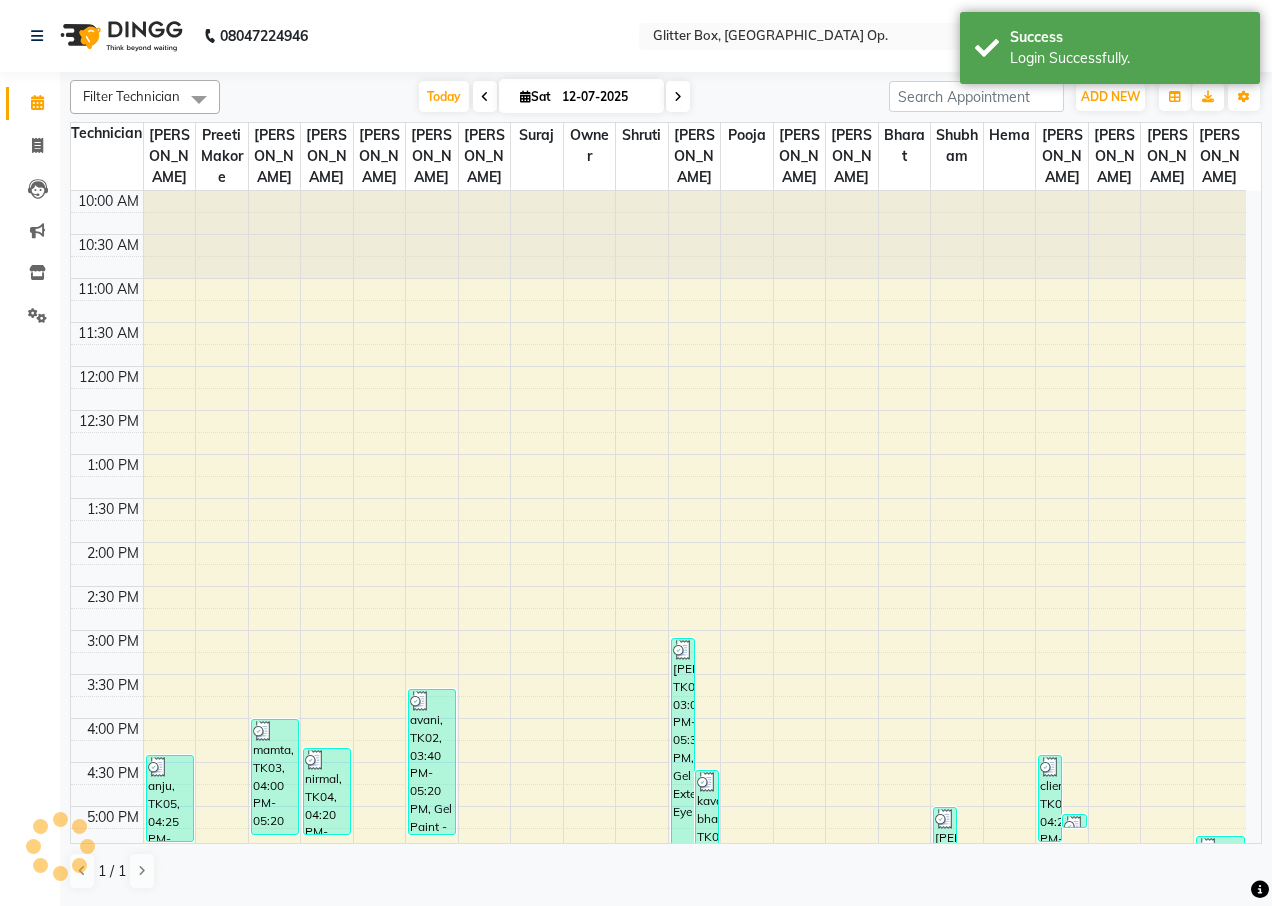 scroll, scrollTop: 0, scrollLeft: 0, axis: both 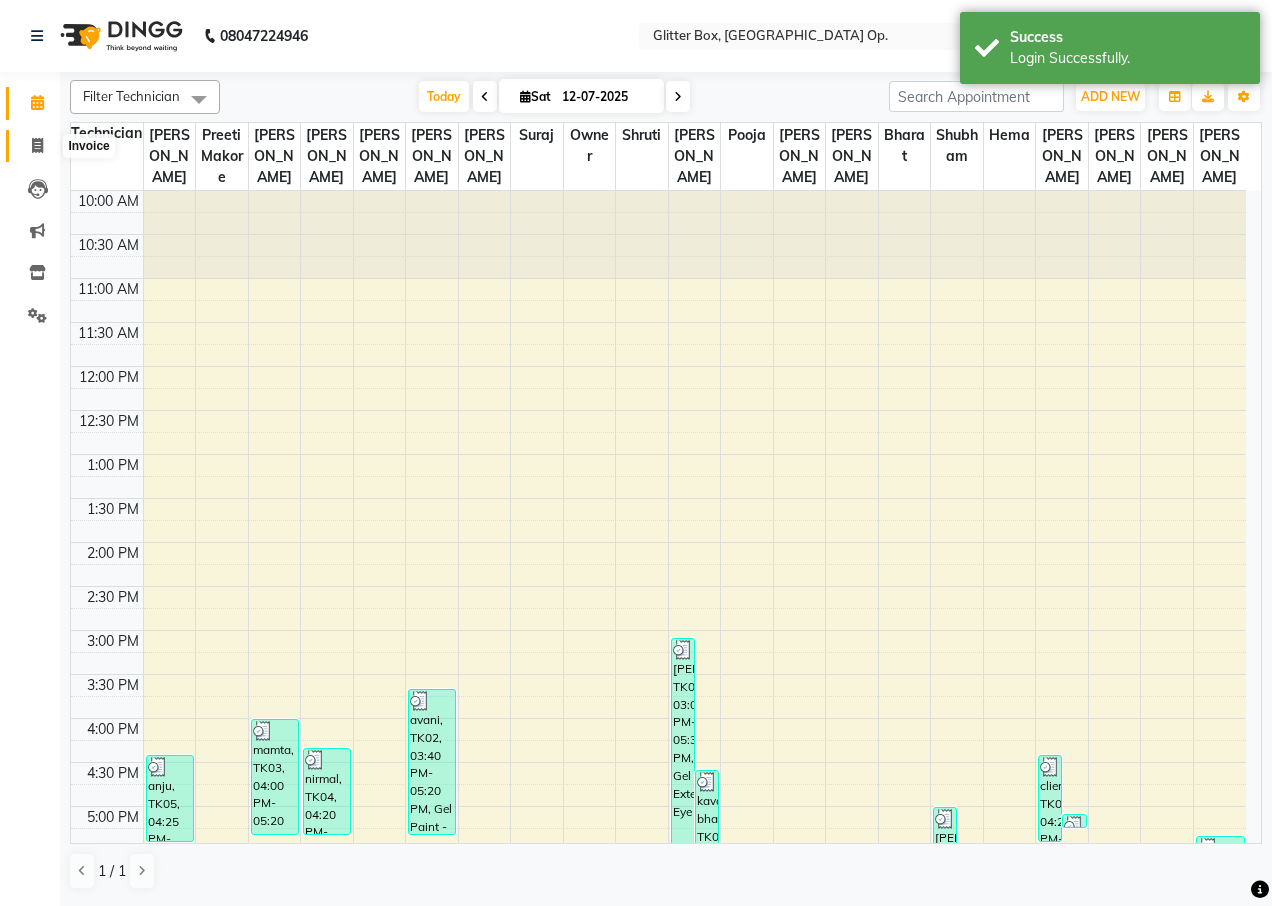 click 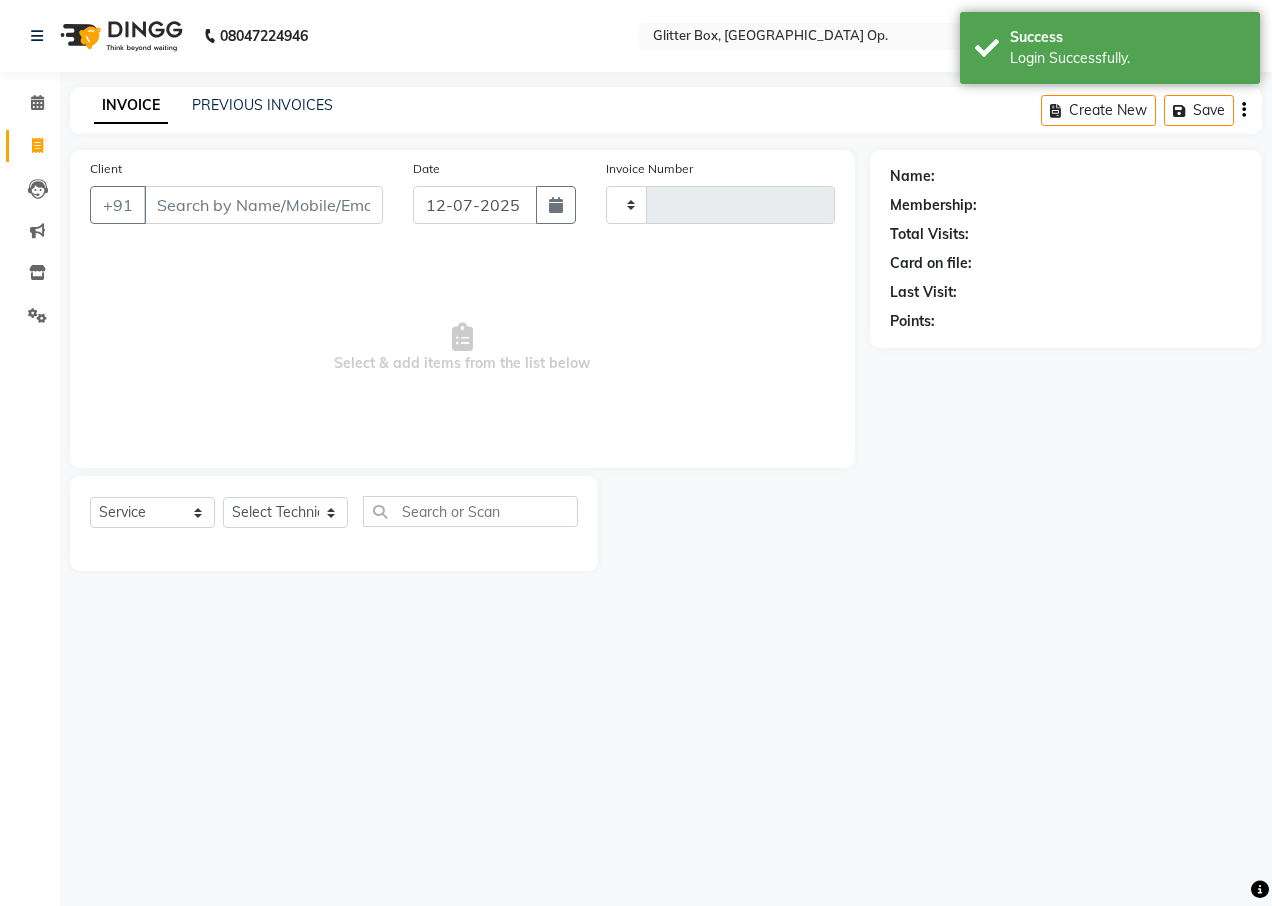 type on "1322" 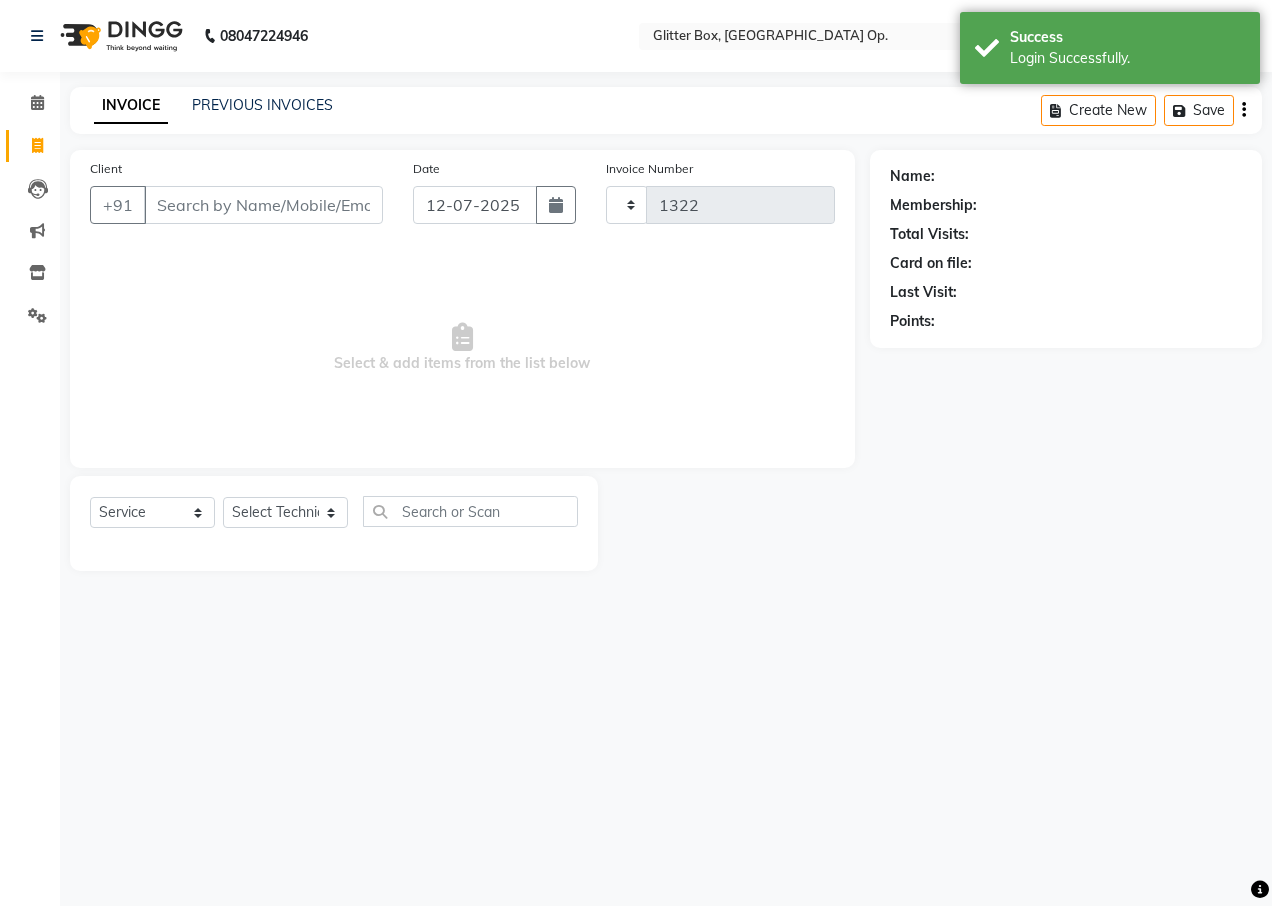 select on "5563" 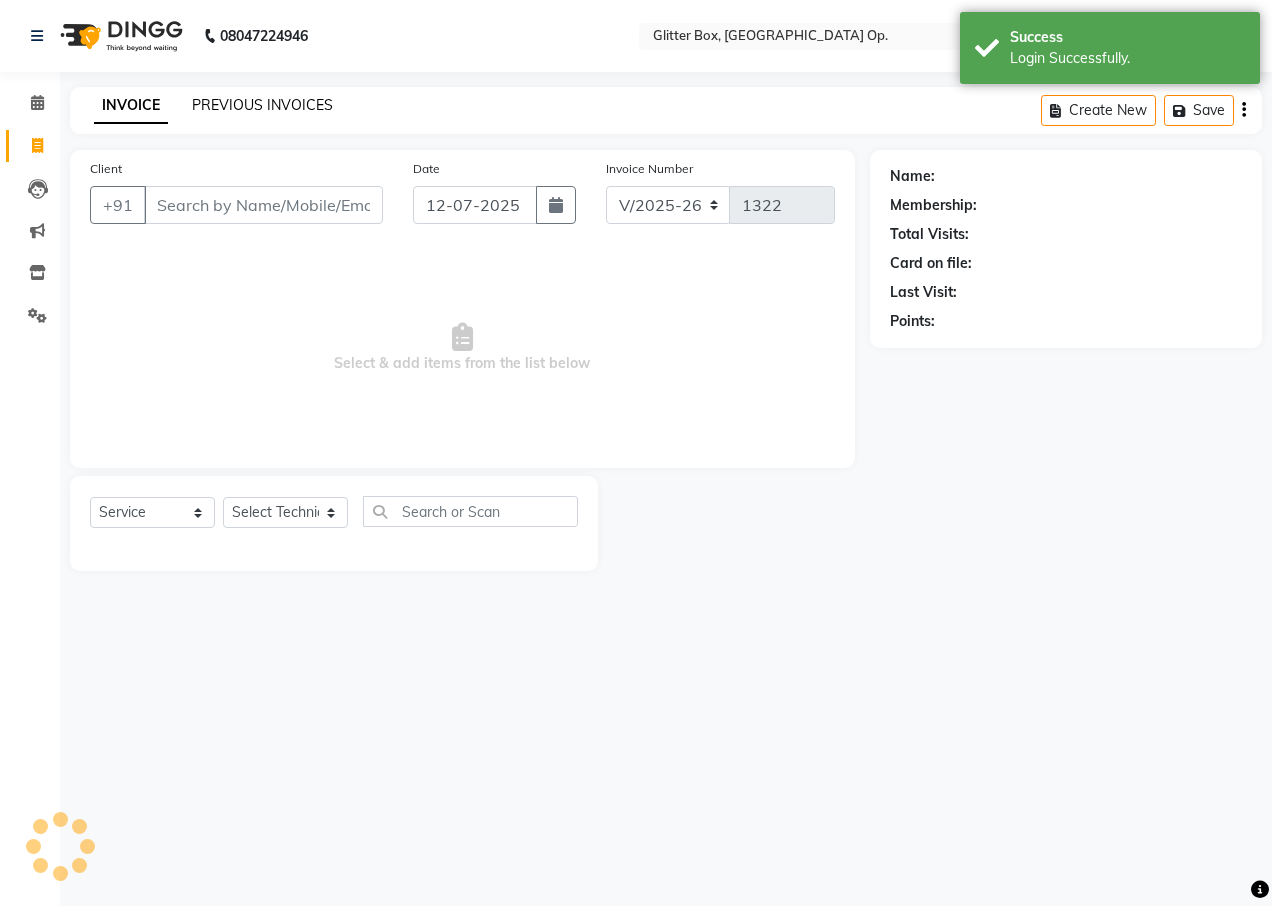 click on "PREVIOUS INVOICES" 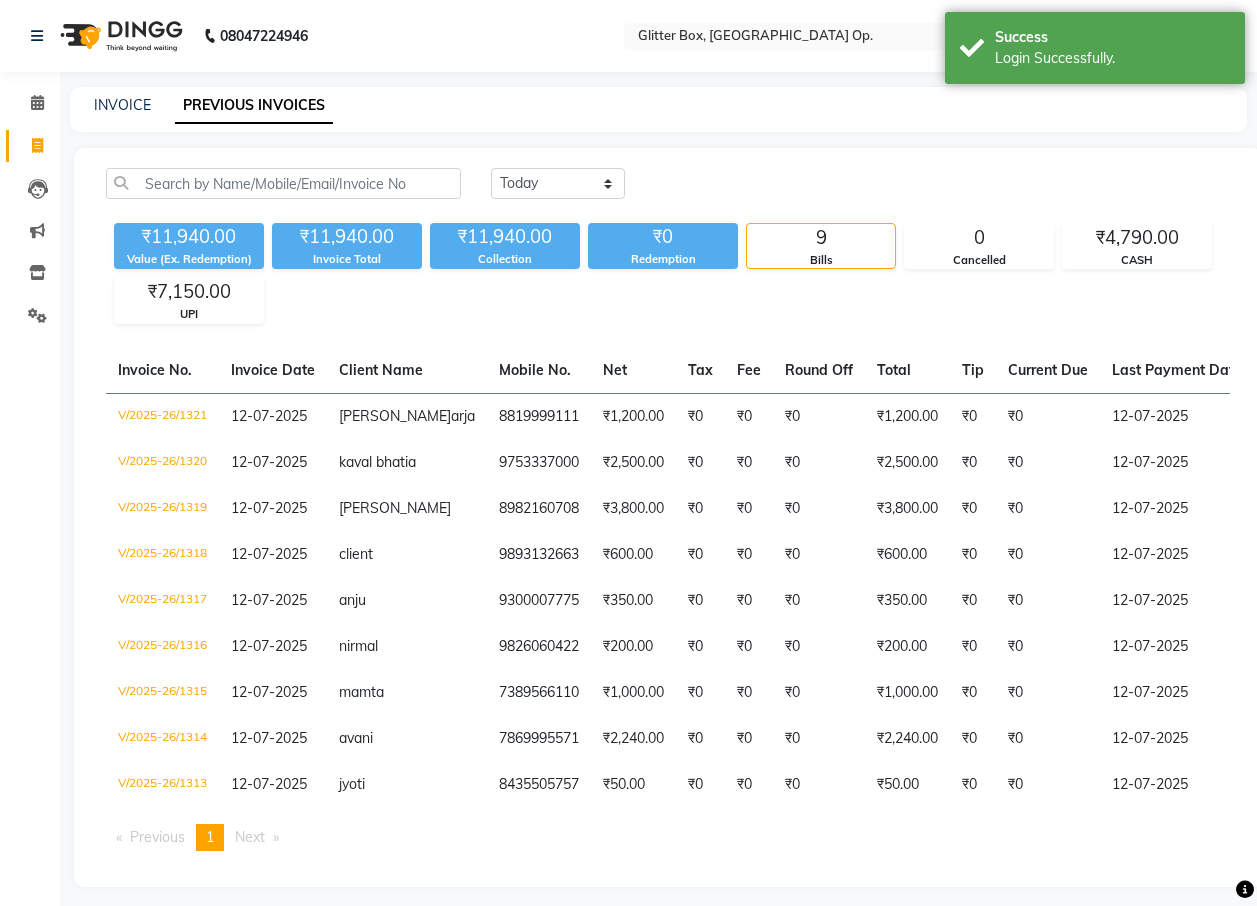click on "INVOICE" 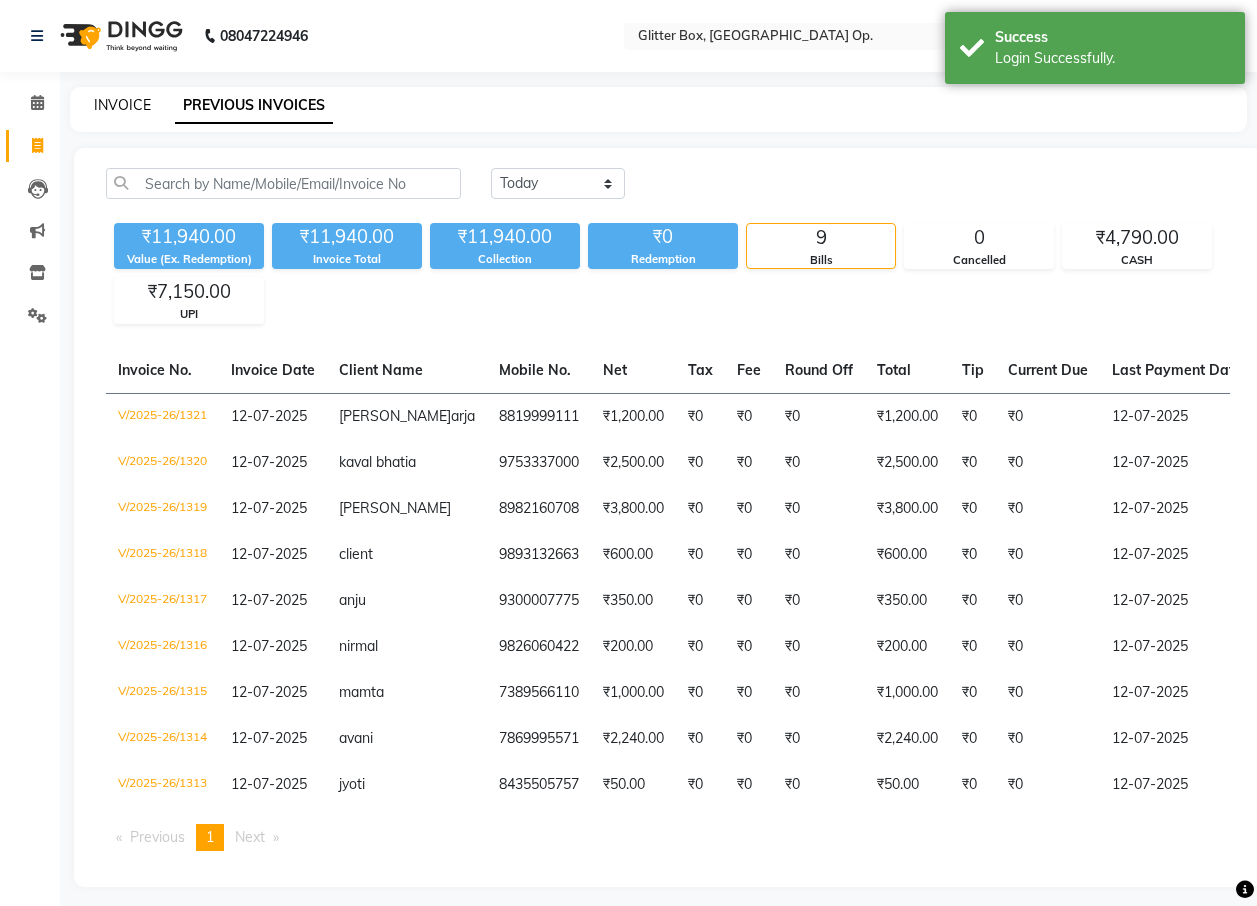 click on "INVOICE" 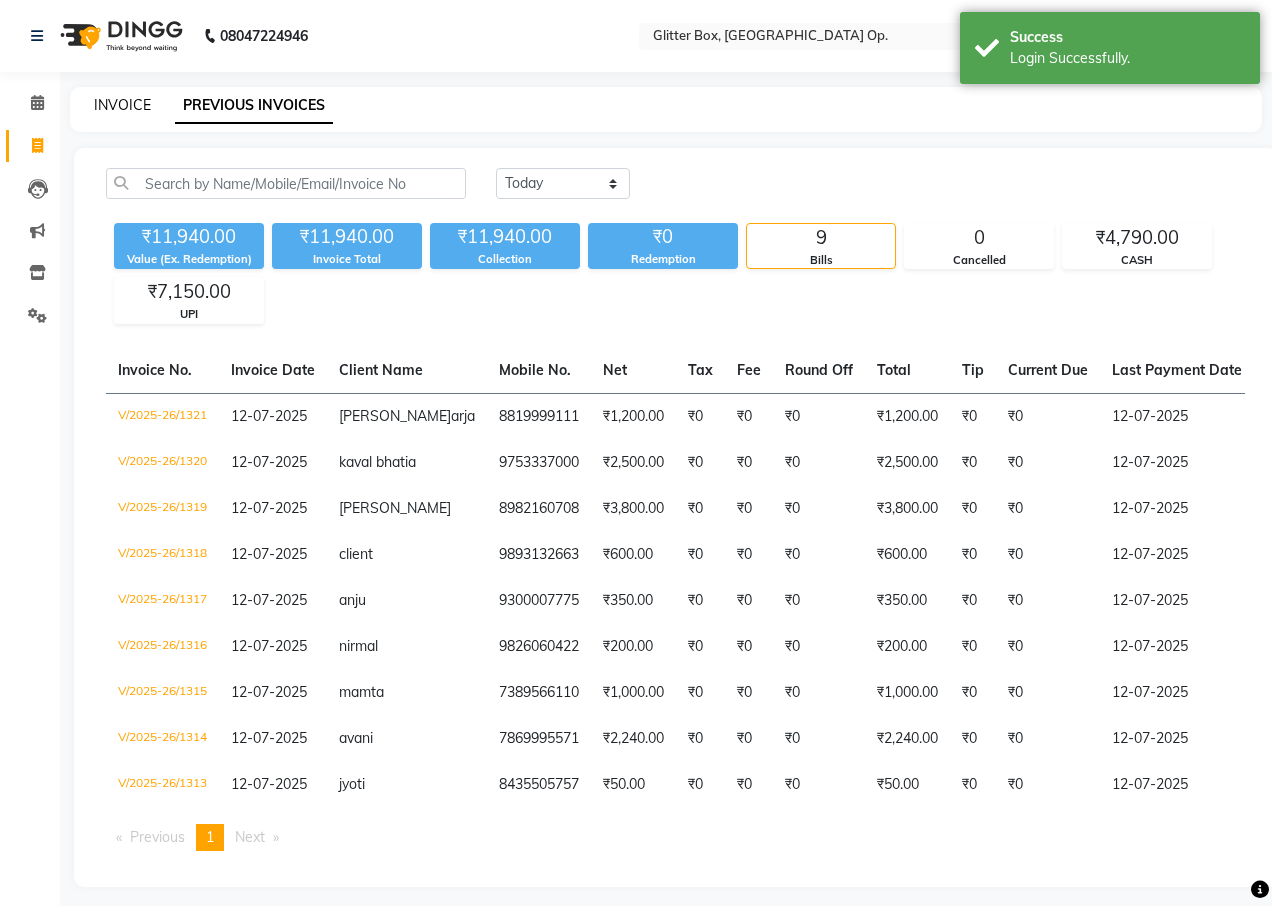 select on "service" 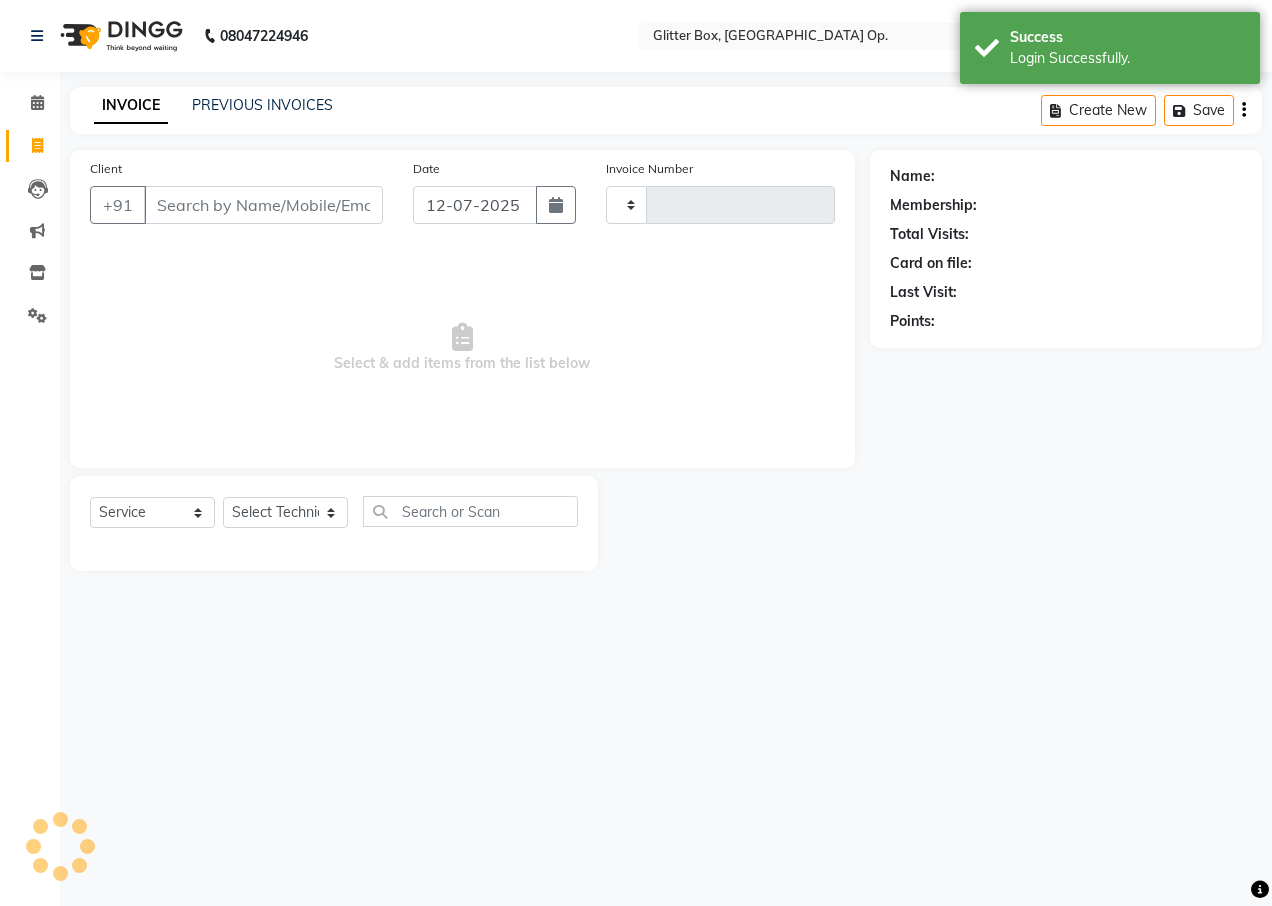 type on "1322" 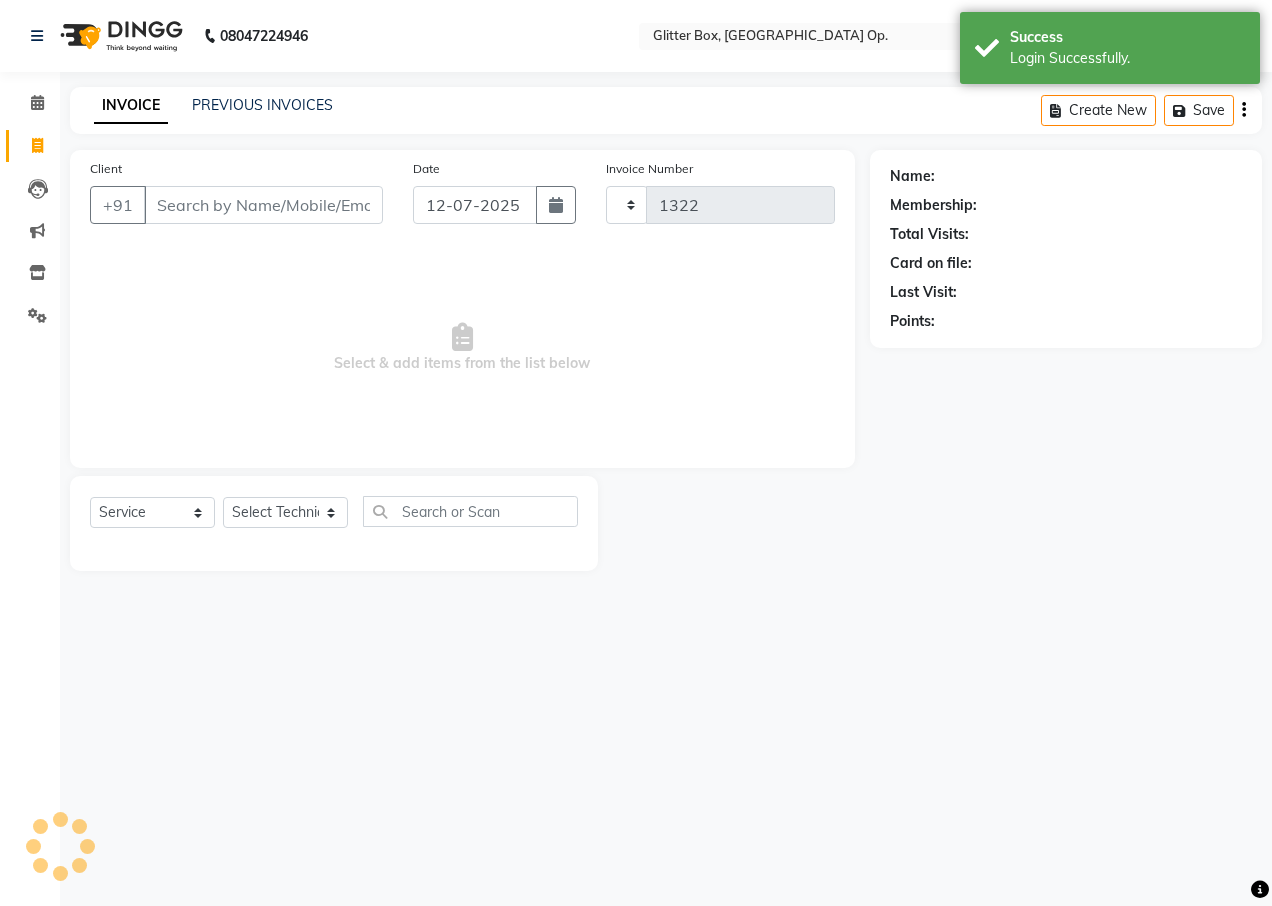 select on "5563" 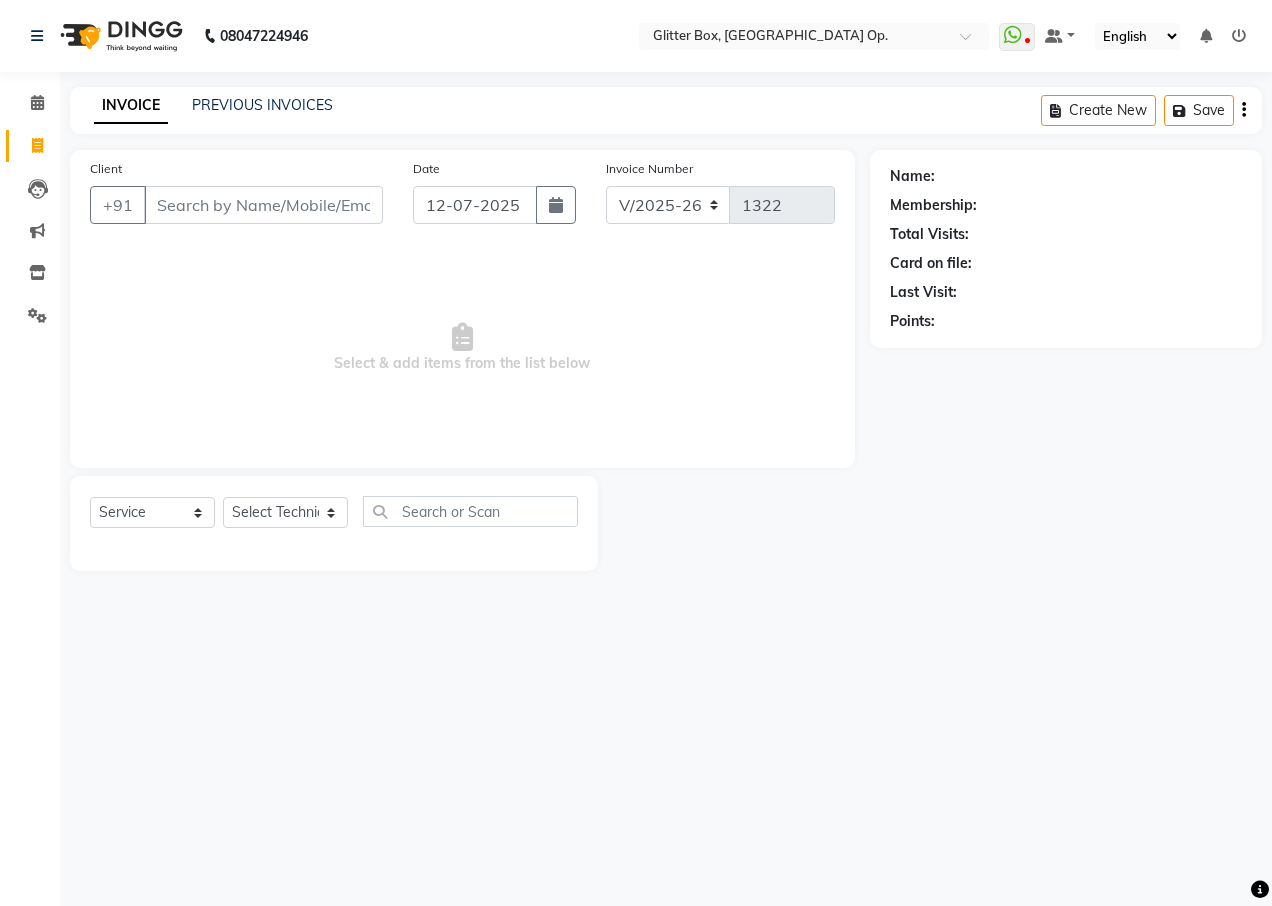 click on "Client" at bounding box center (263, 205) 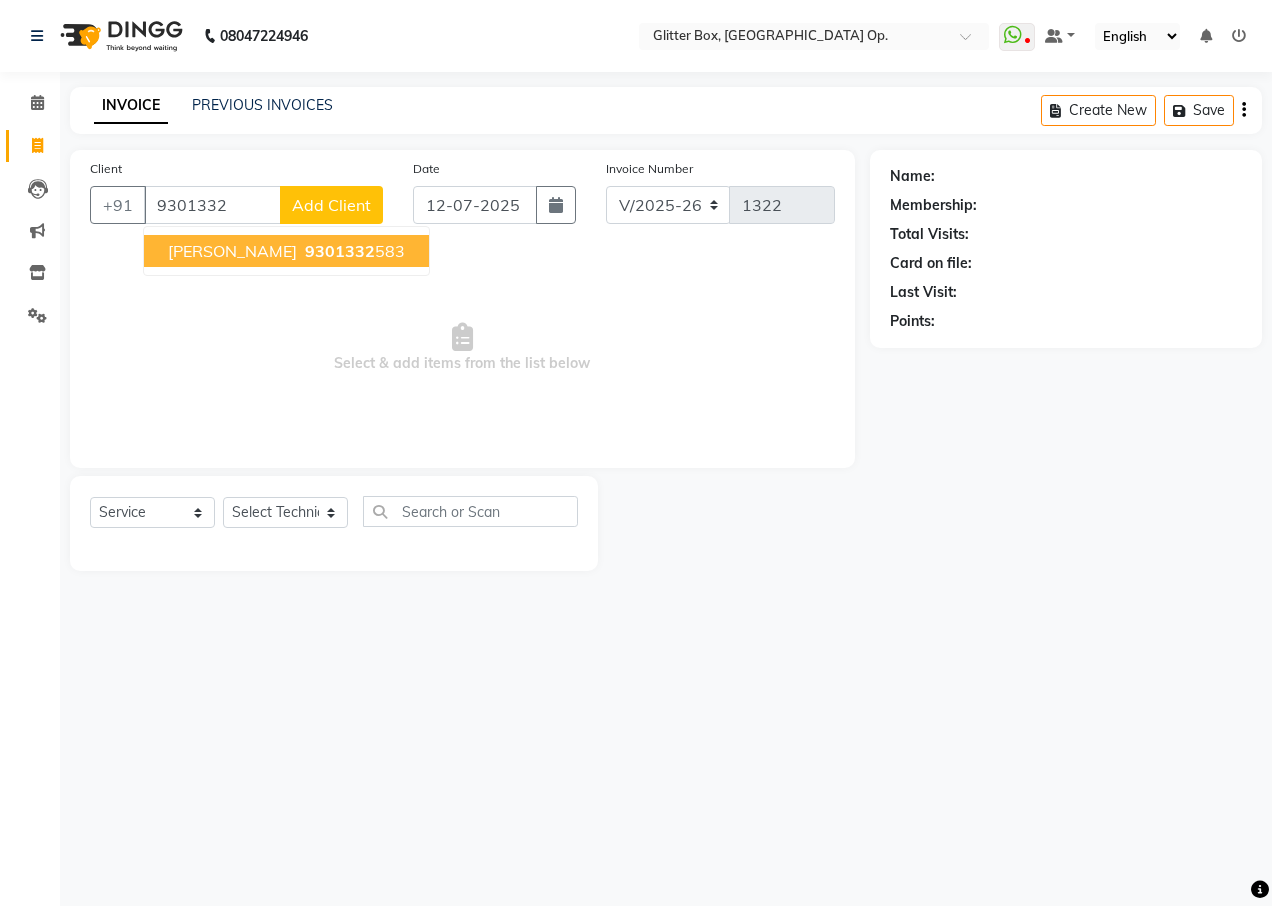 click on "Somiya   9301332 583" at bounding box center (286, 251) 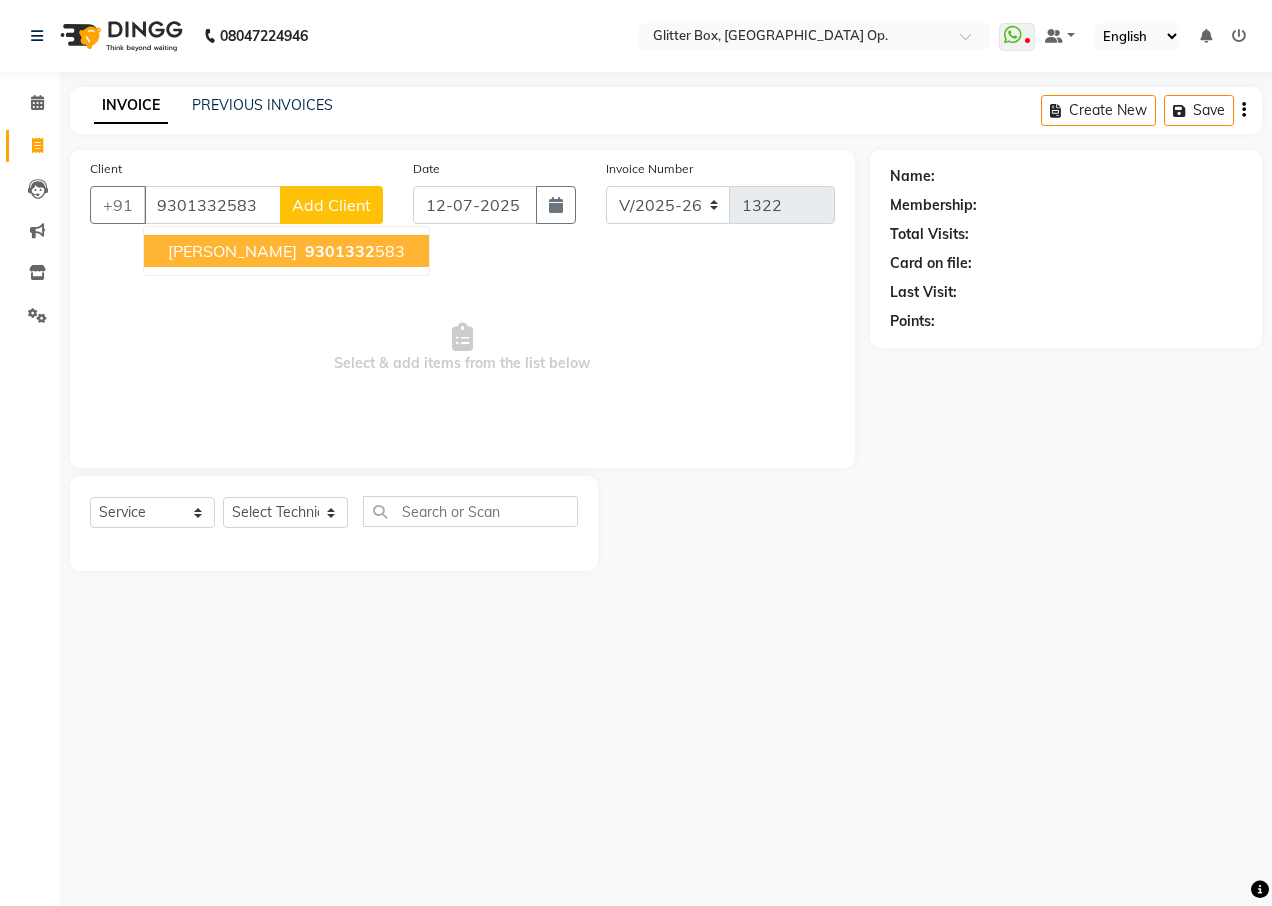 type on "9301332583" 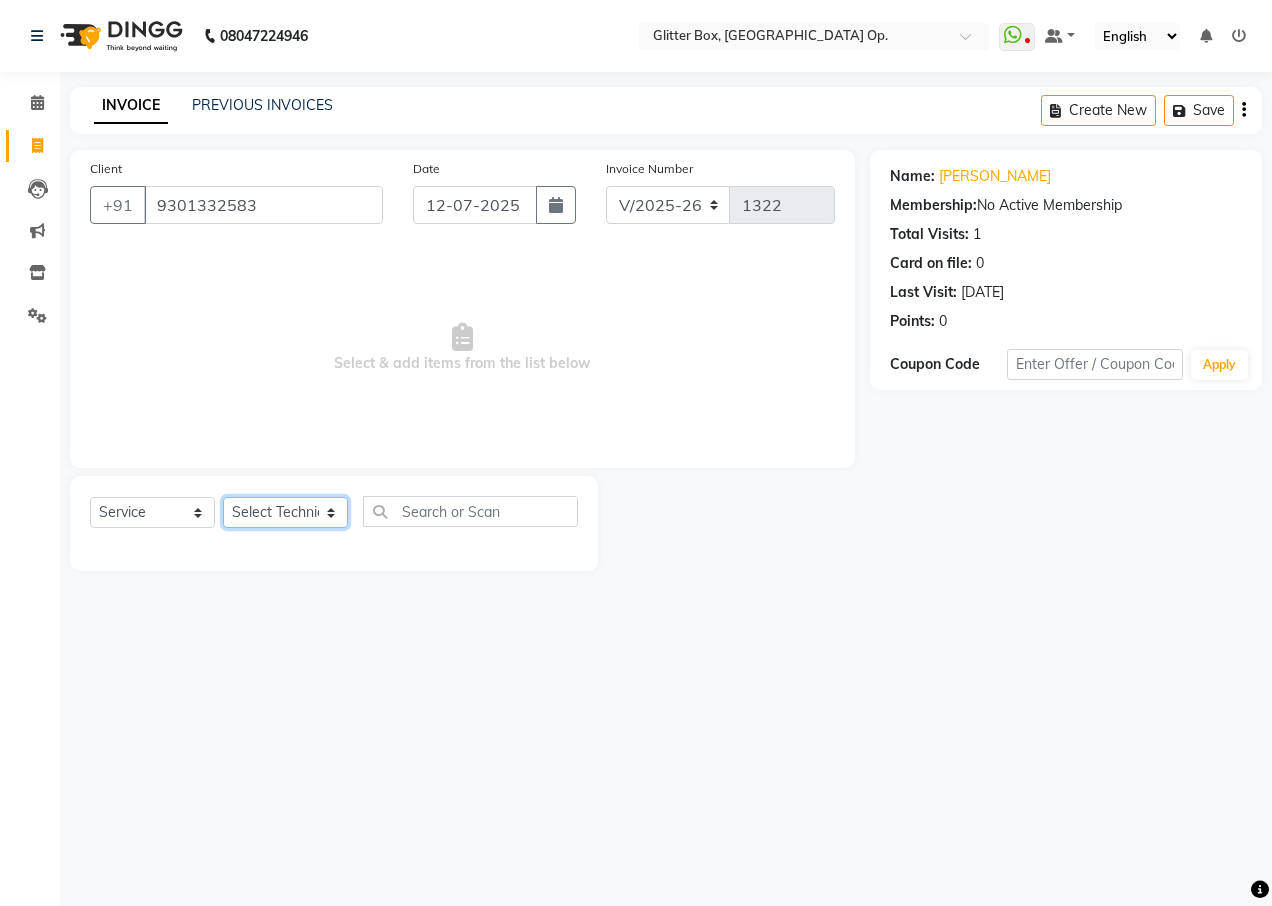 click on "Select Technician [PERSON_NAME] [PERSON_NAME] [PERSON_NAME] [PERSON_NAME] [PERSON_NAME] [PERSON_NAME] [PERSON_NAME] [PERSON_NAME] Das owner [PERSON_NAME] pooja Preeti makore Rupa [PERSON_NAME] [PERSON_NAME]" 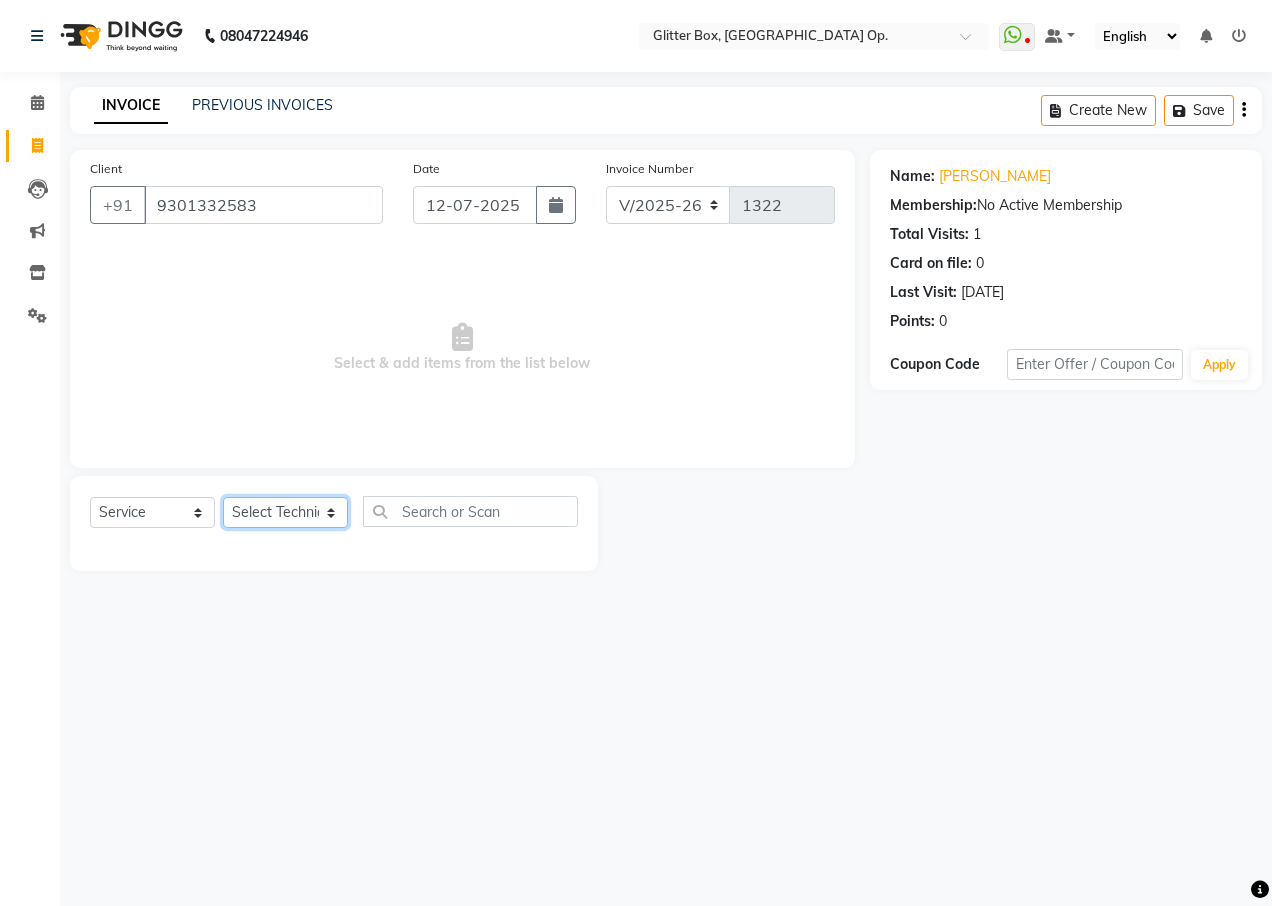 select on "38314" 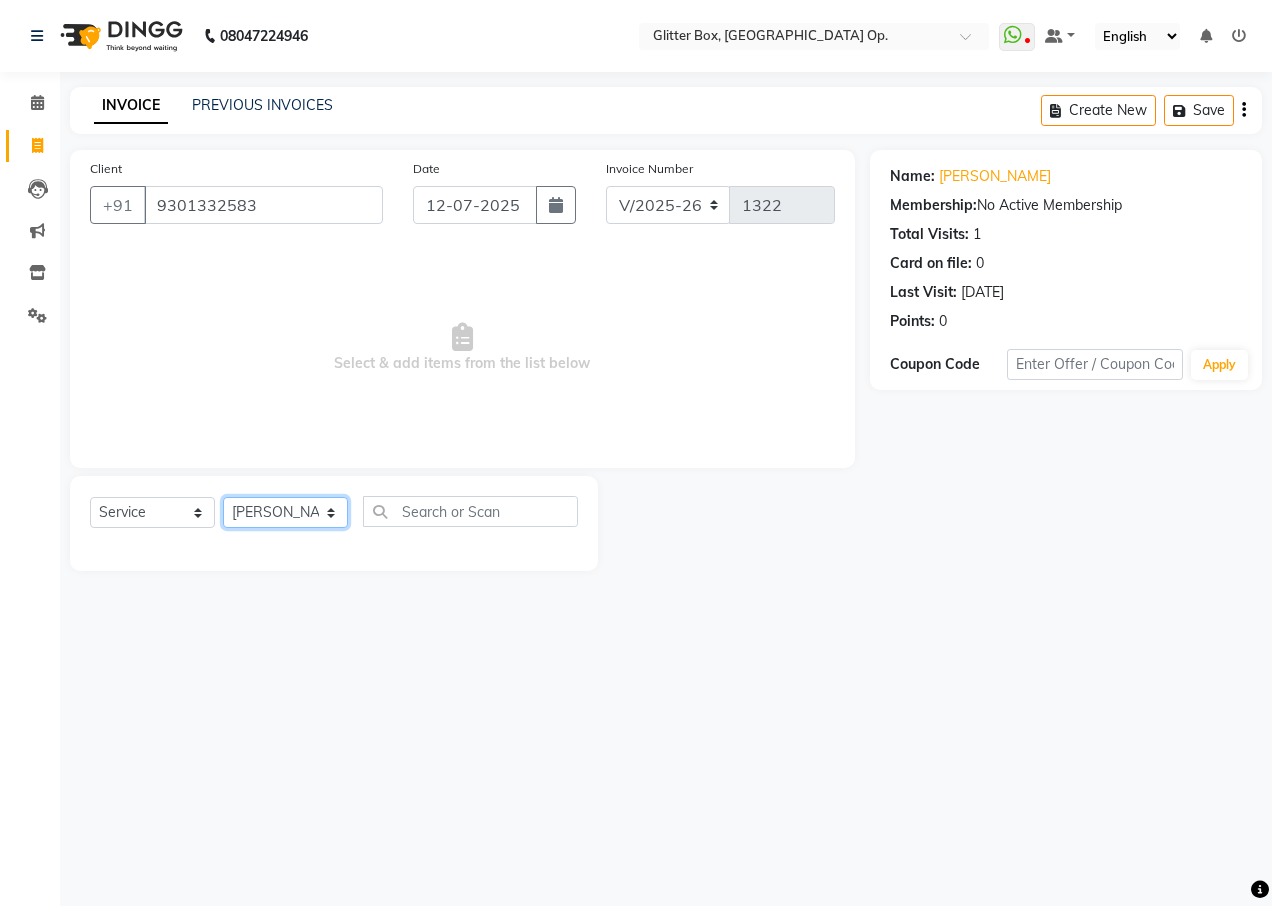 click on "Select Technician [PERSON_NAME] [PERSON_NAME] [PERSON_NAME] [PERSON_NAME] [PERSON_NAME] [PERSON_NAME] [PERSON_NAME] [PERSON_NAME] Das owner [PERSON_NAME] pooja Preeti makore Rupa [PERSON_NAME] [PERSON_NAME]" 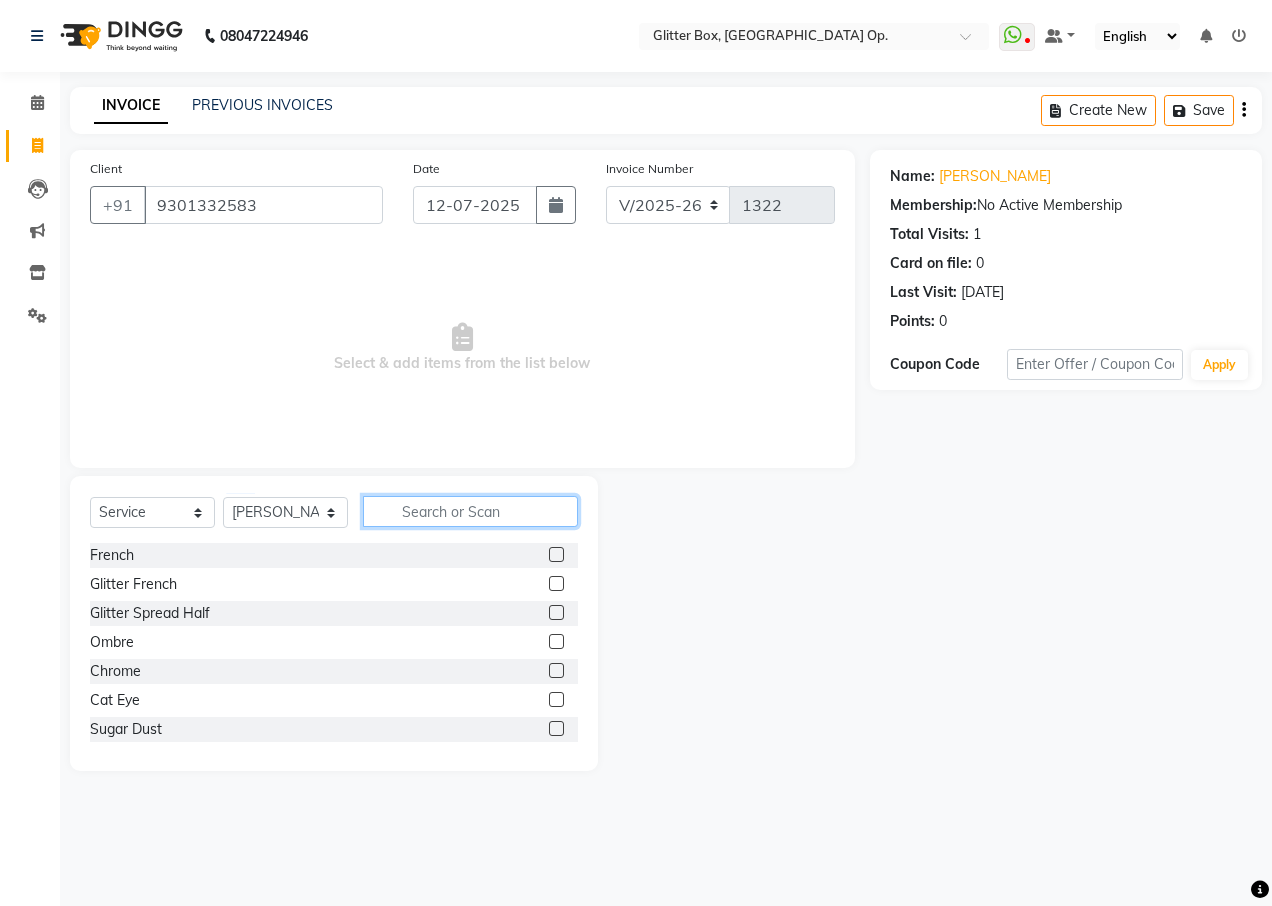 click 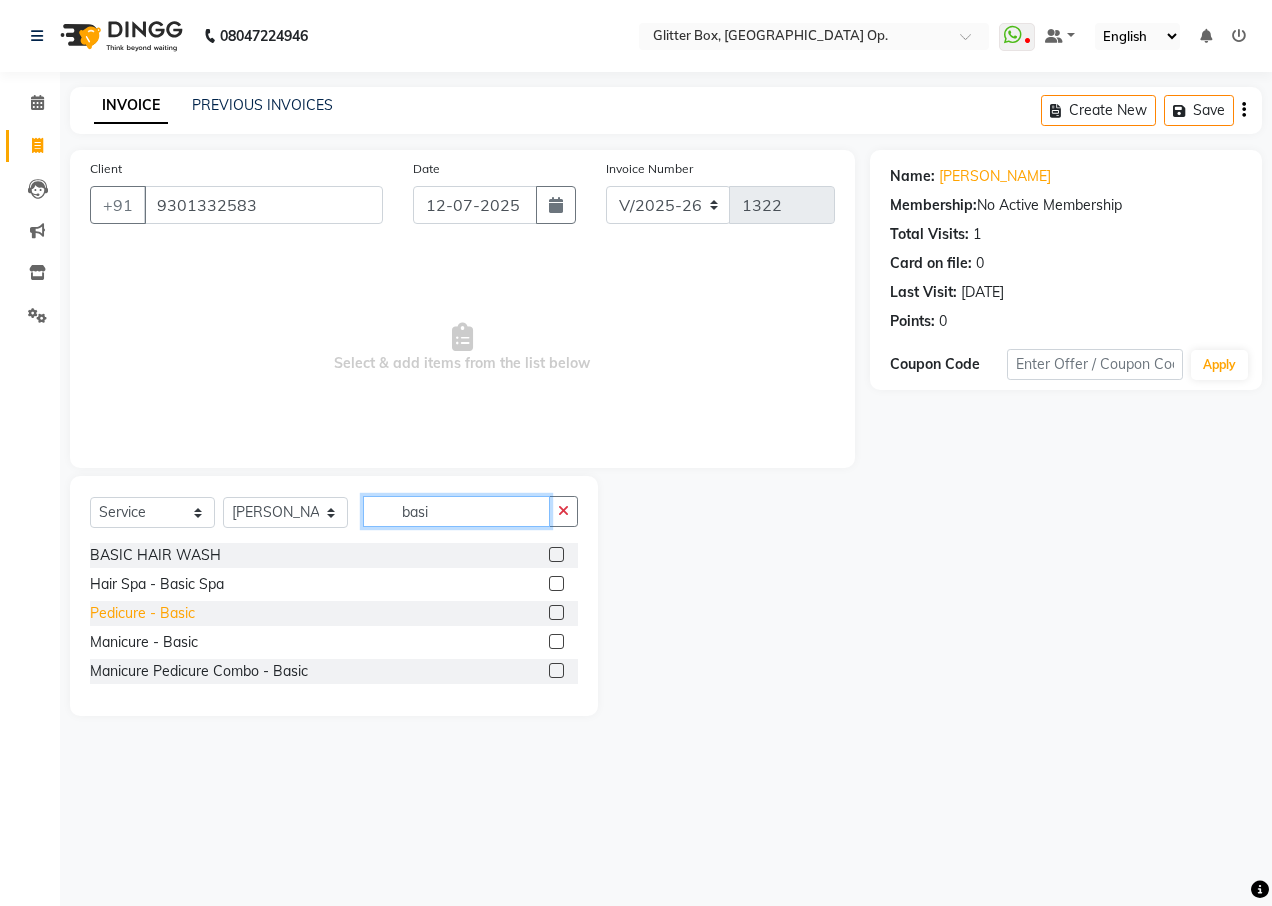 type on "basi" 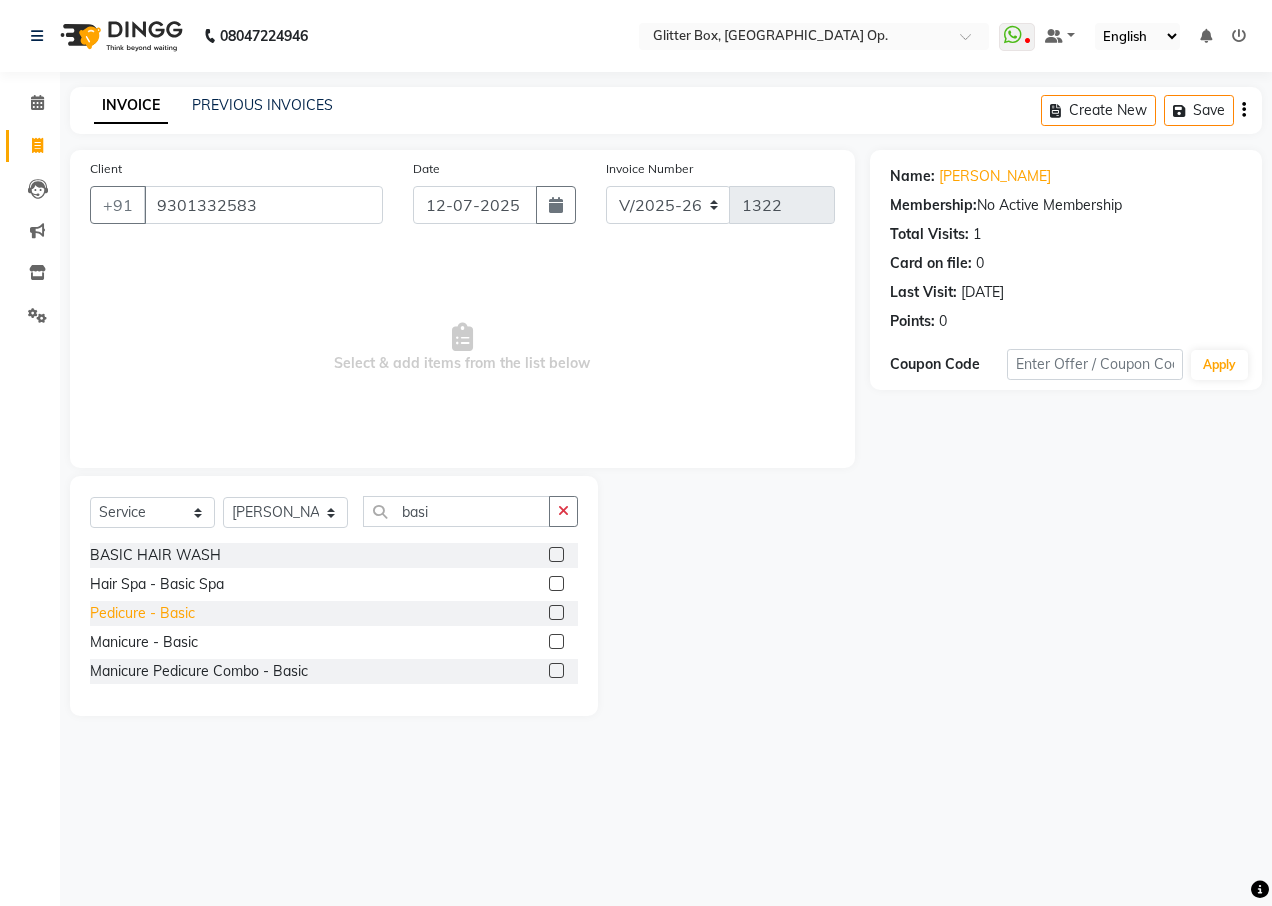 click on "Pedicure - Basic" 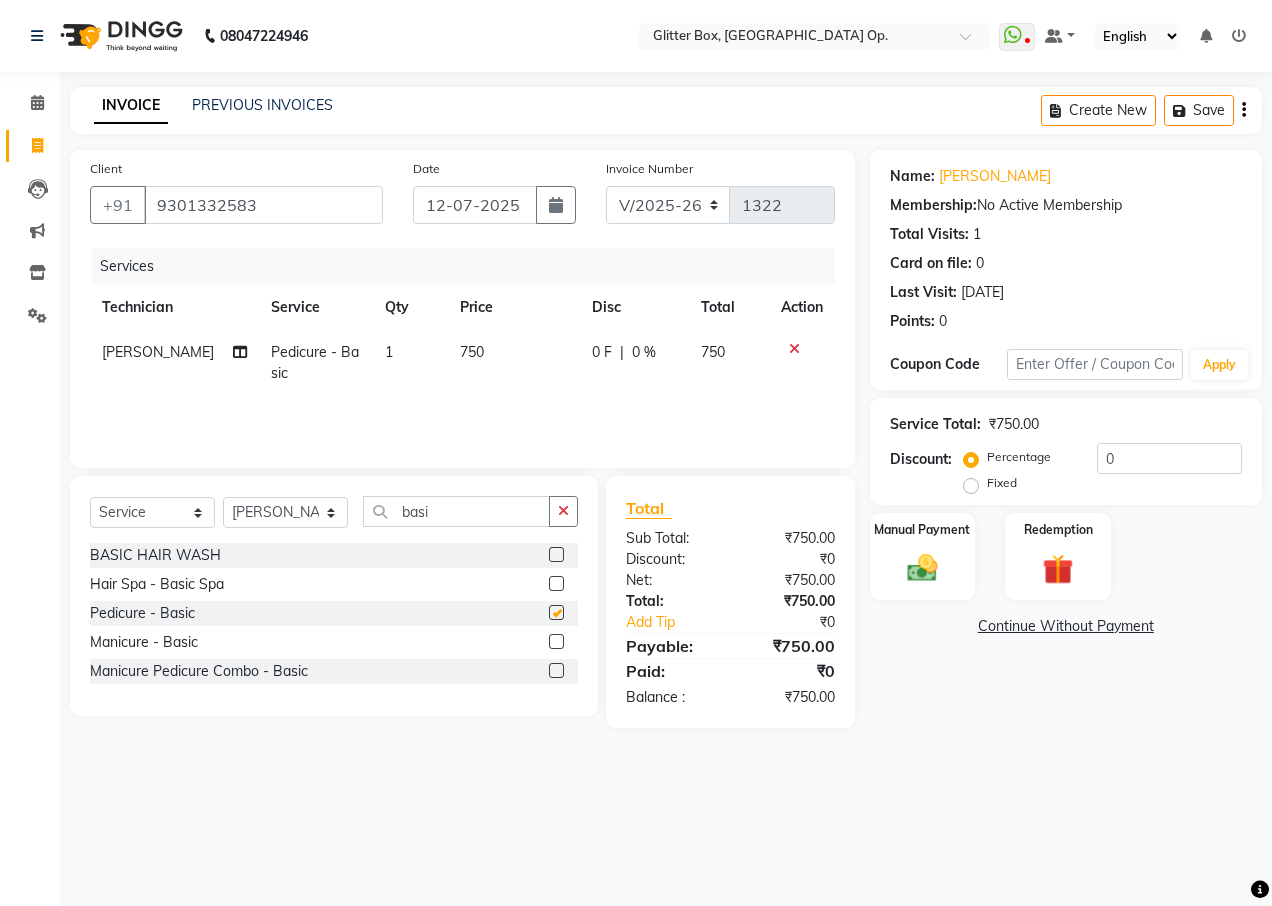 checkbox on "false" 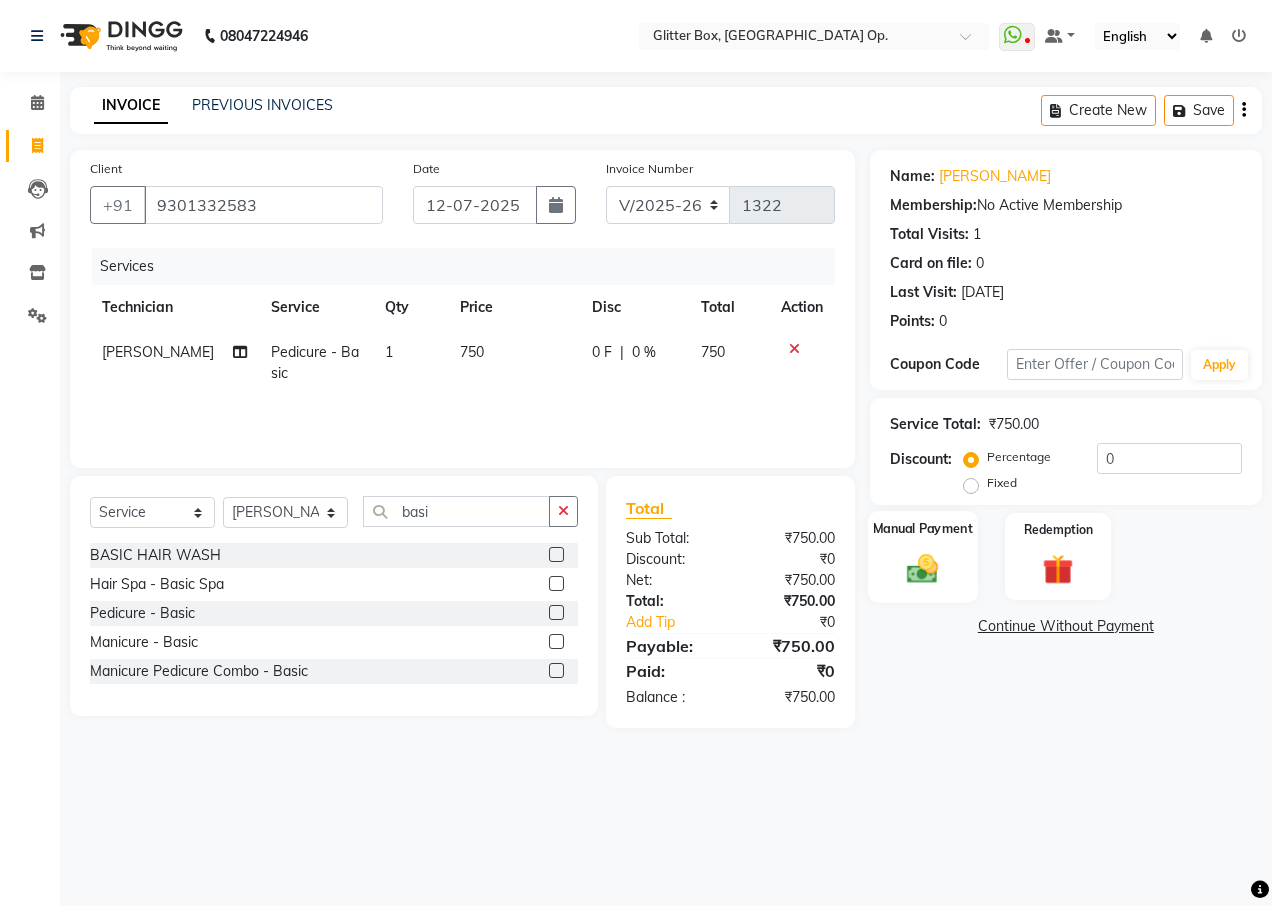 click on "Manual Payment" 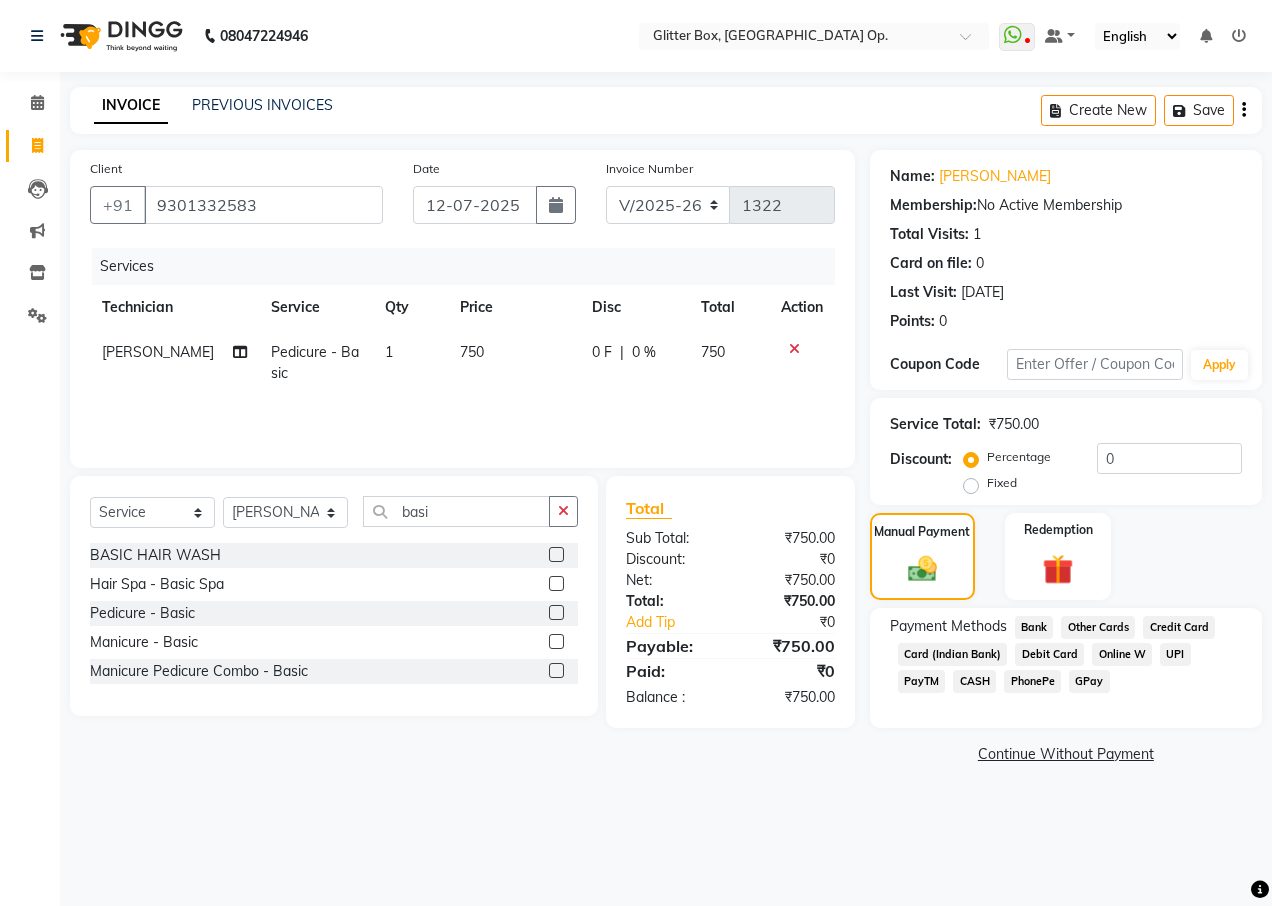 click on "CASH" 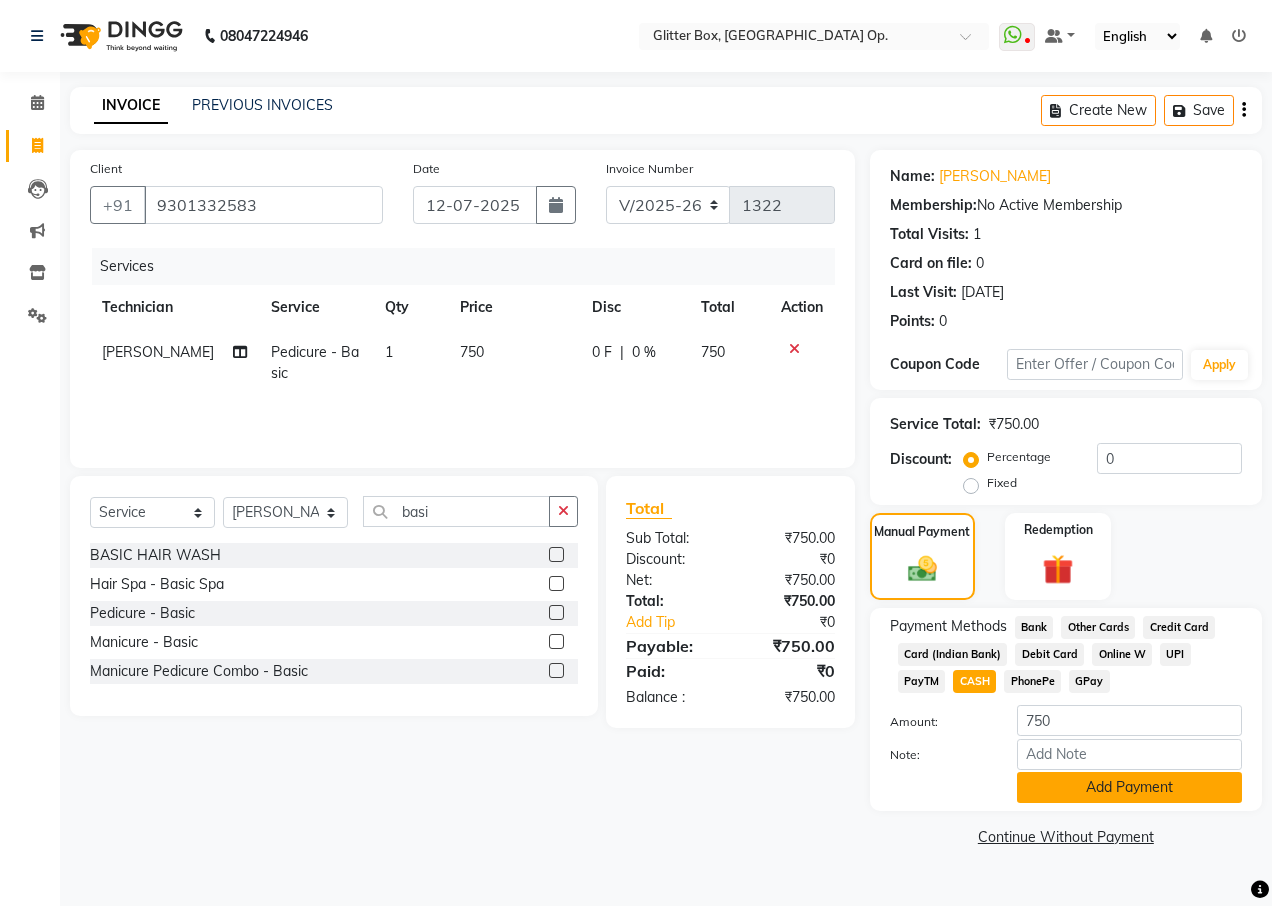 click on "Add Payment" 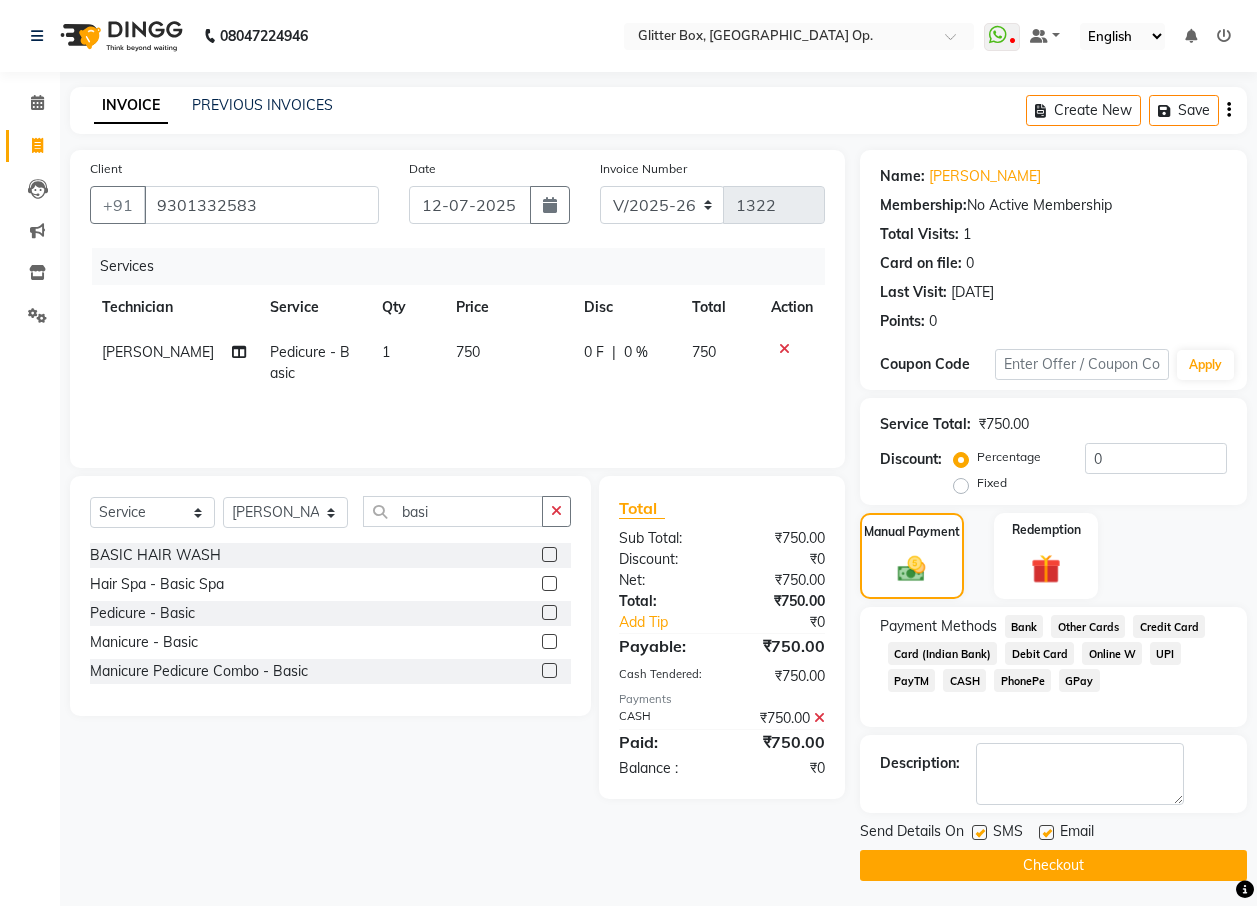 click on "Checkout" 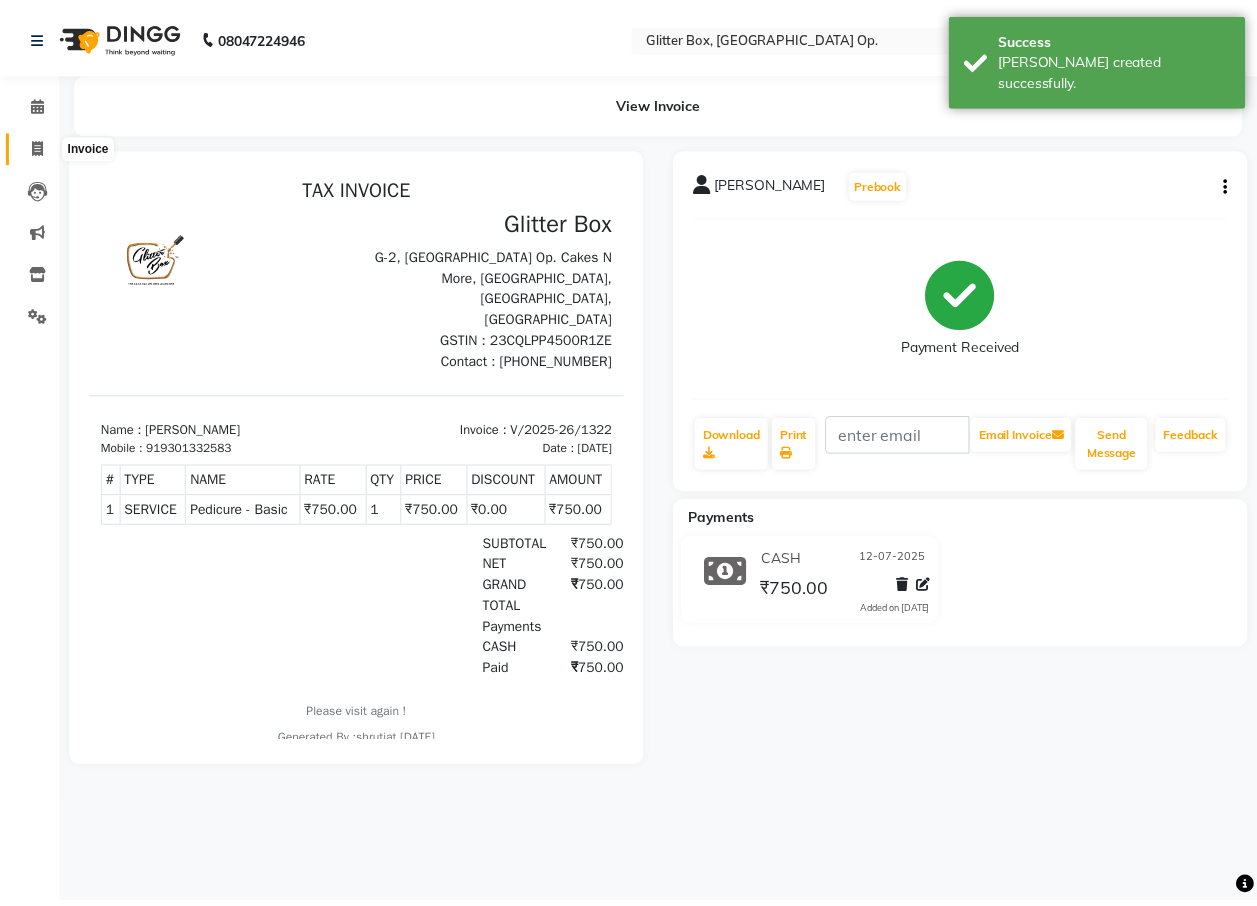 scroll, scrollTop: 0, scrollLeft: 0, axis: both 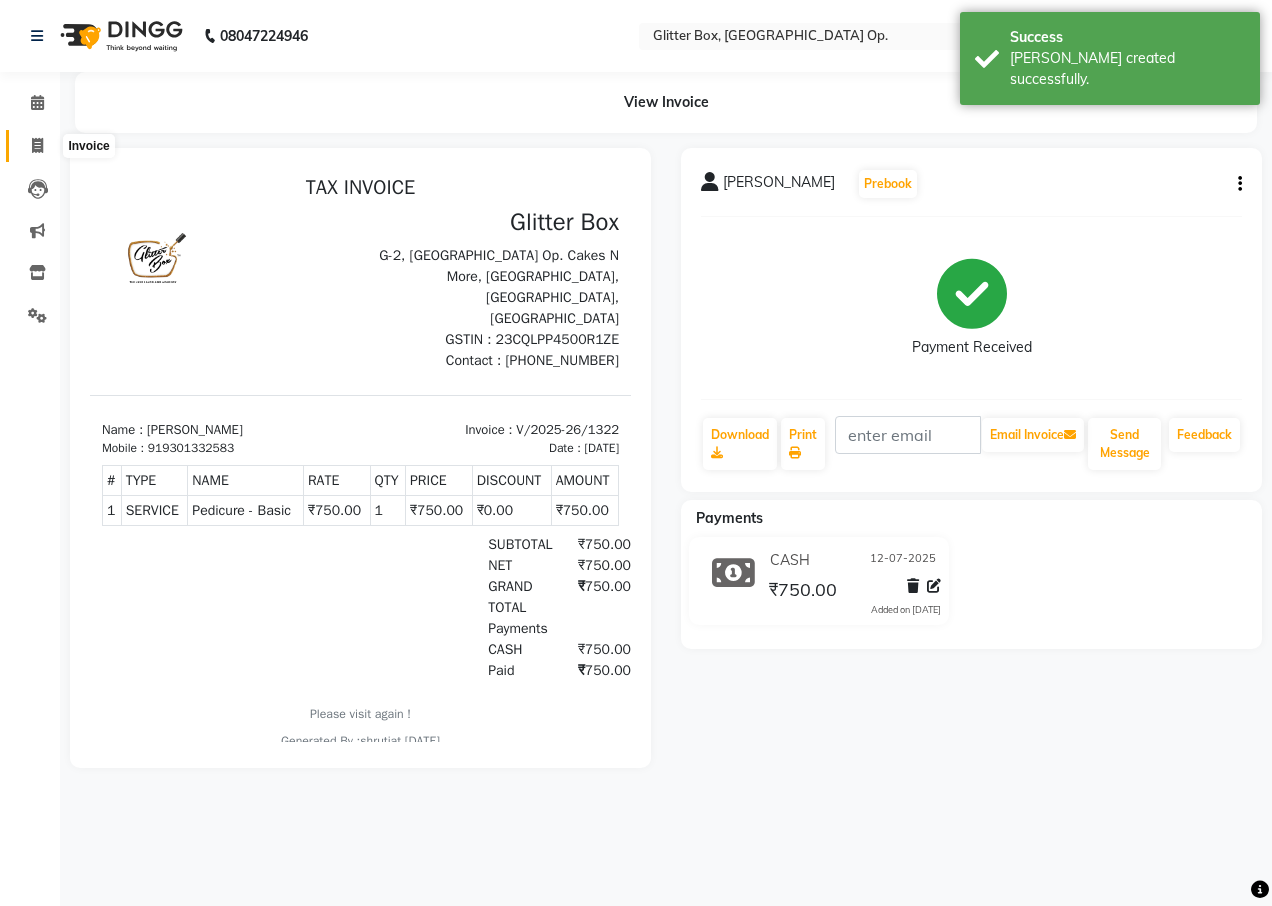click 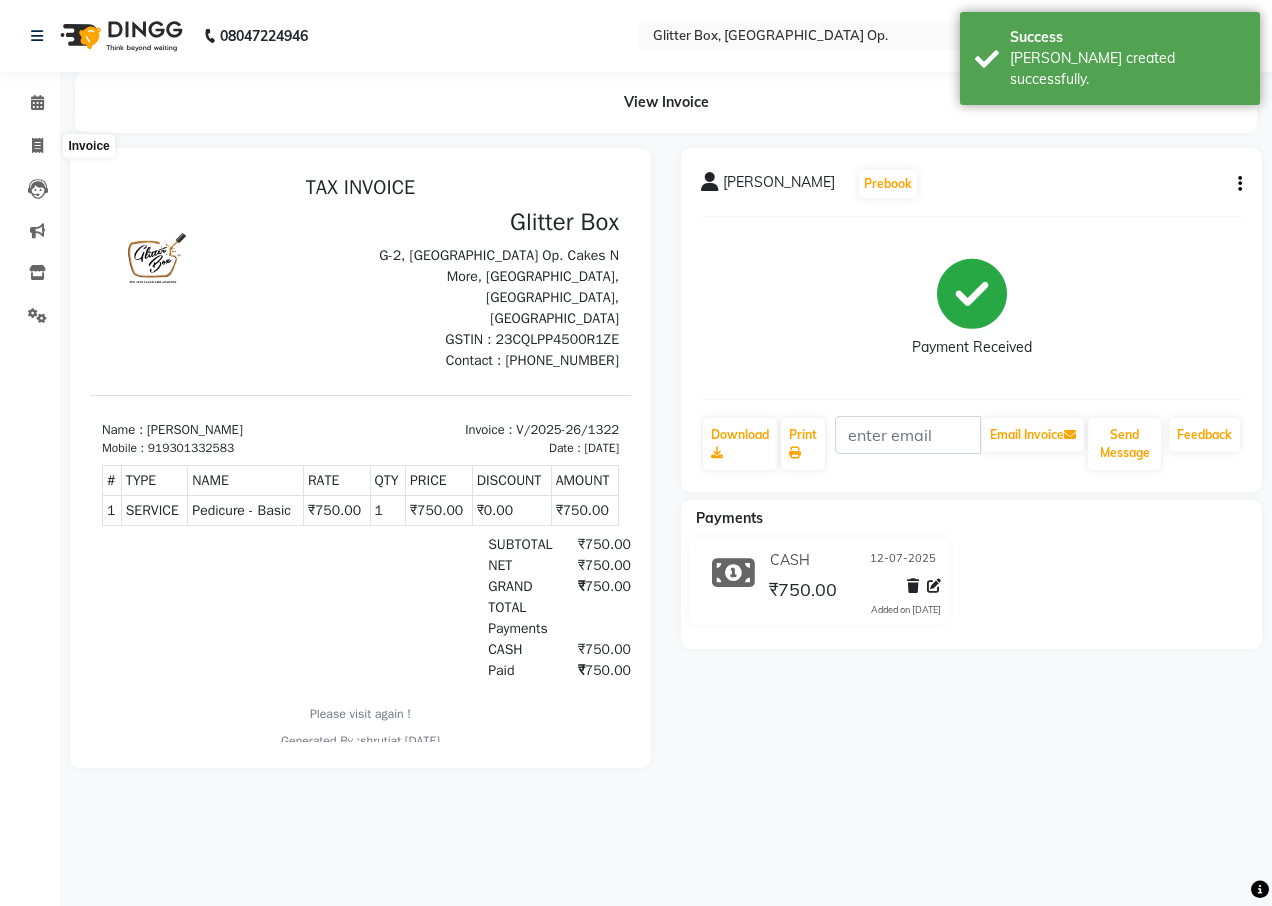 select on "service" 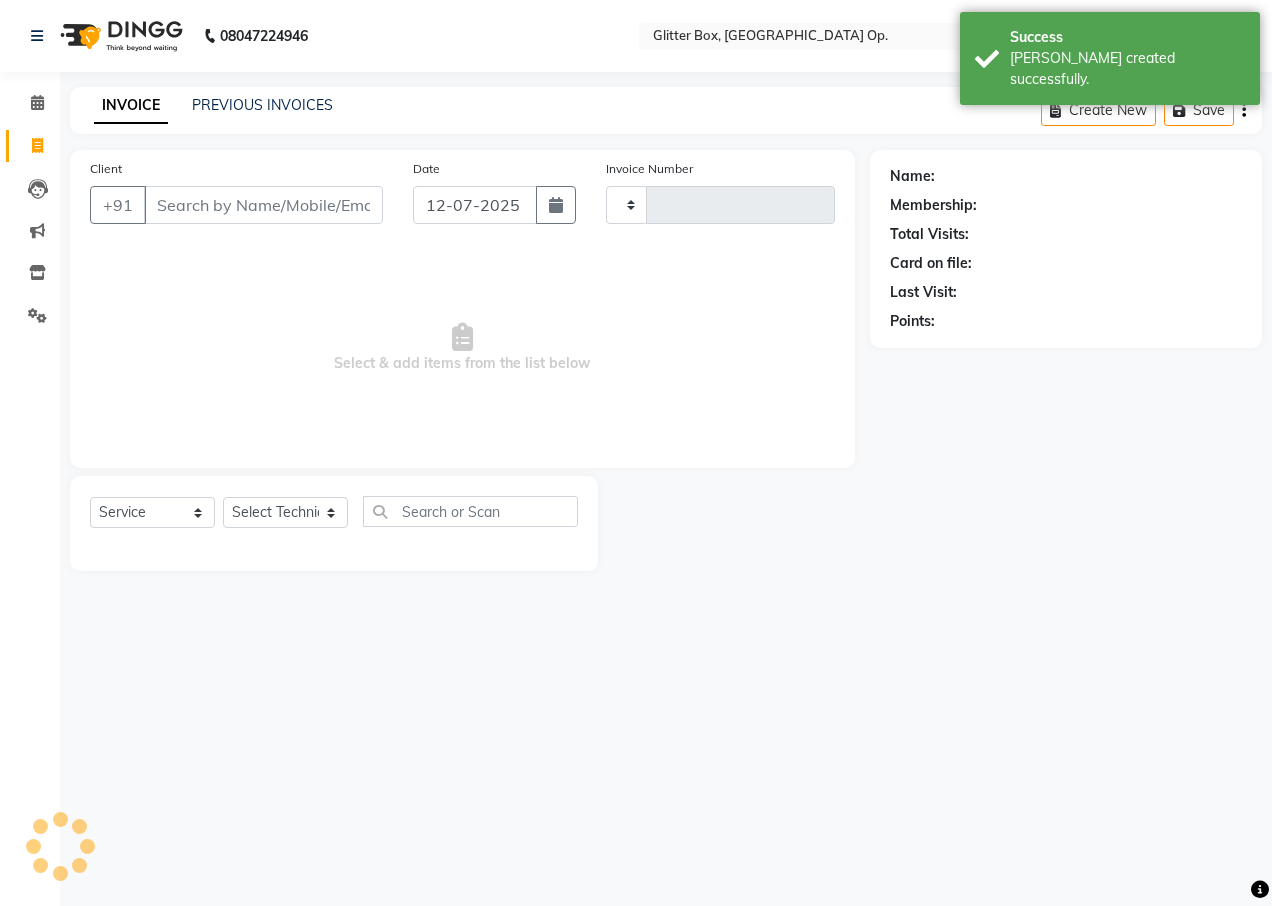 type on "1323" 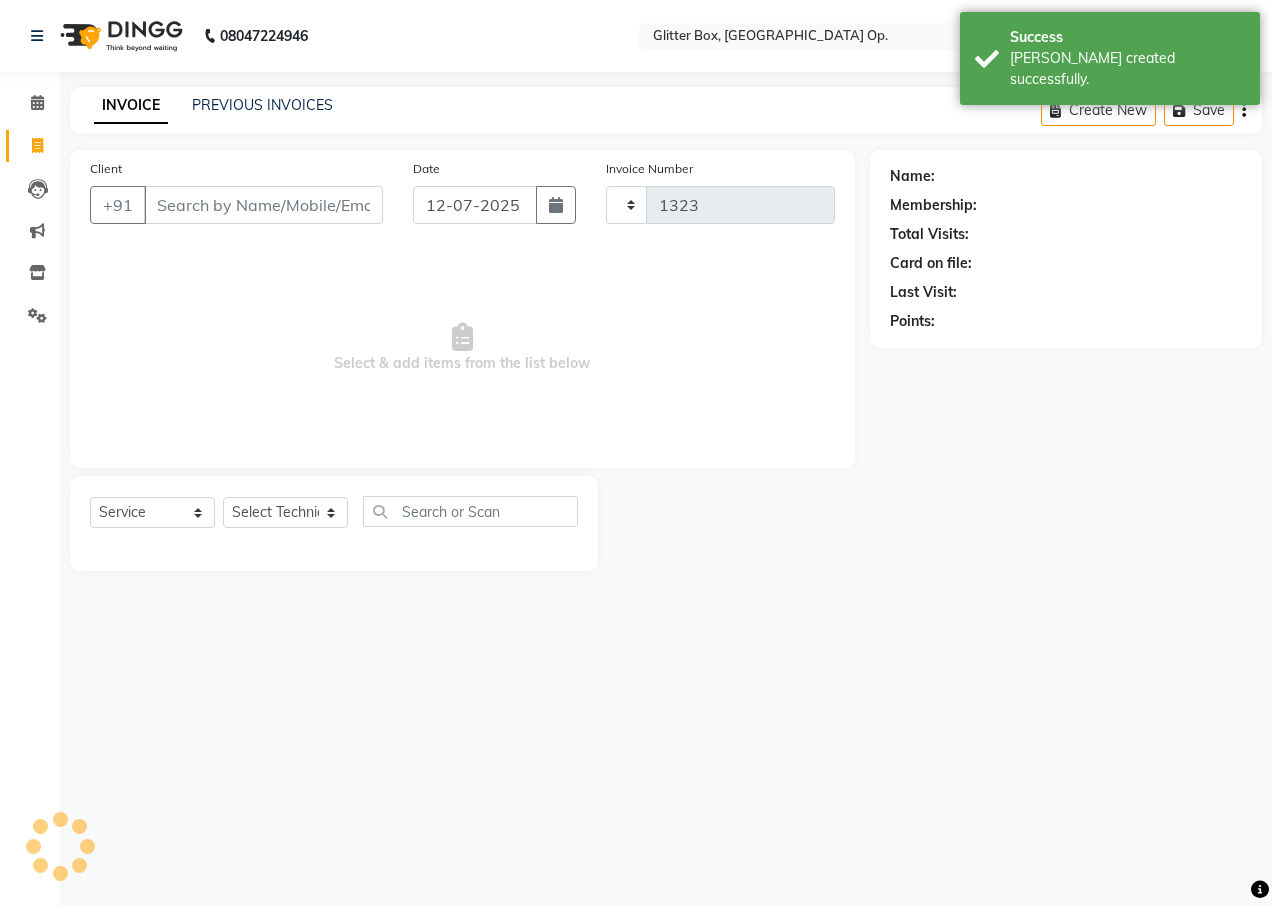 select on "5563" 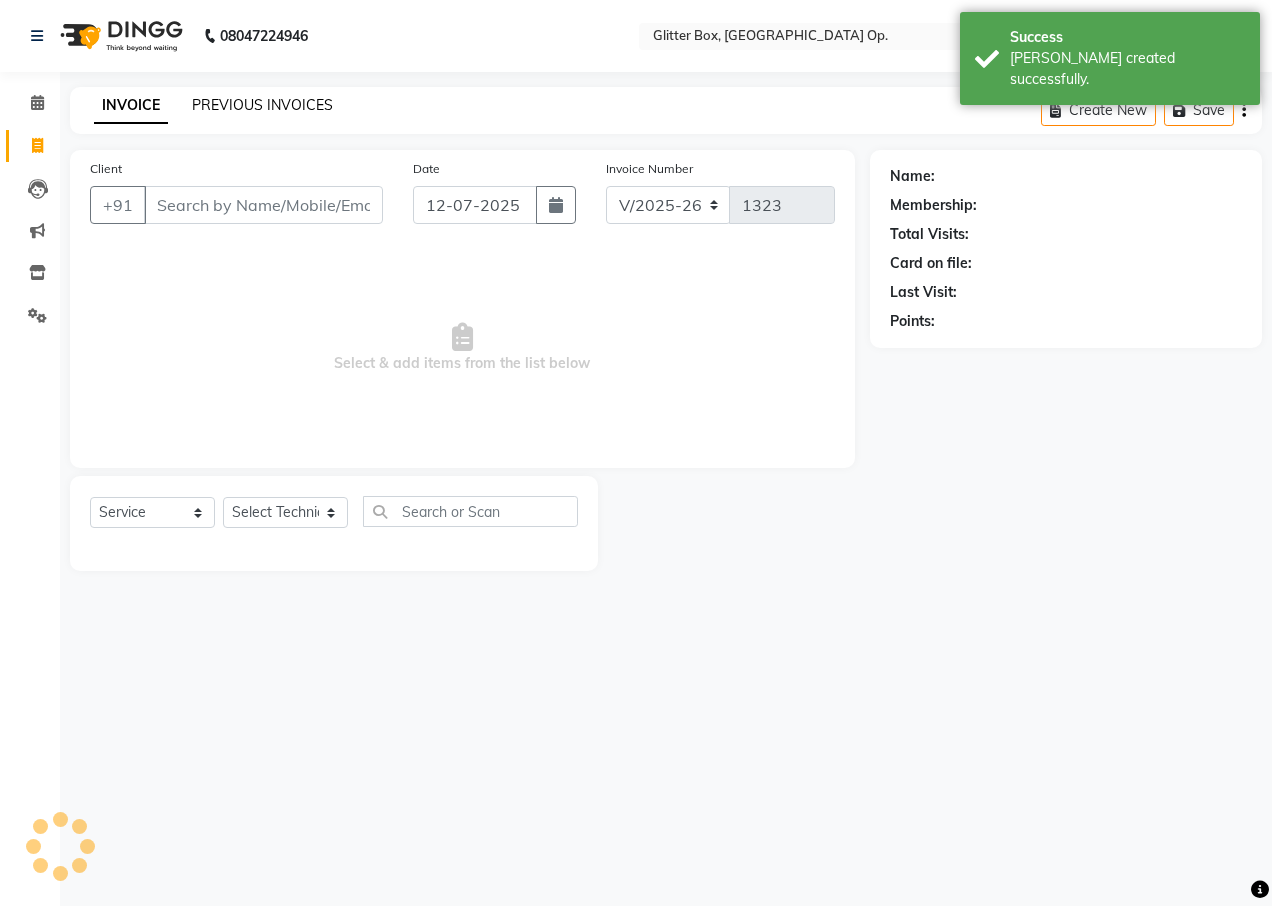 click on "PREVIOUS INVOICES" 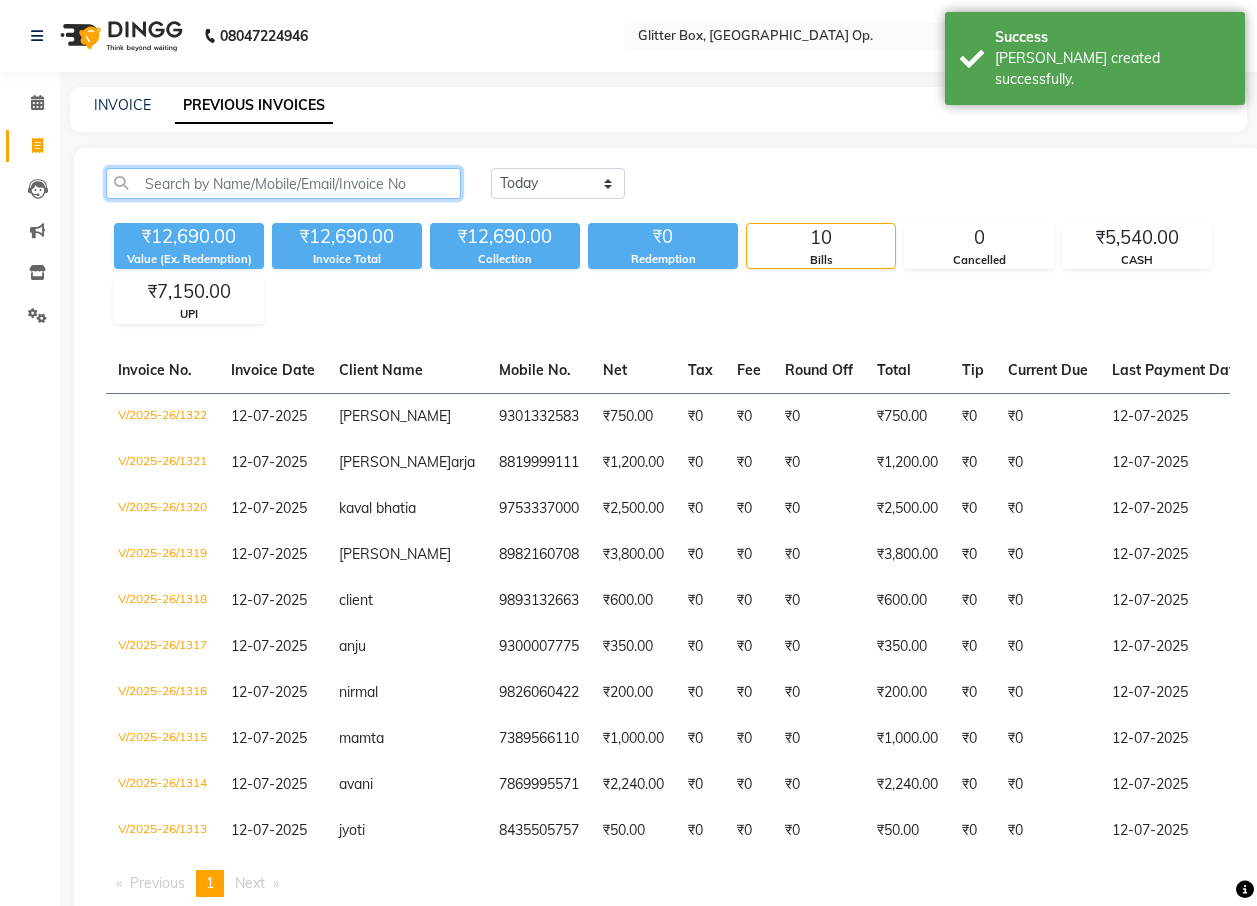 click 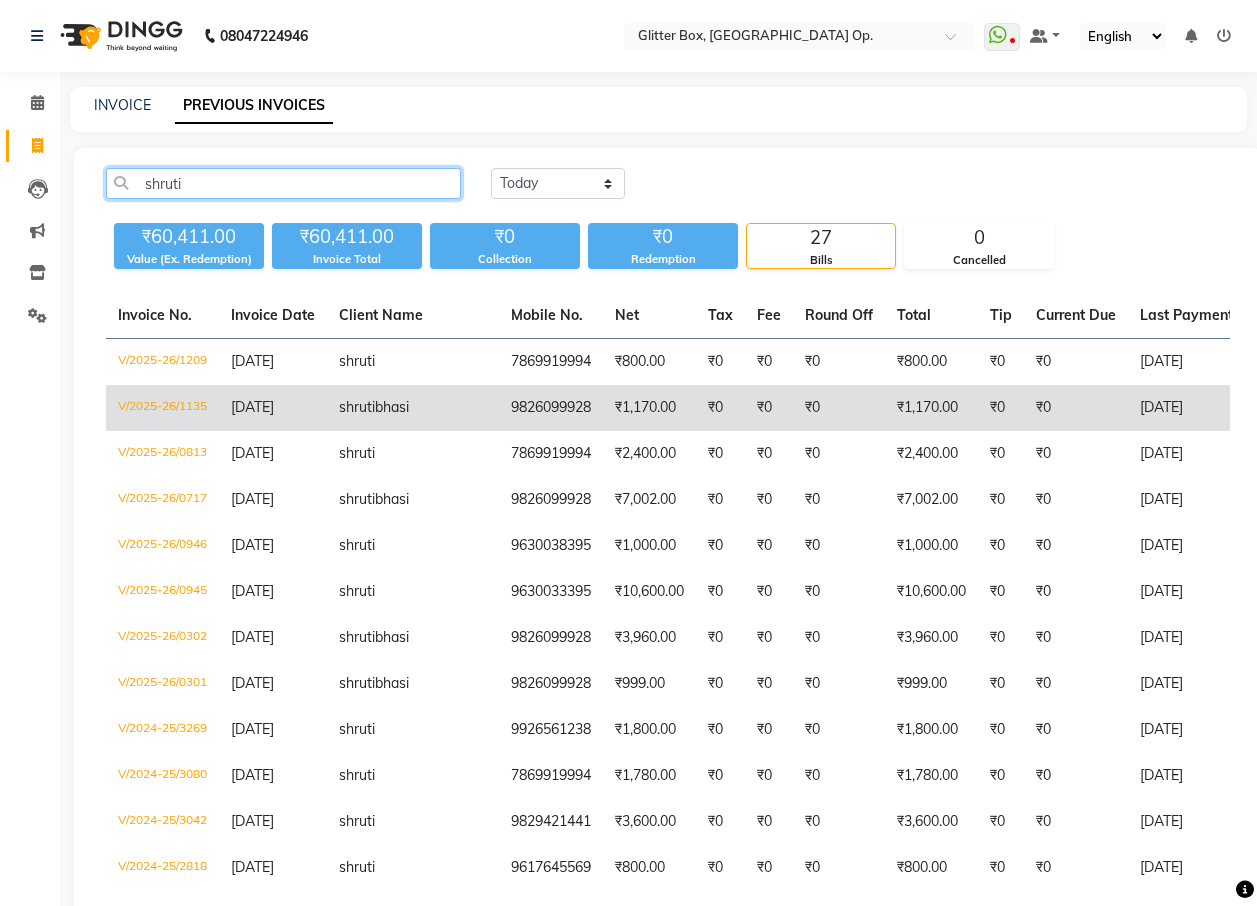type on "shruti" 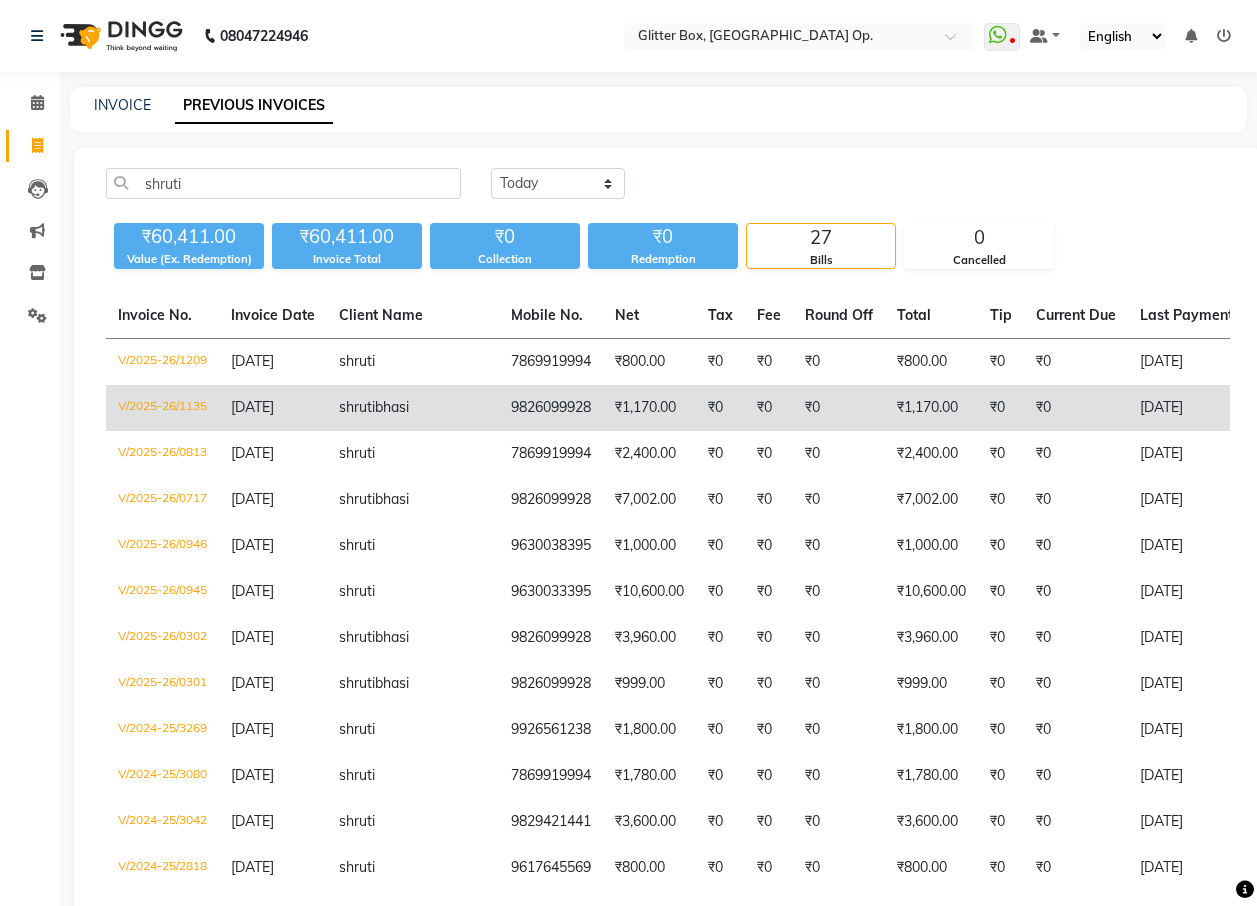 click on "[DATE]" 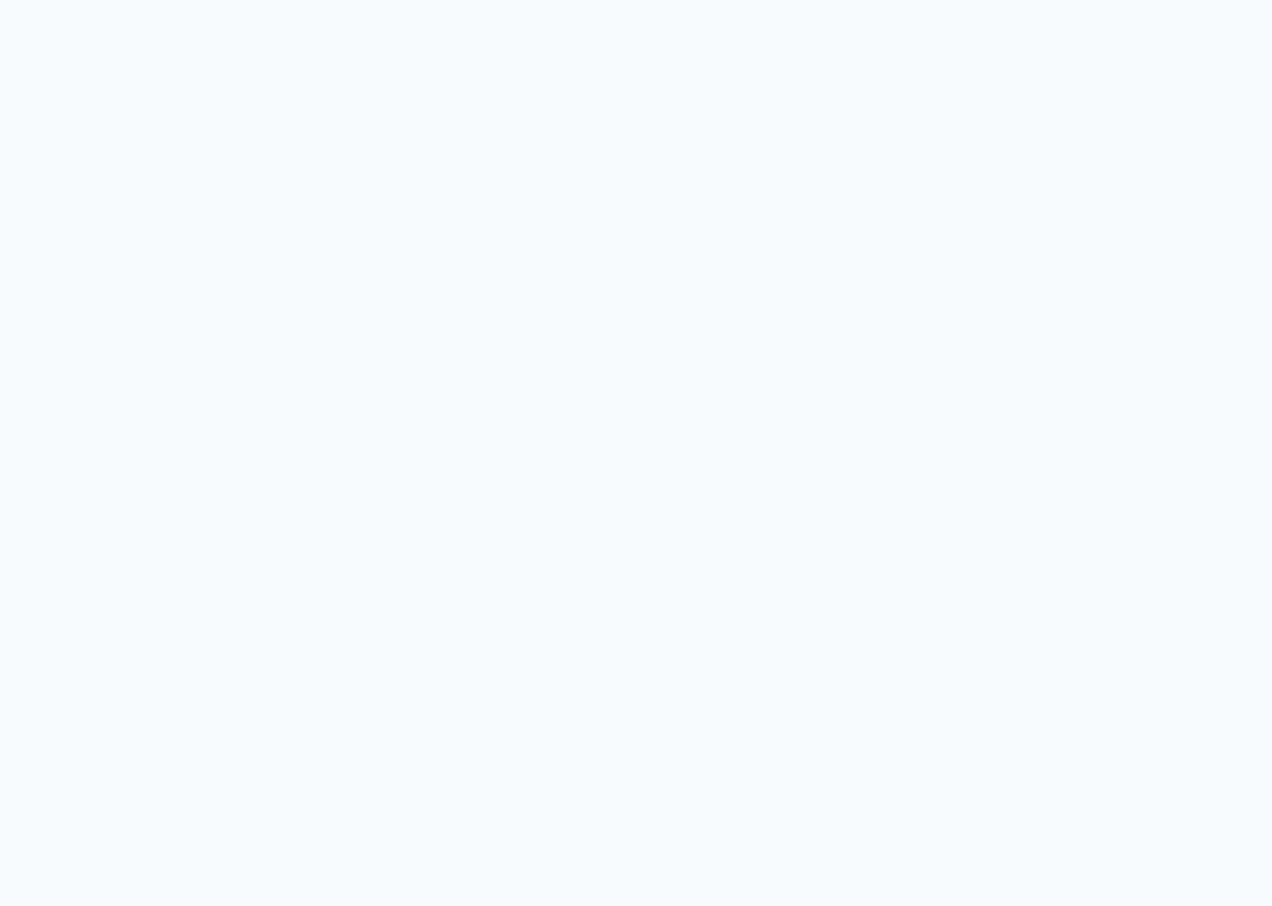 scroll, scrollTop: 0, scrollLeft: 0, axis: both 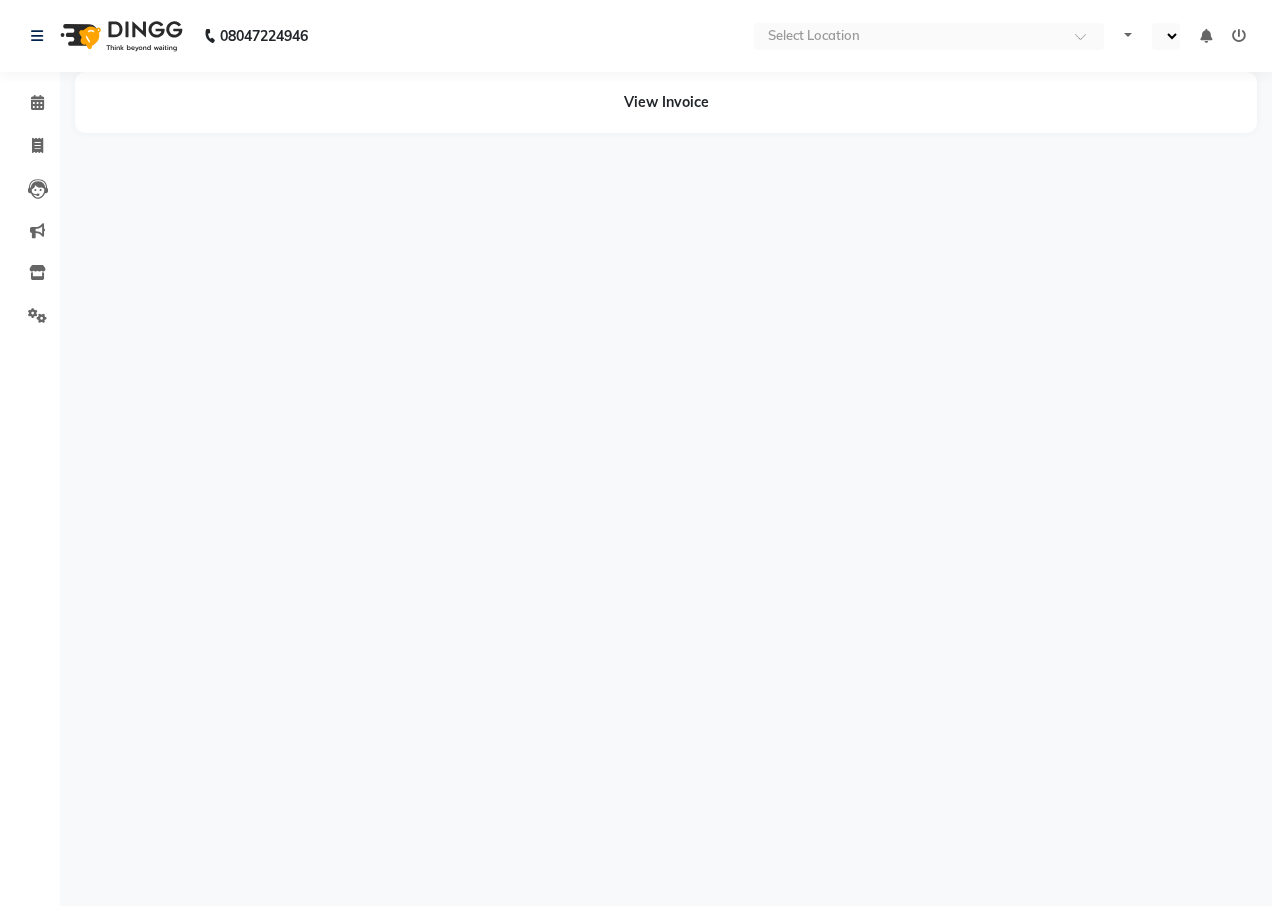 select on "en" 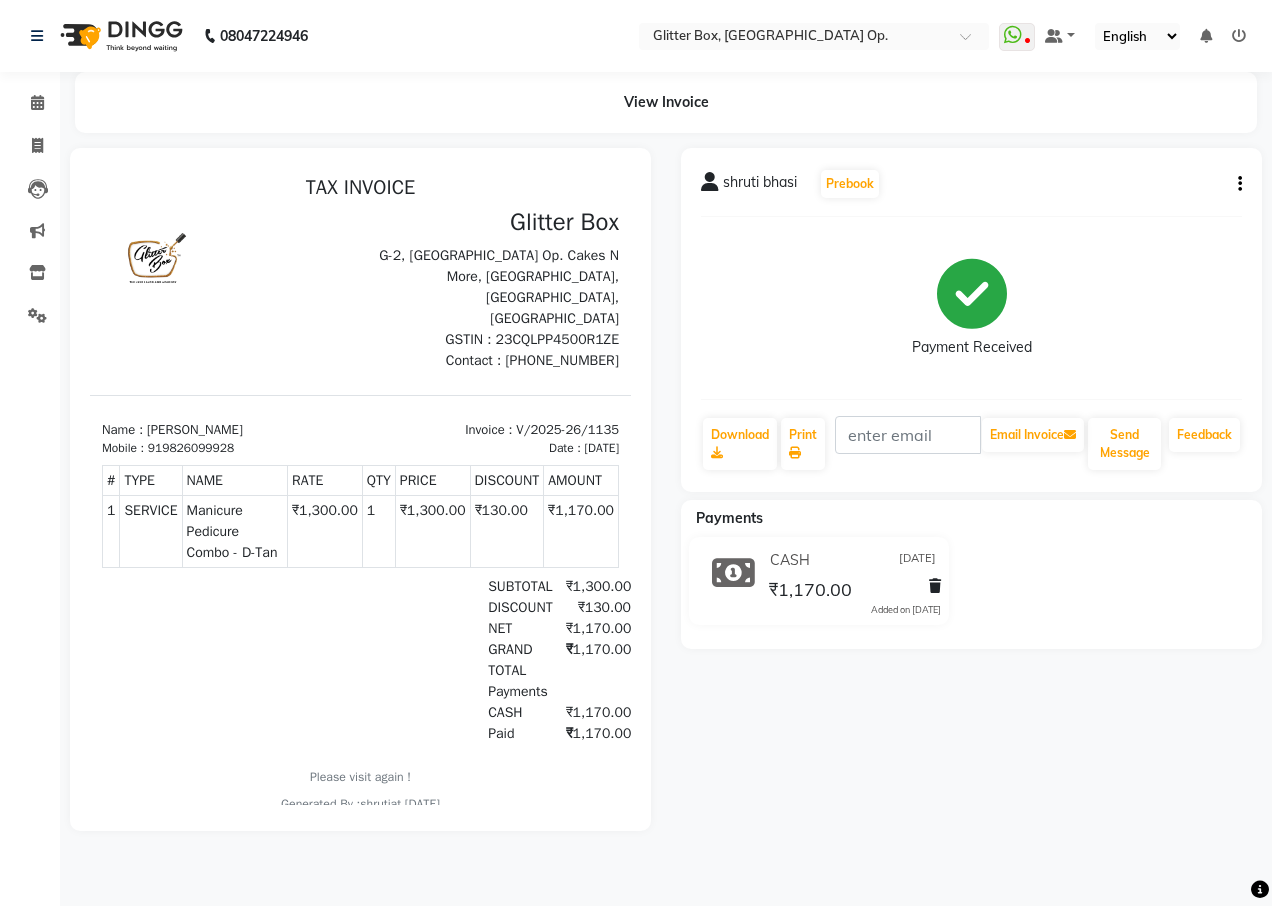 scroll, scrollTop: 0, scrollLeft: 0, axis: both 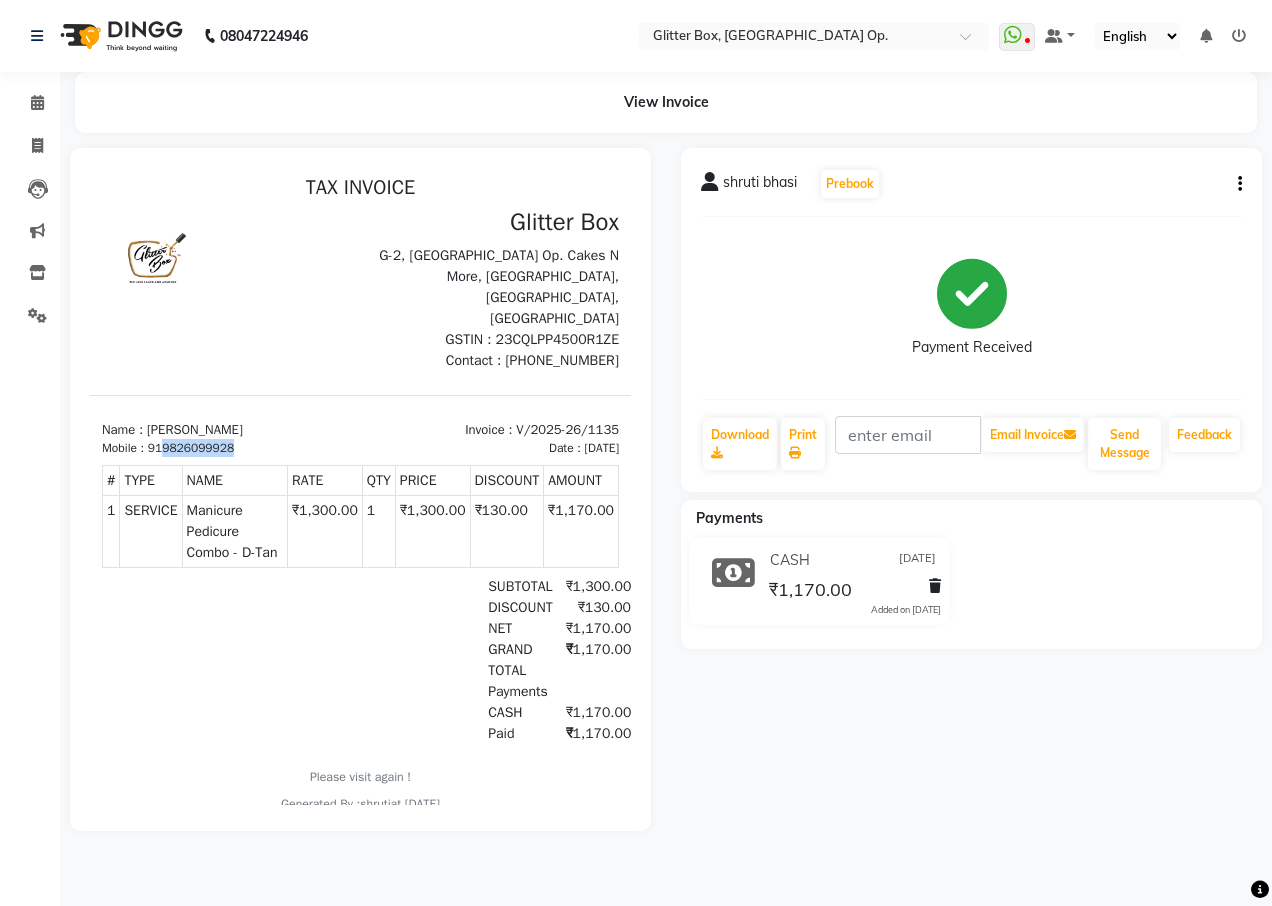 drag, startPoint x: 235, startPoint y: 427, endPoint x: 166, endPoint y: 423, distance: 69.115845 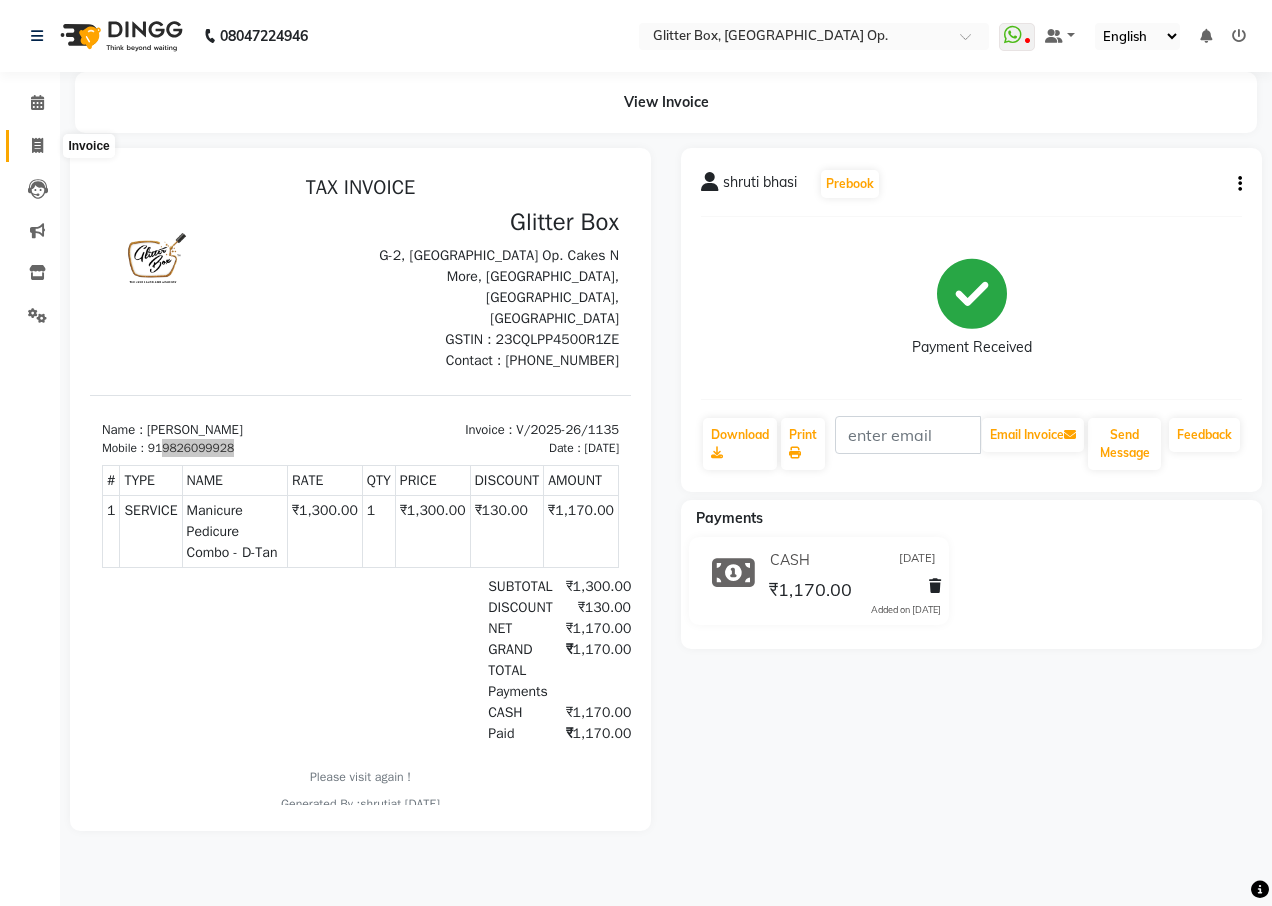 click 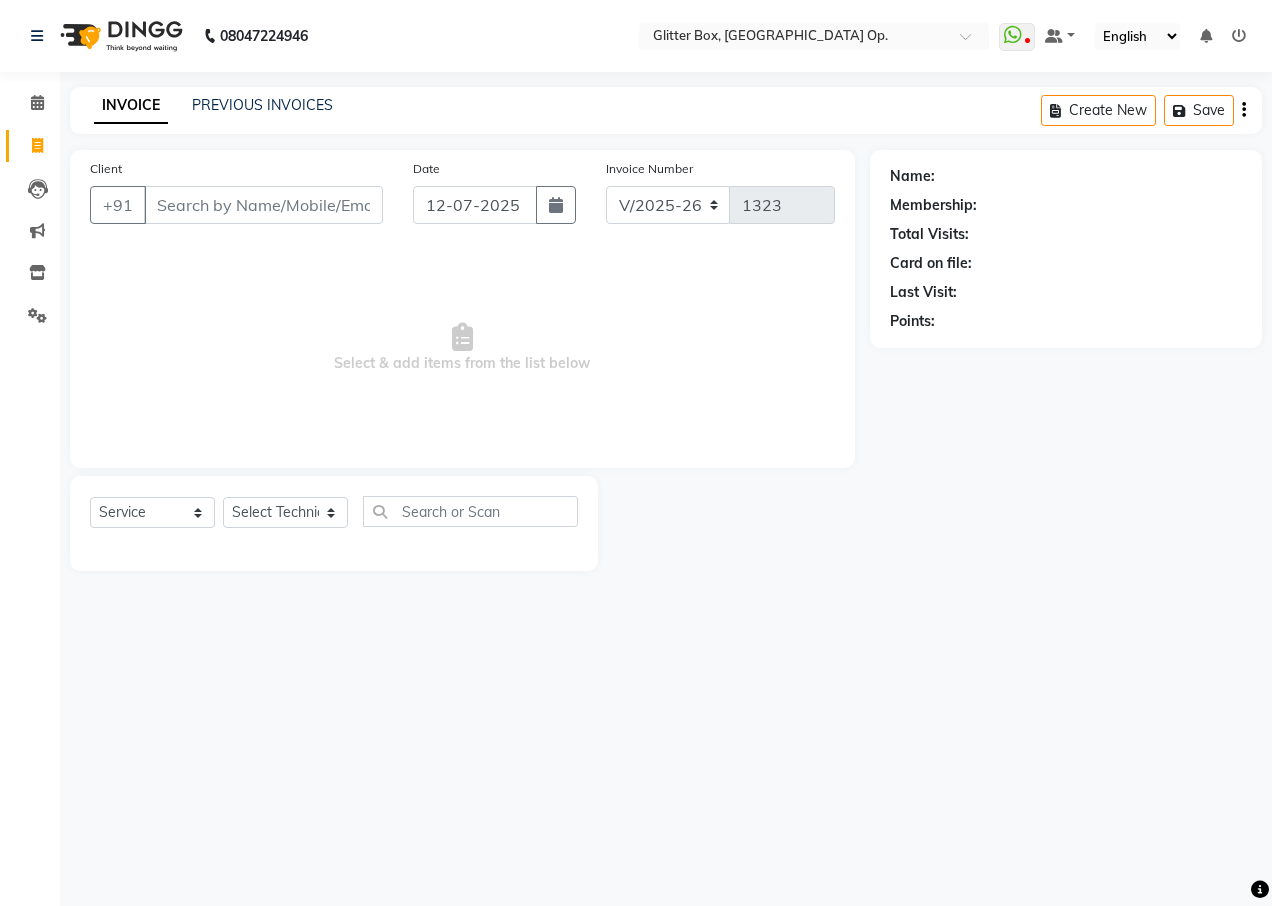 click on "Client" at bounding box center [263, 205] 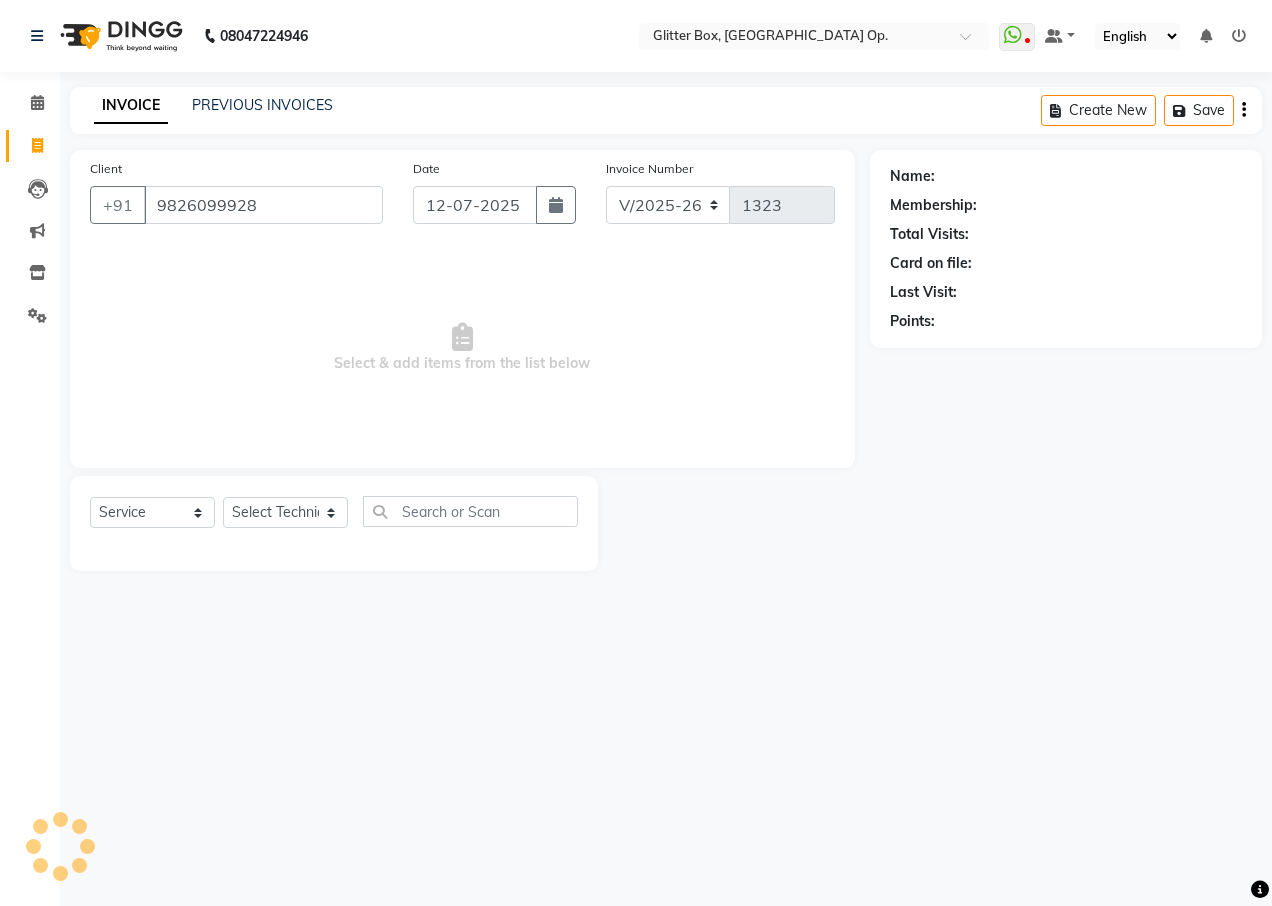 type on "9826099928" 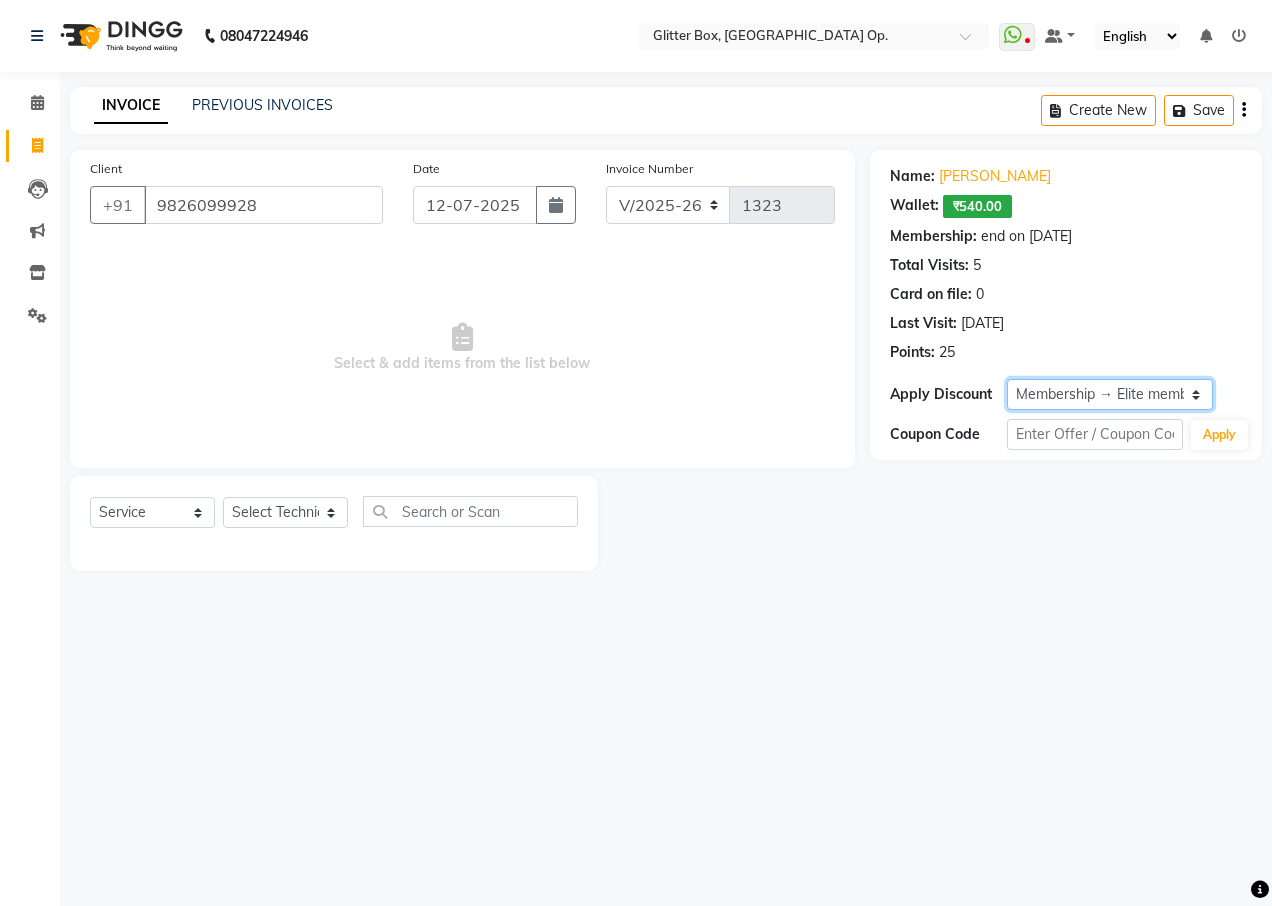 click on "Select Membership → Elite membership  Loyalty → Loyality level 1" 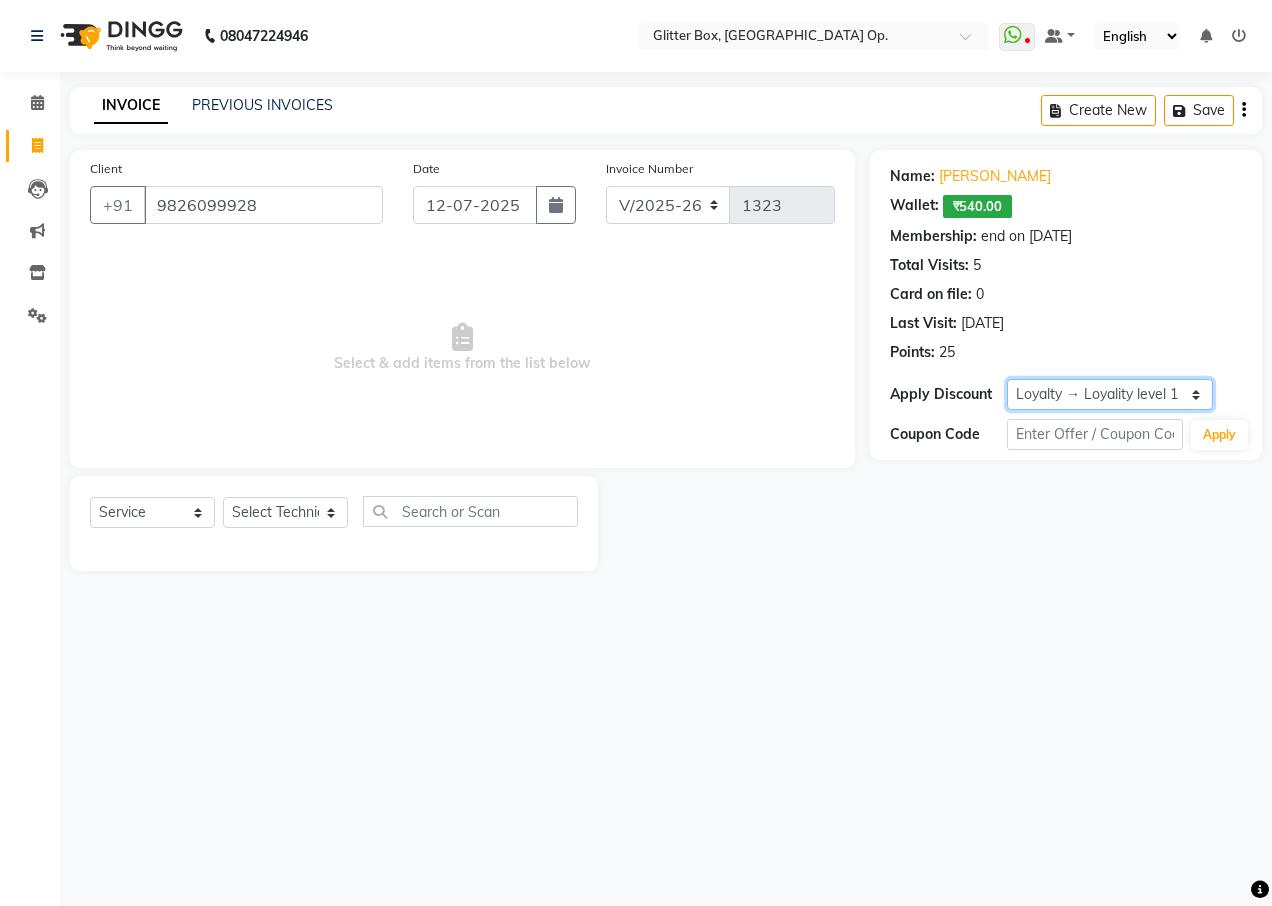 click on "Select Membership → Elite membership  Loyalty → Loyality level 1" 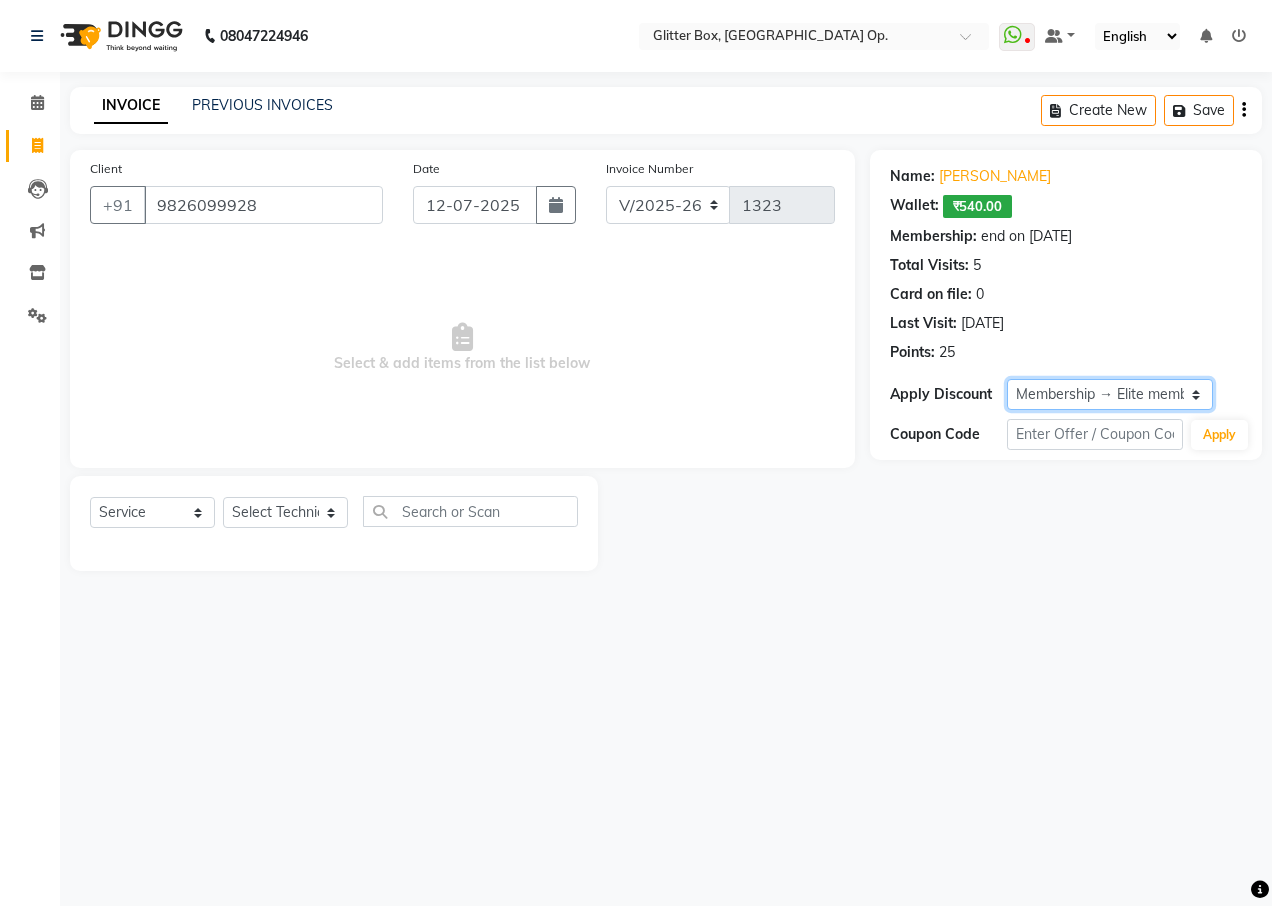 click on "Select Membership → Elite membership  Loyalty → Loyality level 1" 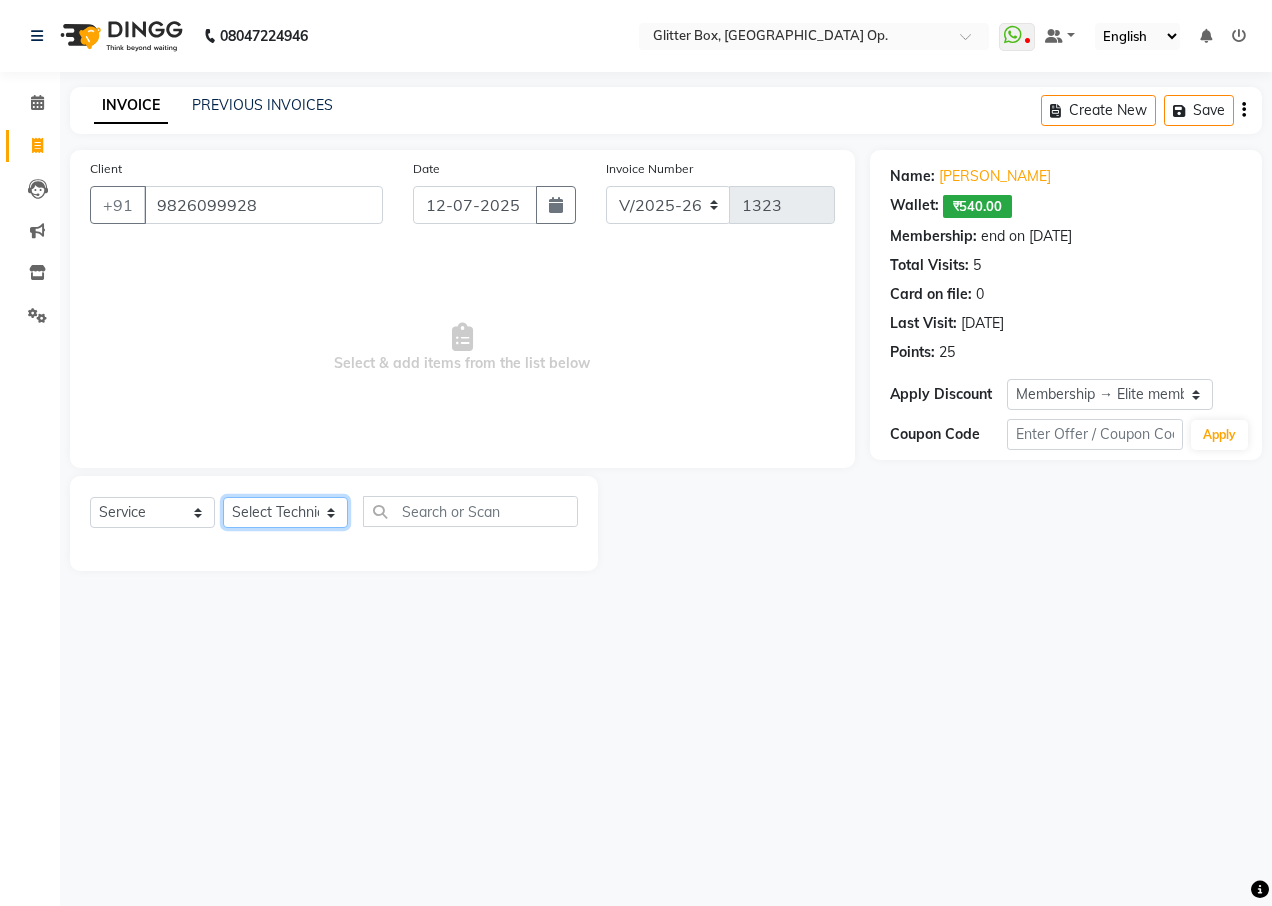 click on "Select Technician [PERSON_NAME] [PERSON_NAME] [PERSON_NAME] [PERSON_NAME] [PERSON_NAME] [PERSON_NAME] [PERSON_NAME] [PERSON_NAME] Das owner [PERSON_NAME] pooja Preeti makore Rupa [PERSON_NAME] [PERSON_NAME]" 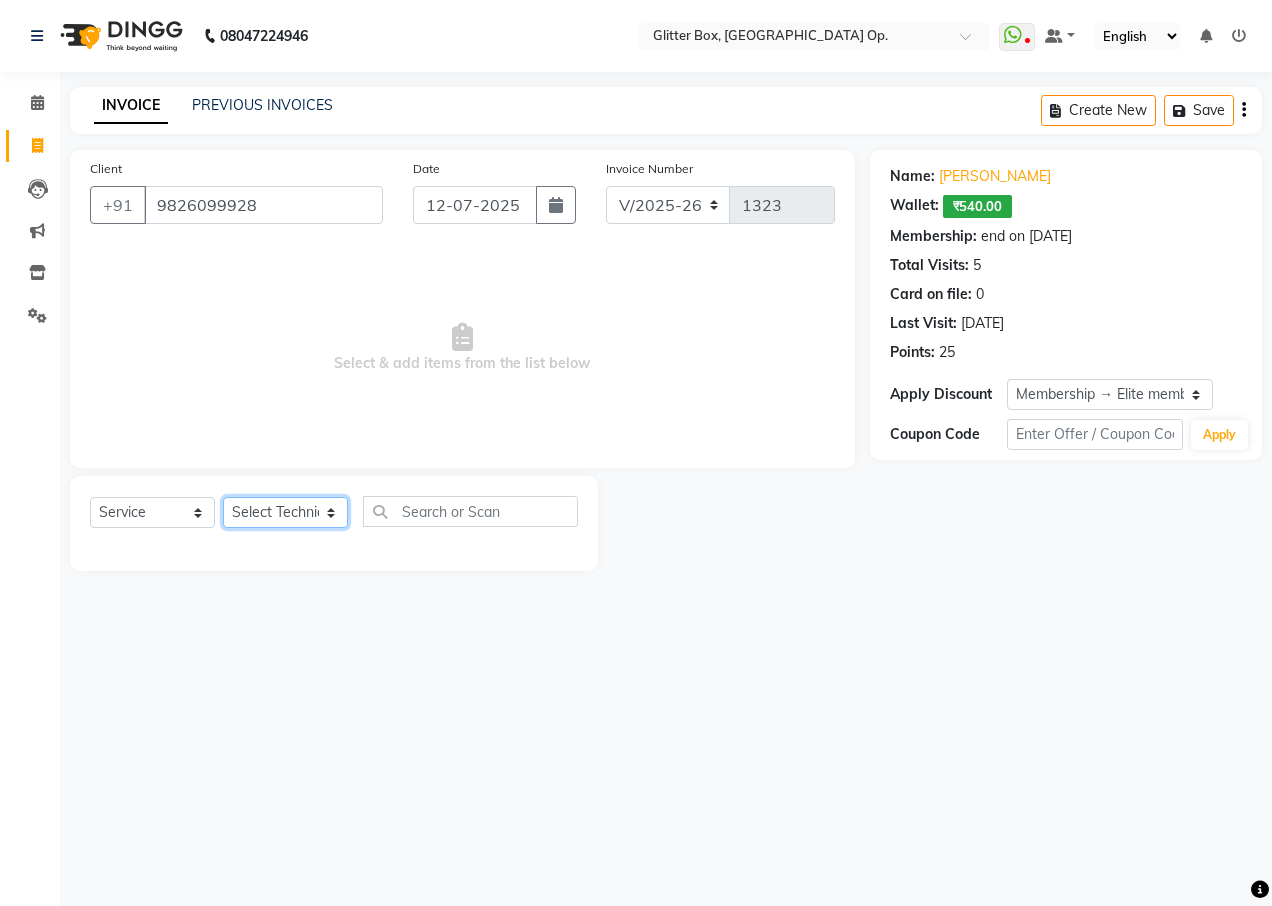 select on "38313" 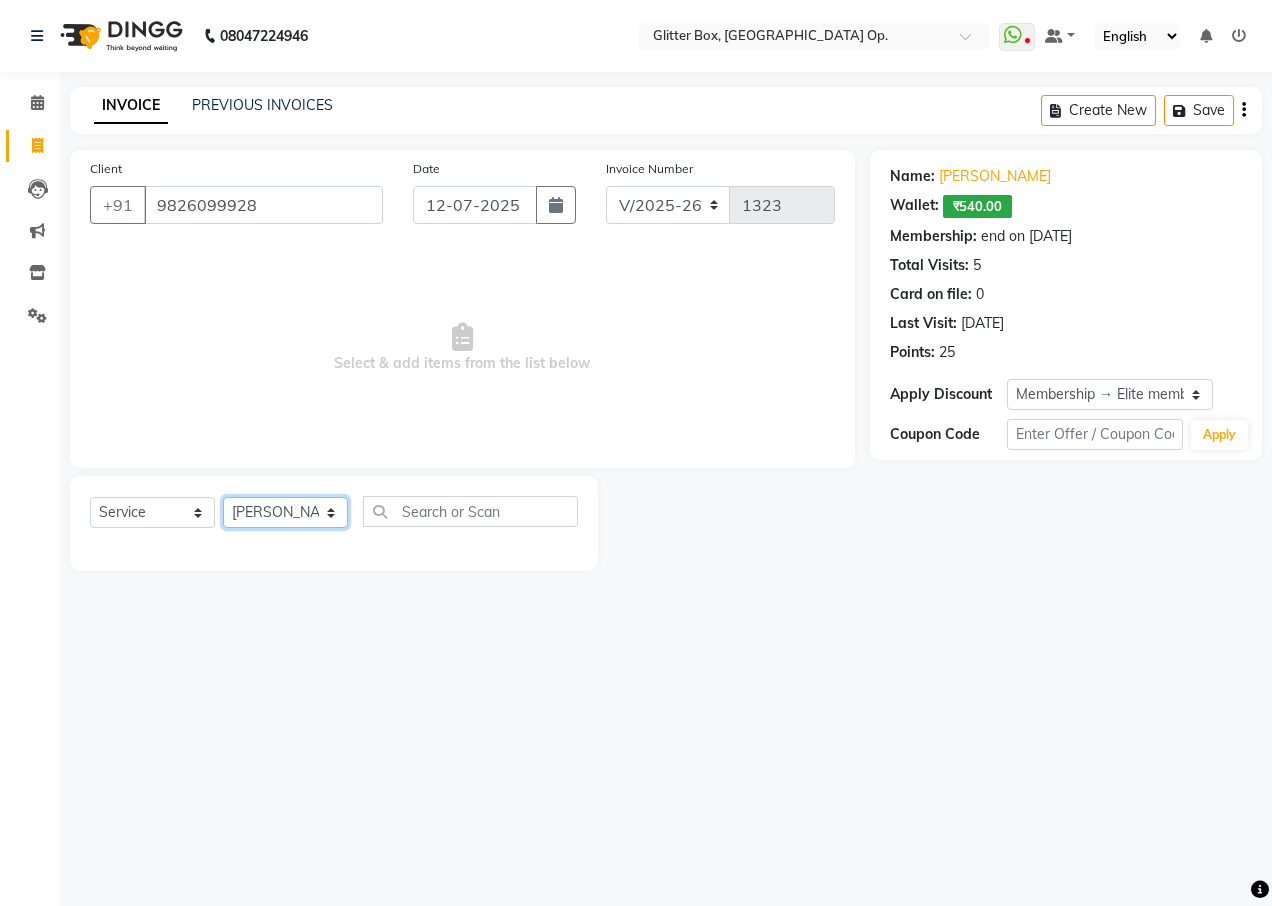 click on "Select Technician [PERSON_NAME] [PERSON_NAME] [PERSON_NAME] [PERSON_NAME] [PERSON_NAME] [PERSON_NAME] [PERSON_NAME] [PERSON_NAME] Das owner [PERSON_NAME] pooja Preeti makore Rupa [PERSON_NAME] [PERSON_NAME]" 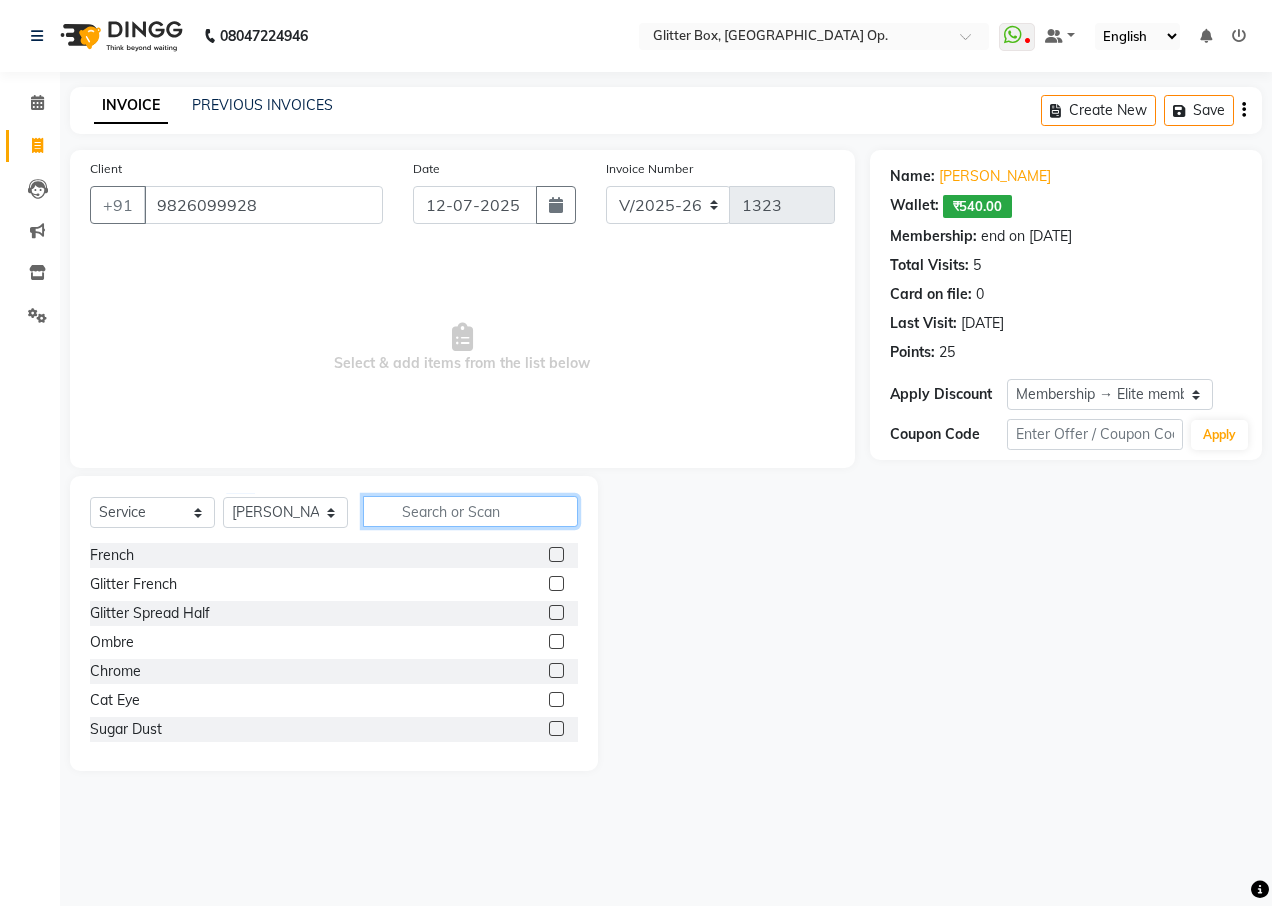 click 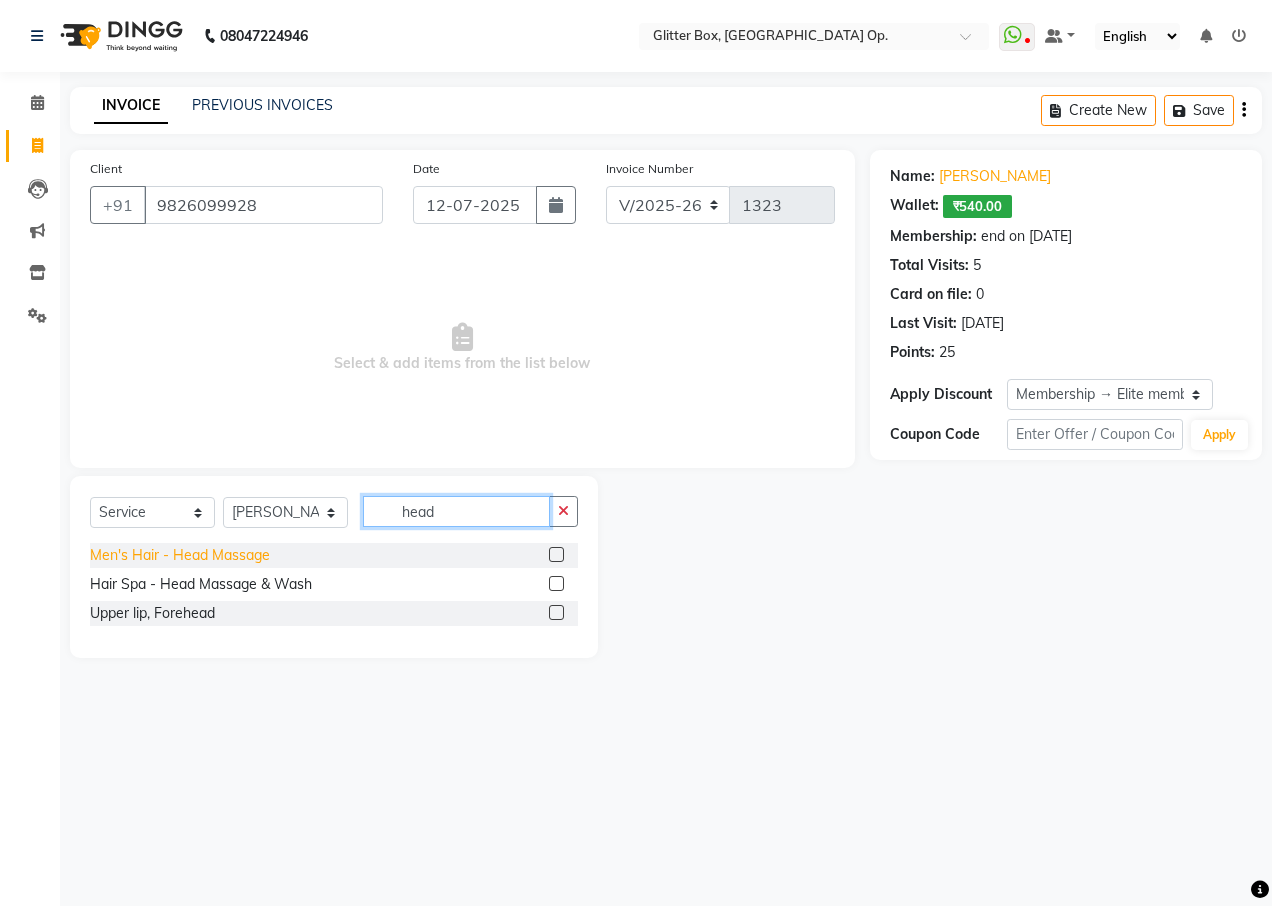 type on "head" 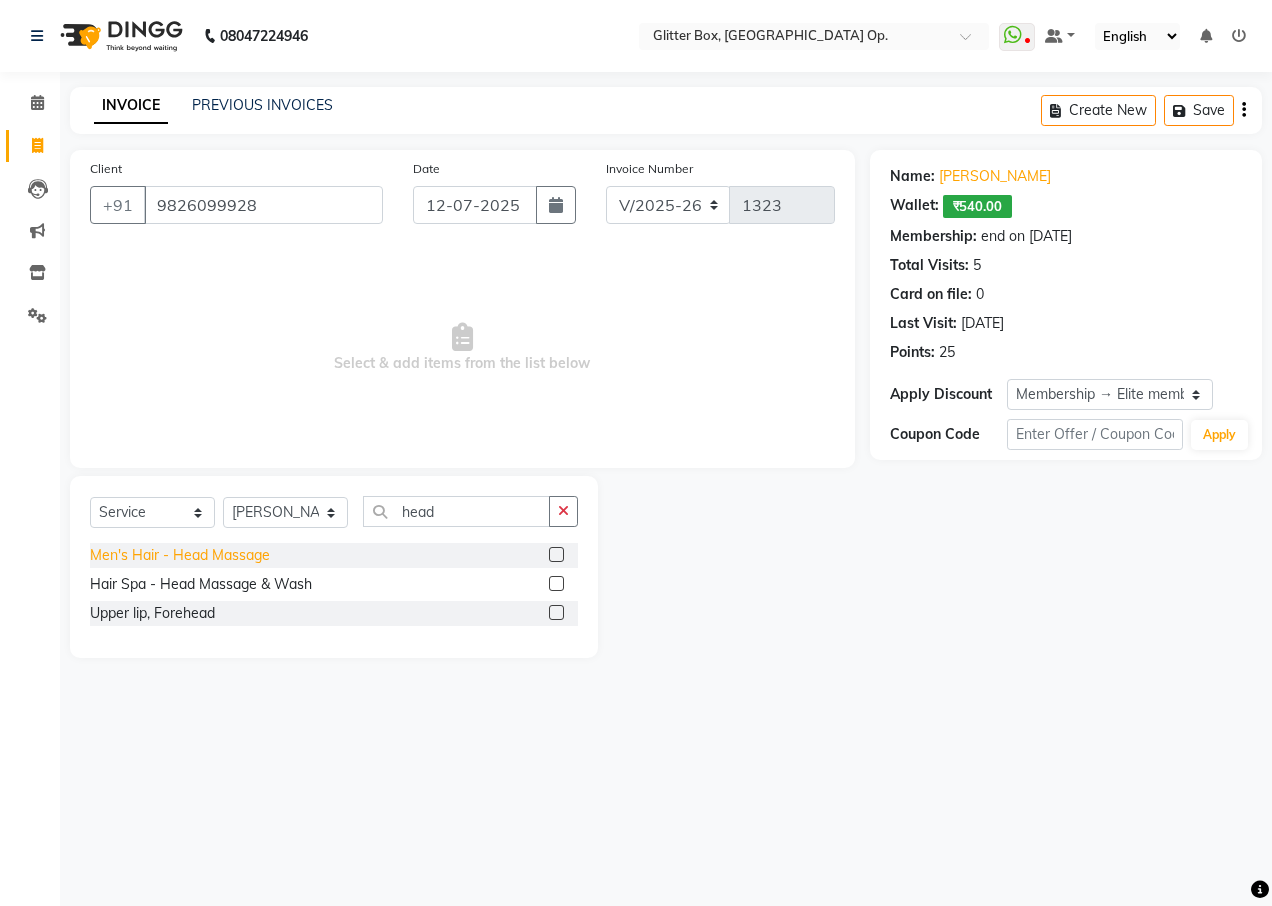 click on "Men's Hair  - Head Massage" 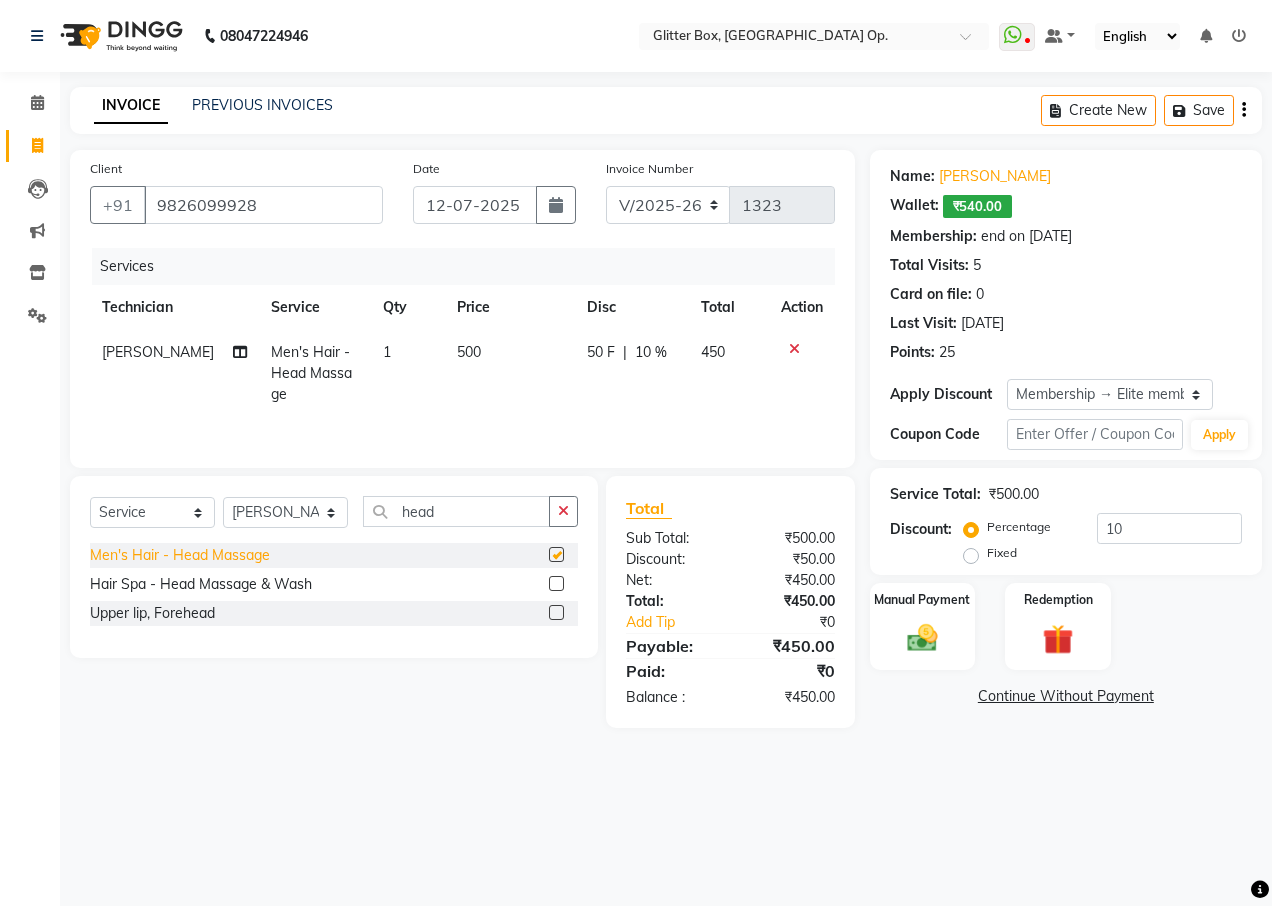checkbox on "false" 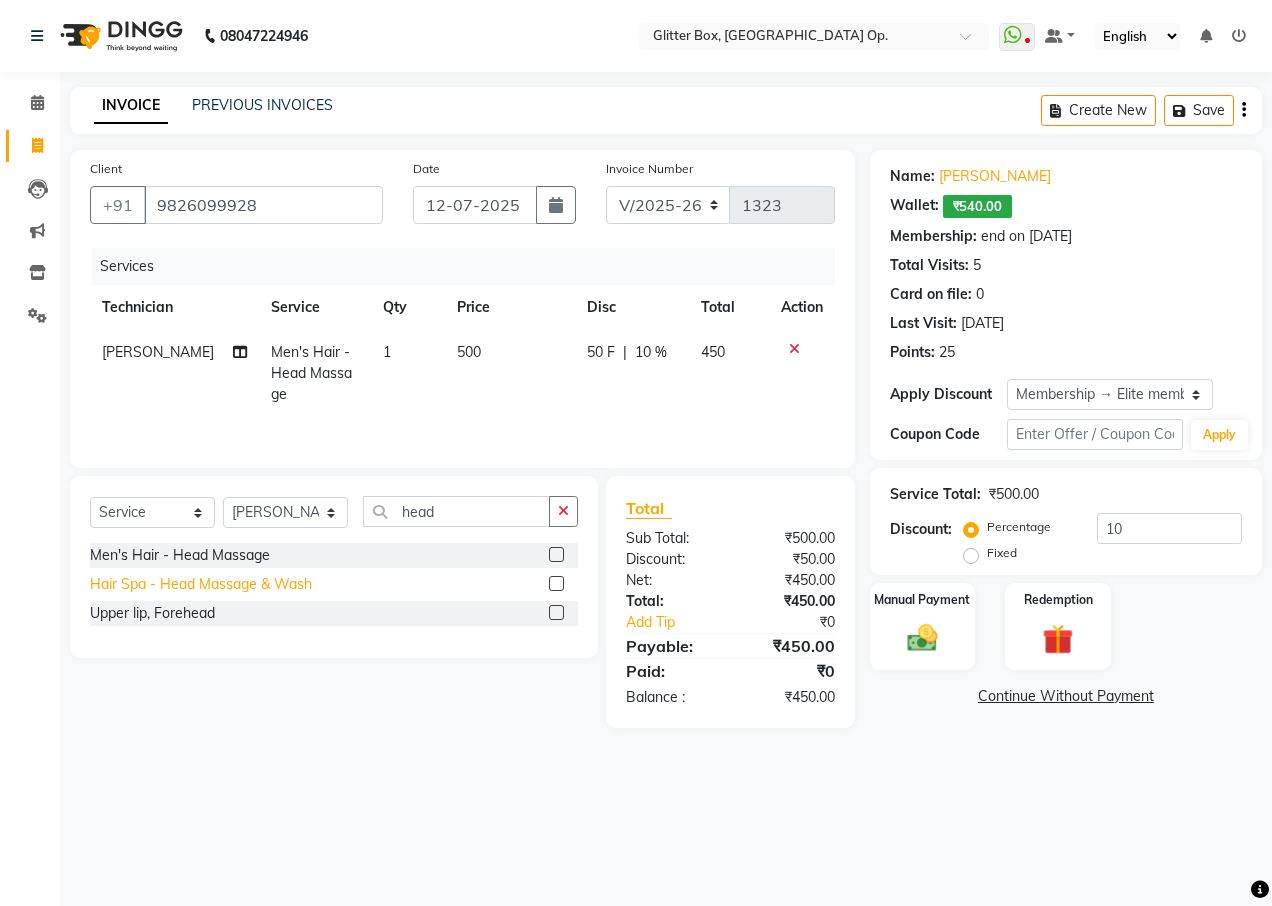 click on "Hair Spa  - Head Massage & Wash" 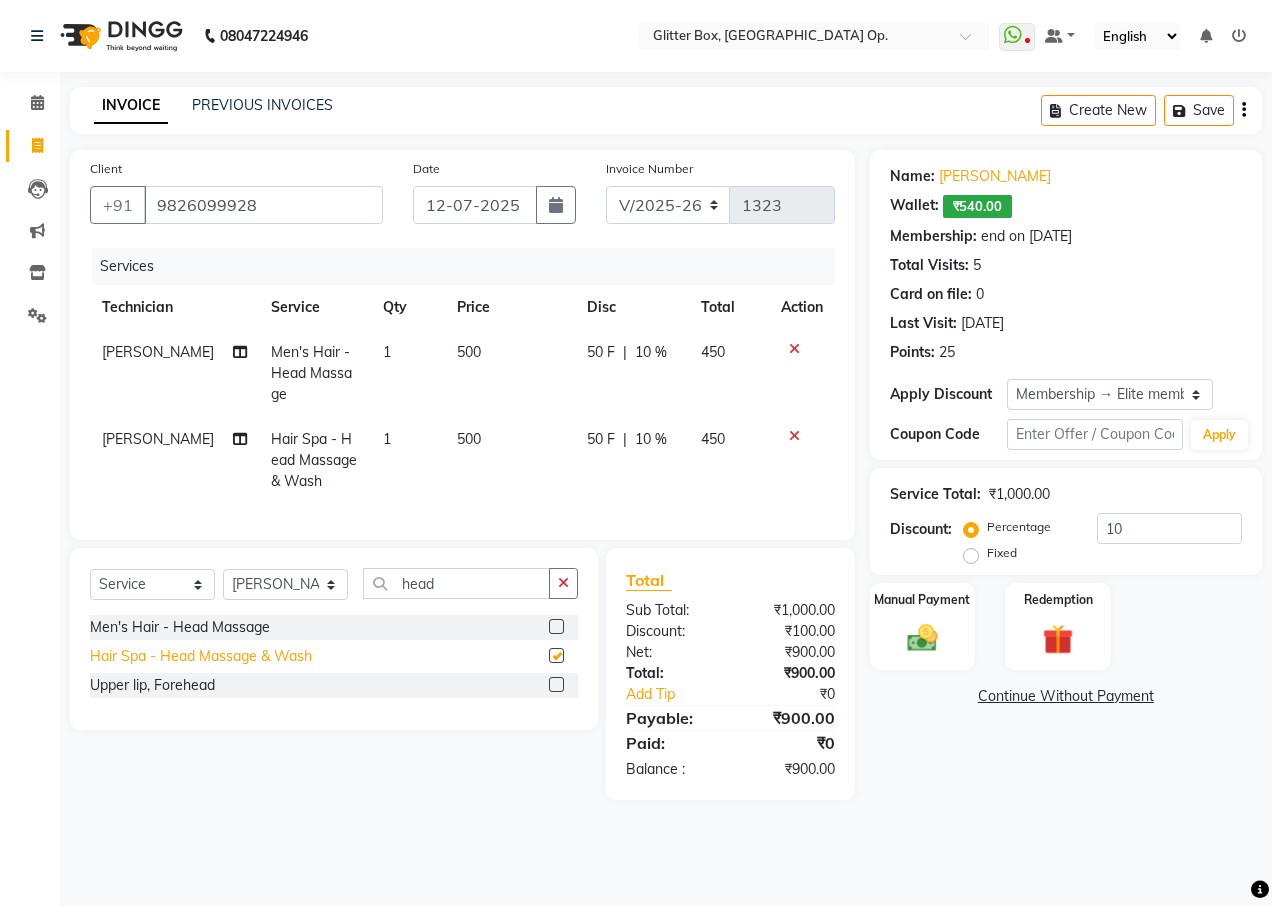 checkbox on "false" 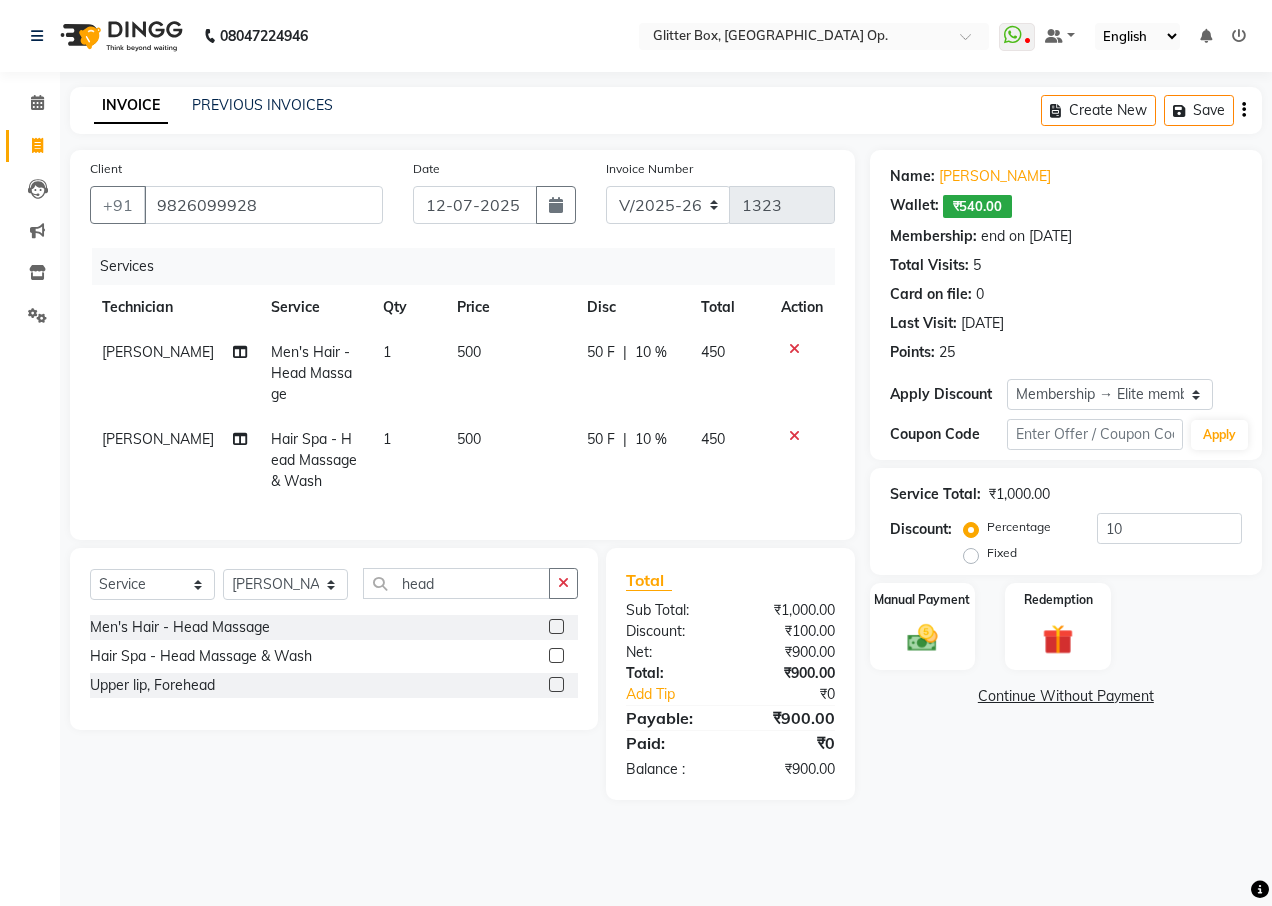 click 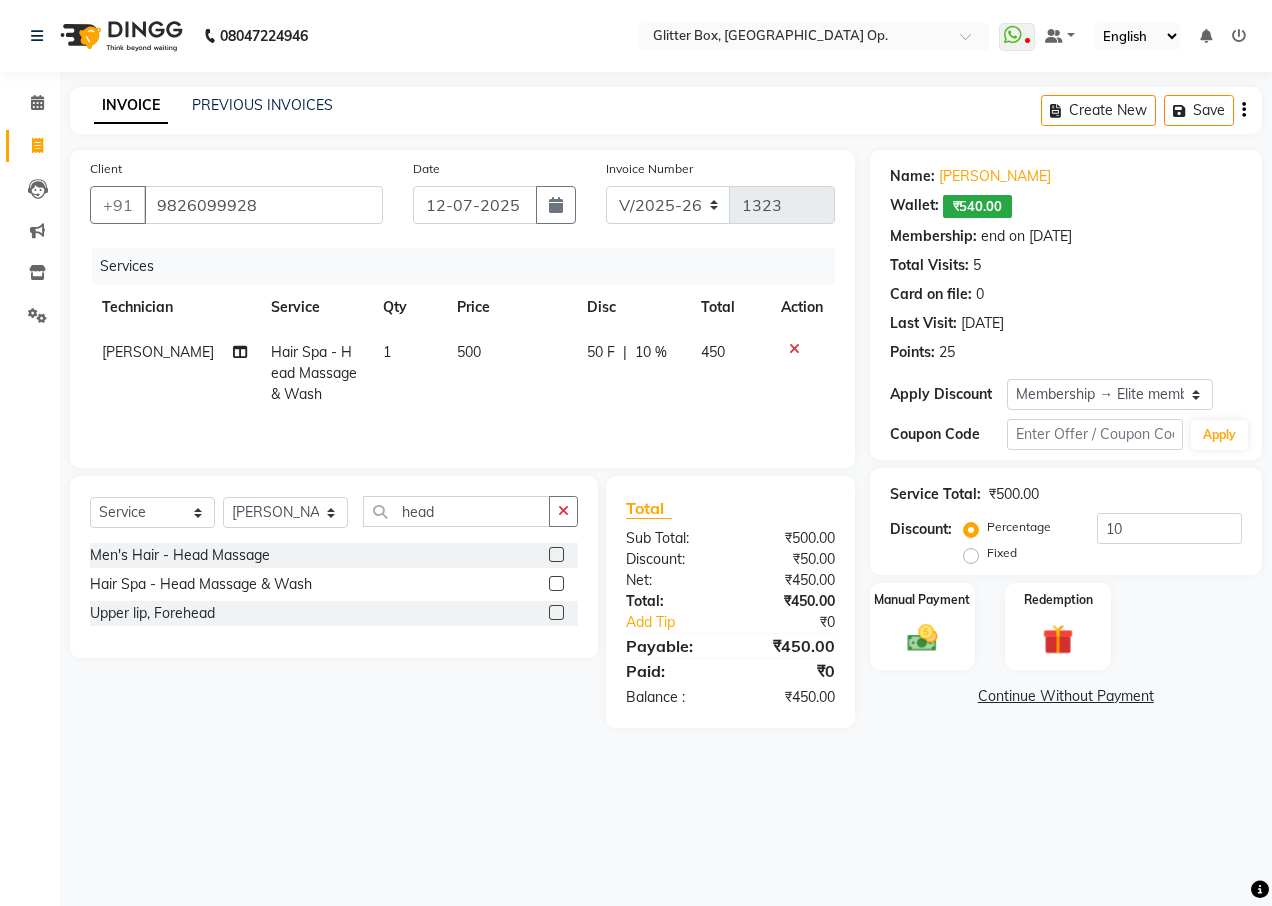 drag, startPoint x: 563, startPoint y: 511, endPoint x: 514, endPoint y: 534, distance: 54.129475 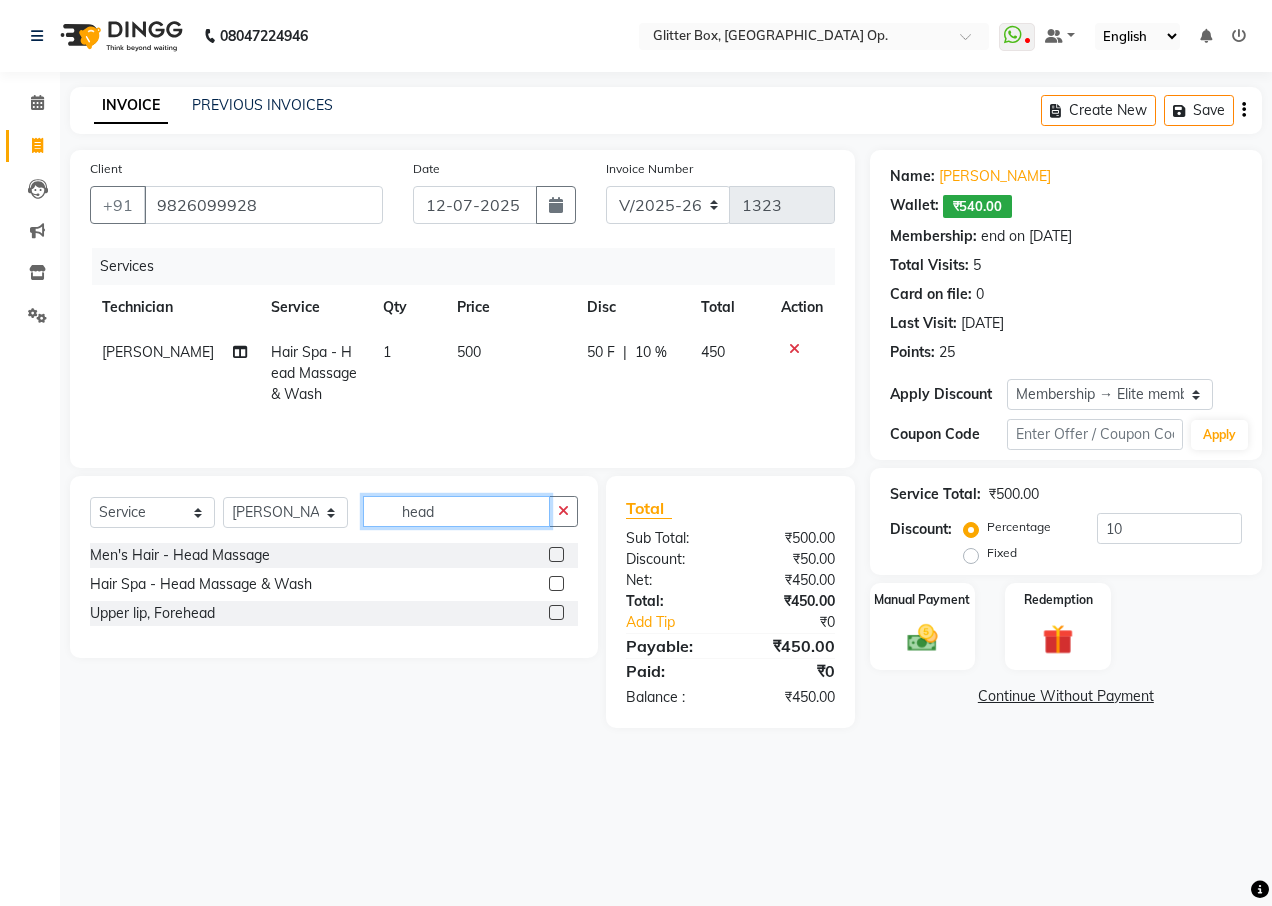type 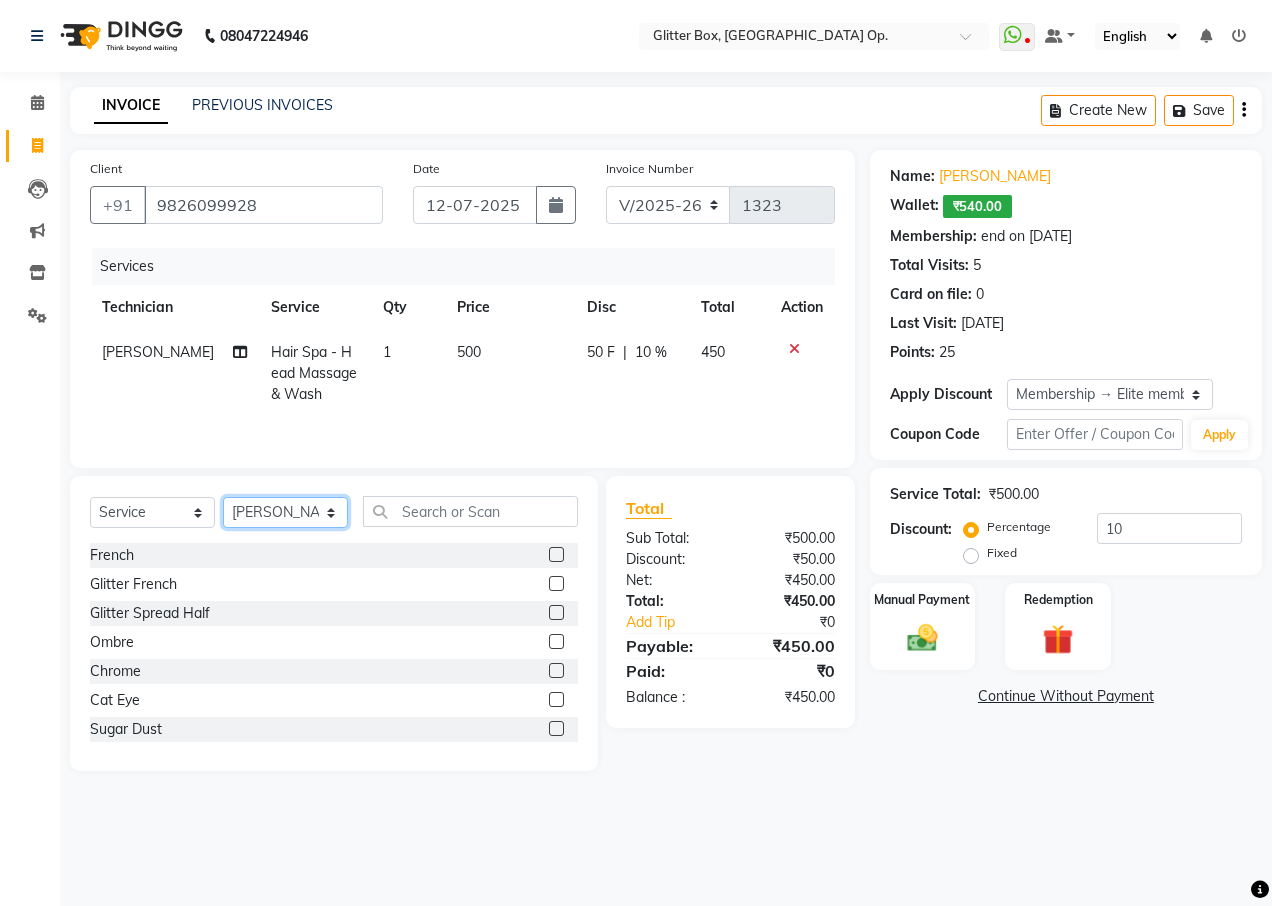 click on "Select Technician [PERSON_NAME] [PERSON_NAME] [PERSON_NAME] [PERSON_NAME] [PERSON_NAME] [PERSON_NAME] [PERSON_NAME] [PERSON_NAME] Das owner [PERSON_NAME] pooja Preeti makore Rupa [PERSON_NAME] [PERSON_NAME]" 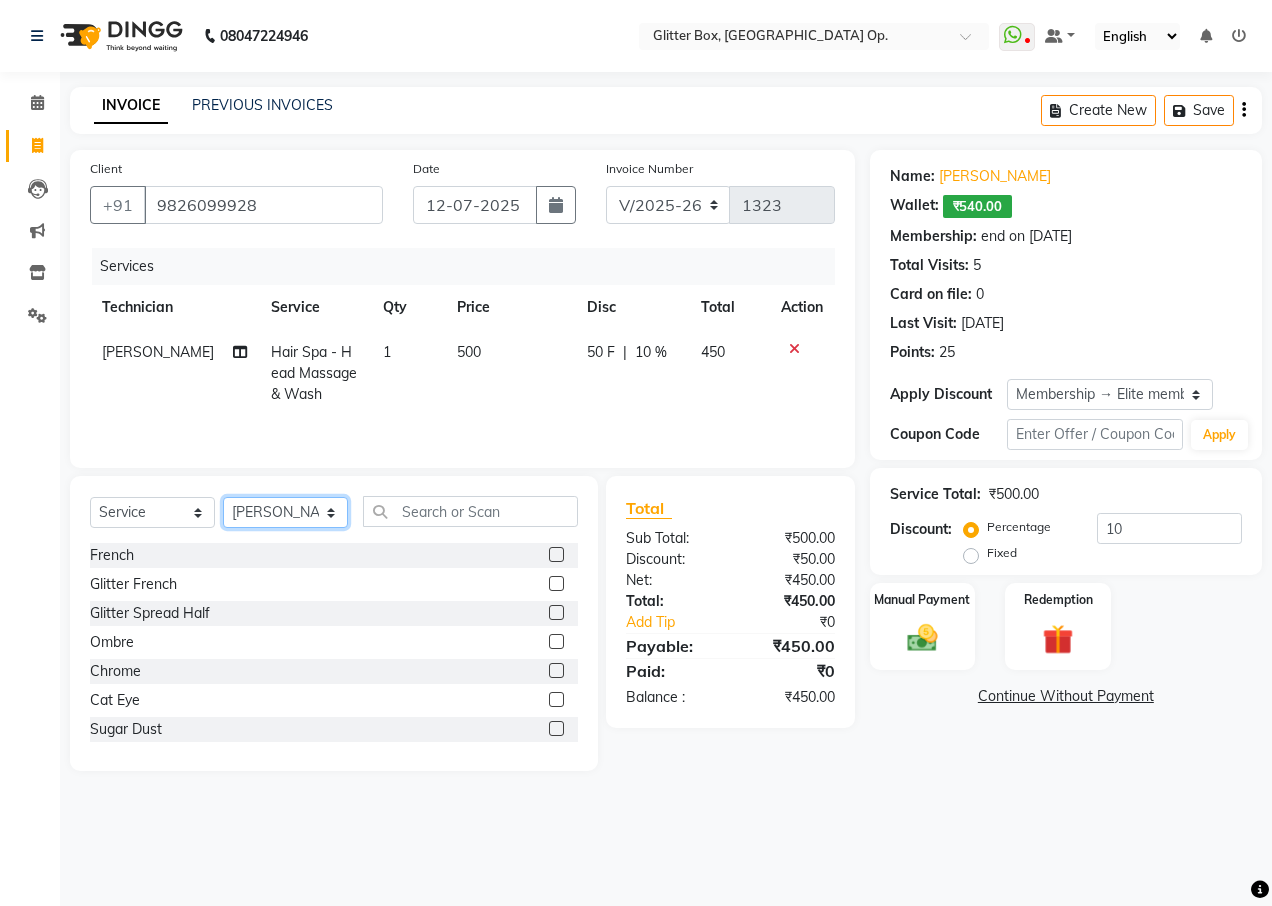 select on "71114" 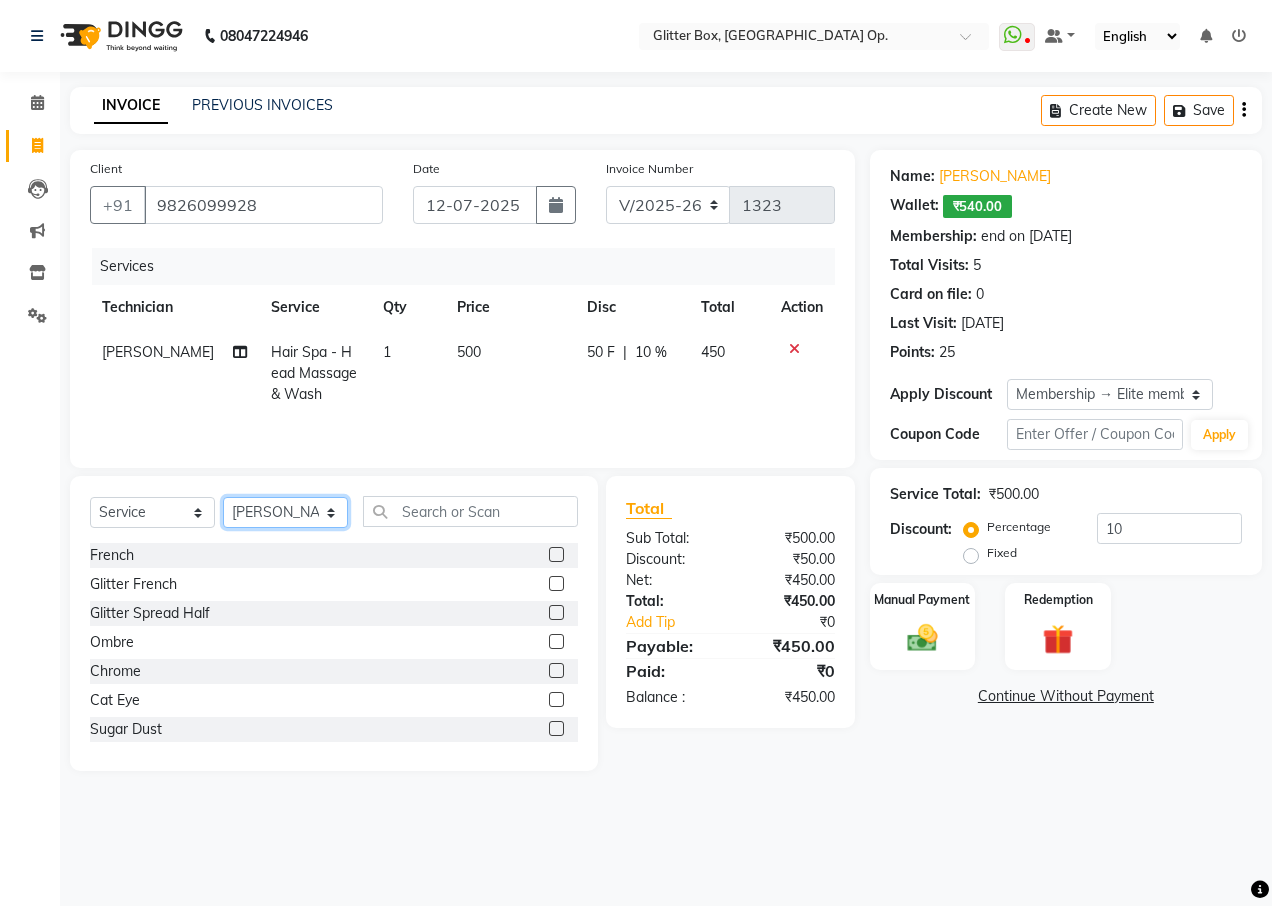 click on "Select Technician [PERSON_NAME] [PERSON_NAME] [PERSON_NAME] [PERSON_NAME] [PERSON_NAME] [PERSON_NAME] [PERSON_NAME] [PERSON_NAME] Das owner [PERSON_NAME] pooja Preeti makore Rupa [PERSON_NAME] [PERSON_NAME]" 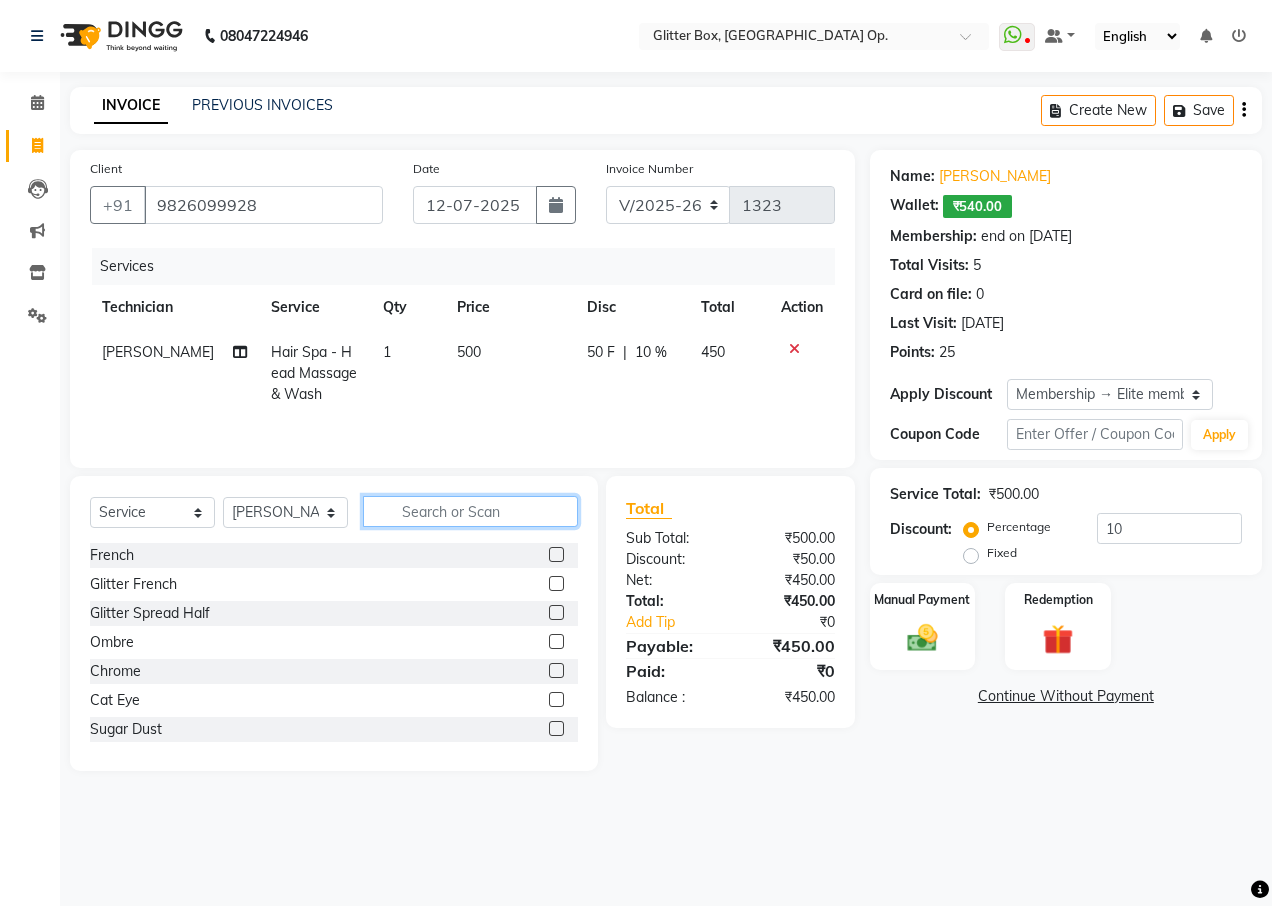 click 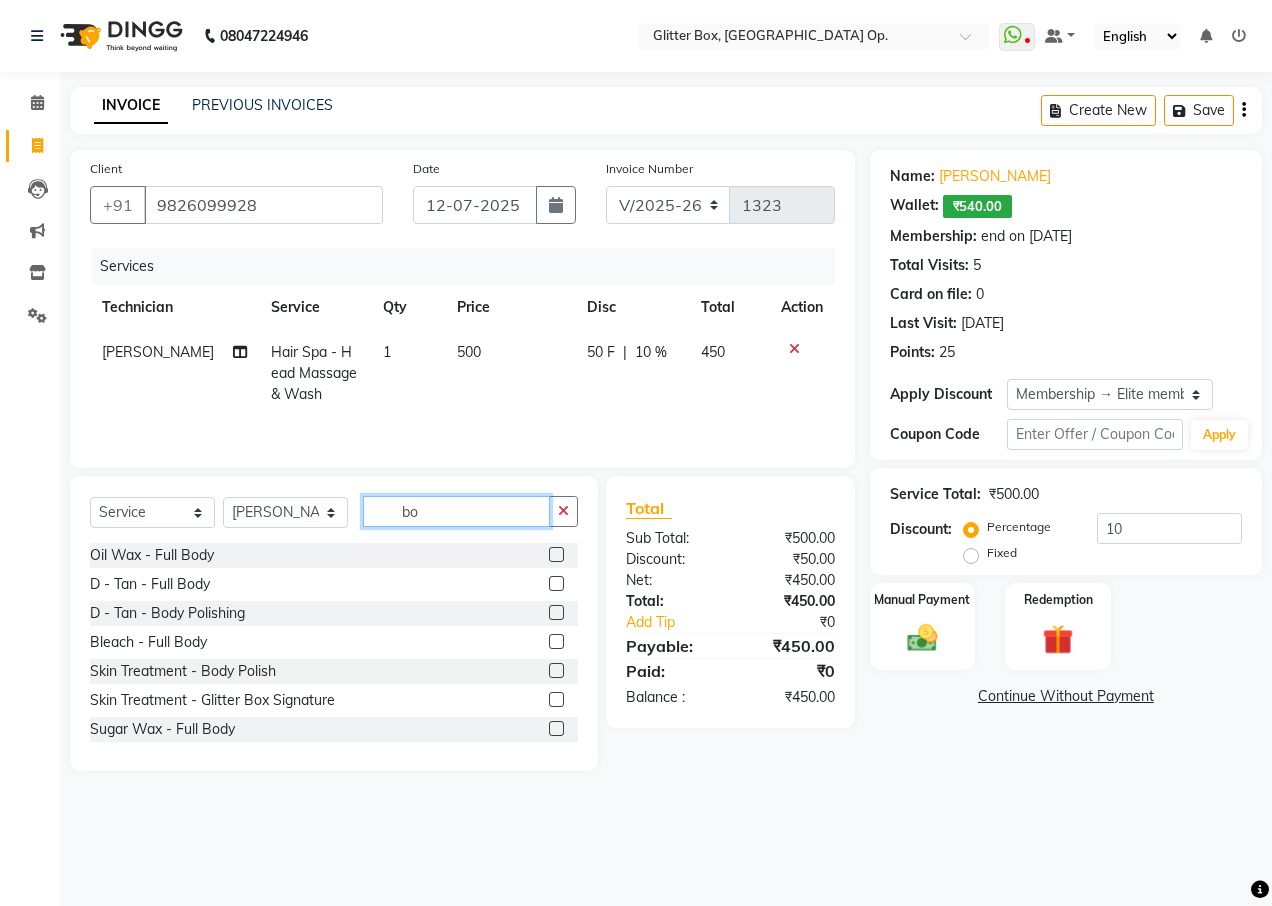 type on "b" 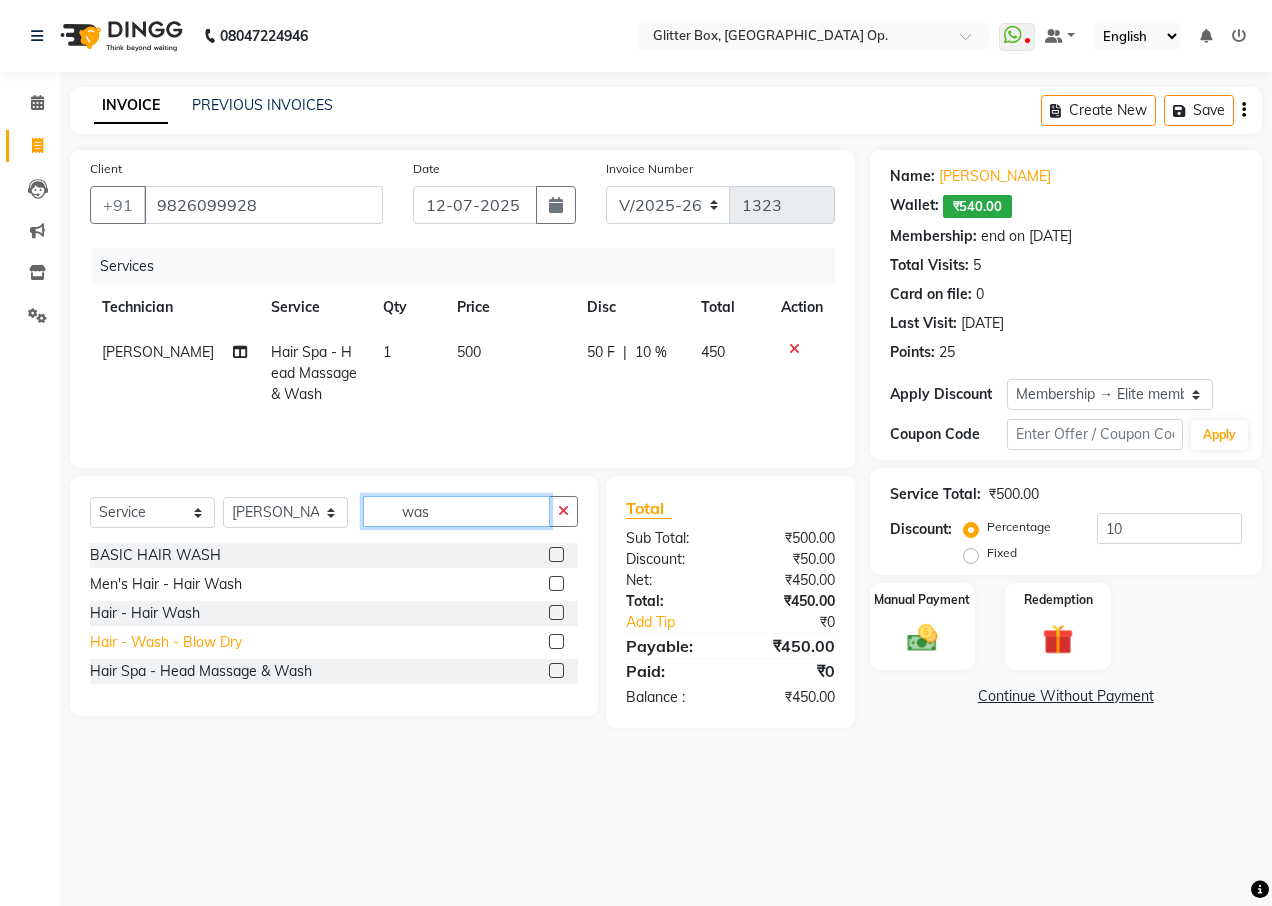 type on "was" 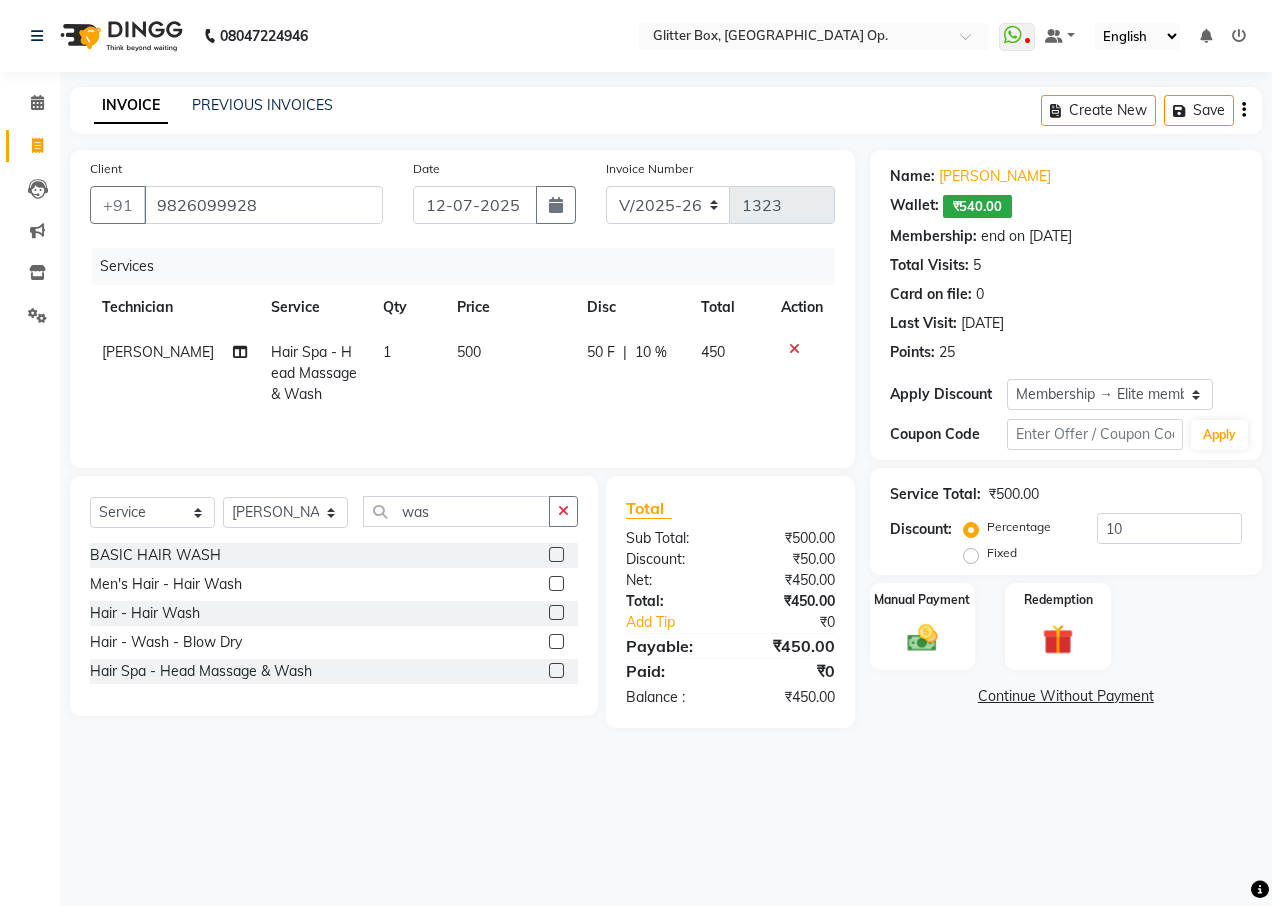 click on "Hair  - Wash - Blow Dry" 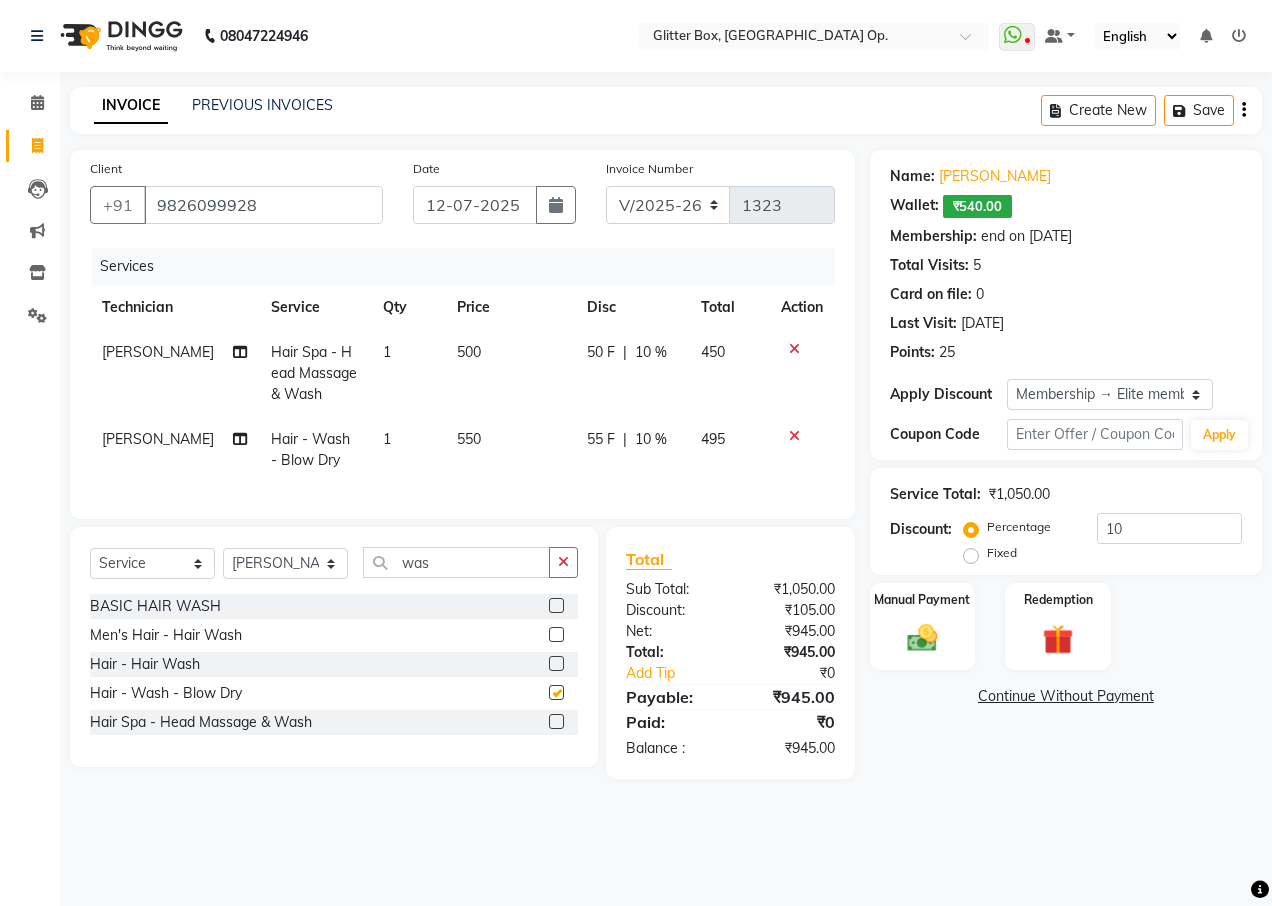 checkbox on "false" 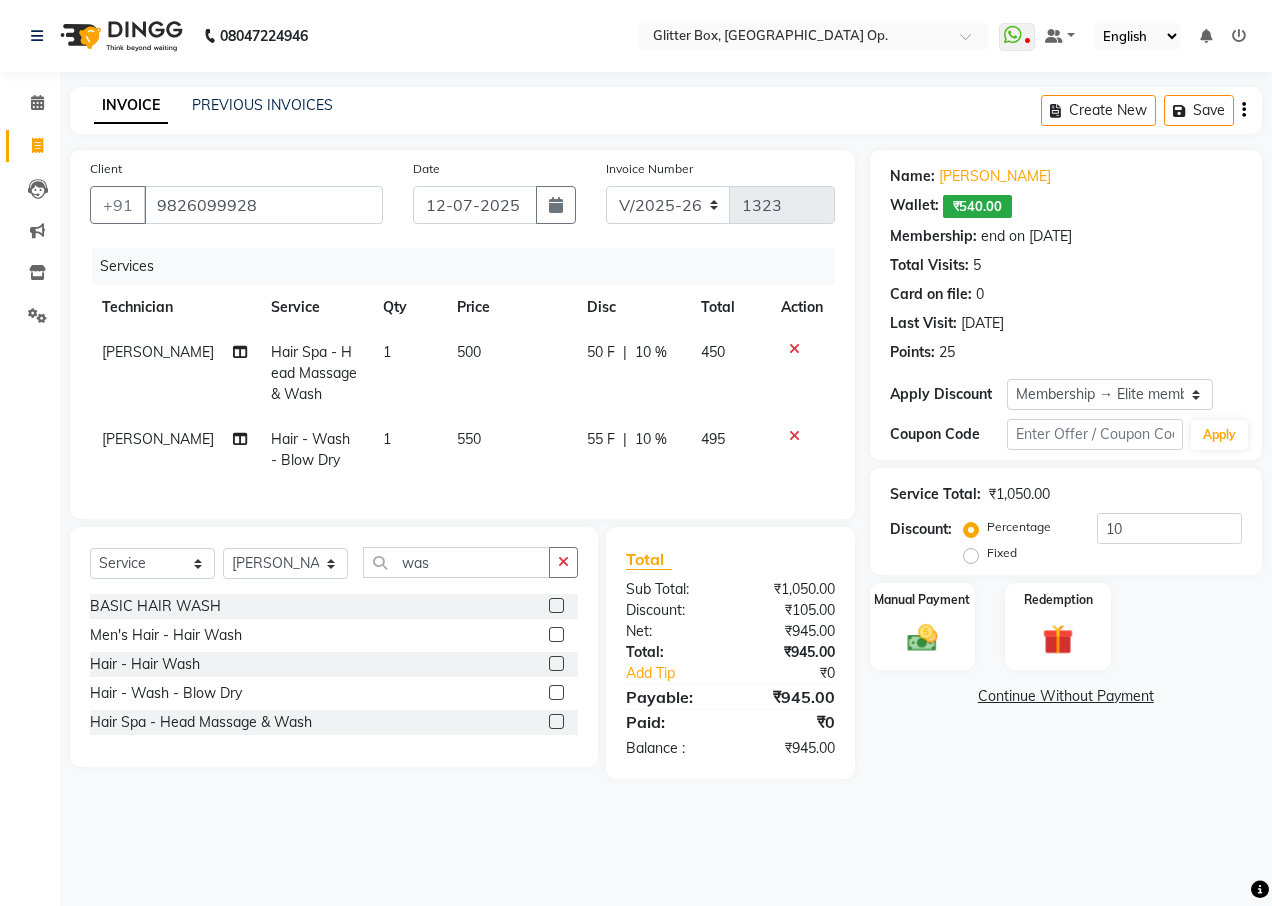 click on "550" 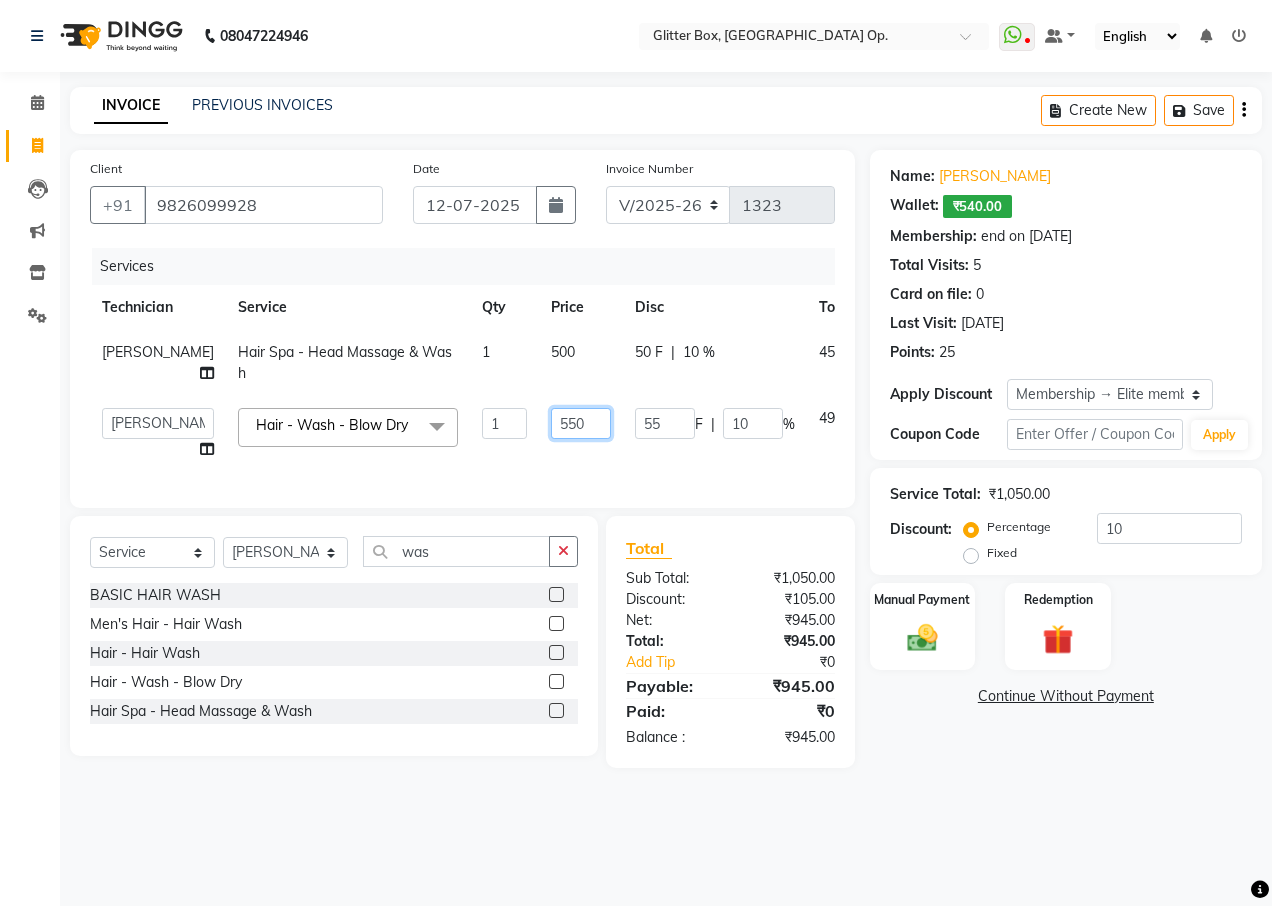 click on "550" 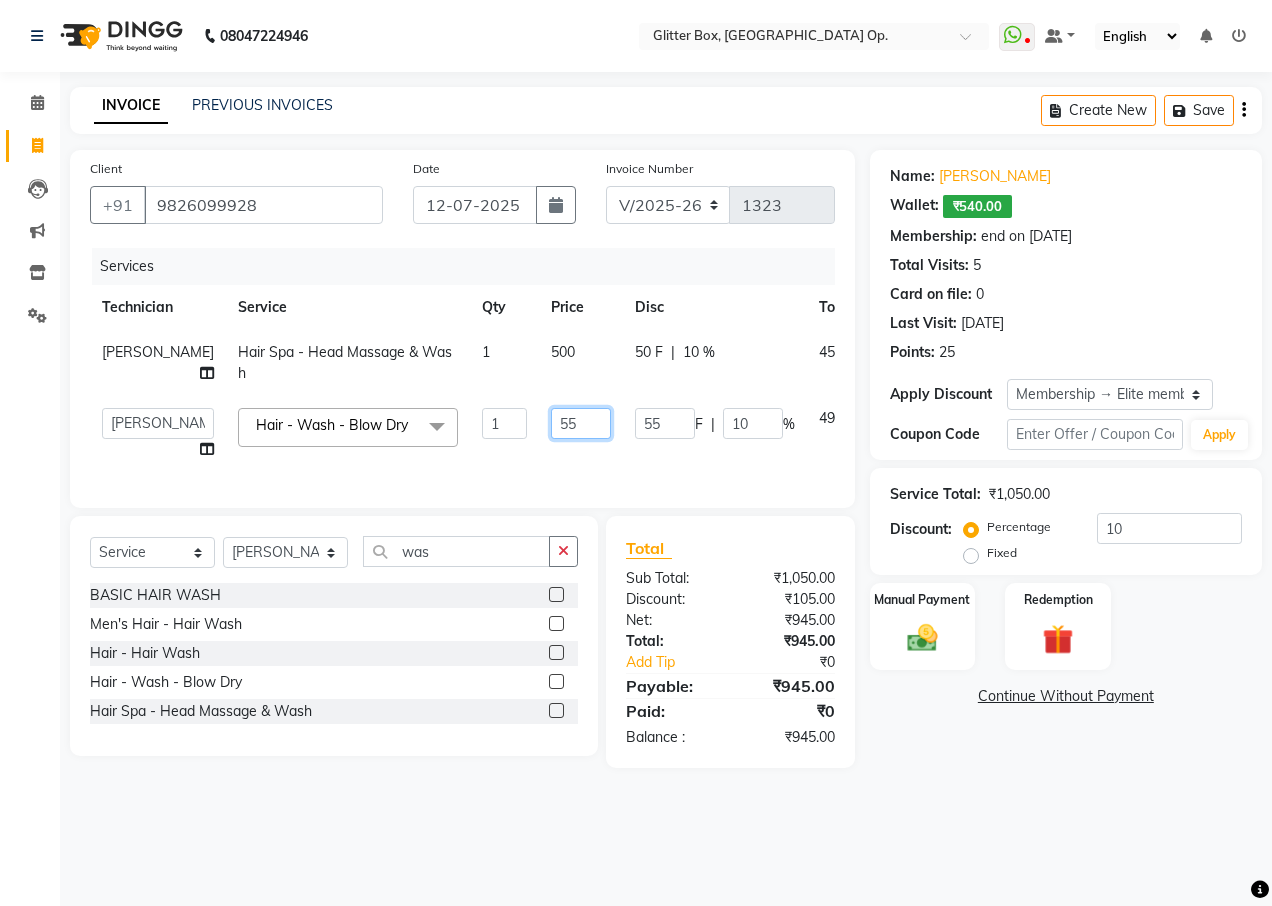 type on "5" 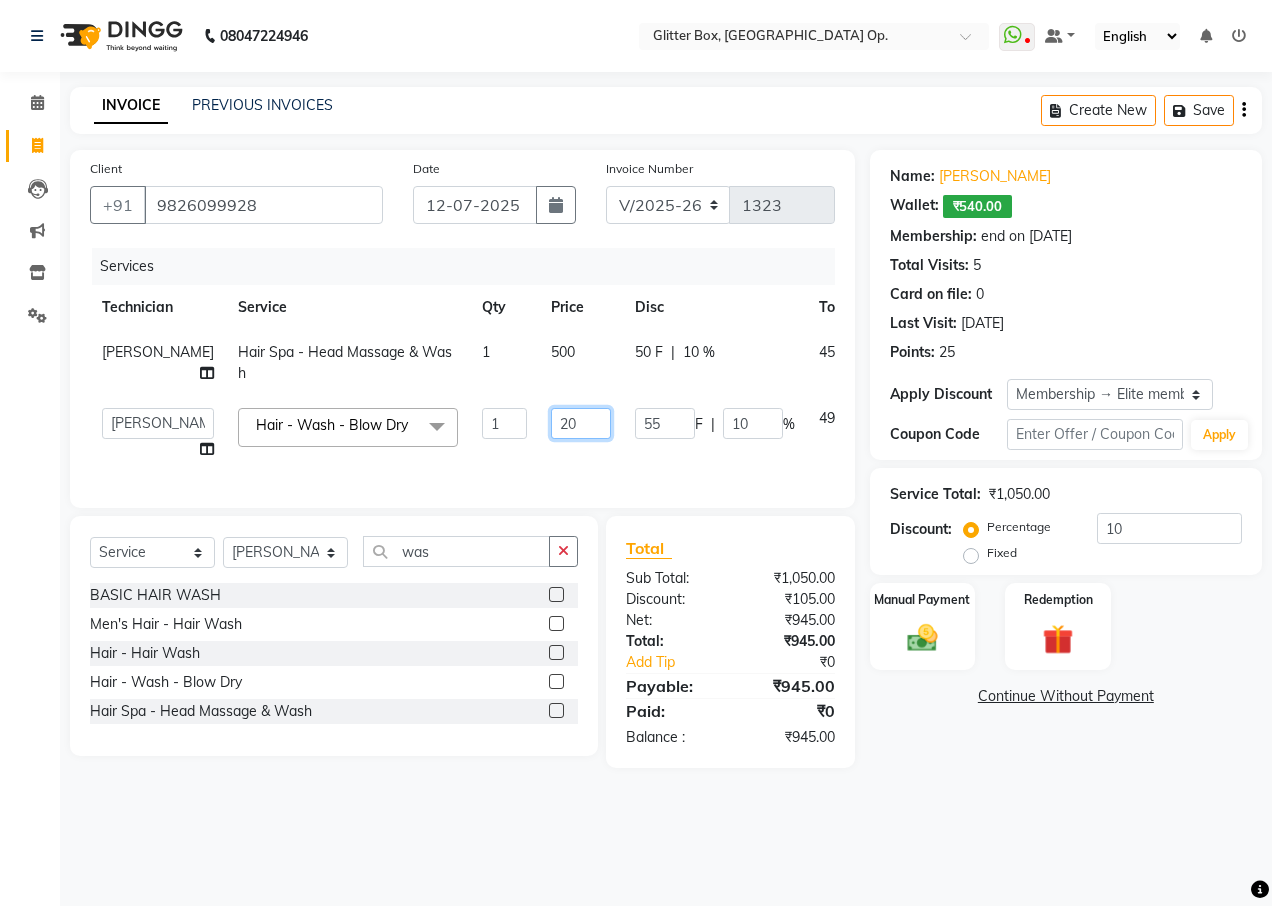 type on "200" 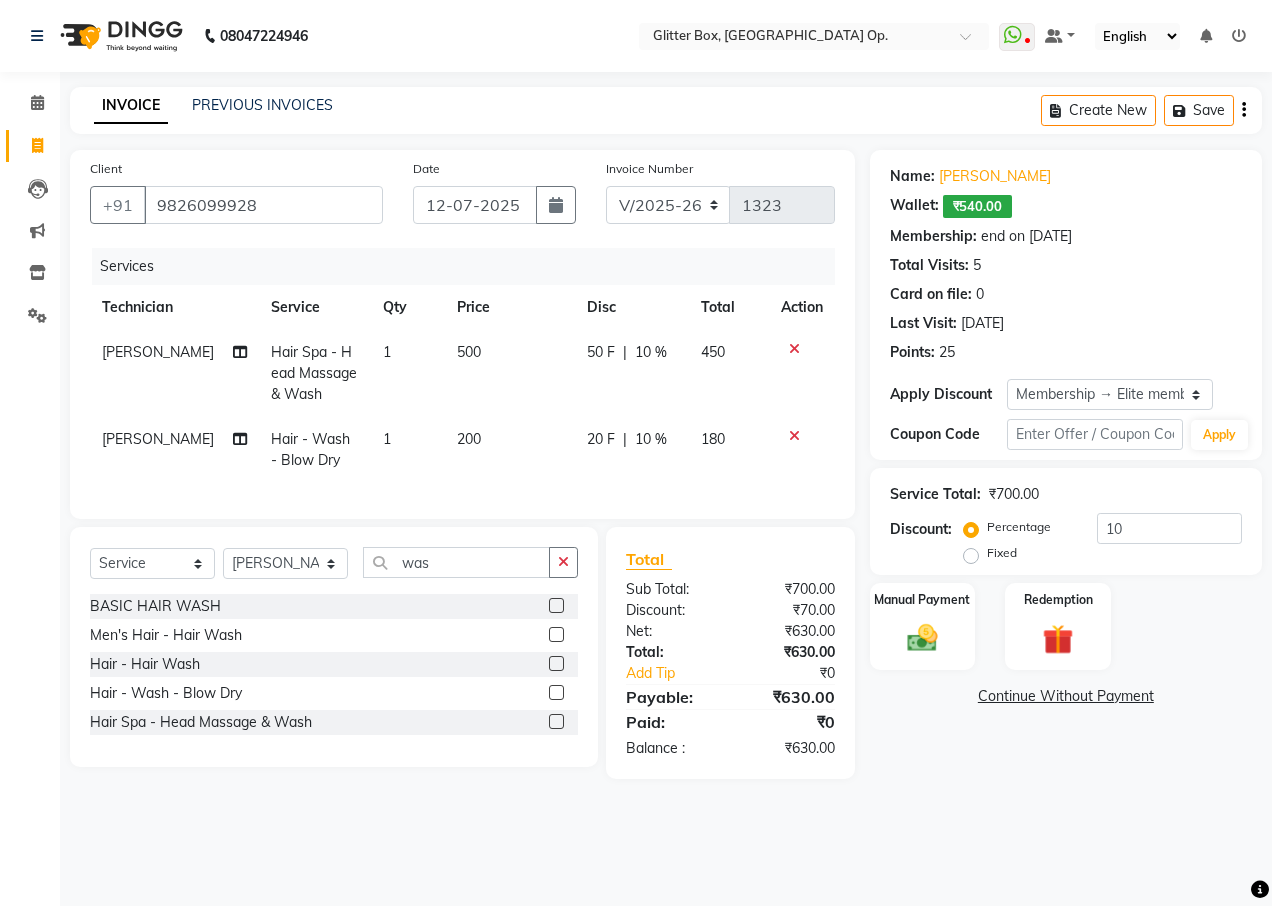click on "200" 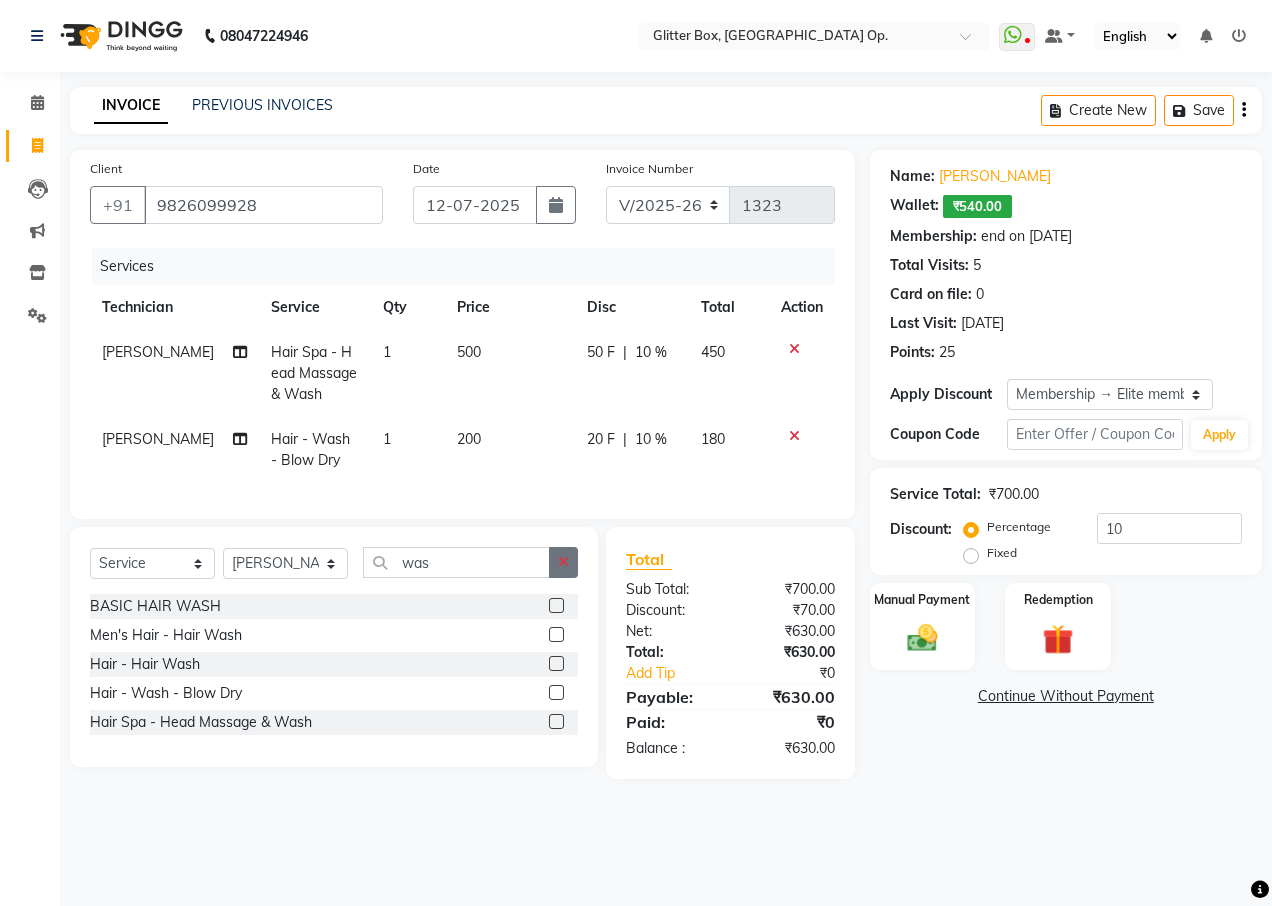 select on "71114" 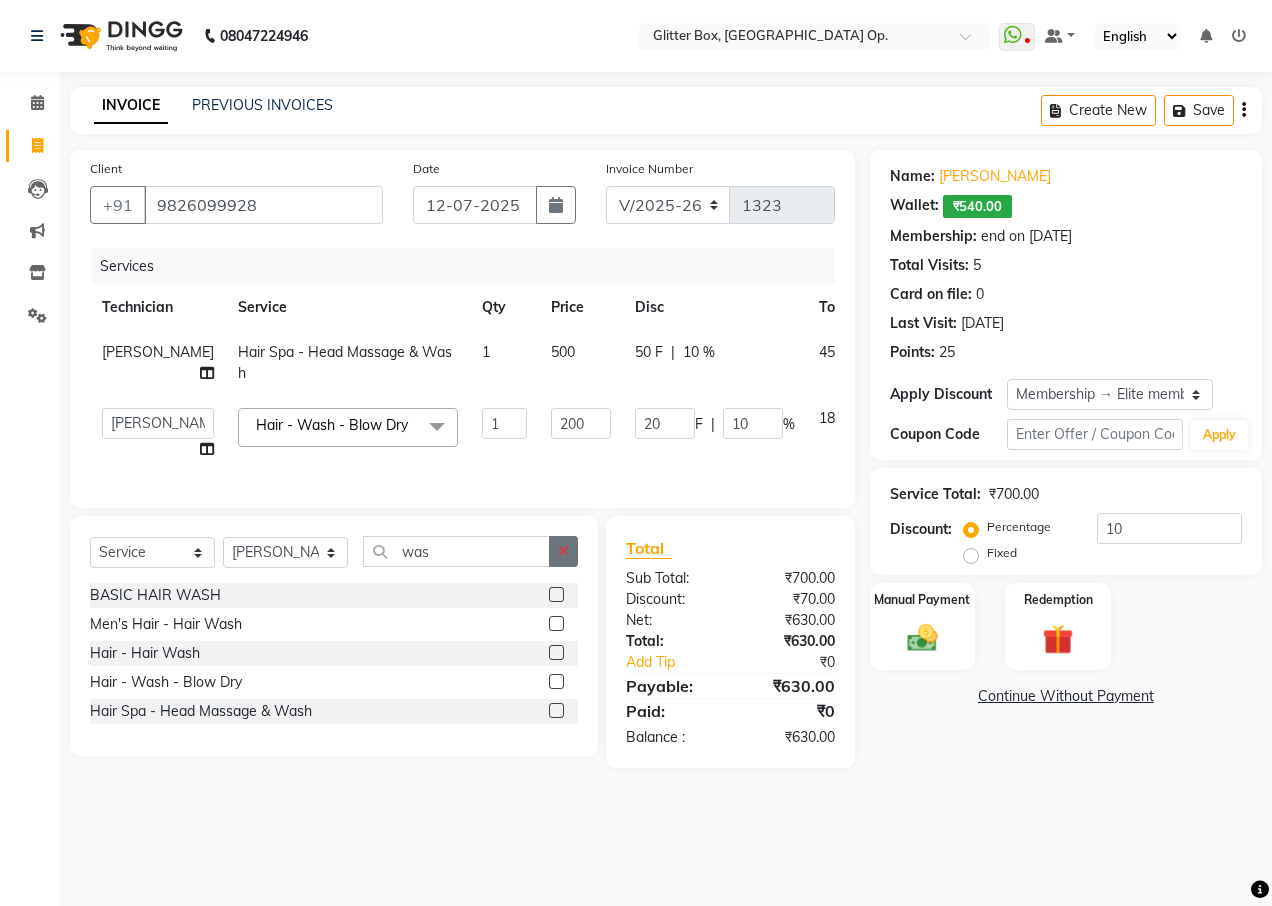 click 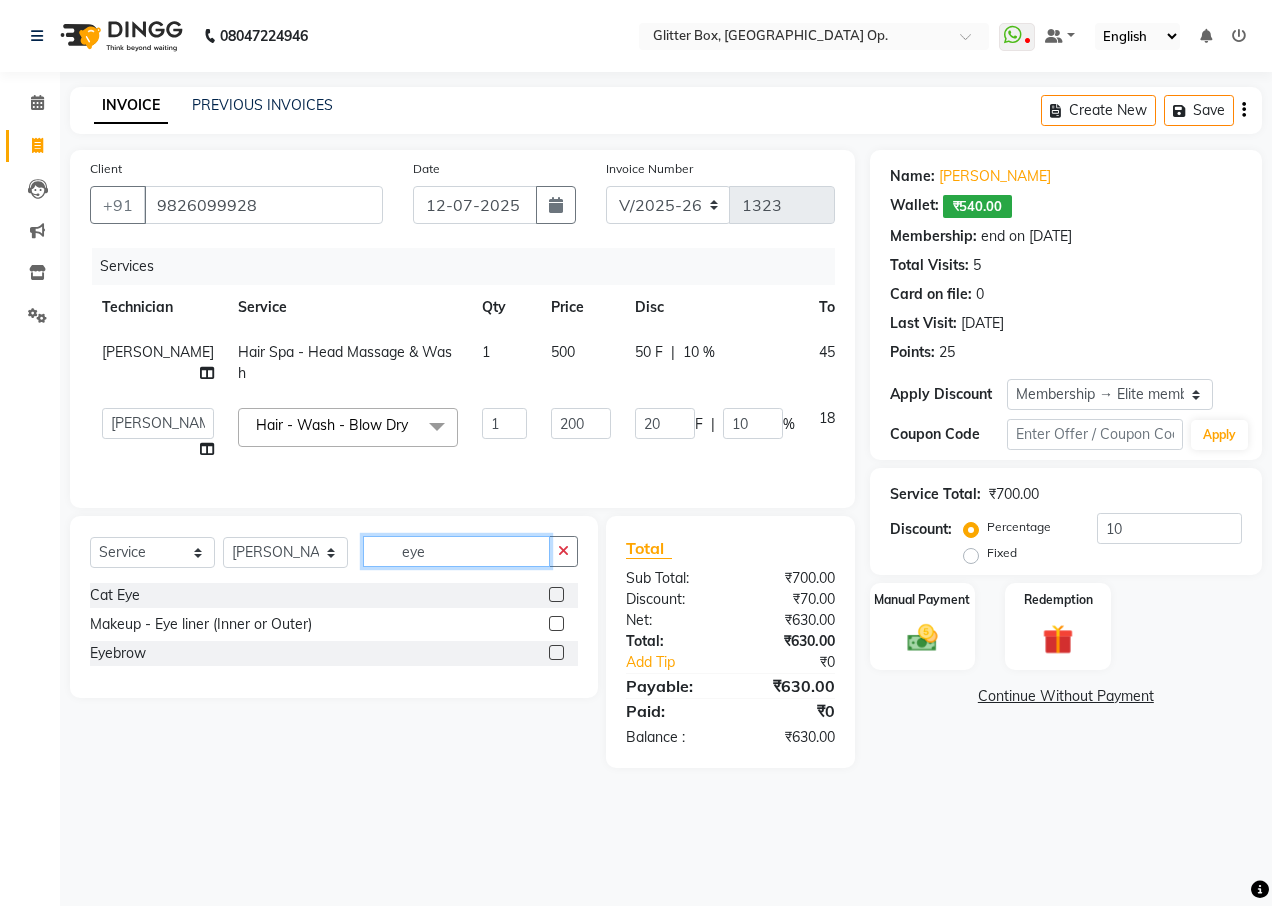 type on "eye" 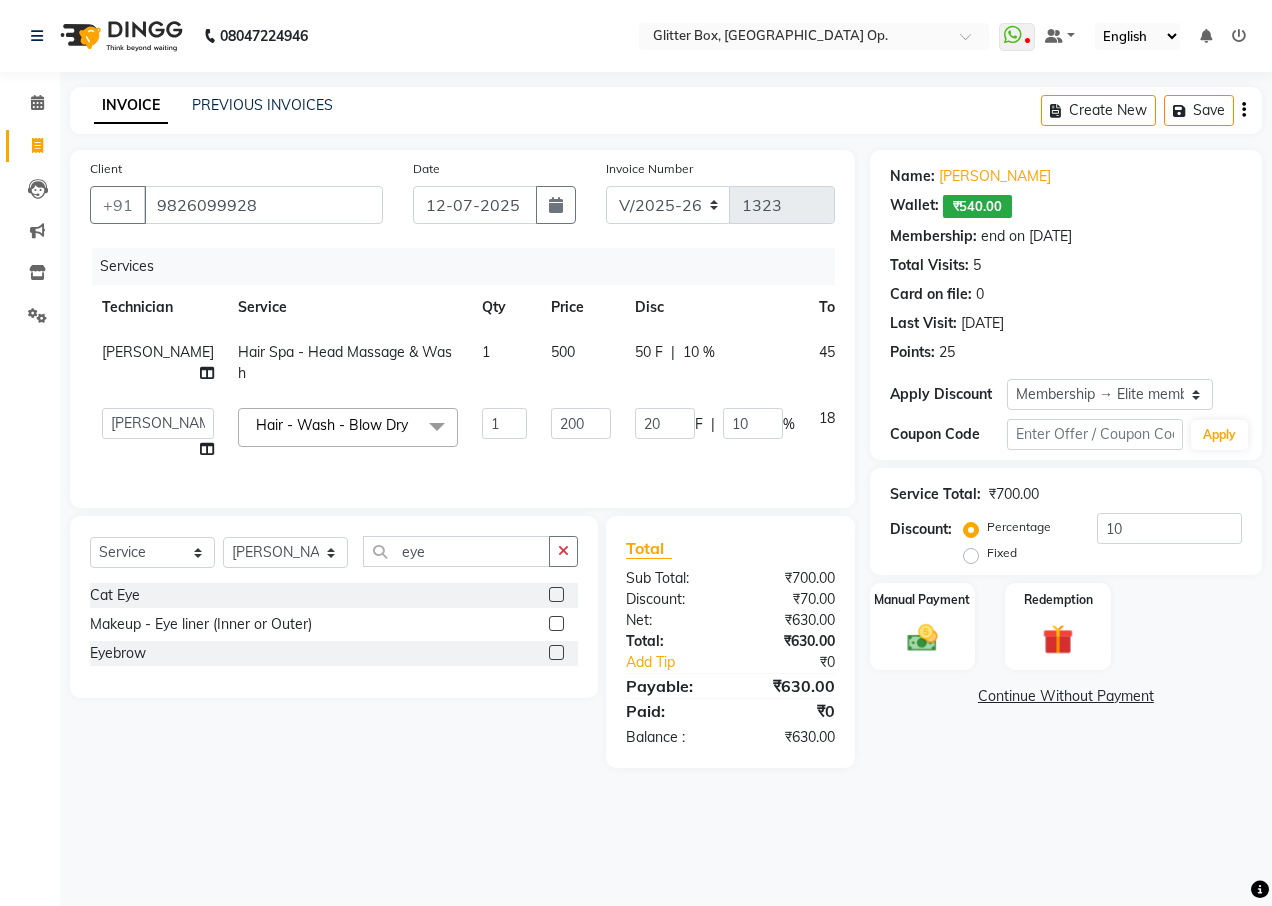 click 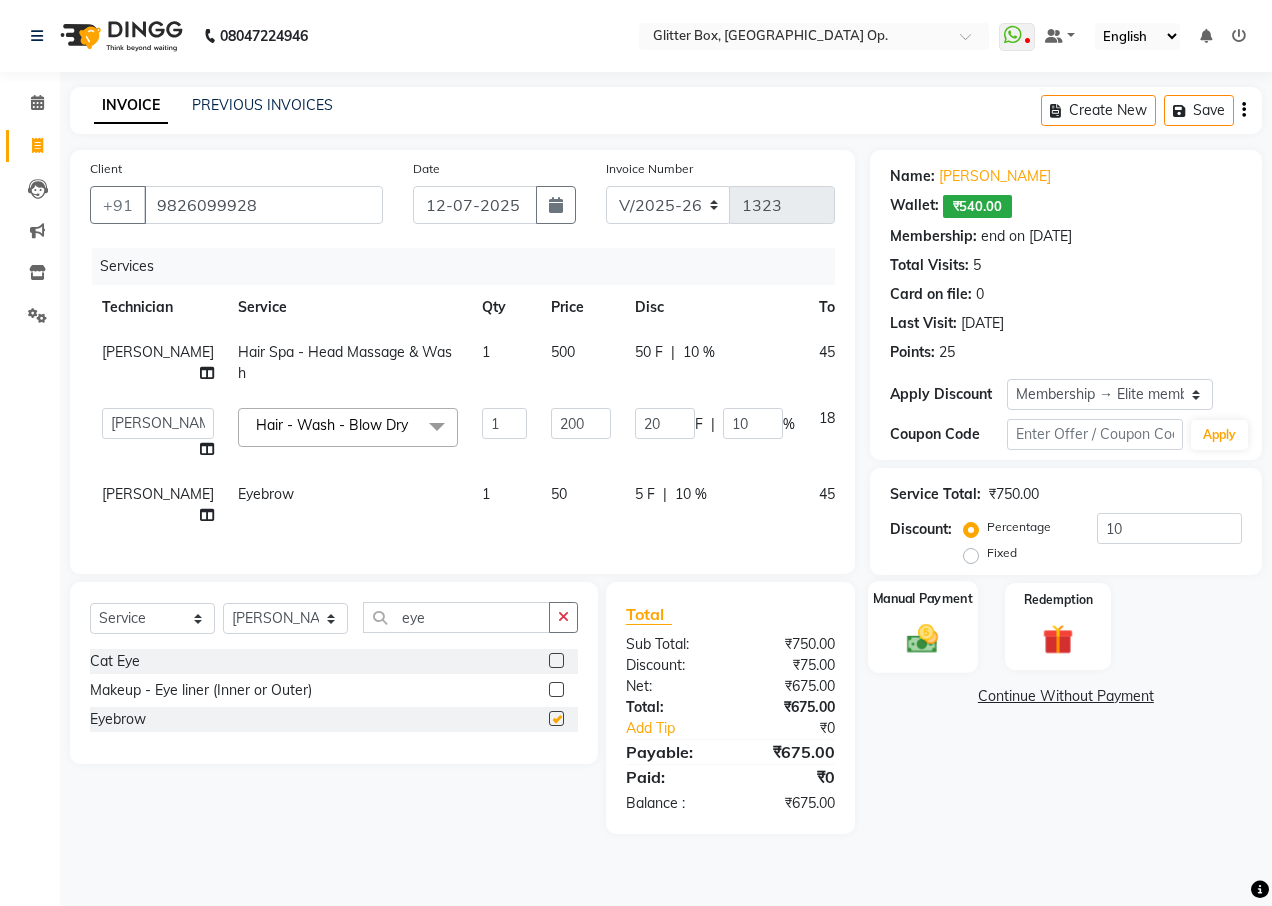 checkbox on "false" 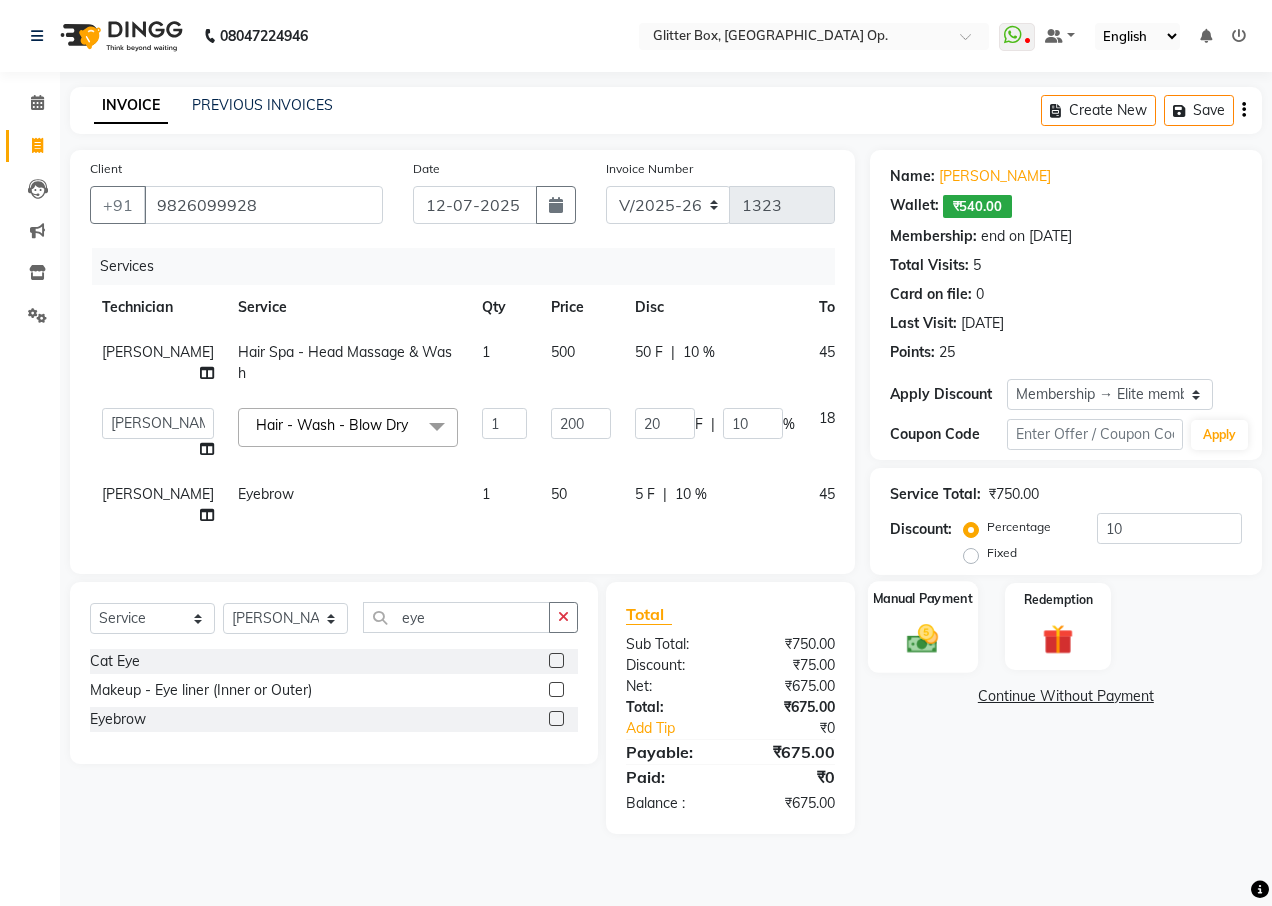 click on "Manual Payment" 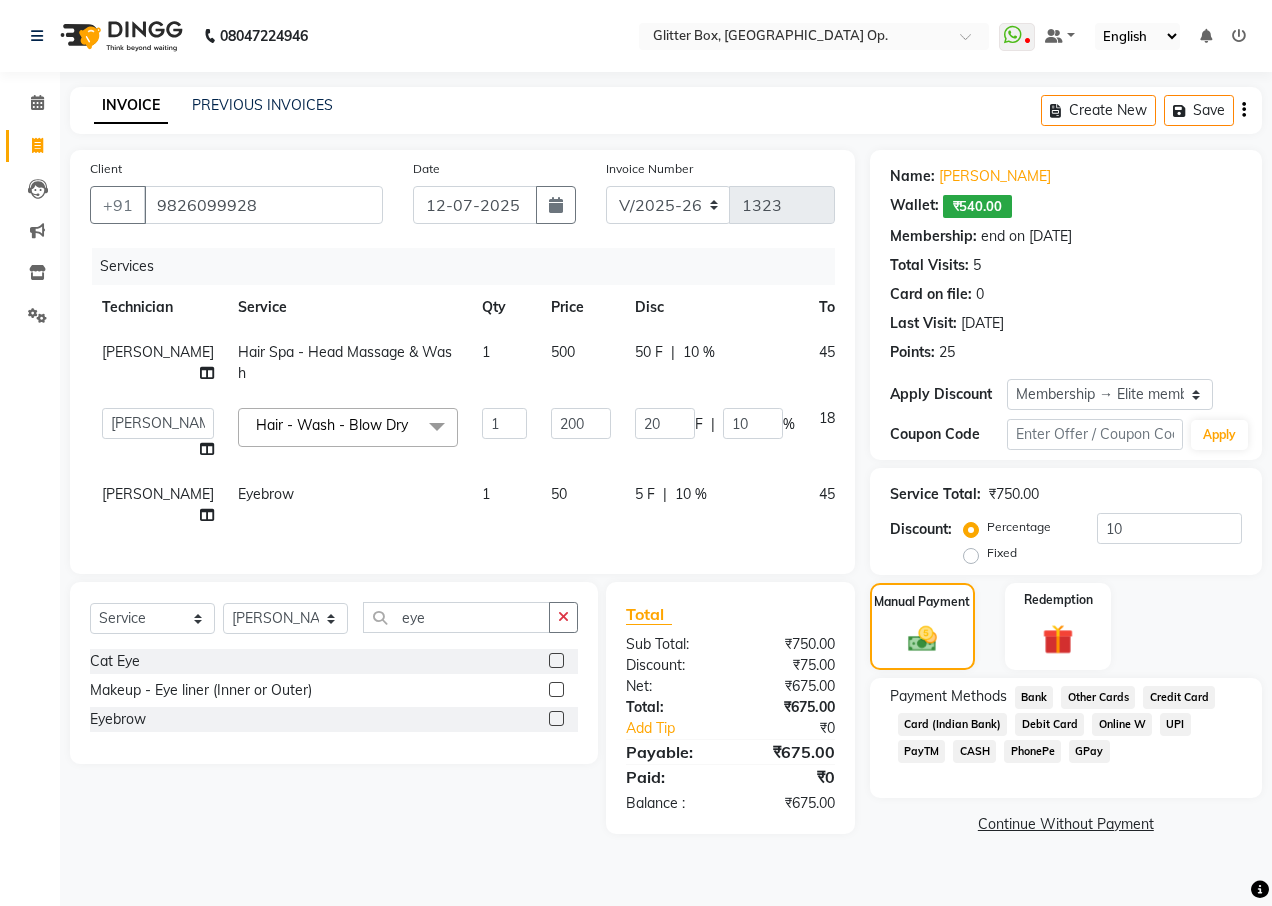click on "CASH" 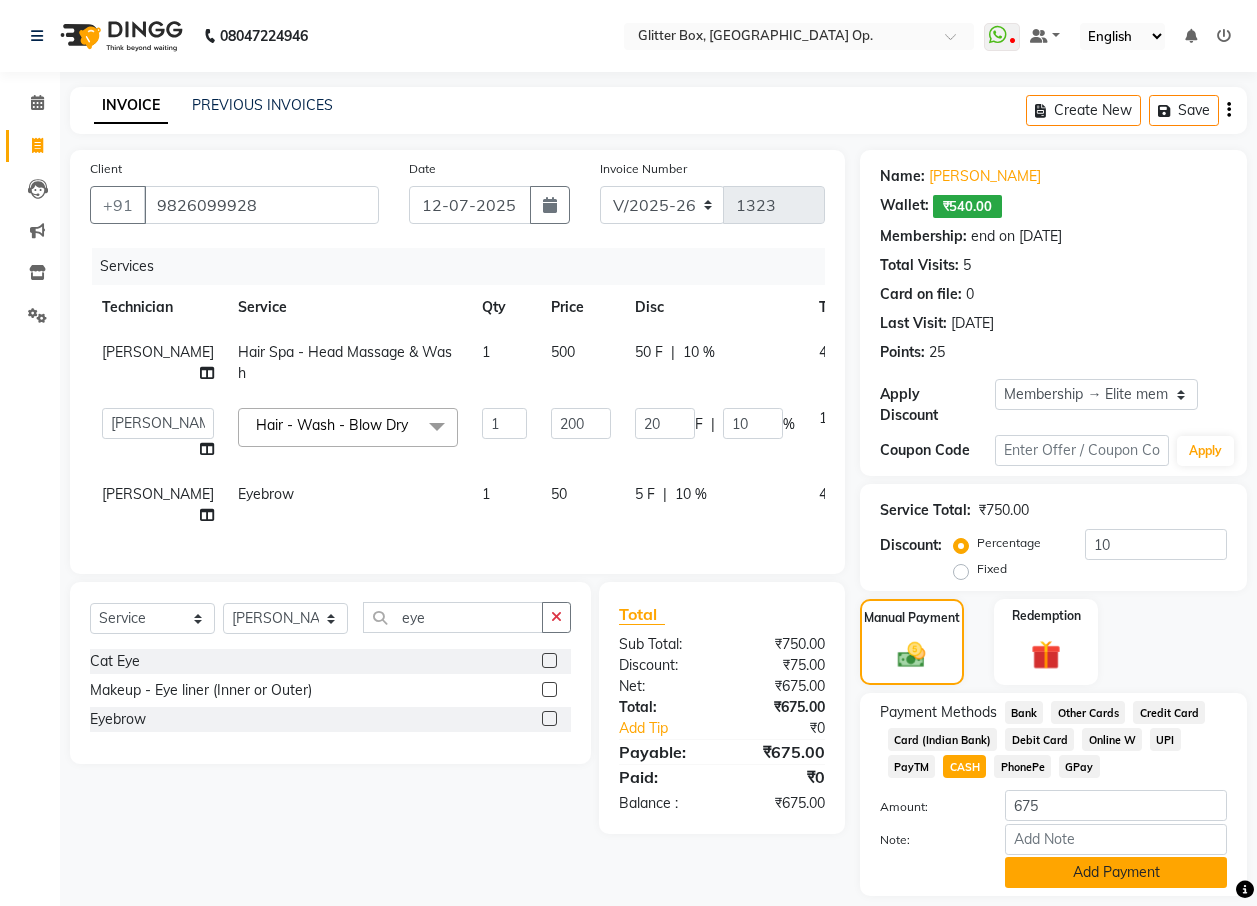 click on "Add Payment" 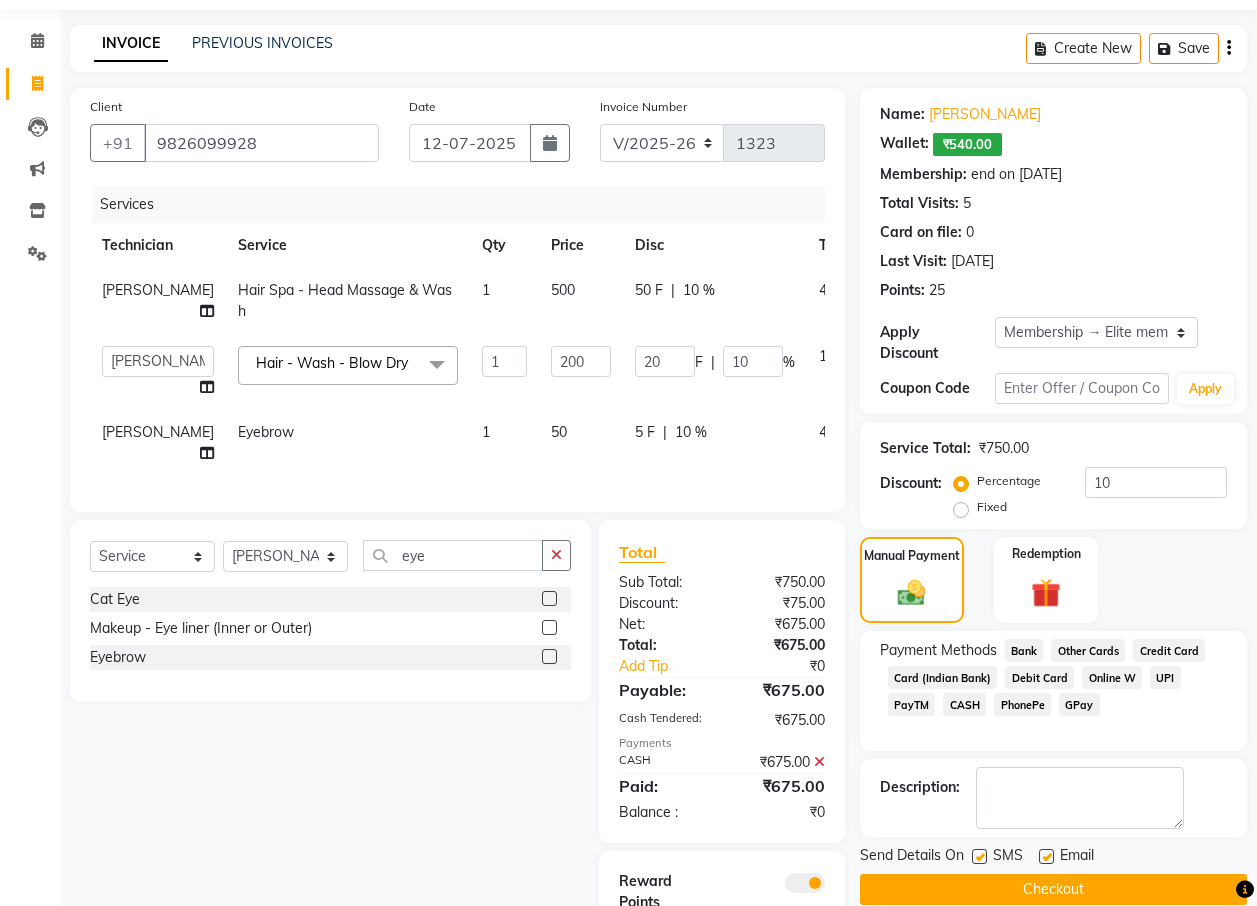 scroll, scrollTop: 80, scrollLeft: 0, axis: vertical 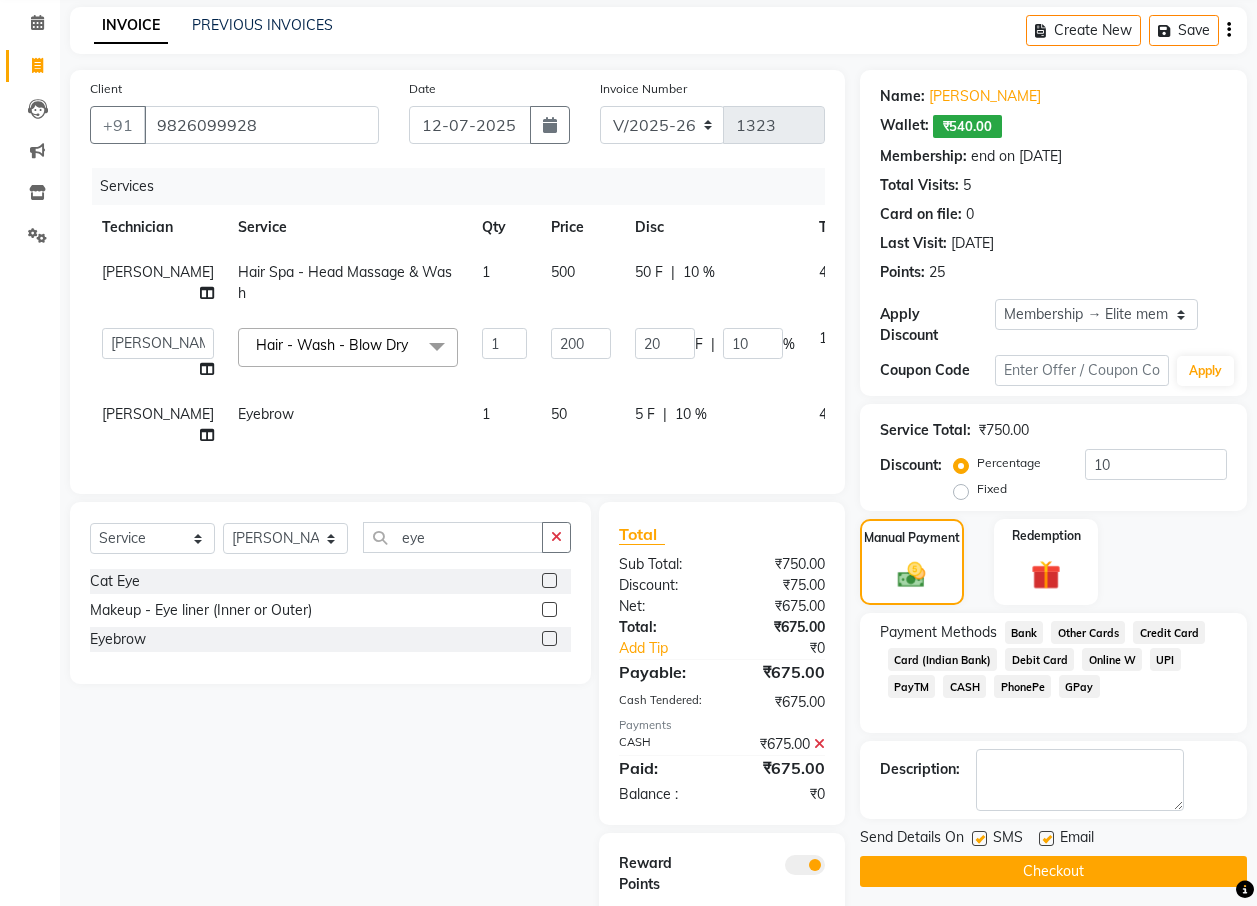 click on "Checkout" 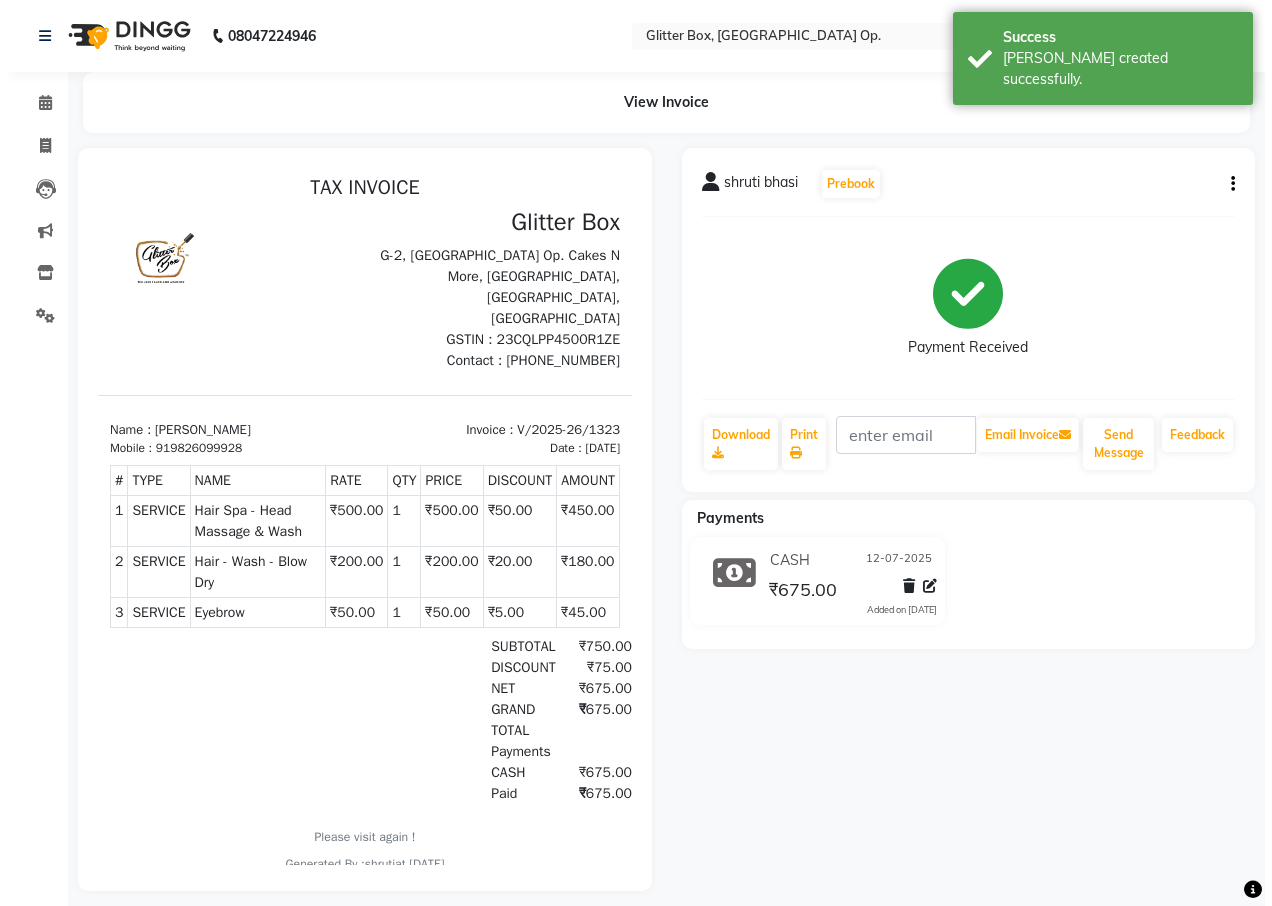 scroll, scrollTop: 0, scrollLeft: 0, axis: both 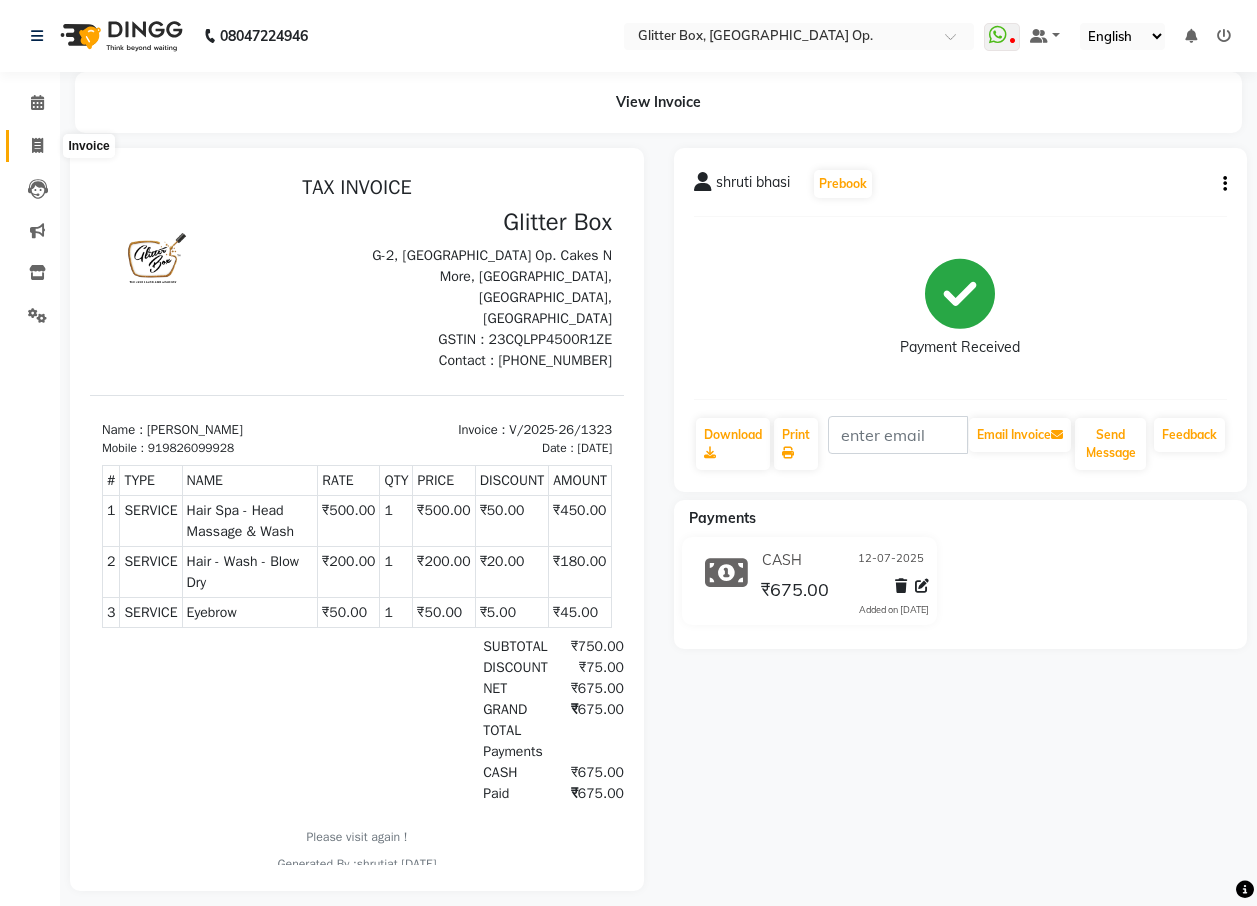 click 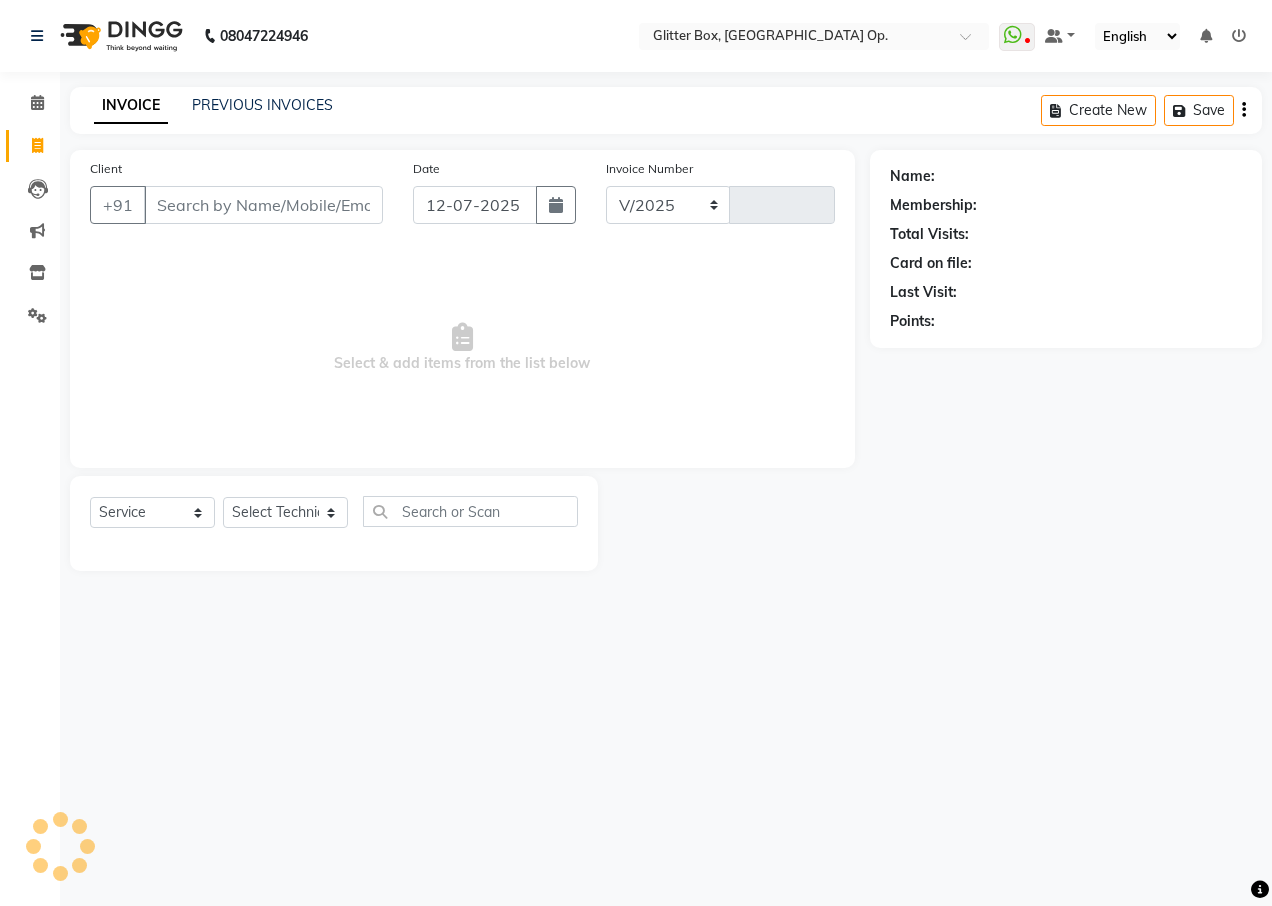 select on "5563" 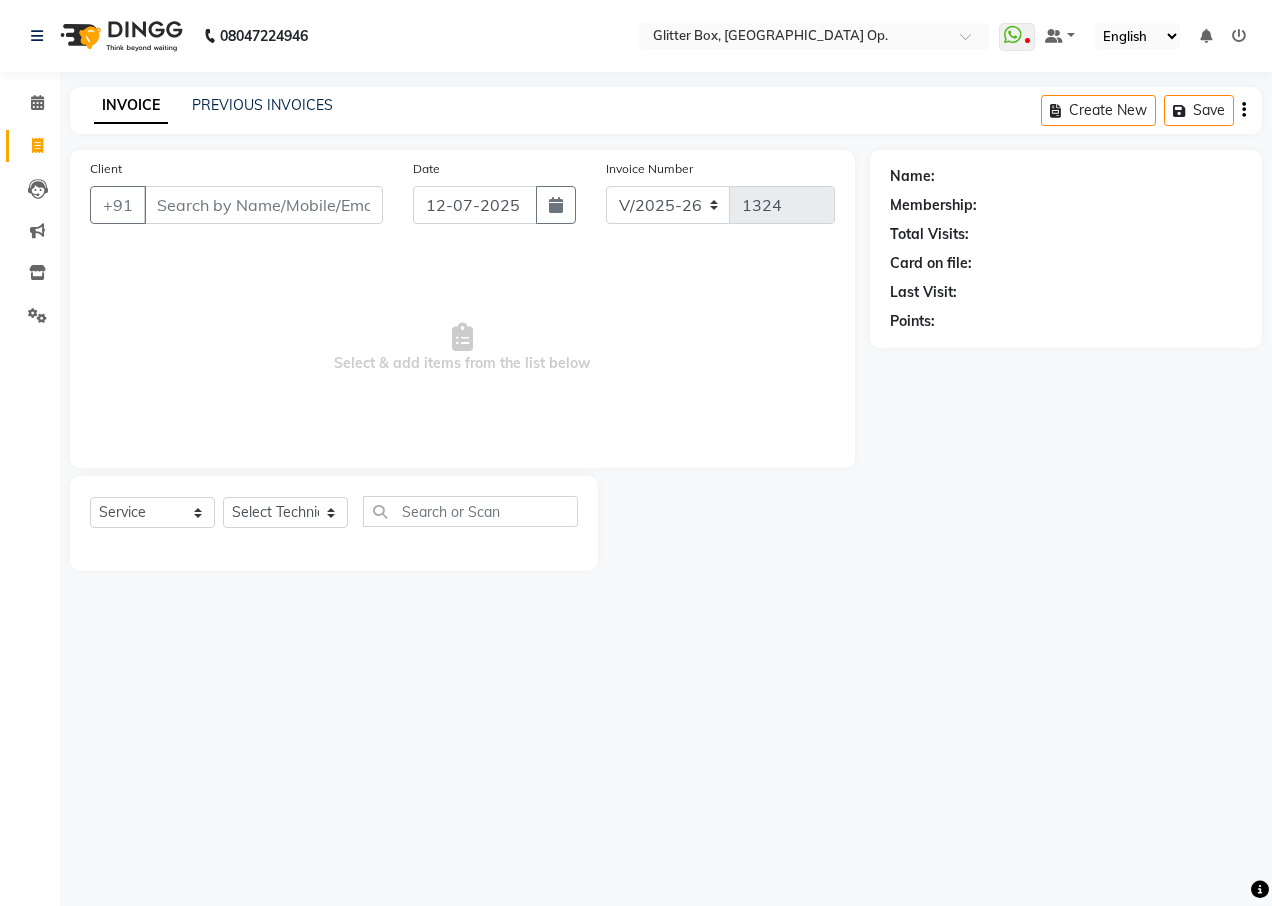 click on "Client" at bounding box center (263, 205) 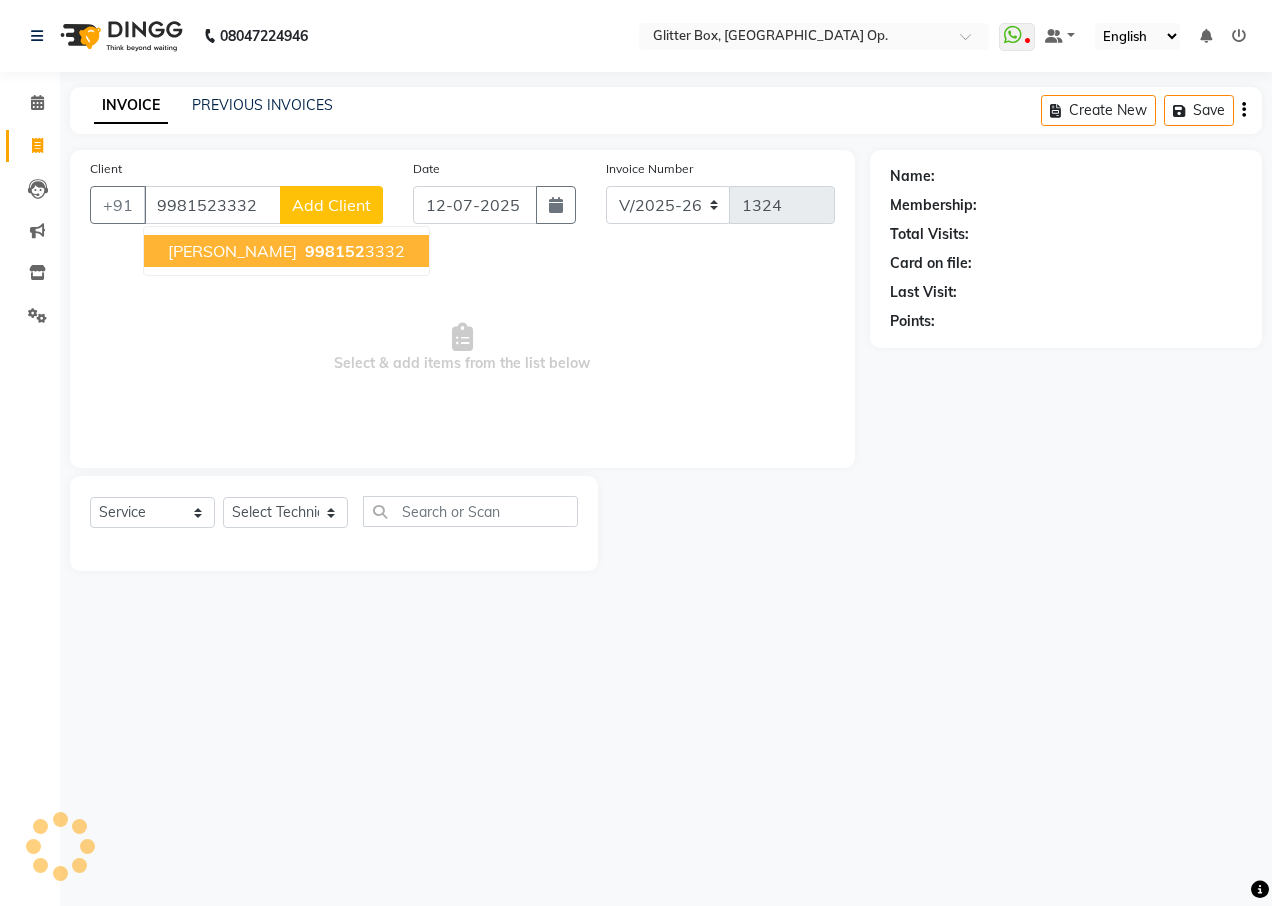 type on "9981523332" 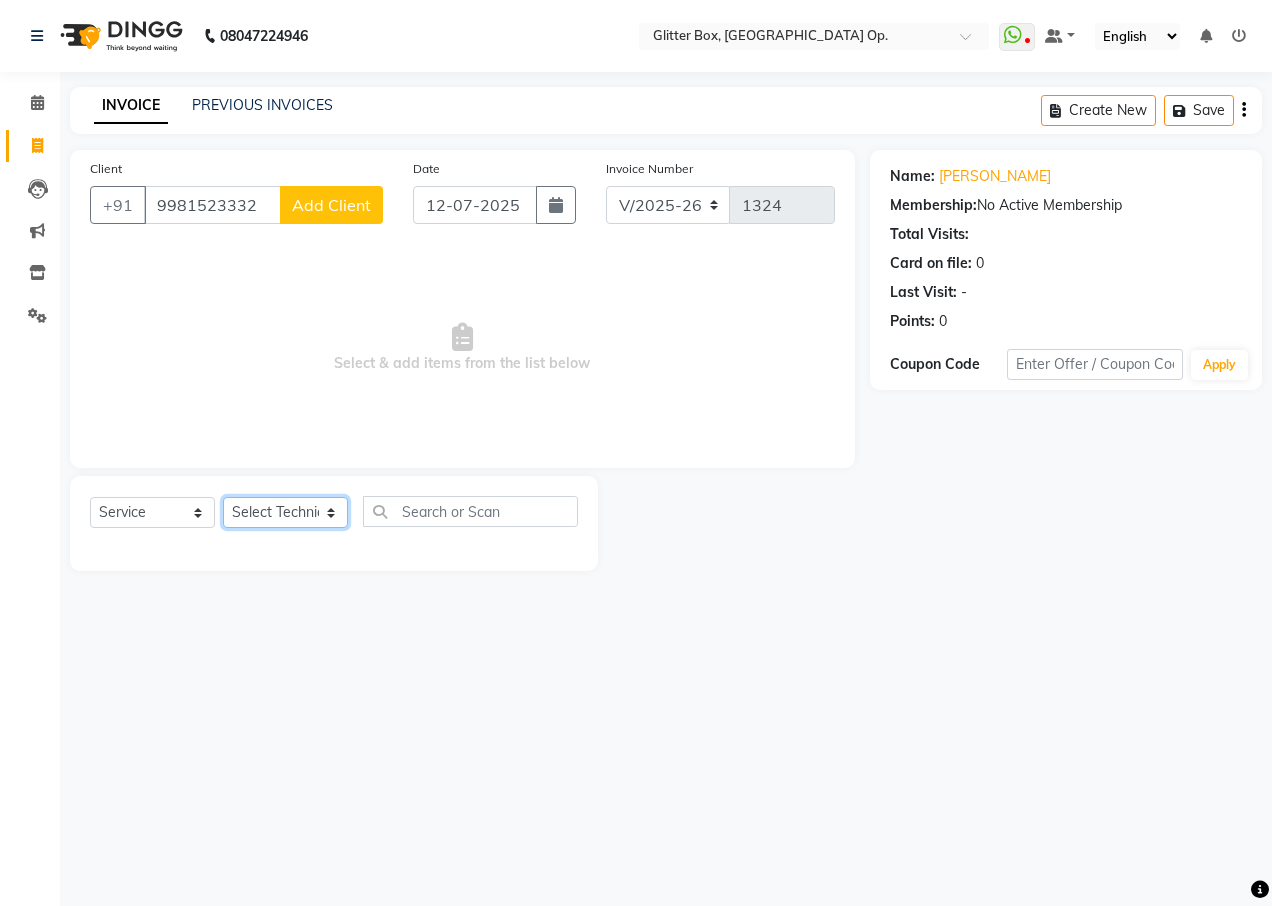 click on "Select Technician [PERSON_NAME] [PERSON_NAME] [PERSON_NAME] [PERSON_NAME] [PERSON_NAME] [PERSON_NAME] [PERSON_NAME] [PERSON_NAME] Das owner [PERSON_NAME] pooja Preeti makore Rupa [PERSON_NAME] [PERSON_NAME]" 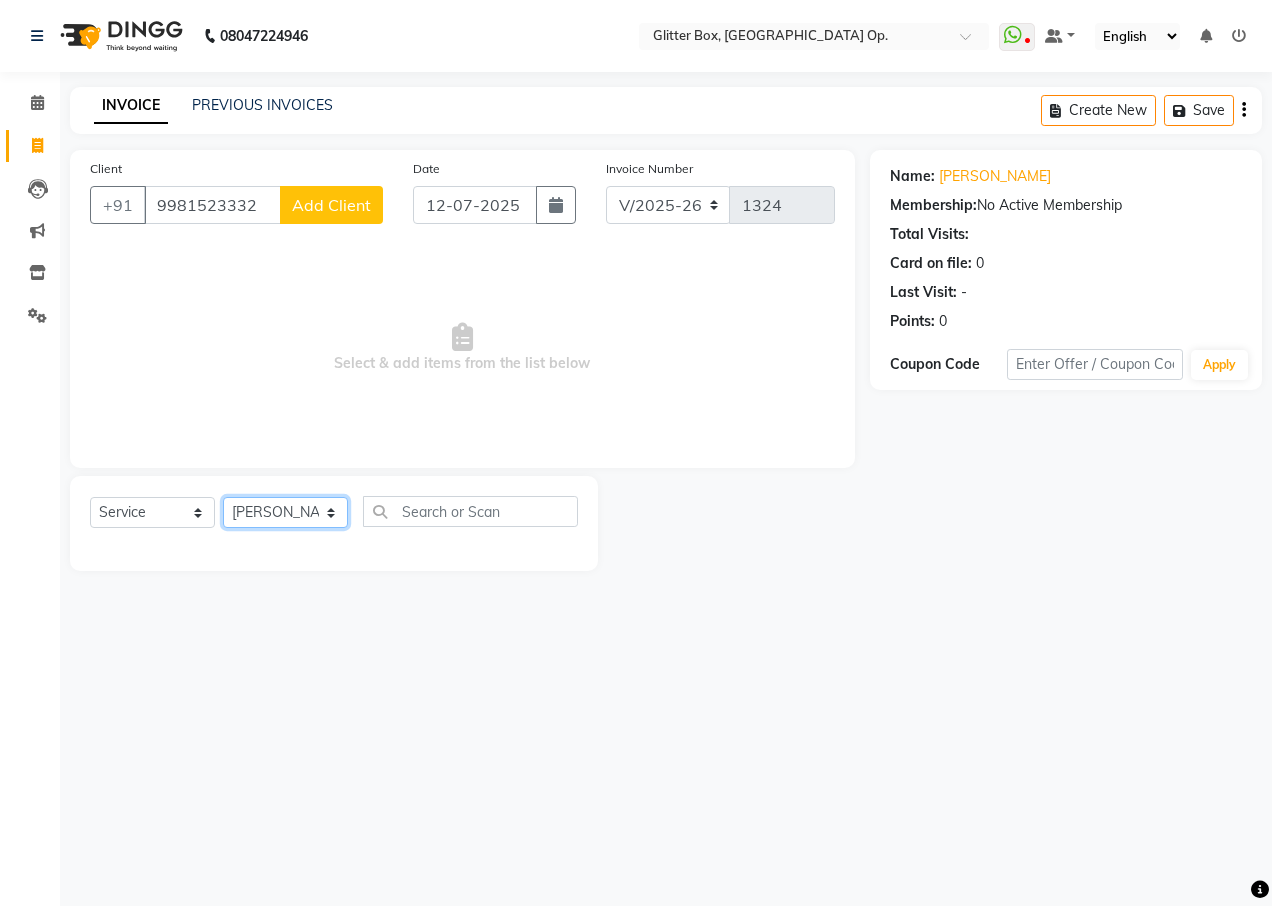 click on "Select Technician [PERSON_NAME] [PERSON_NAME] [PERSON_NAME] [PERSON_NAME] [PERSON_NAME] [PERSON_NAME] [PERSON_NAME] [PERSON_NAME] Das owner [PERSON_NAME] pooja Preeti makore Rupa [PERSON_NAME] [PERSON_NAME]" 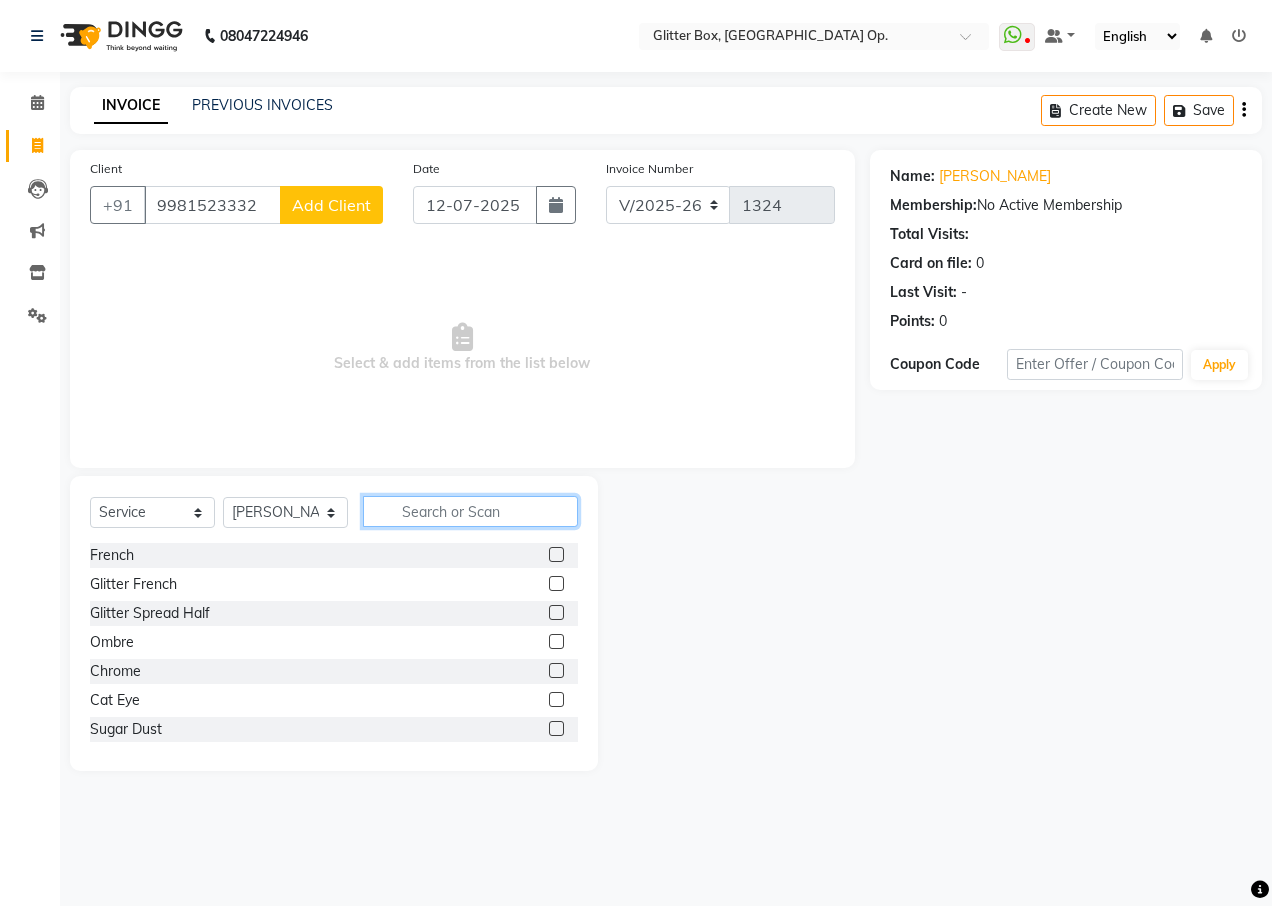 click 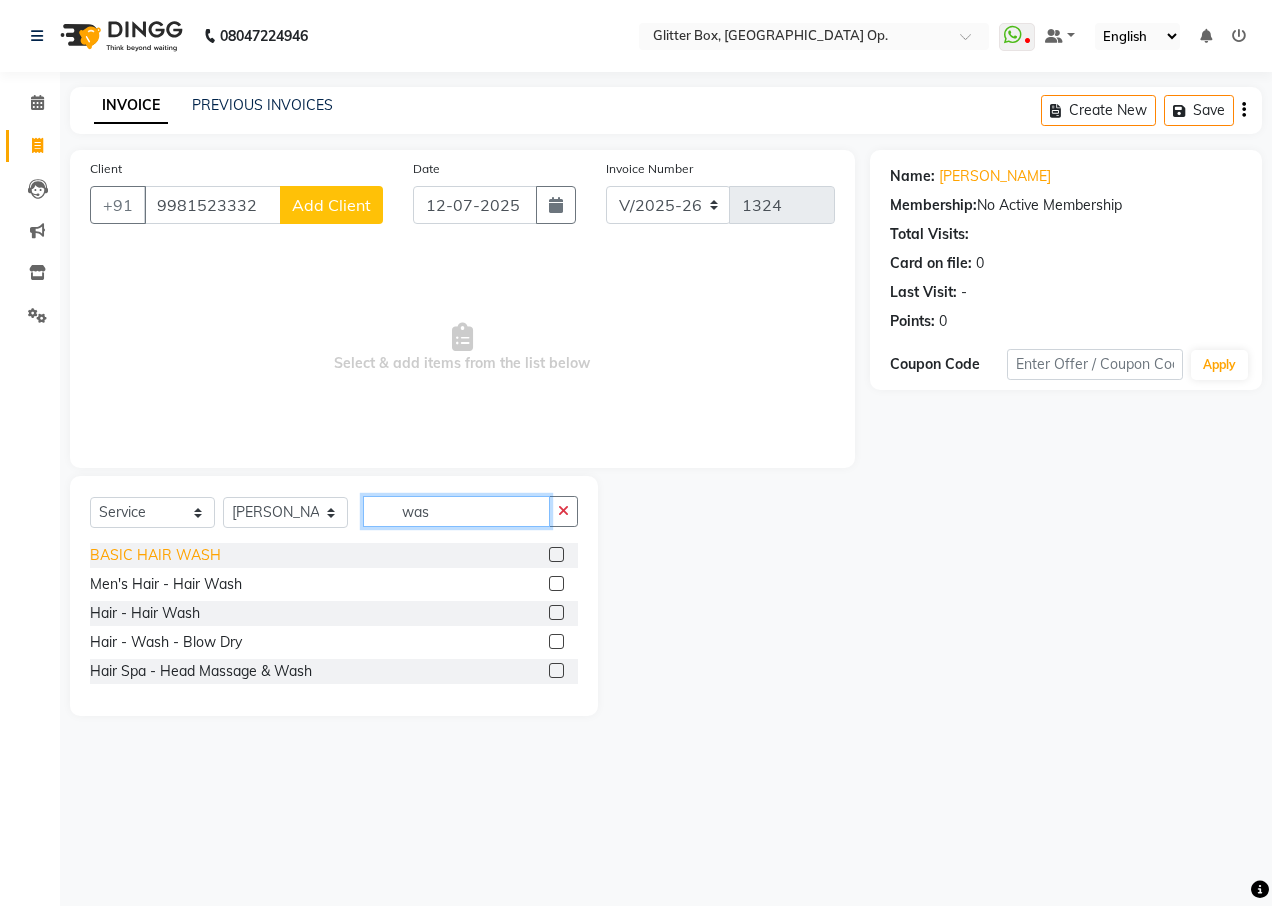type on "was" 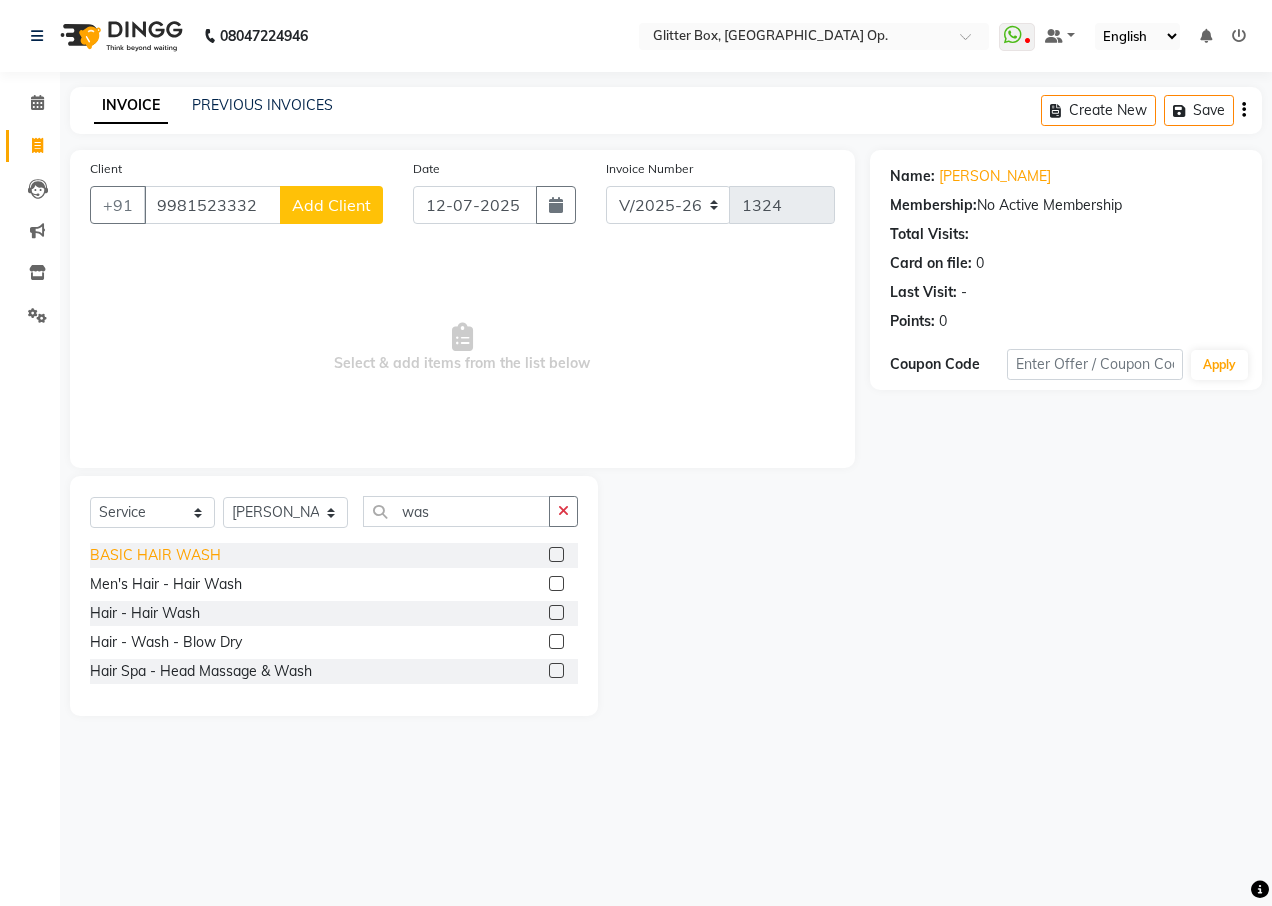 click on "BASIC HAIR WASH" 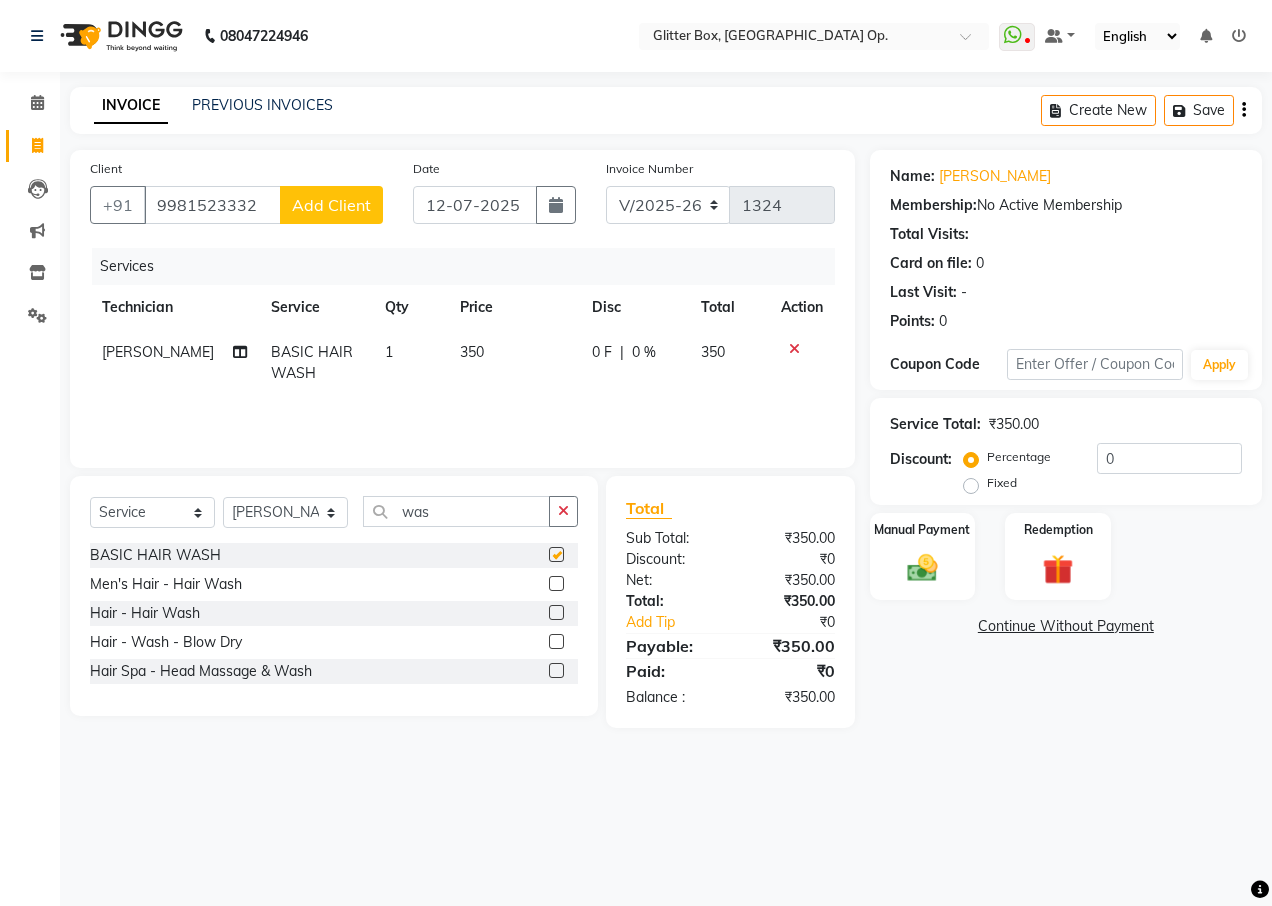 checkbox on "false" 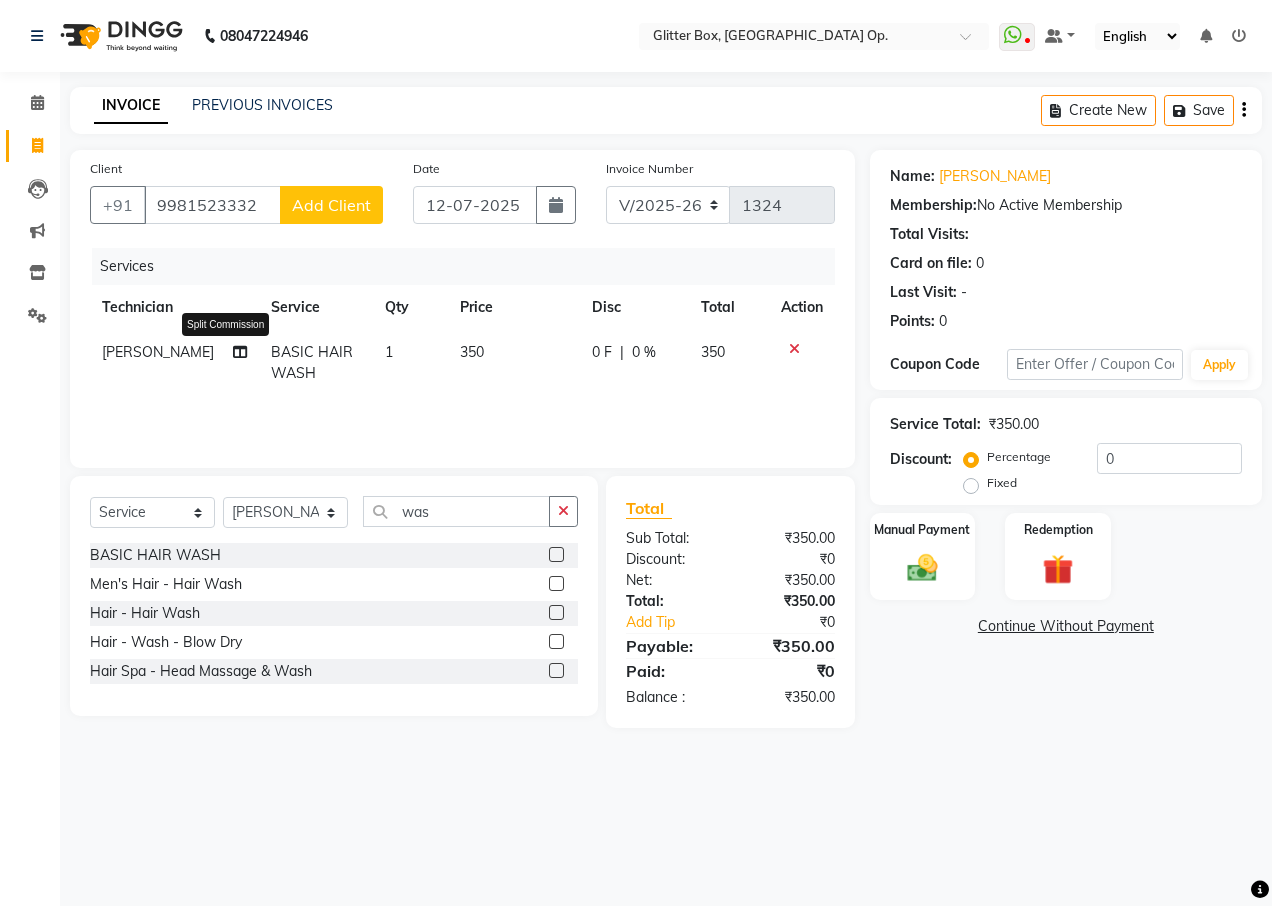 click 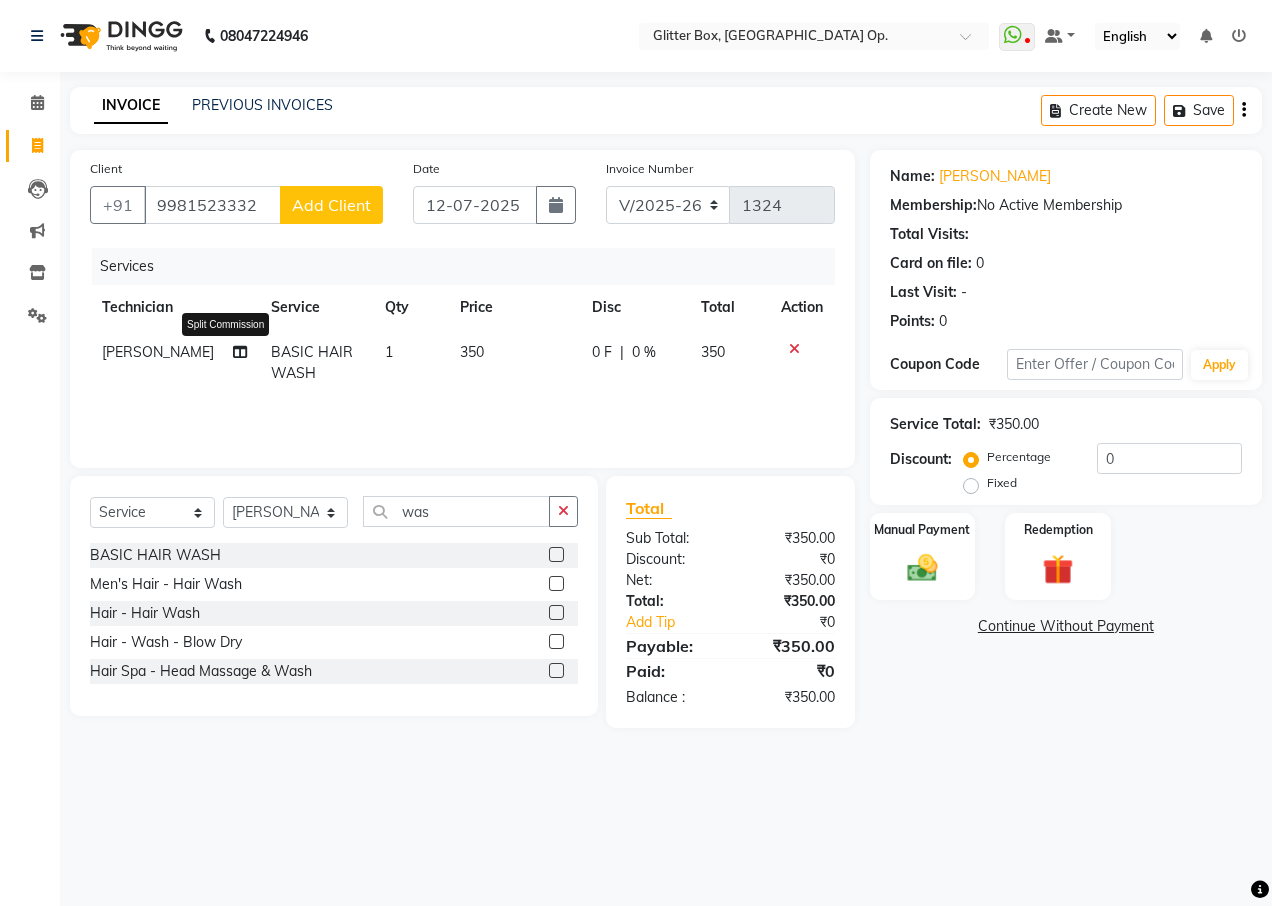 select on "38313" 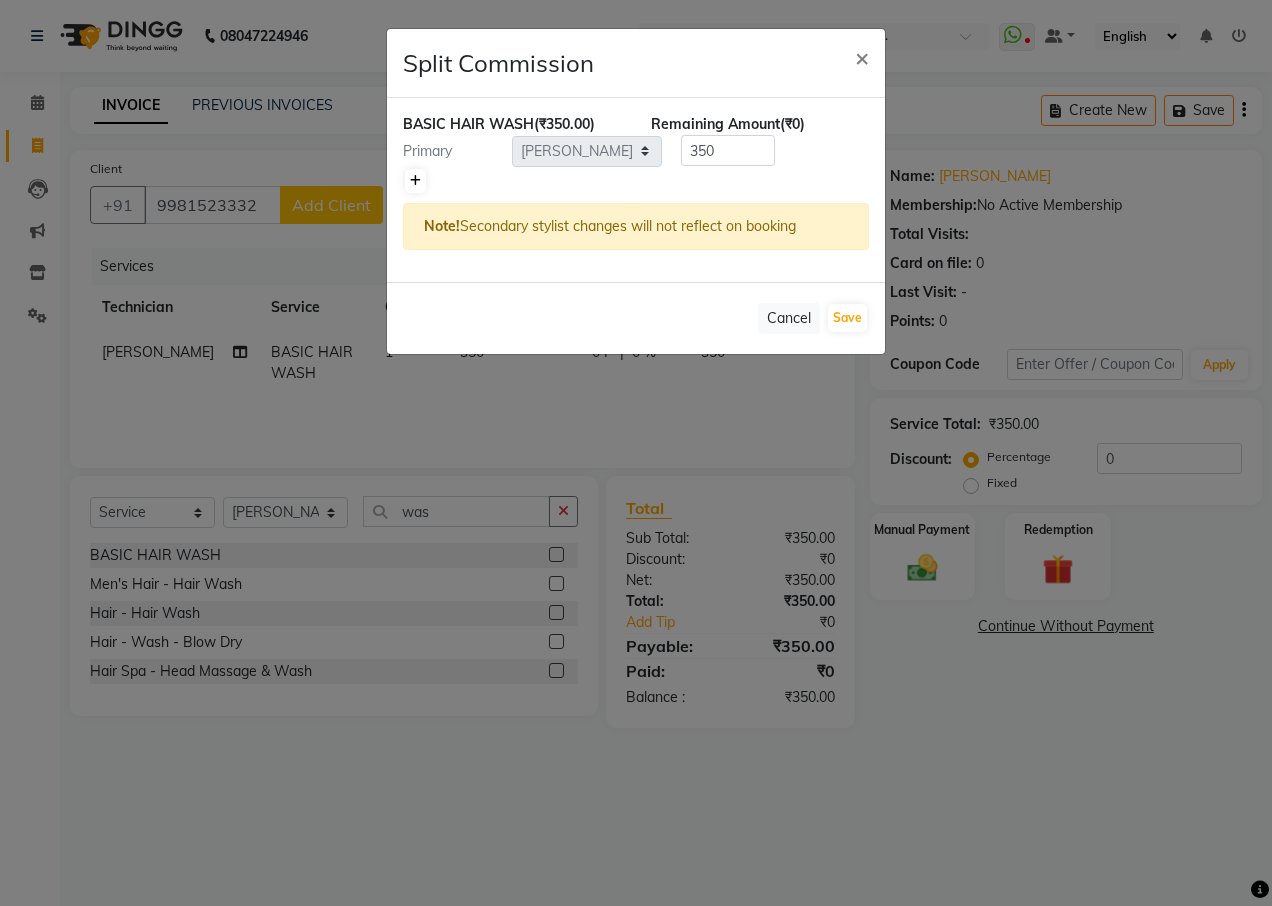 click 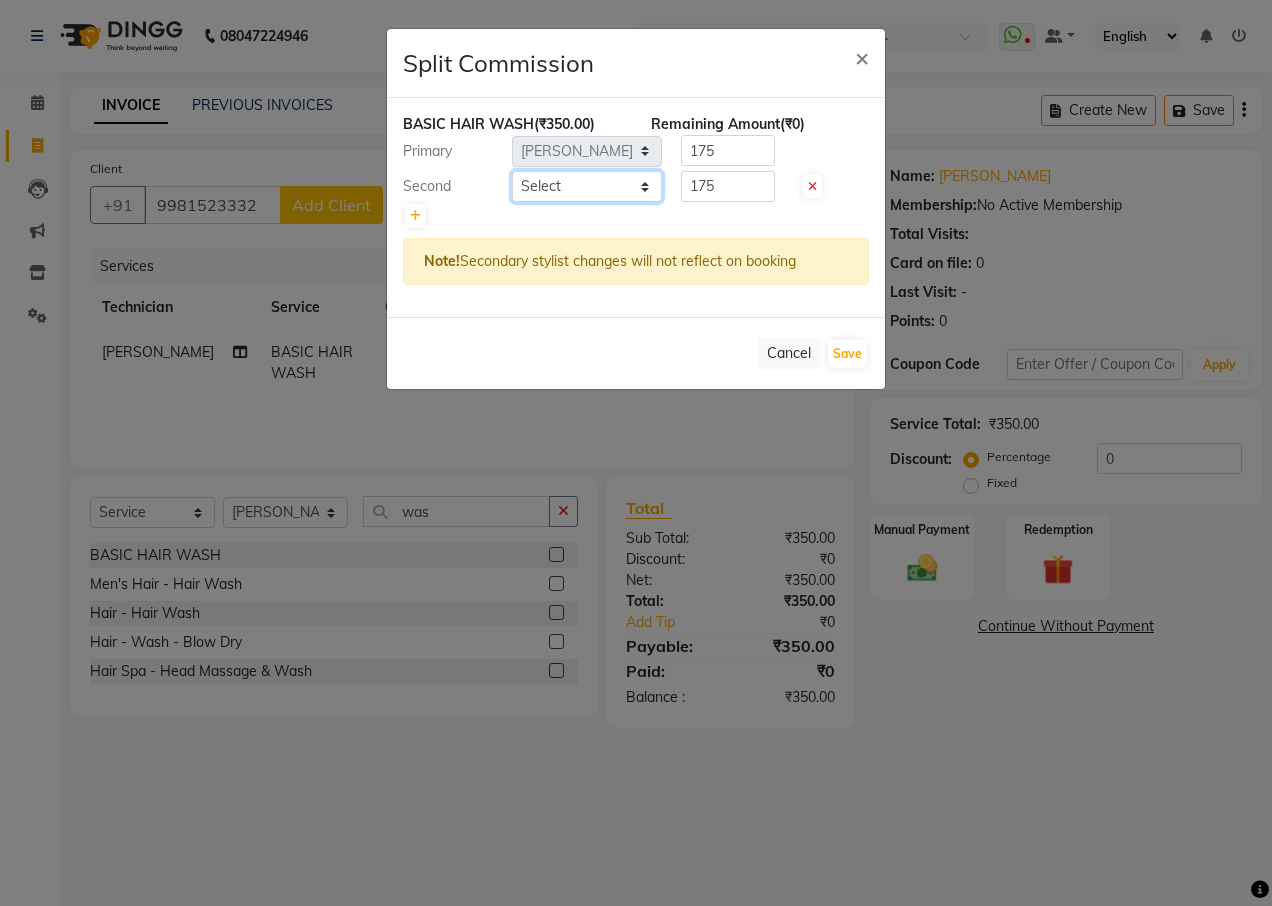 click on "Select  [PERSON_NAME]   [PERSON_NAME]   [PERSON_NAME]   [PERSON_NAME]   [PERSON_NAME]   [PERSON_NAME]   [PERSON_NAME] [PERSON_NAME] Das   owner   Pankaj Malayya   pooja   Preeti makore   [PERSON_NAME] [PERSON_NAME]   shruti   [PERSON_NAME]" 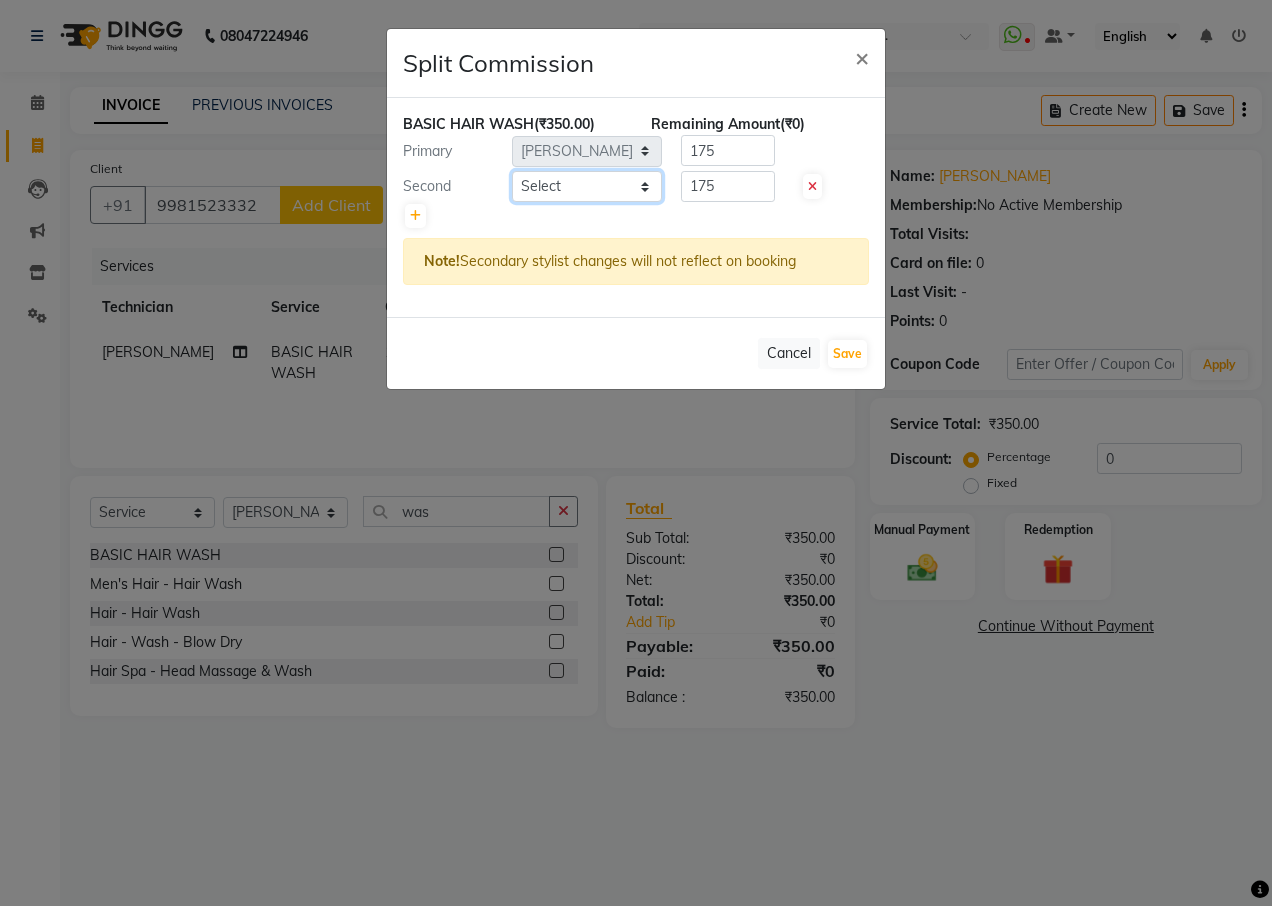 select on "71114" 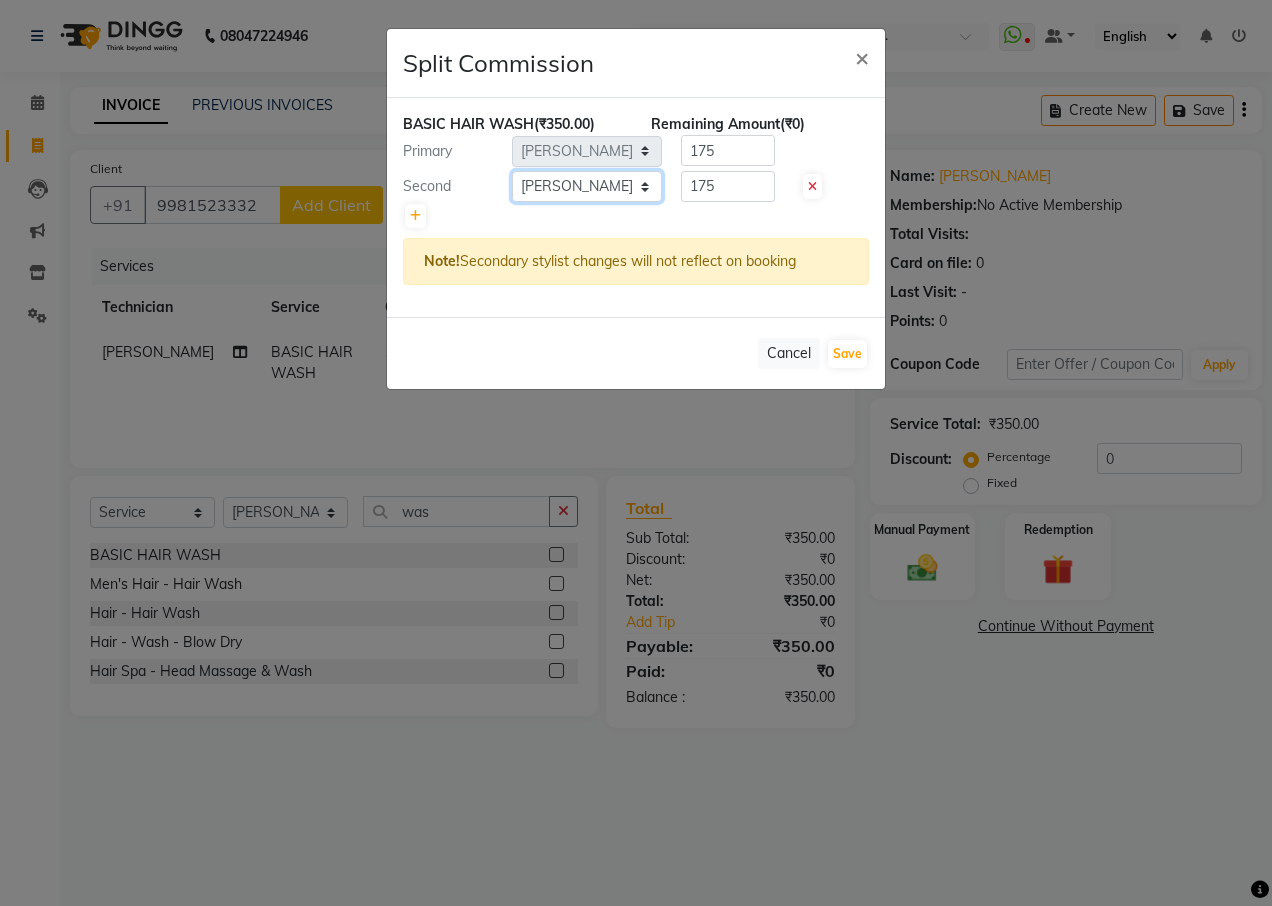 click on "Select  [PERSON_NAME]   [PERSON_NAME]   [PERSON_NAME]   [PERSON_NAME]   [PERSON_NAME]   [PERSON_NAME]   [PERSON_NAME] [PERSON_NAME] Das   owner   Pankaj Malayya   pooja   Preeti makore   [PERSON_NAME] [PERSON_NAME]   shruti   [PERSON_NAME]" 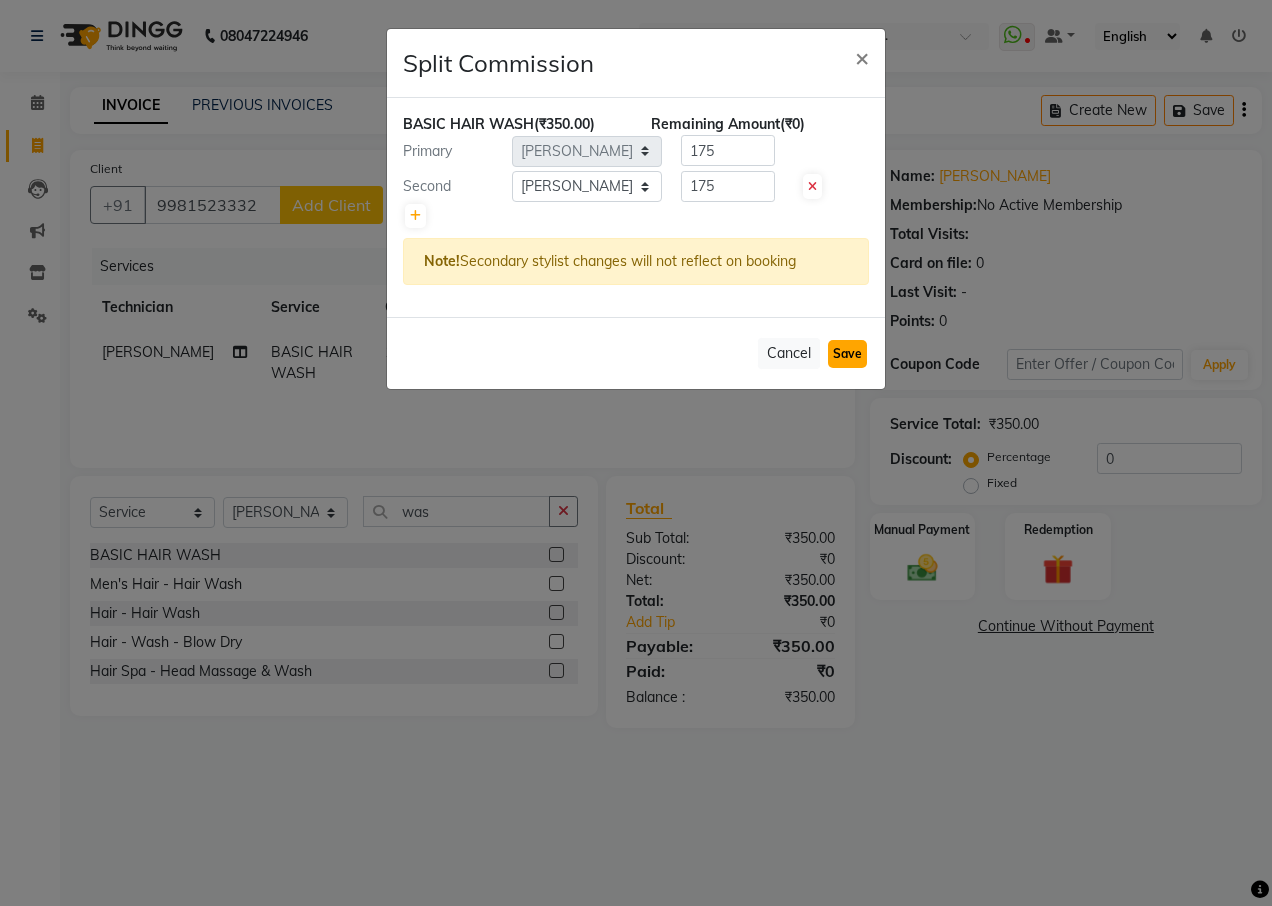 click on "Save" 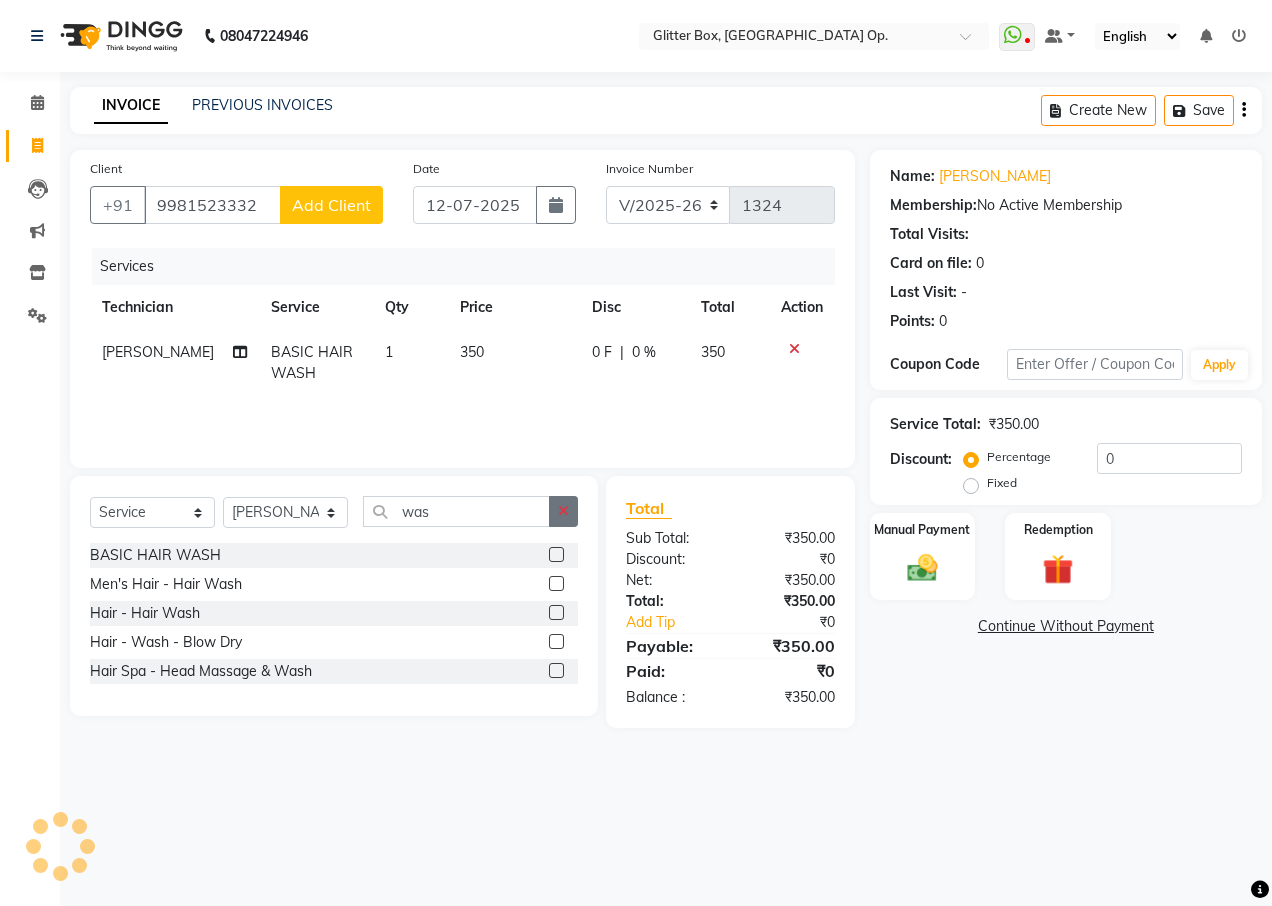 click 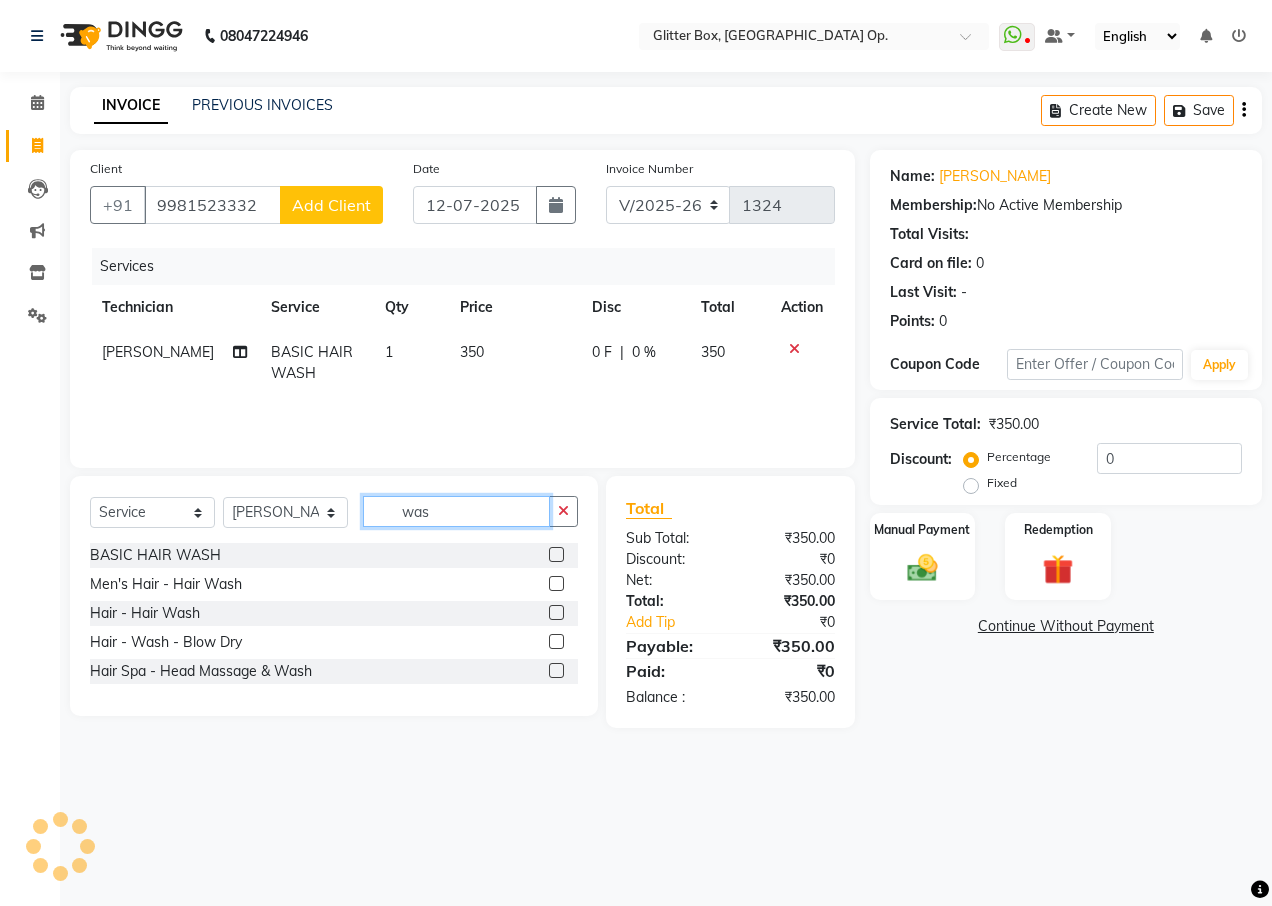 type 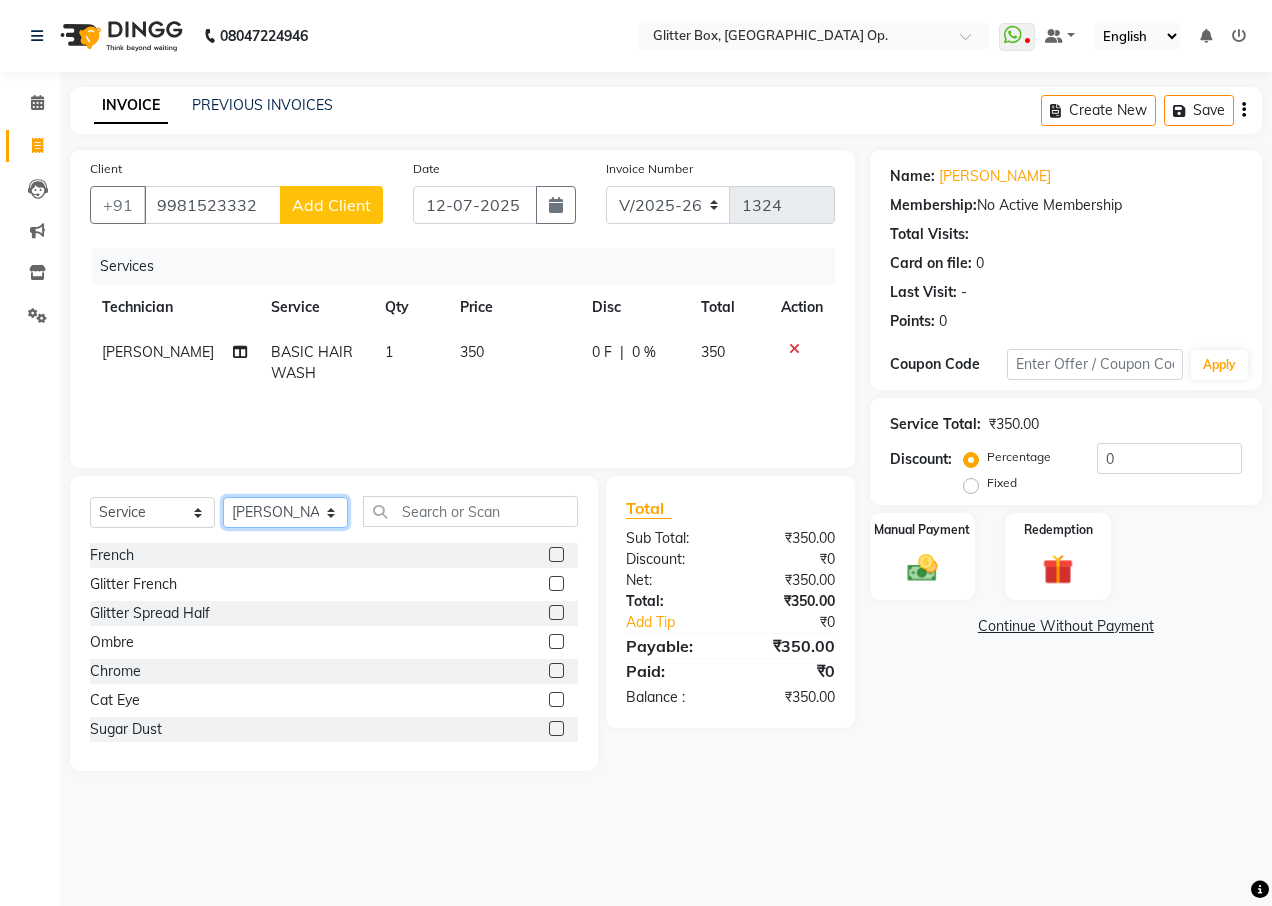 click on "Select Technician [PERSON_NAME] [PERSON_NAME] [PERSON_NAME] [PERSON_NAME] [PERSON_NAME] [PERSON_NAME] [PERSON_NAME] [PERSON_NAME] Das owner [PERSON_NAME] pooja Preeti makore Rupa [PERSON_NAME] [PERSON_NAME]" 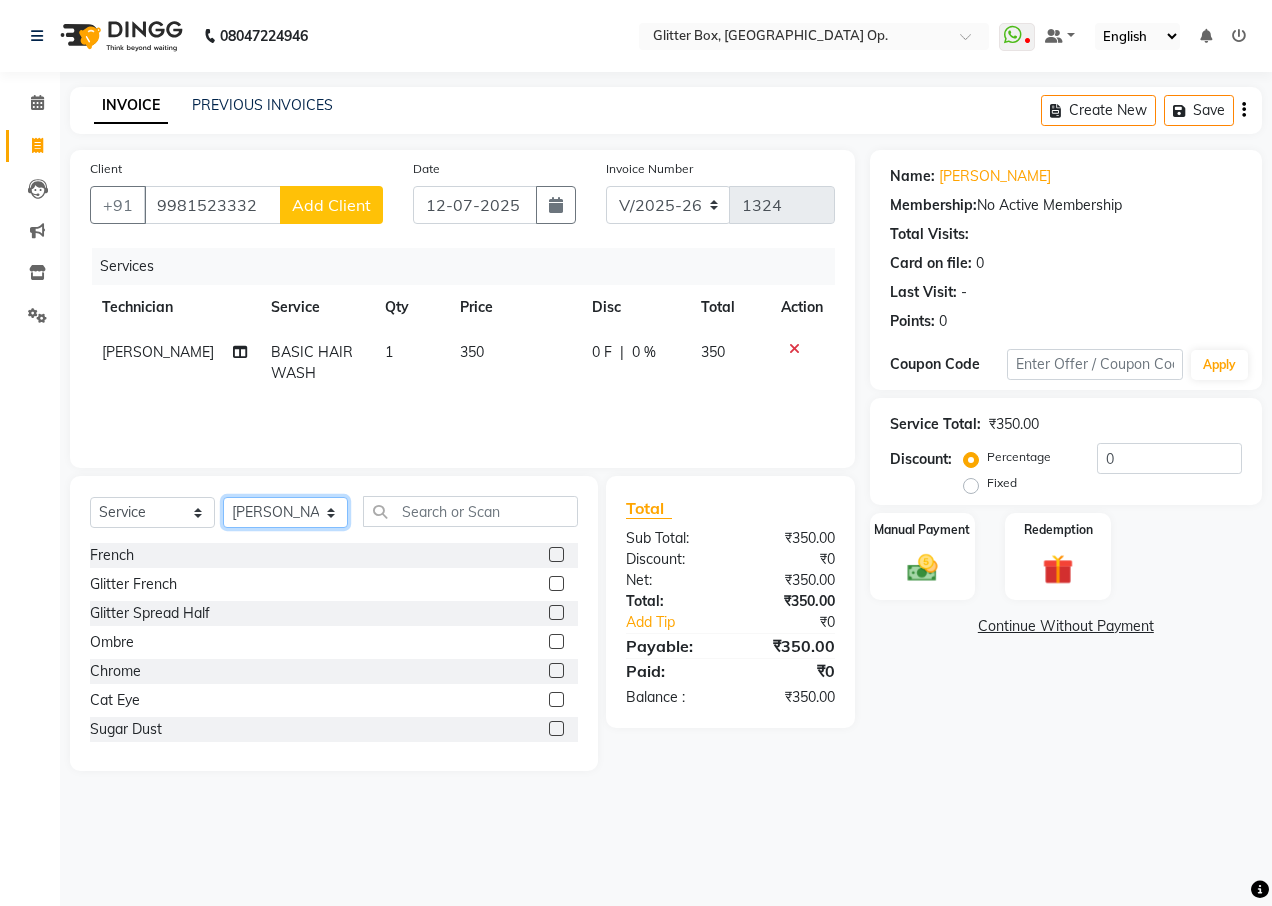 select on "38315" 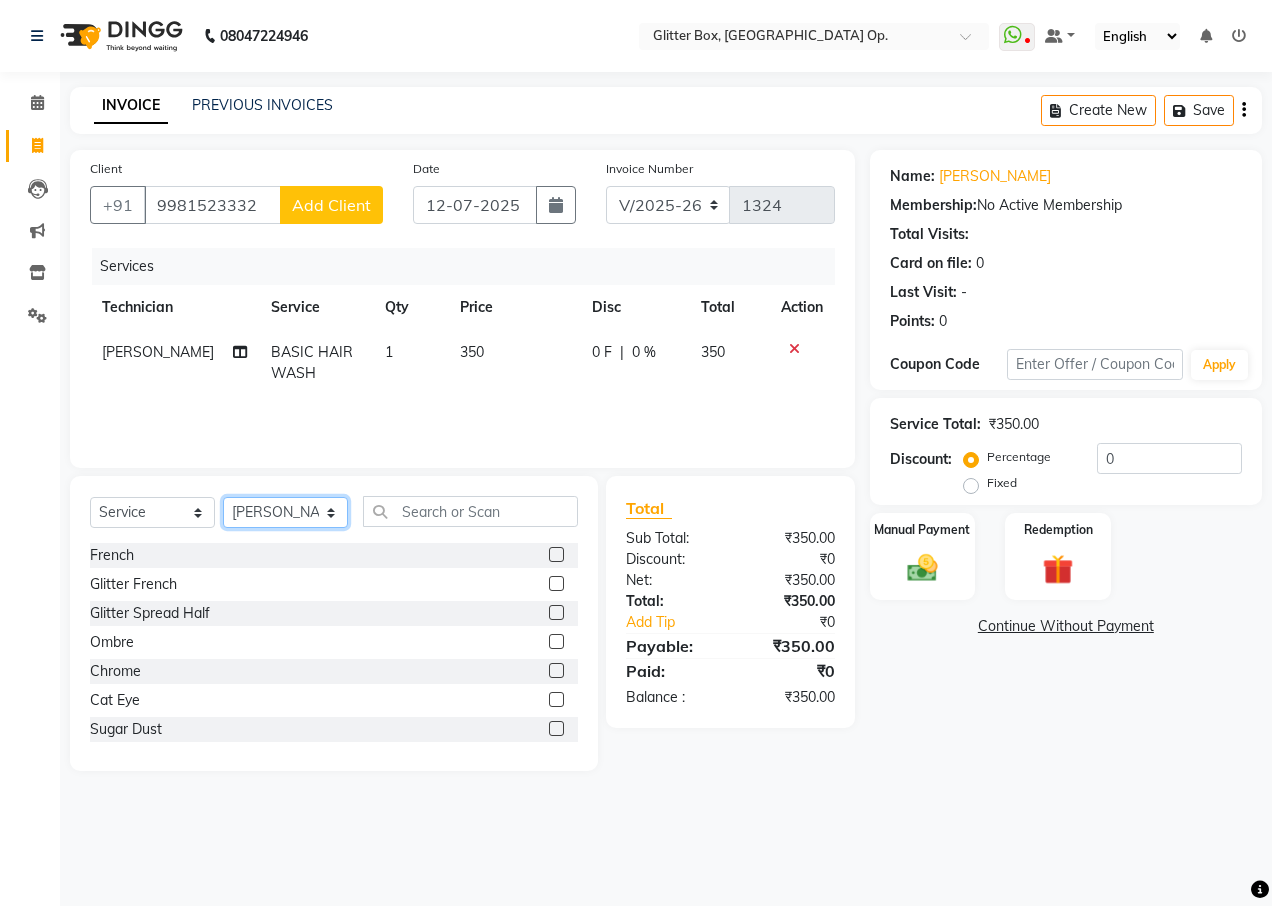 click on "Select Technician [PERSON_NAME] [PERSON_NAME] [PERSON_NAME] [PERSON_NAME] [PERSON_NAME] [PERSON_NAME] [PERSON_NAME] [PERSON_NAME] Das owner [PERSON_NAME] pooja Preeti makore Rupa [PERSON_NAME] [PERSON_NAME]" 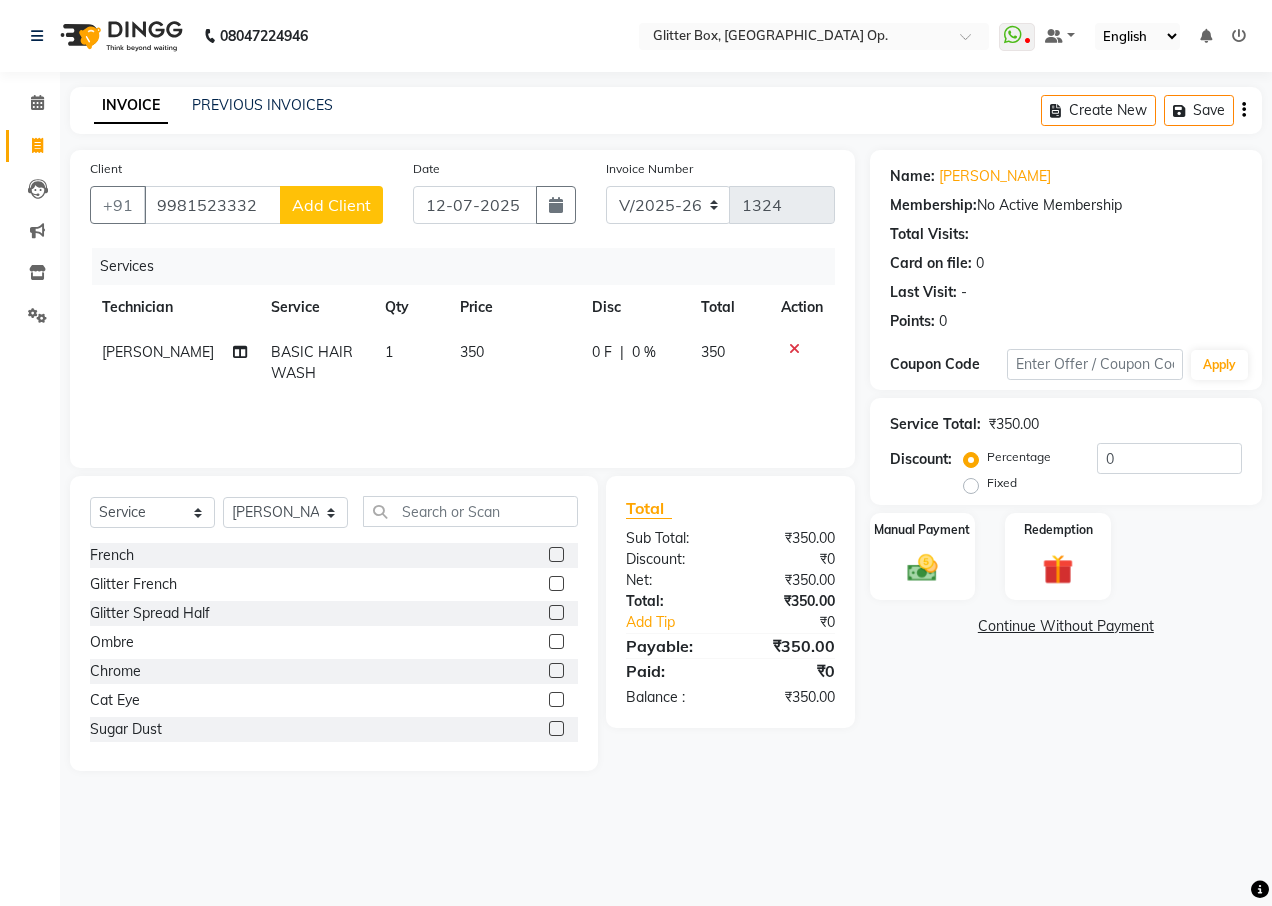 click on "Select  Service  Product  Membership  Package Voucher Prepaid Gift Card  Select Technician [PERSON_NAME] [PERSON_NAME] [PERSON_NAME] [PERSON_NAME] [PERSON_NAME] [PERSON_NAME] [PERSON_NAME] [PERSON_NAME] Das owner [PERSON_NAME] pooja Preeti makore Rupa [PERSON_NAME] shruti [PERSON_NAME] [PERSON_NAME]  Glitter French  Glitter Spread Half  Ombre  Chrome  Cat Eye  Sugar Dust  Art  sticker  Cuticle Oil  Professional Nail course  1 Finger refil  Advance Course  glitter coat  personal course  OLAPLEX TREATMENT  BASIC HAIR WASH  accessories  [PERSON_NAME] spa treatment  Temporary Extension  Gel Extension  Acrylic Extension  Polygel Extension  Sculpting Extension  1 finger ac ext  1 FINGER GEL EXT  1 FINGER TEMPORARY  1 hand acrylic extension  1 hand gel extension  1 hand polygel extension  1 finger polygel ext  nail preping  nail fixing  Extension Removal  Gel polish Removal  1 finger removal  Gel Paint  - Gel Polish  Gel Paint  - Gel French  Gel Paint  - Glitter Polish  Gel Paint  - Chrome Nails  Gel Paint  - Matte Coat  cleanup" 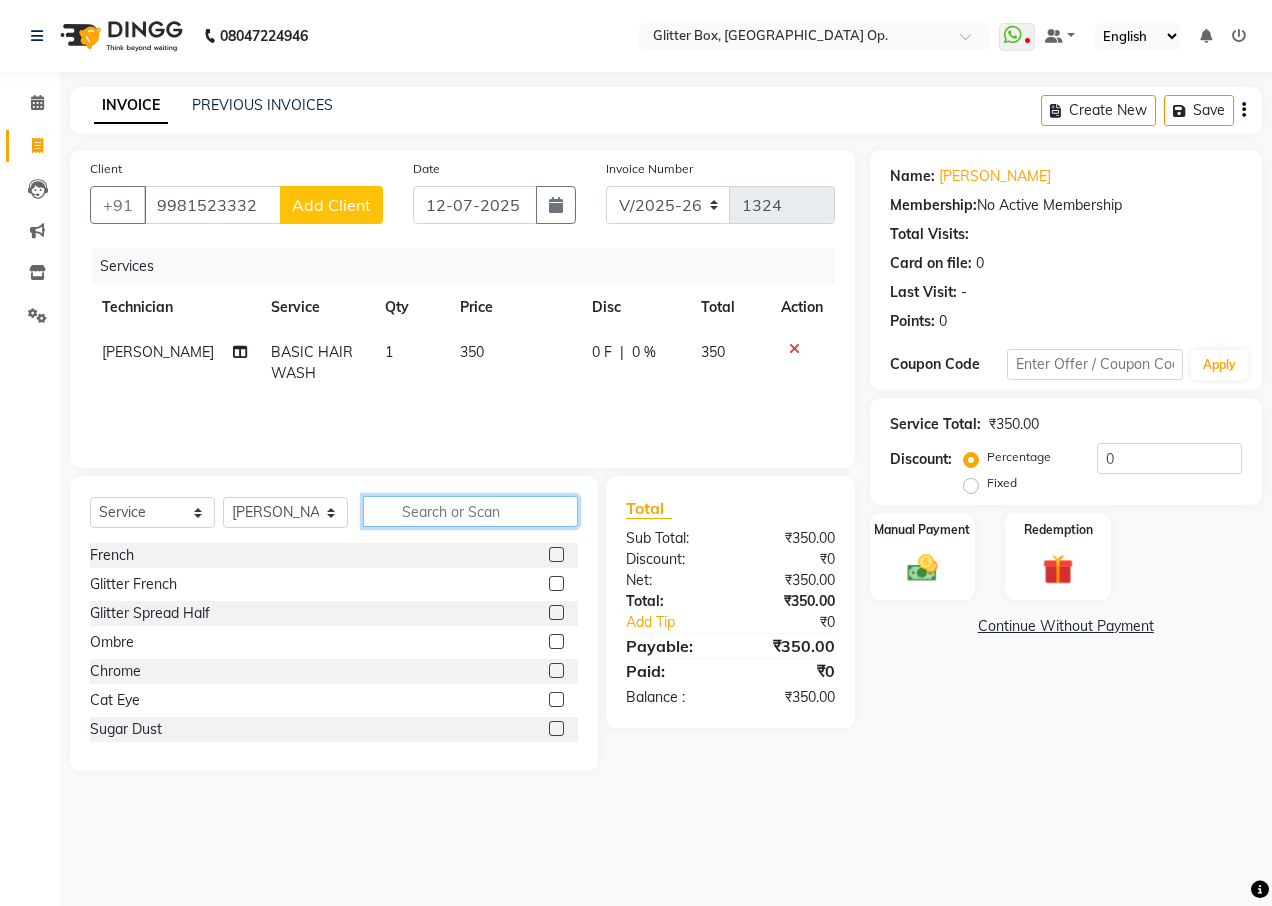 click 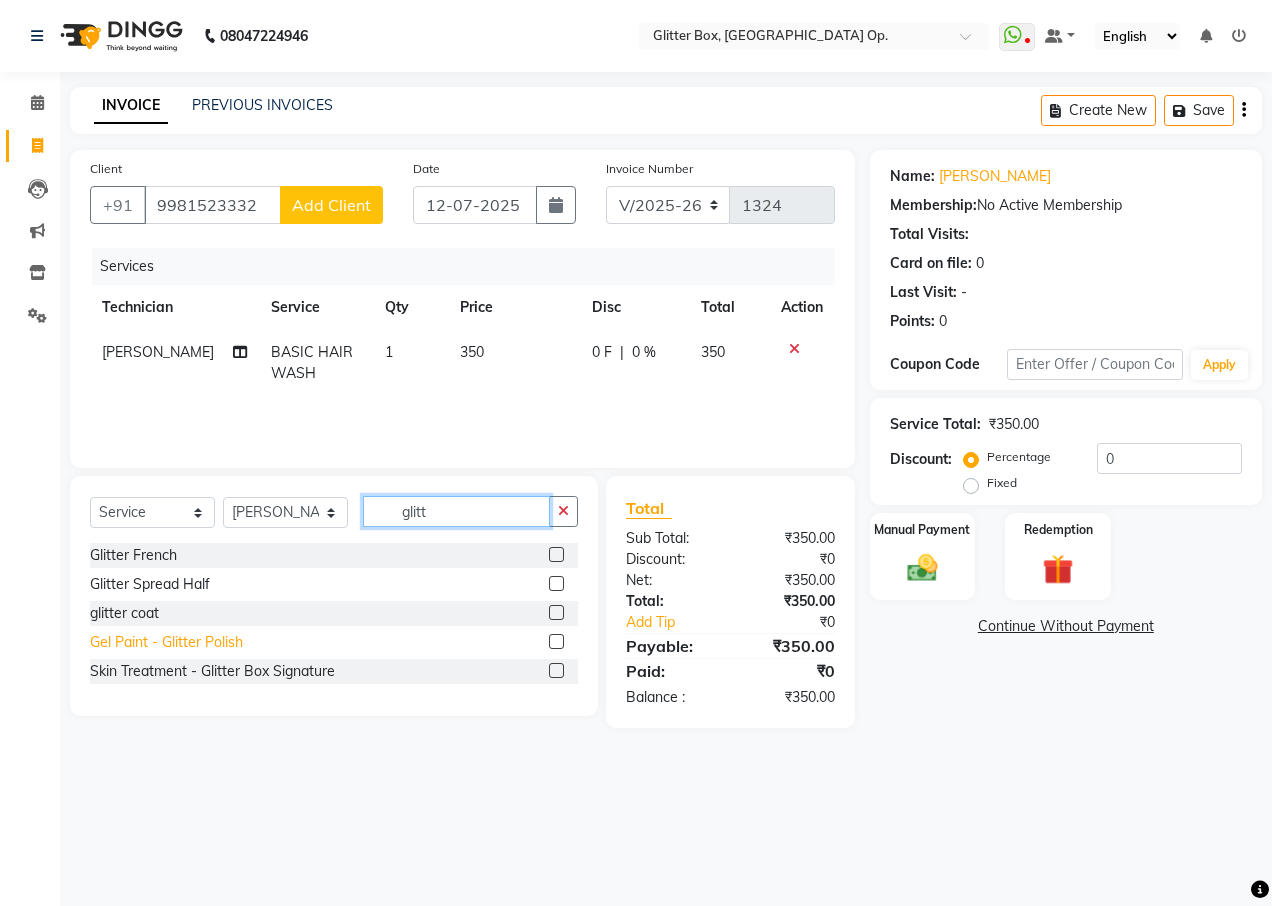 type on "glitt" 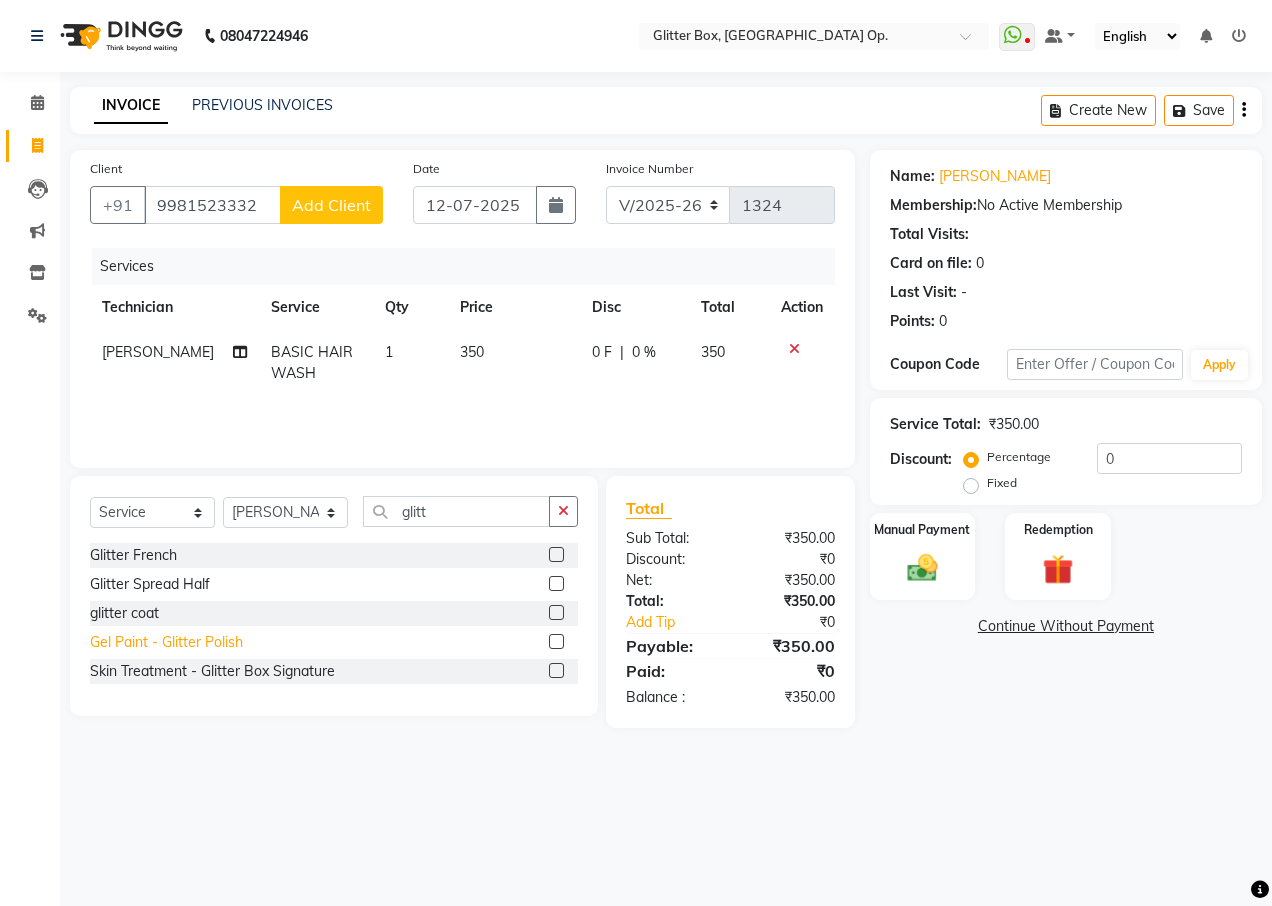 click on "Gel Paint  - Glitter Polish" 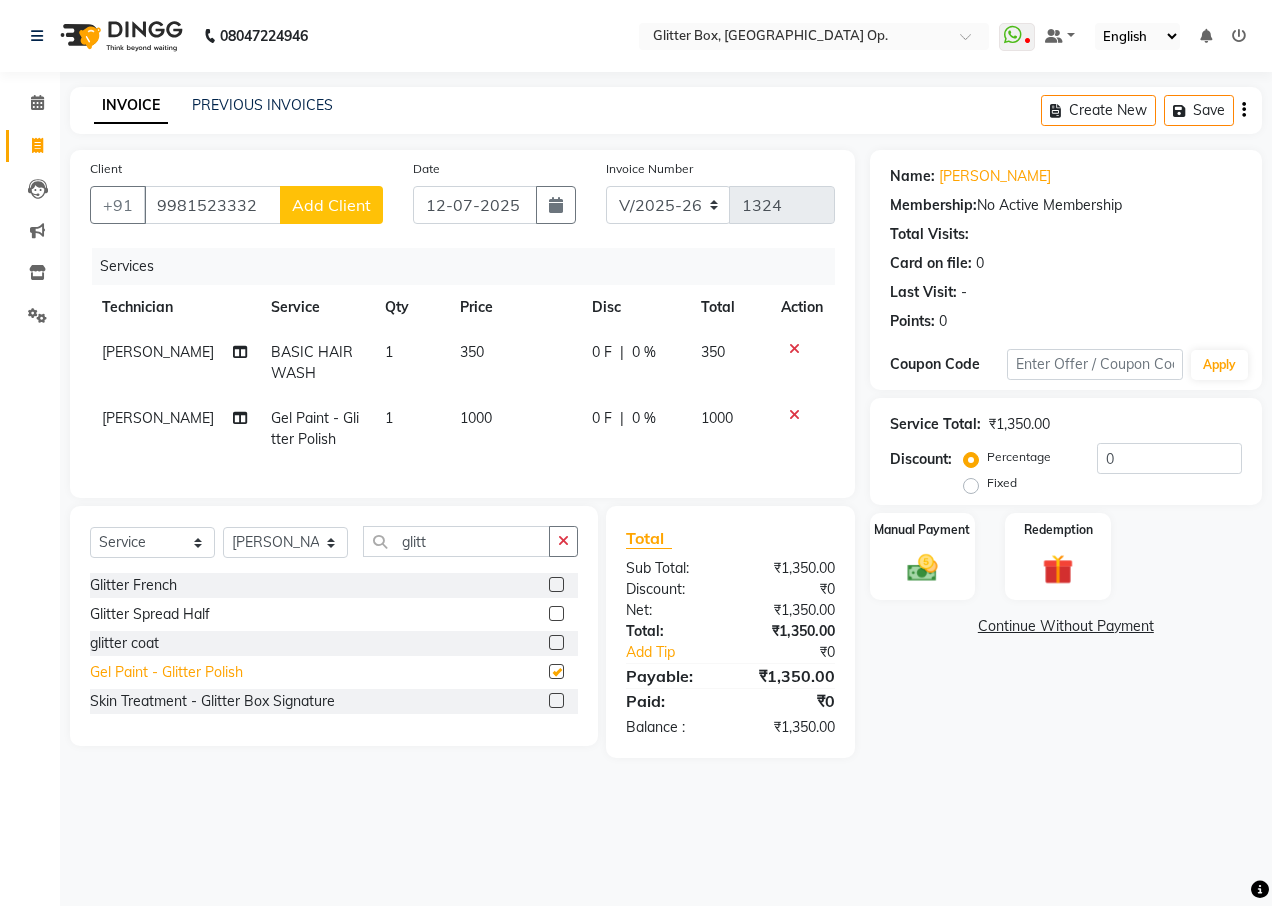 checkbox on "false" 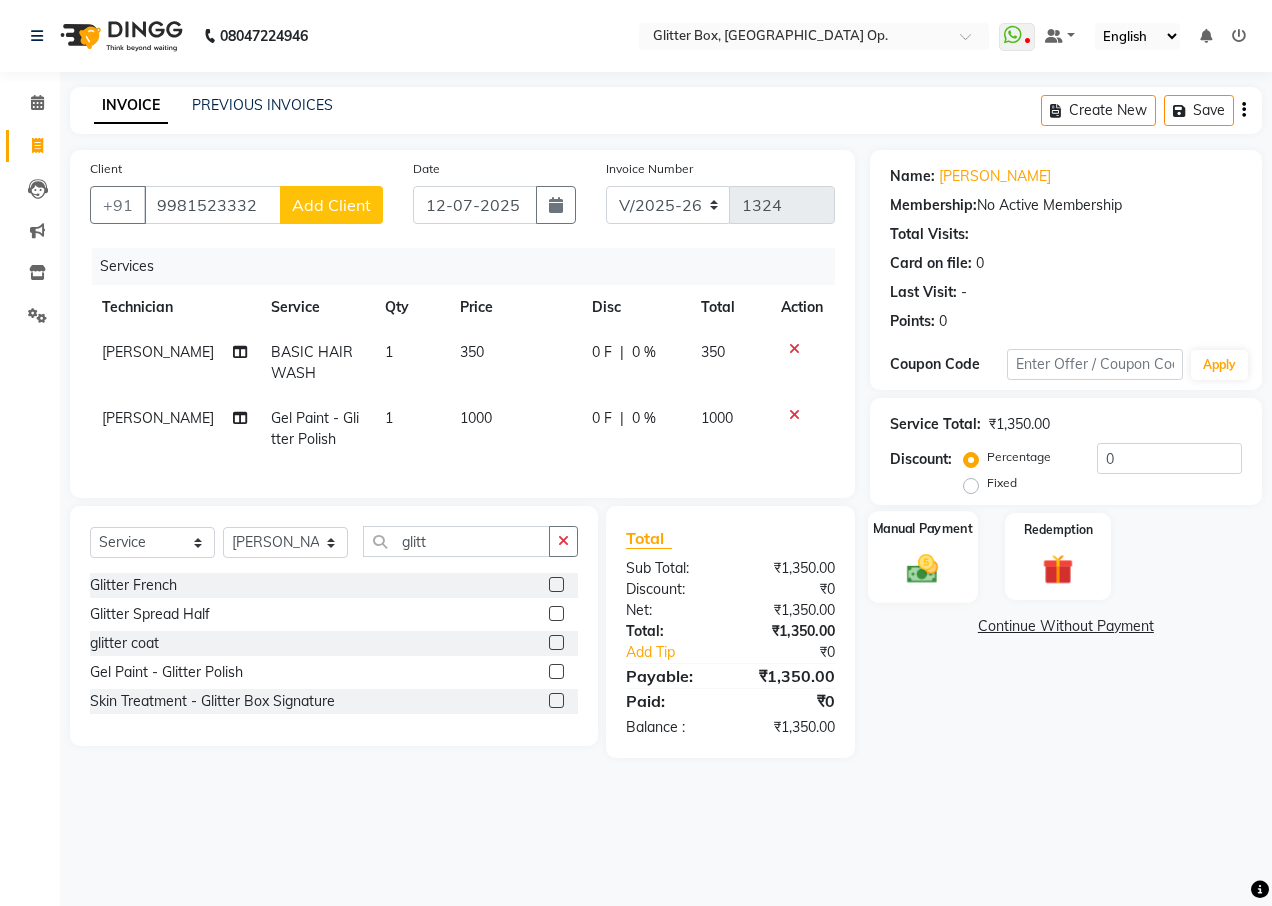 click 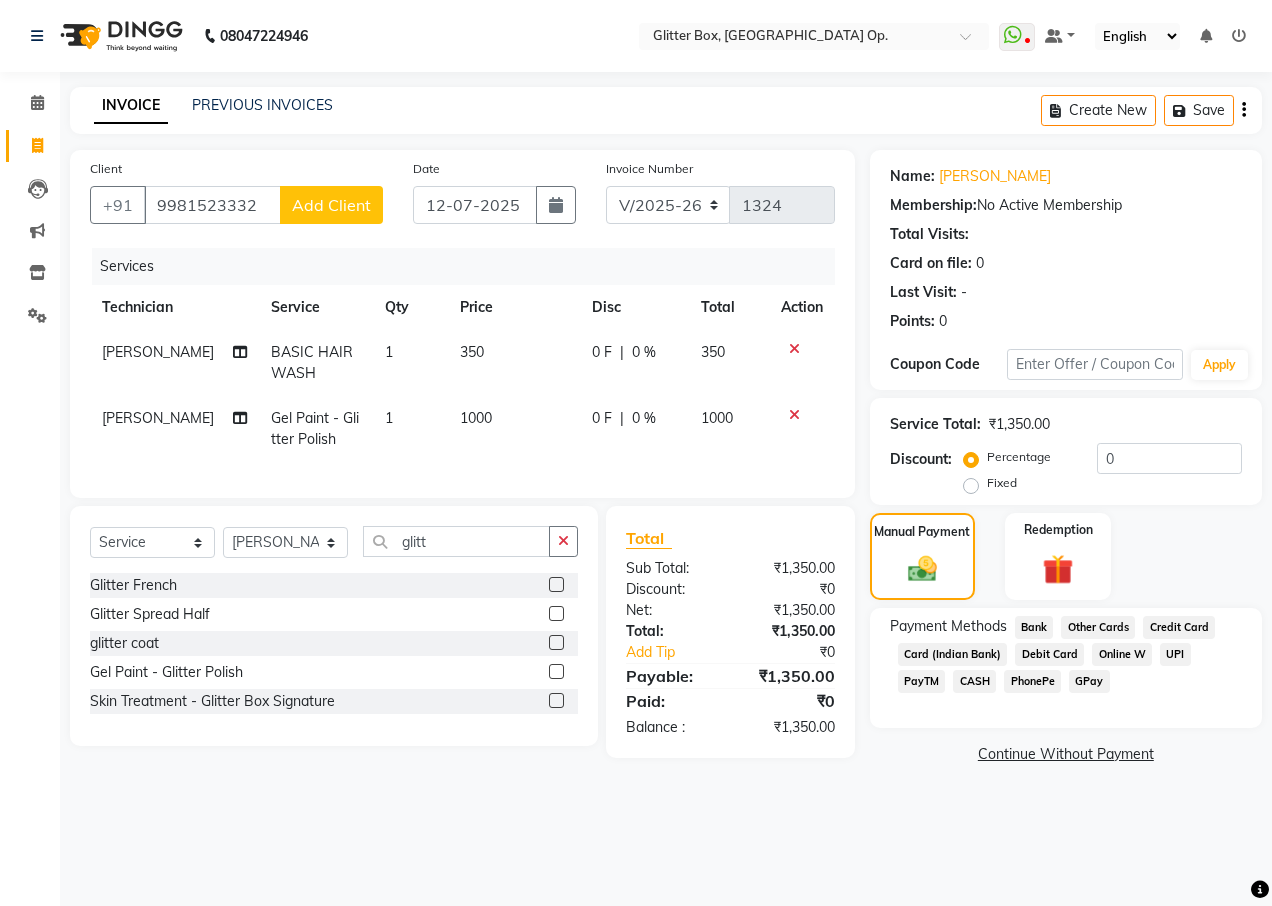click on "CASH" 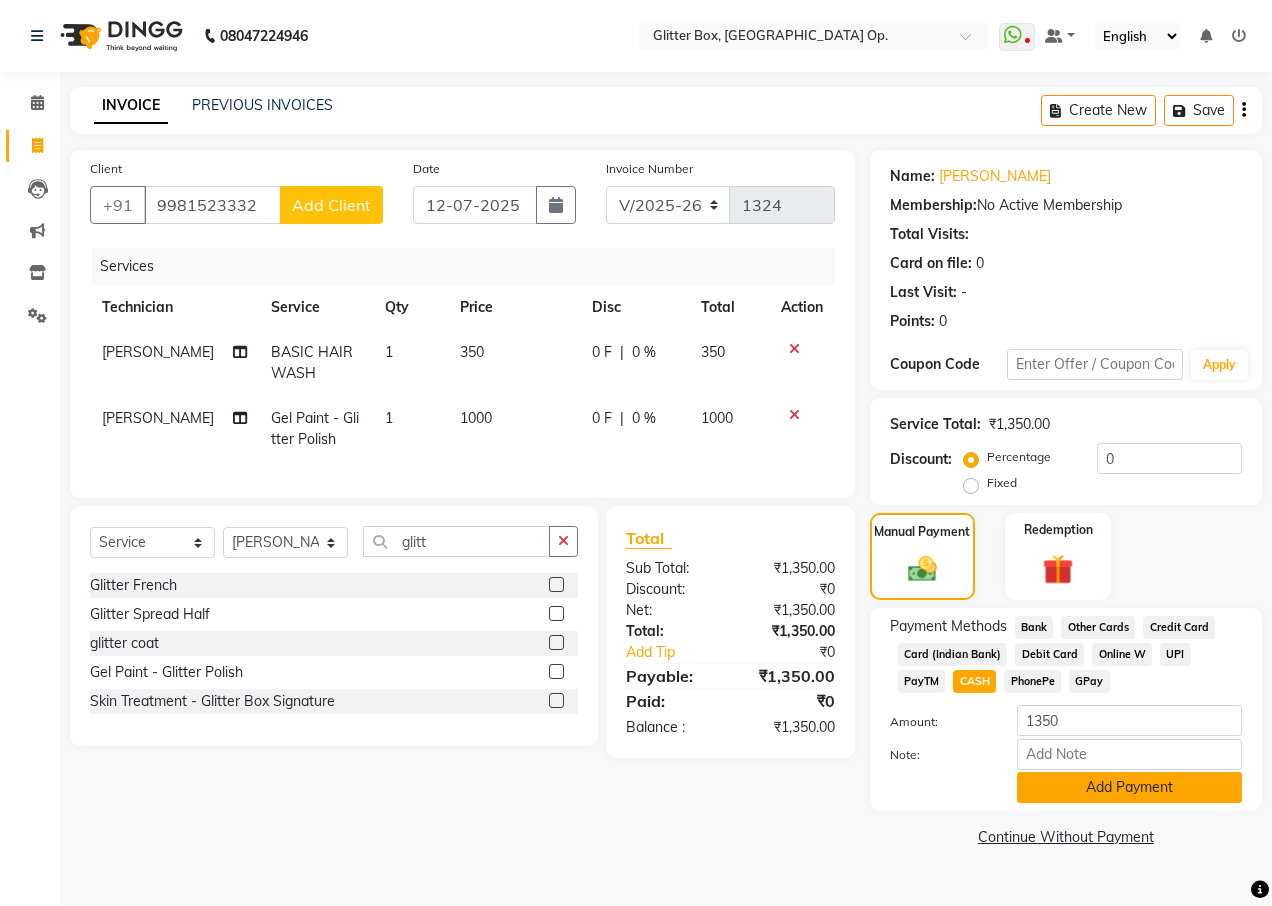 click on "Add Payment" 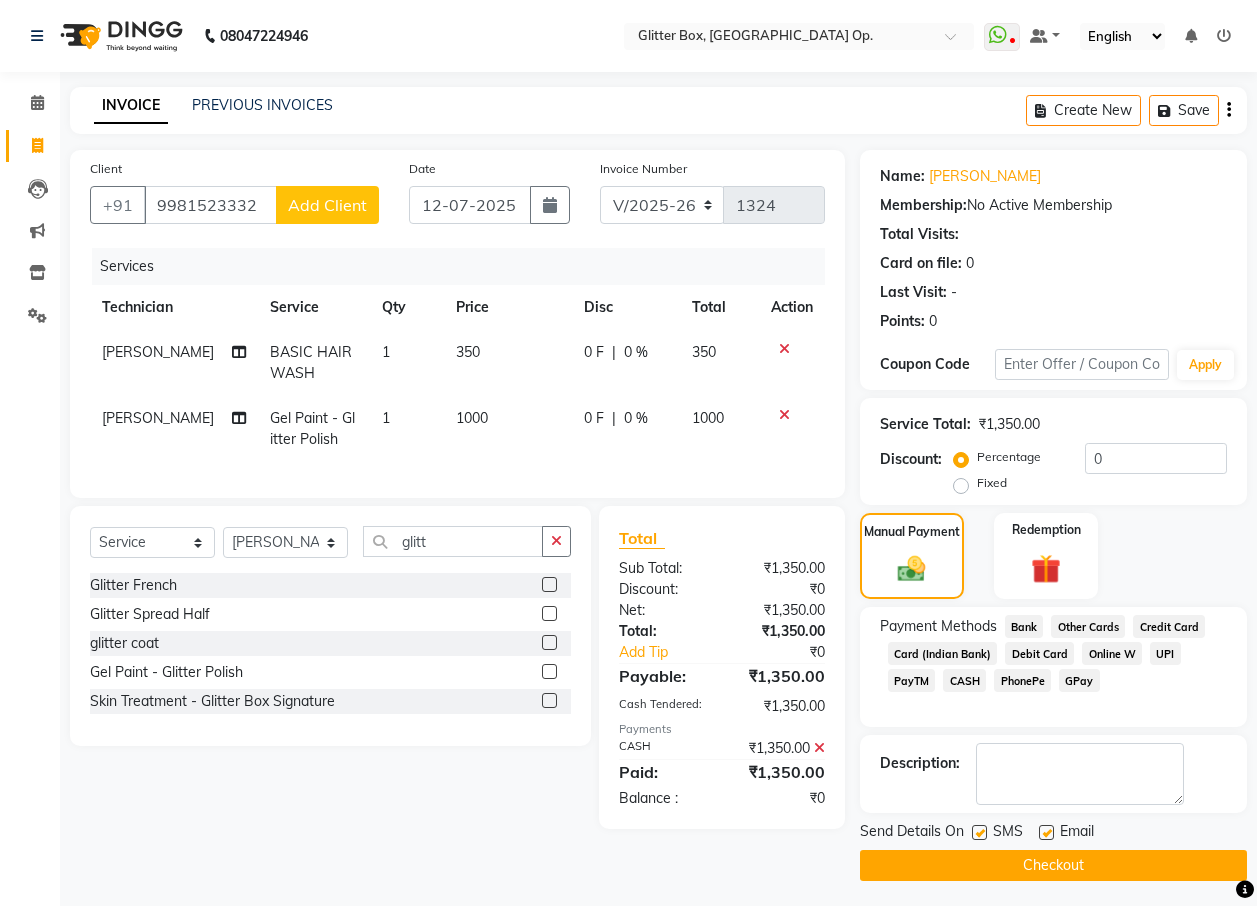drag, startPoint x: 996, startPoint y: 868, endPoint x: 990, endPoint y: 846, distance: 22.803509 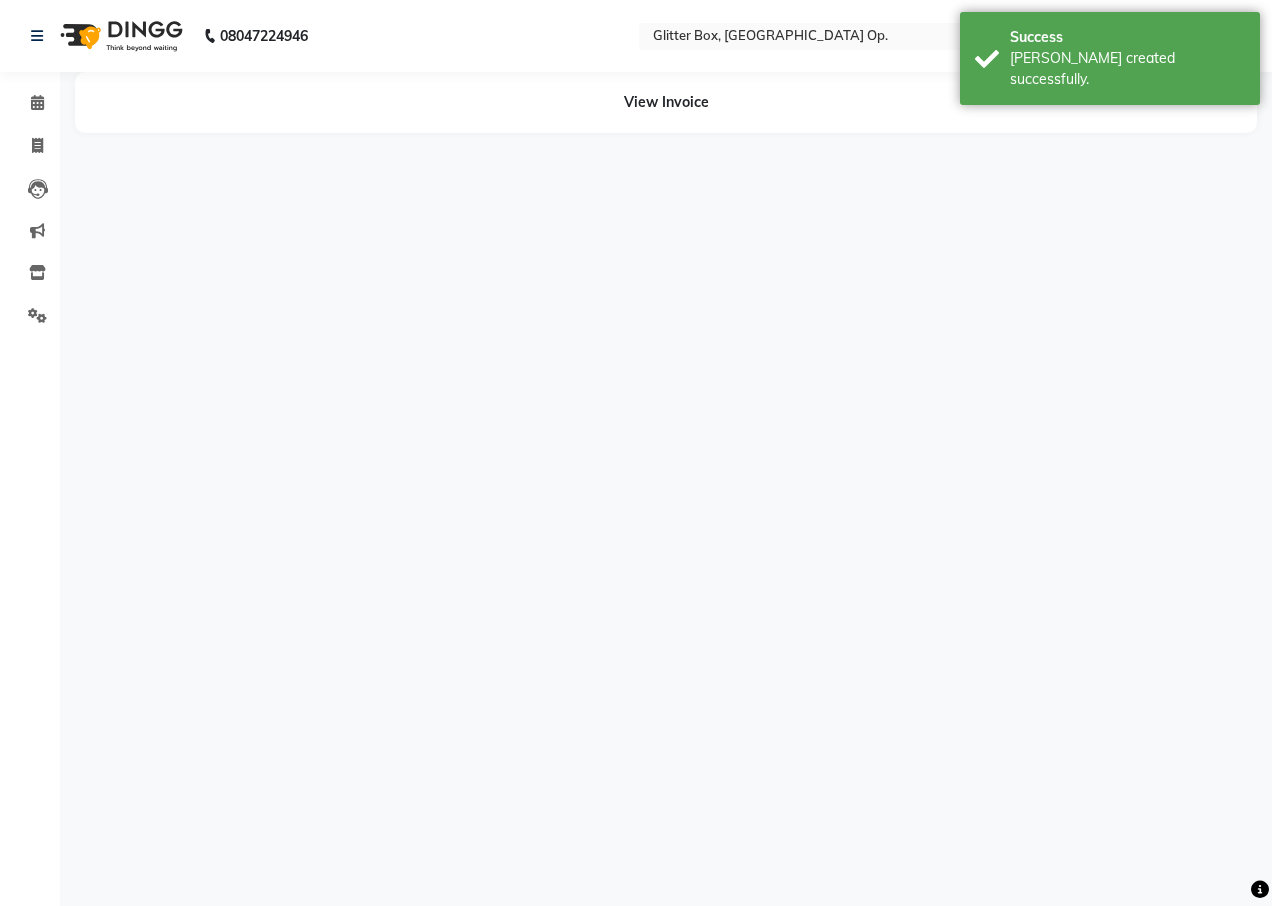 select on "38313" 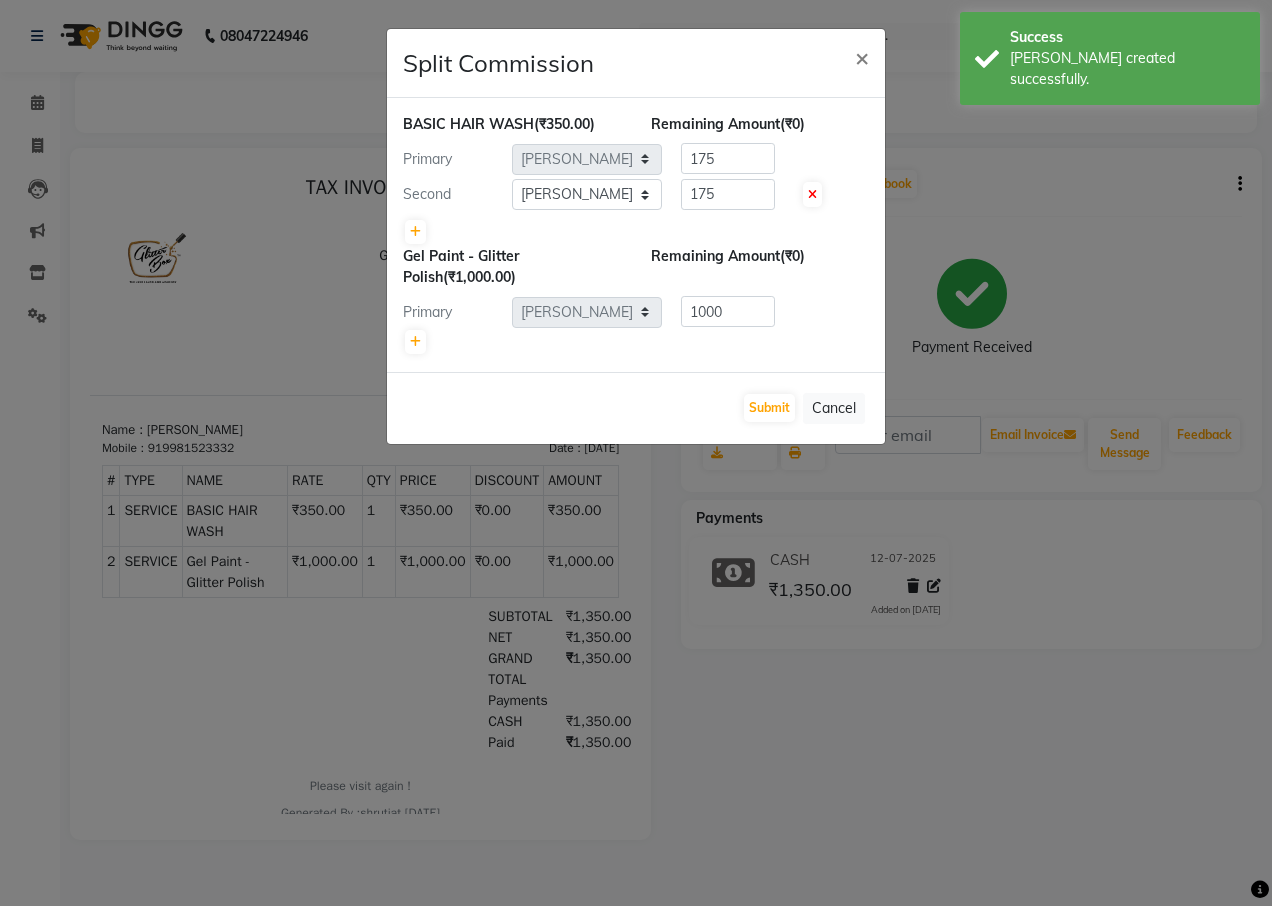 scroll, scrollTop: 0, scrollLeft: 0, axis: both 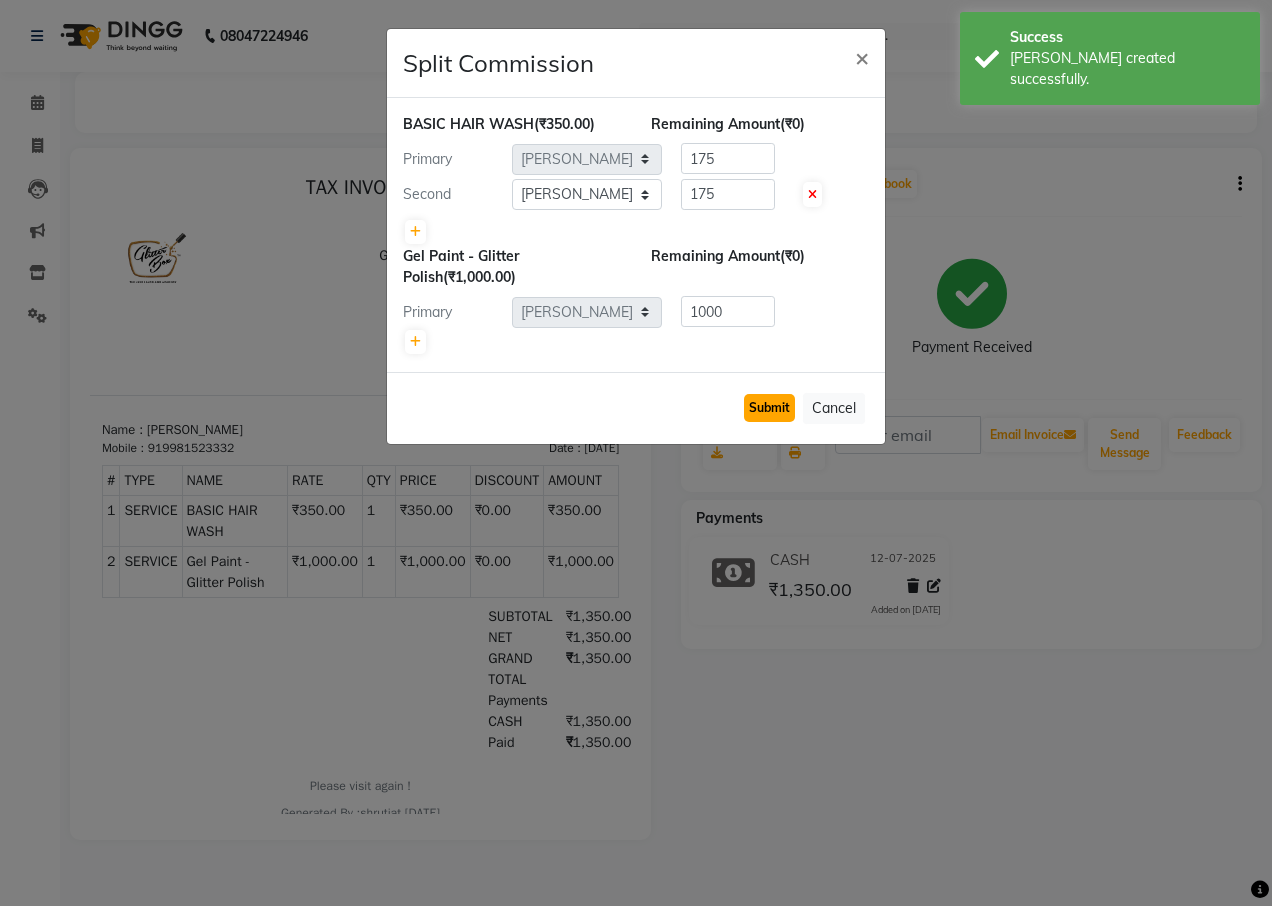 click on "Submit" 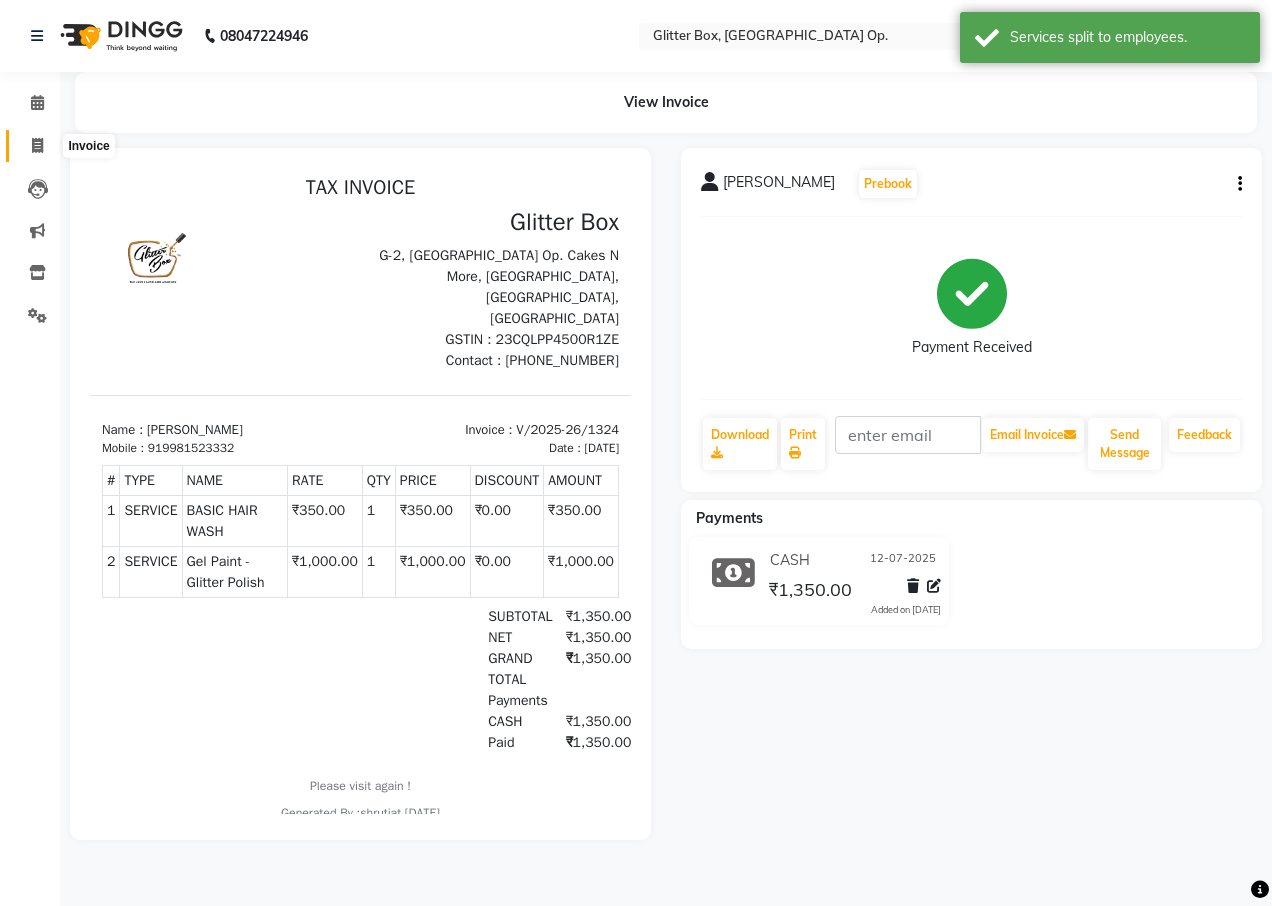 click 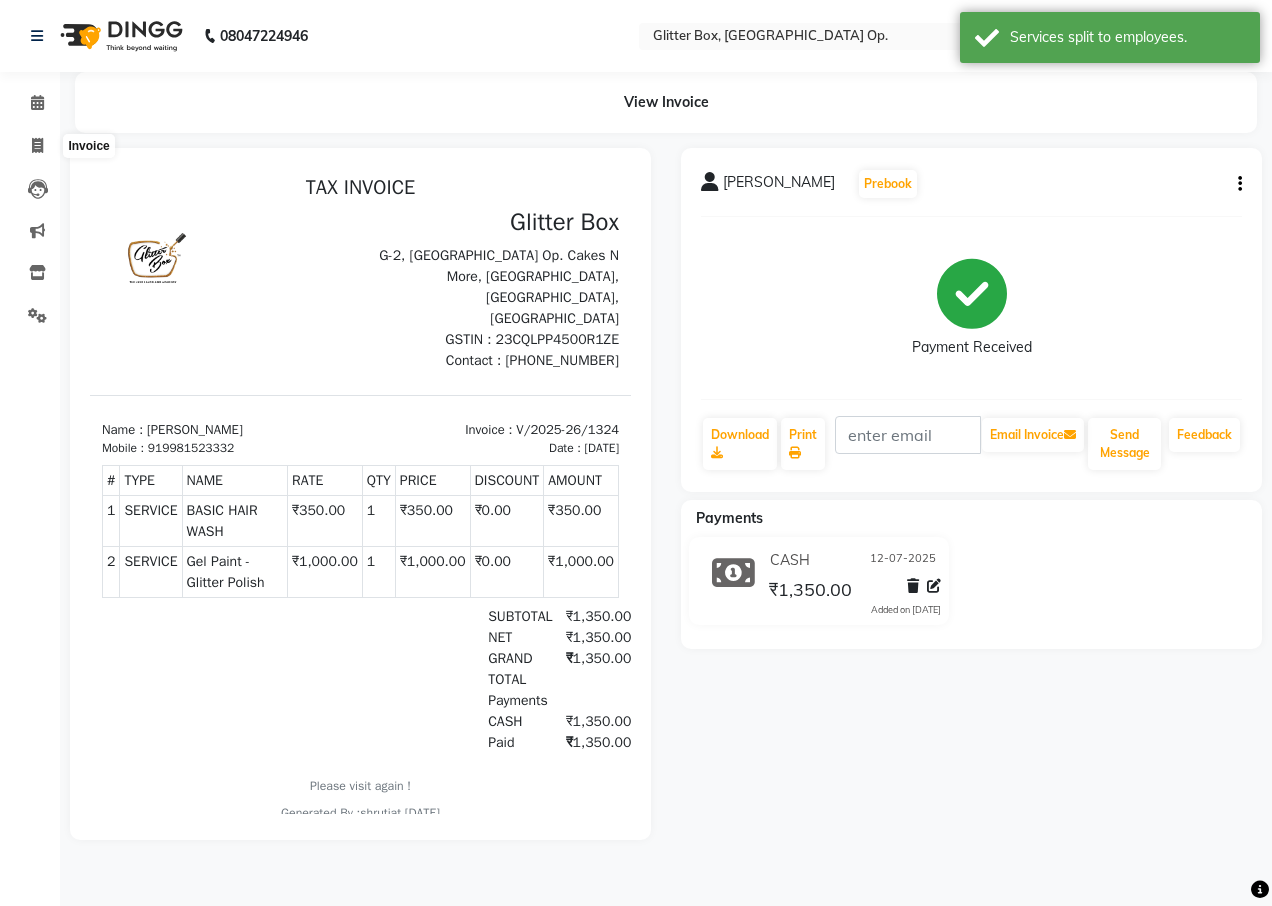 select on "5563" 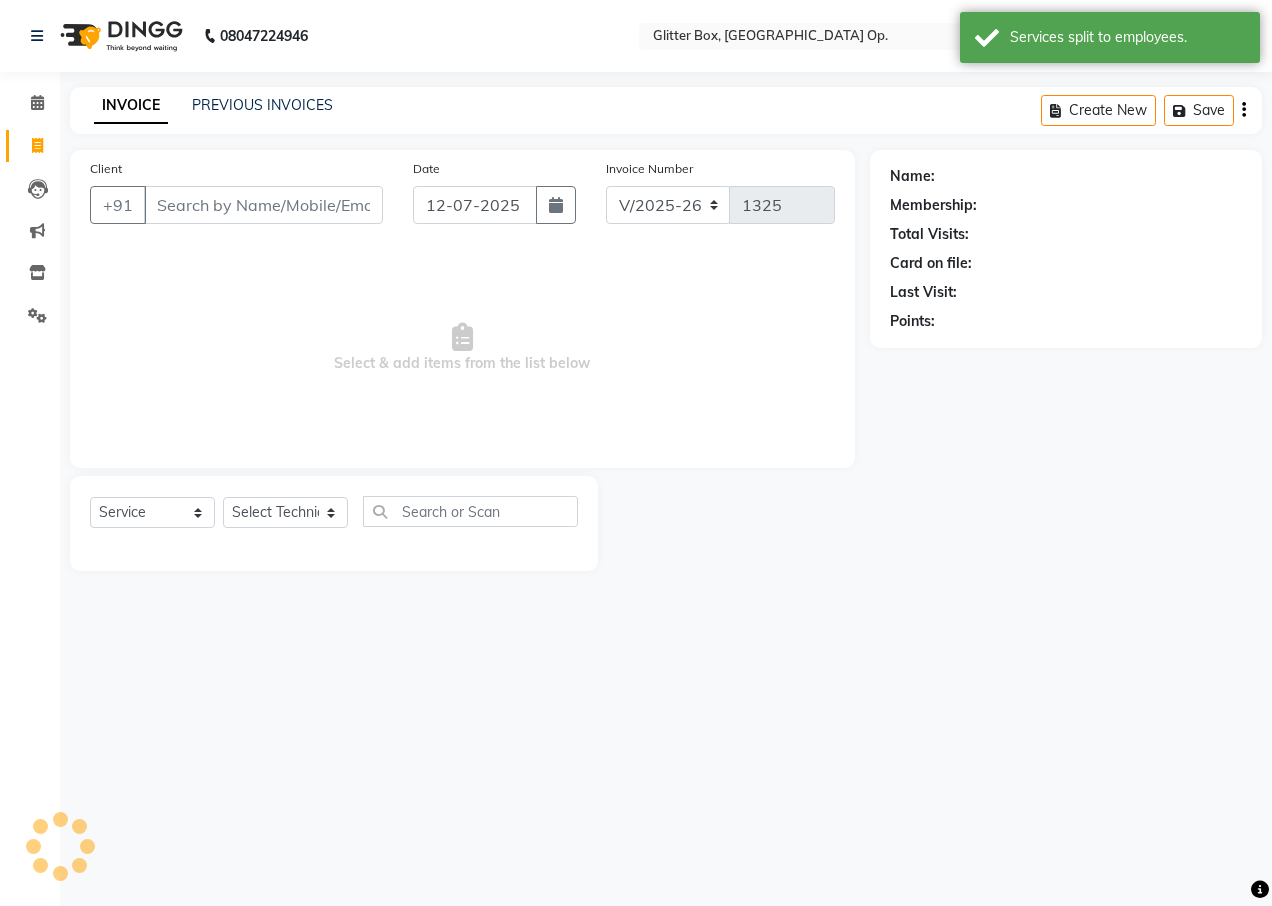 click on "Client" at bounding box center [263, 205] 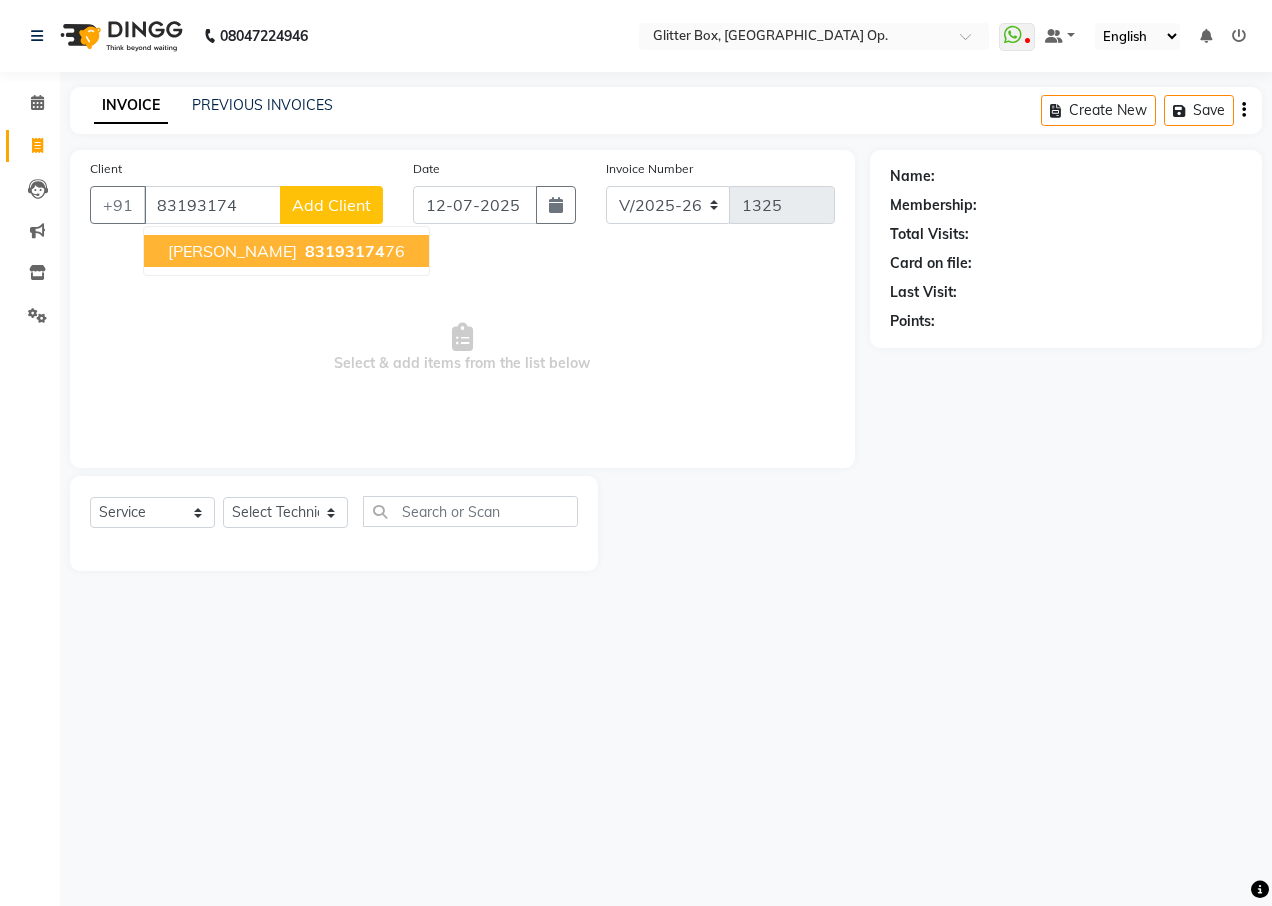 click on "[PERSON_NAME]" at bounding box center (232, 251) 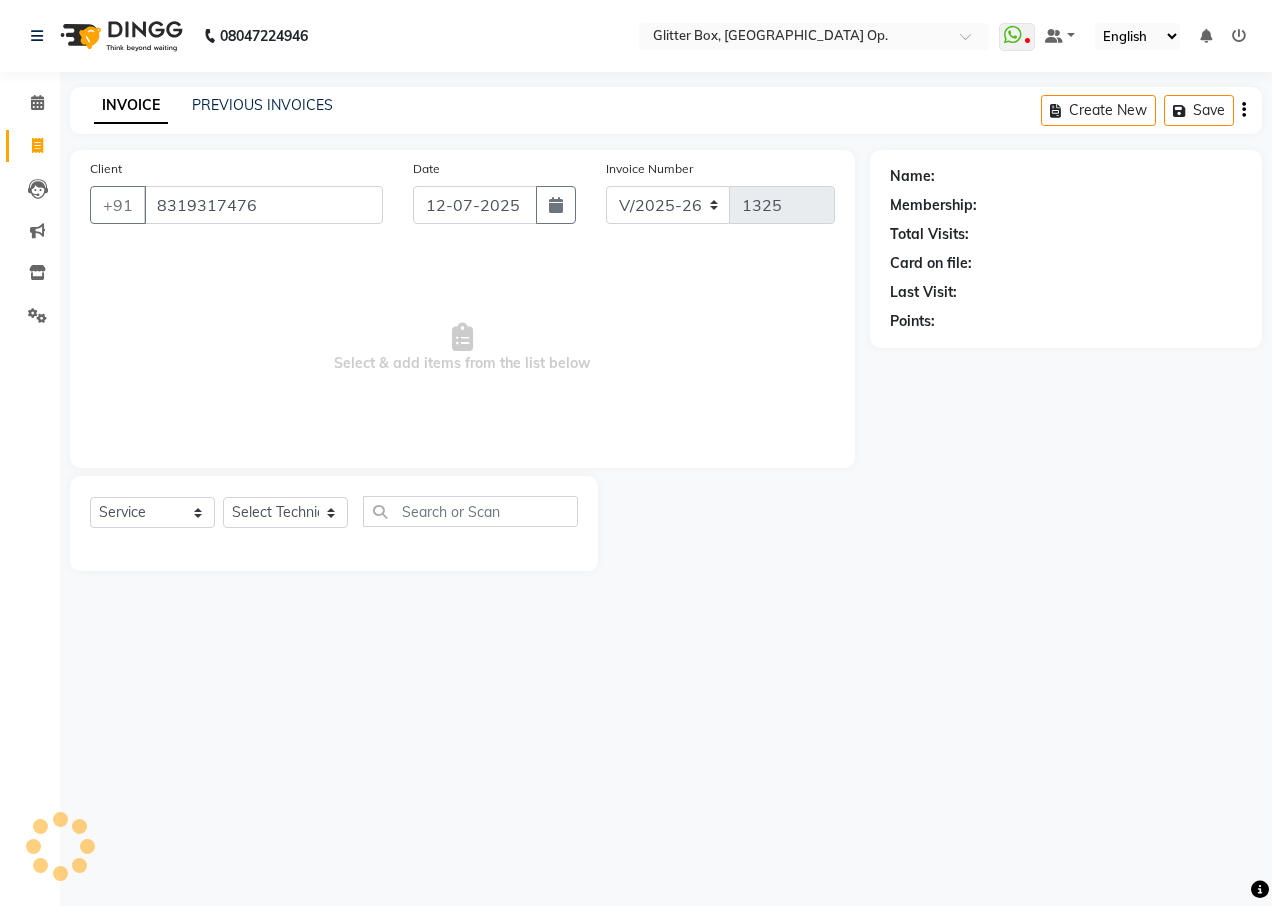 type on "8319317476" 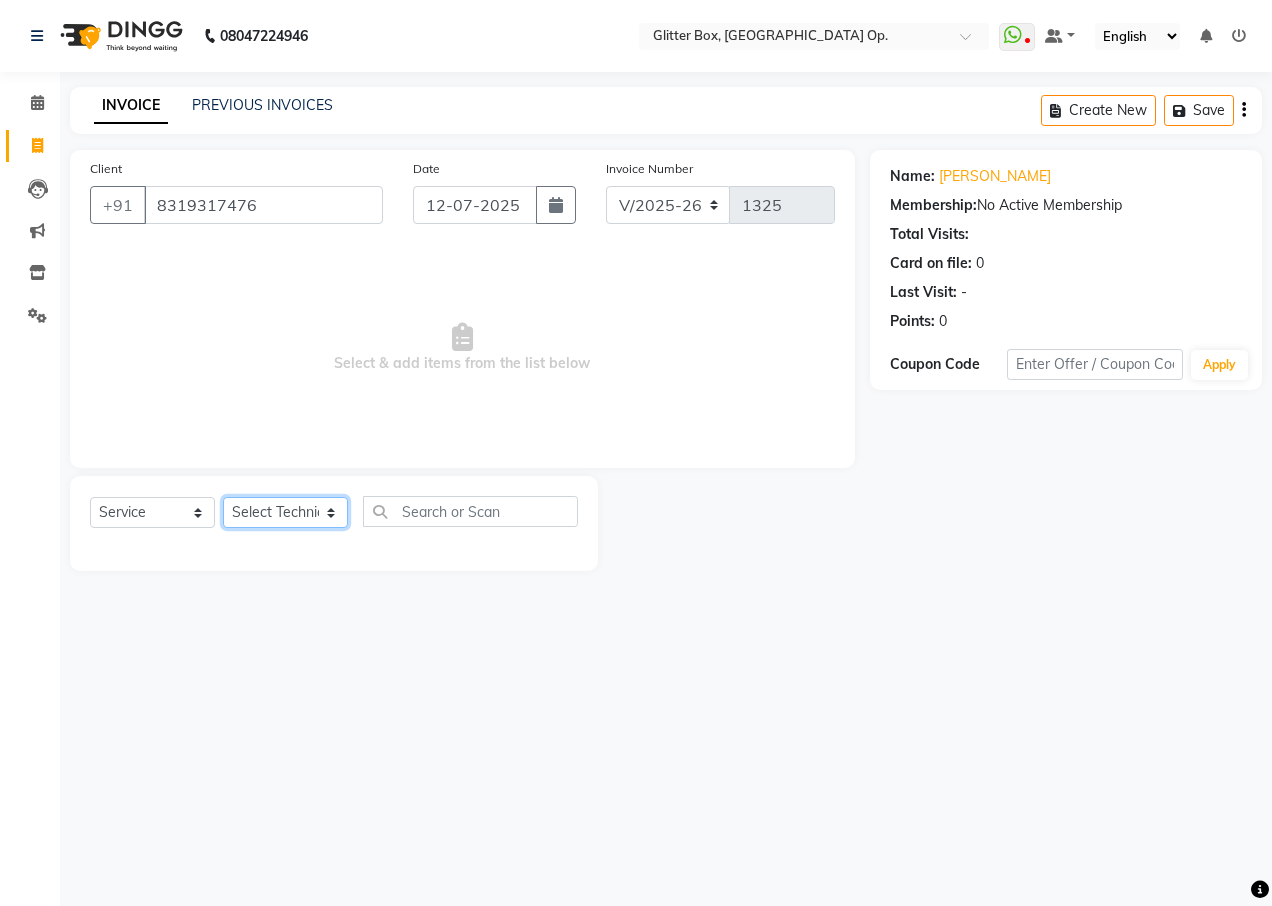 click on "Select Technician [PERSON_NAME] [PERSON_NAME] [PERSON_NAME] [PERSON_NAME] [PERSON_NAME] [PERSON_NAME] [PERSON_NAME] [PERSON_NAME] Das owner [PERSON_NAME] pooja Preeti makore Rupa [PERSON_NAME] [PERSON_NAME]" 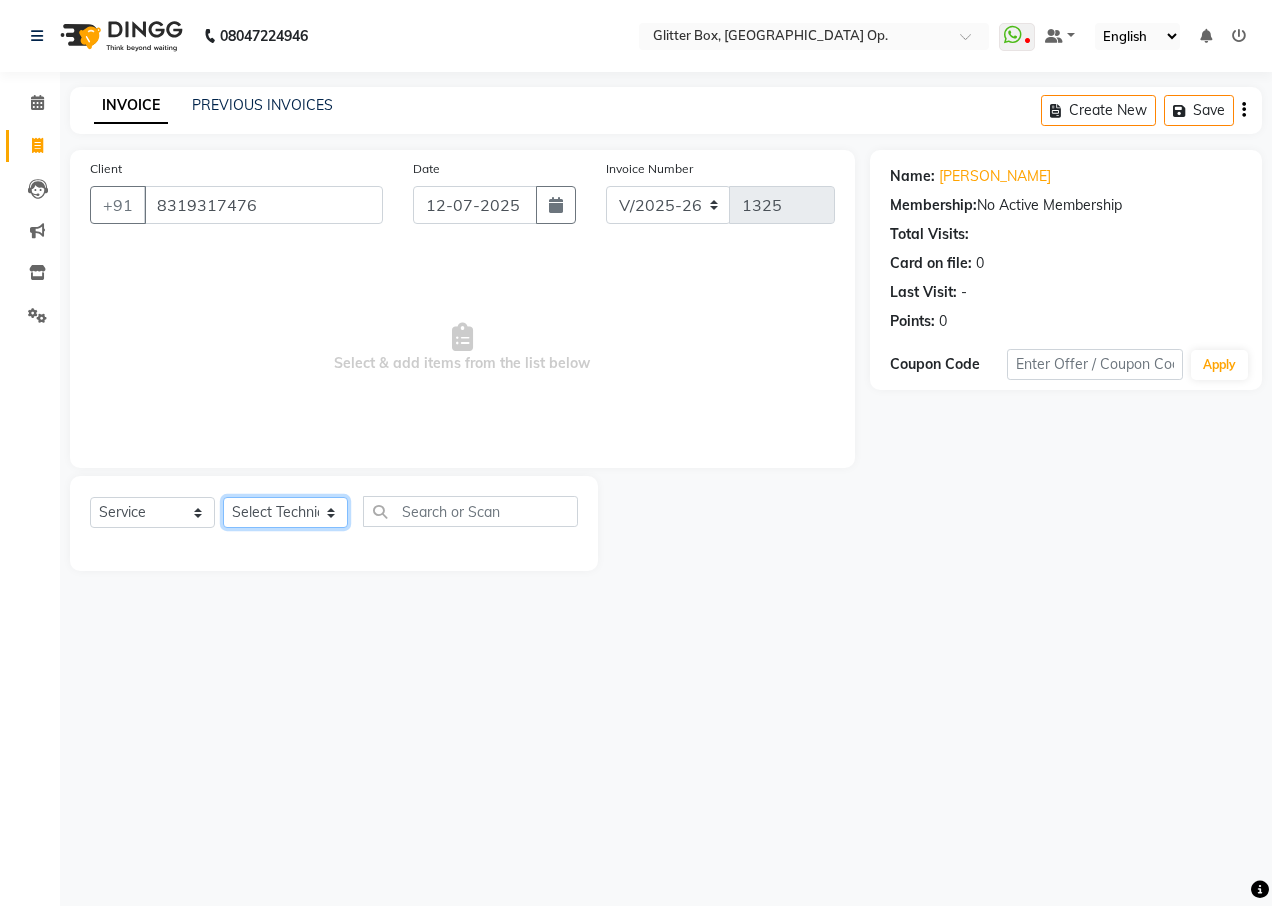 select on "83800" 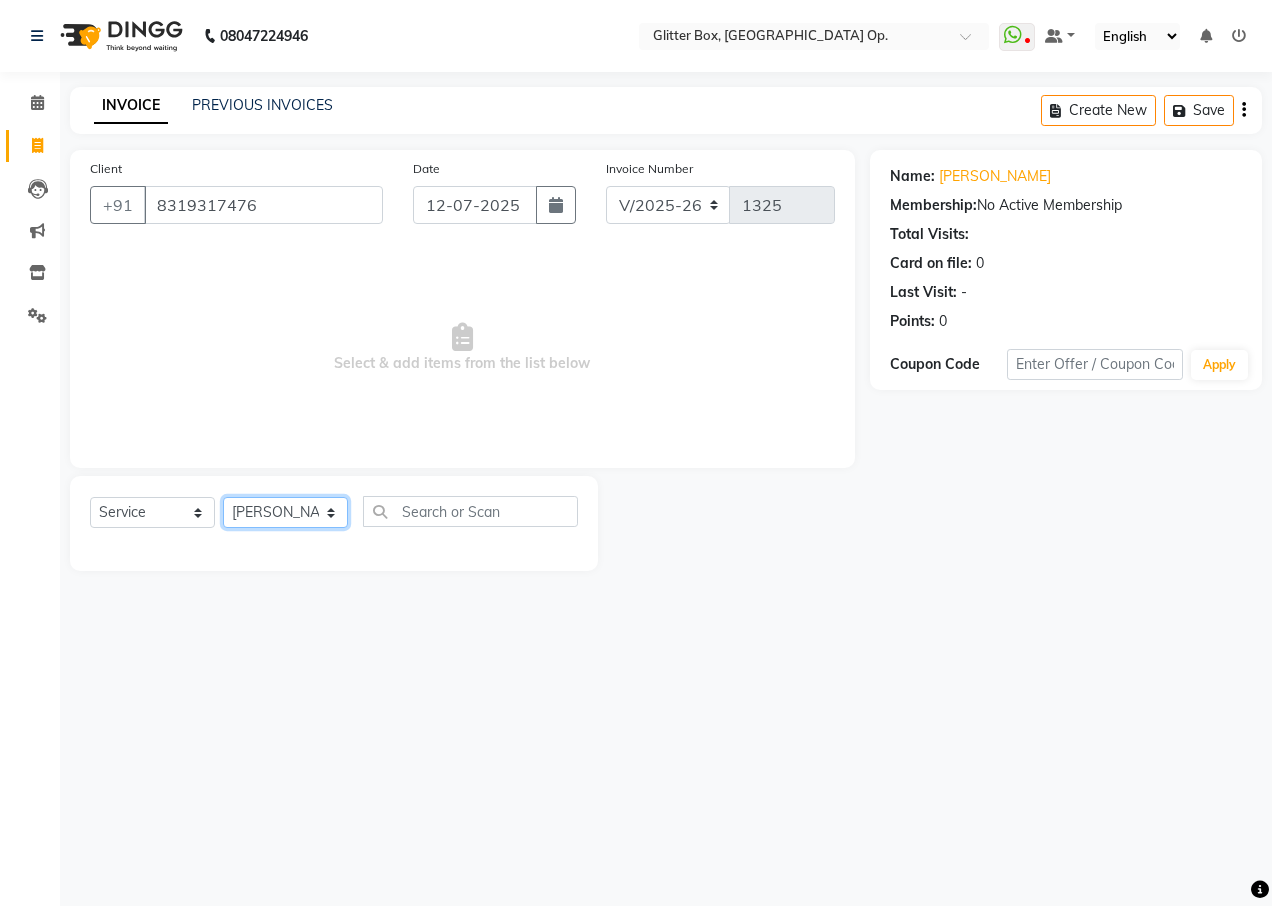 click on "Select Technician [PERSON_NAME] [PERSON_NAME] [PERSON_NAME] [PERSON_NAME] [PERSON_NAME] [PERSON_NAME] [PERSON_NAME] [PERSON_NAME] Das owner [PERSON_NAME] pooja Preeti makore Rupa [PERSON_NAME] [PERSON_NAME]" 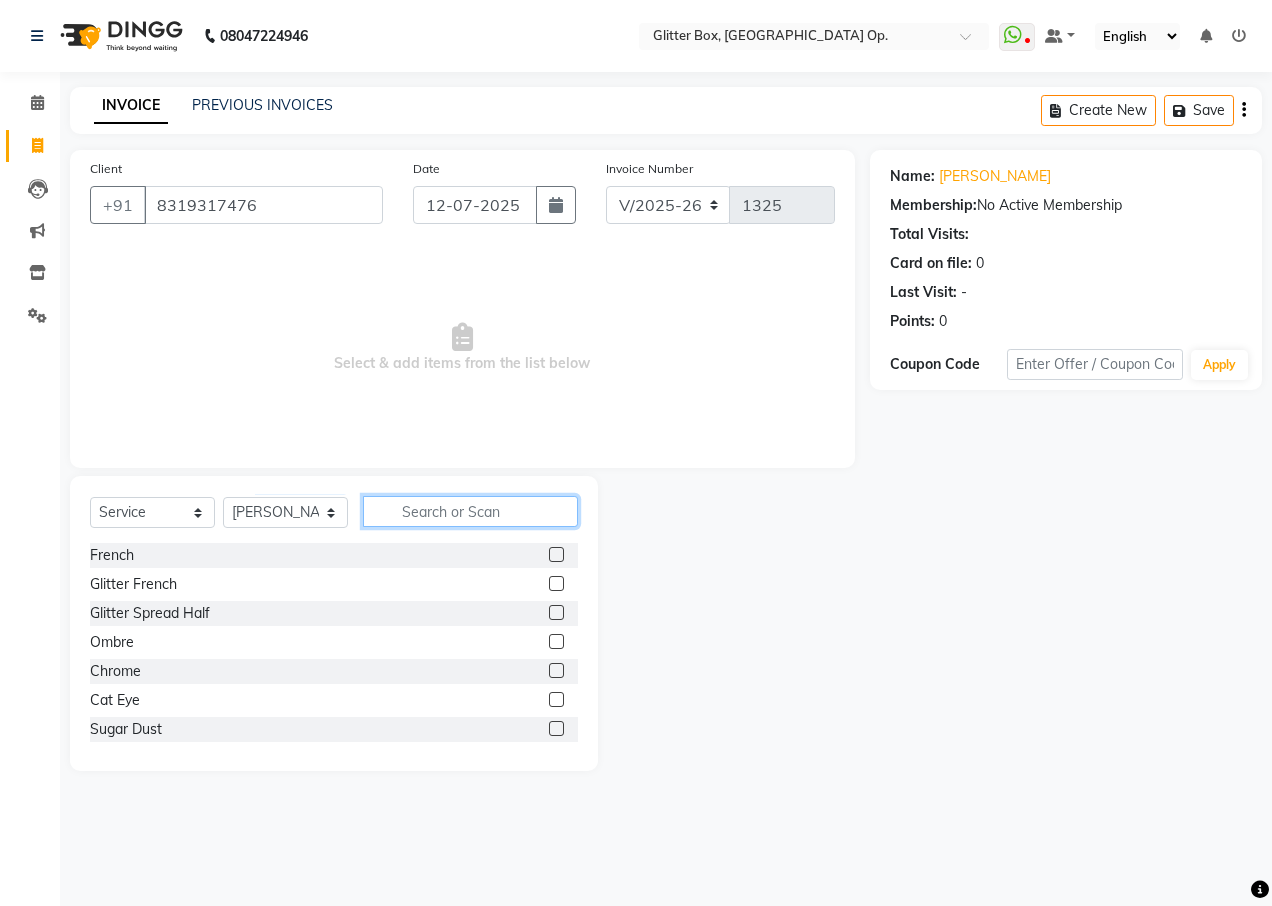 click 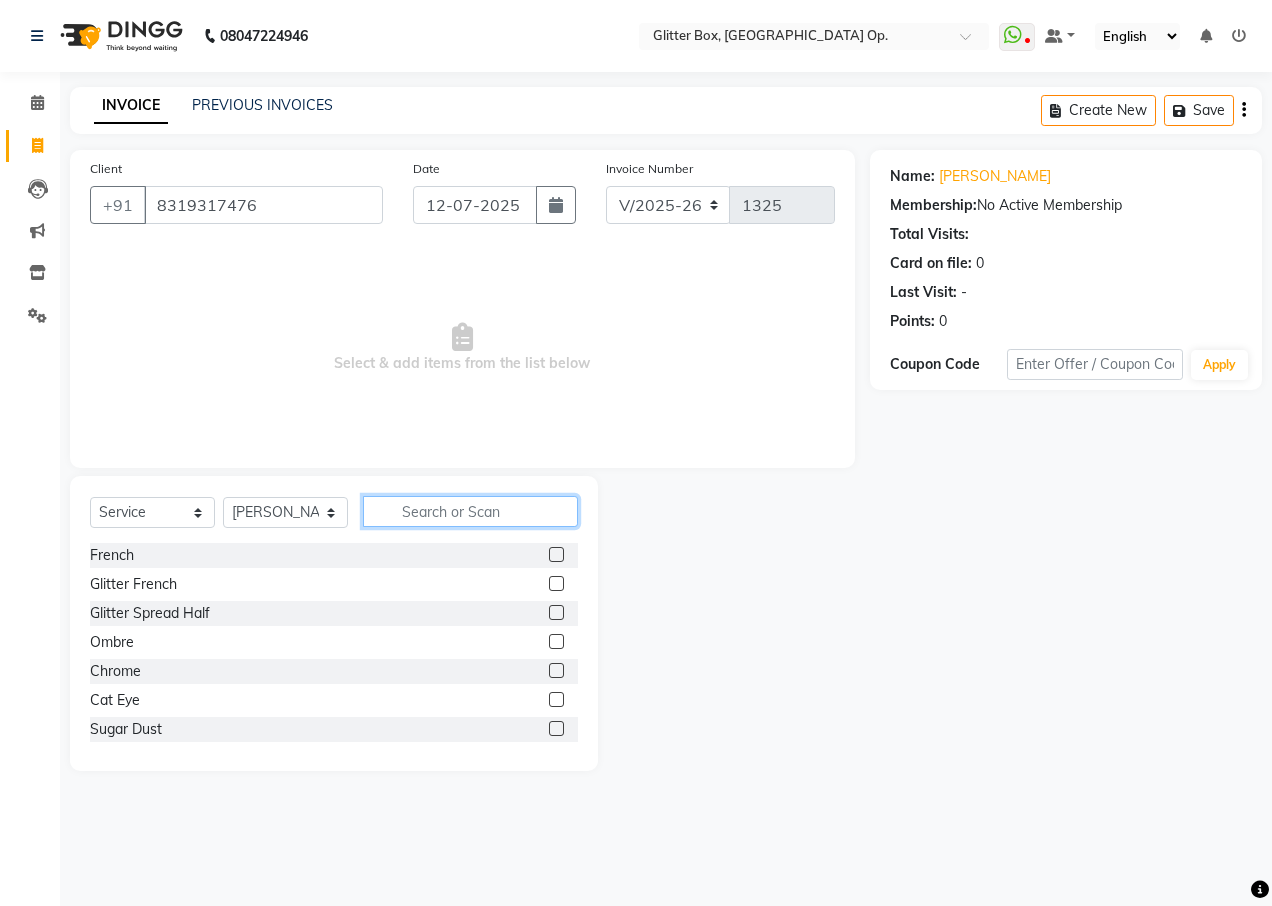 click 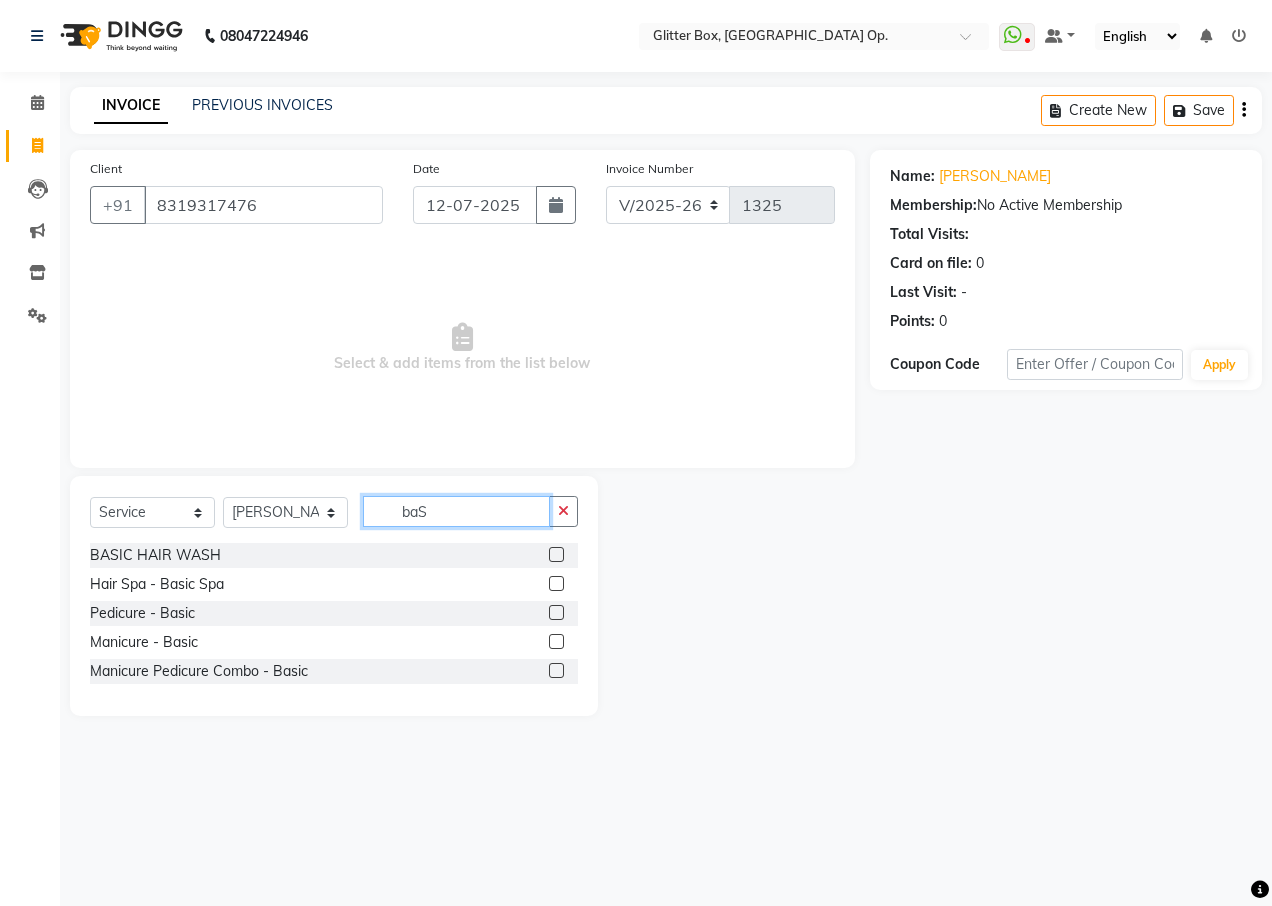 type on "baS" 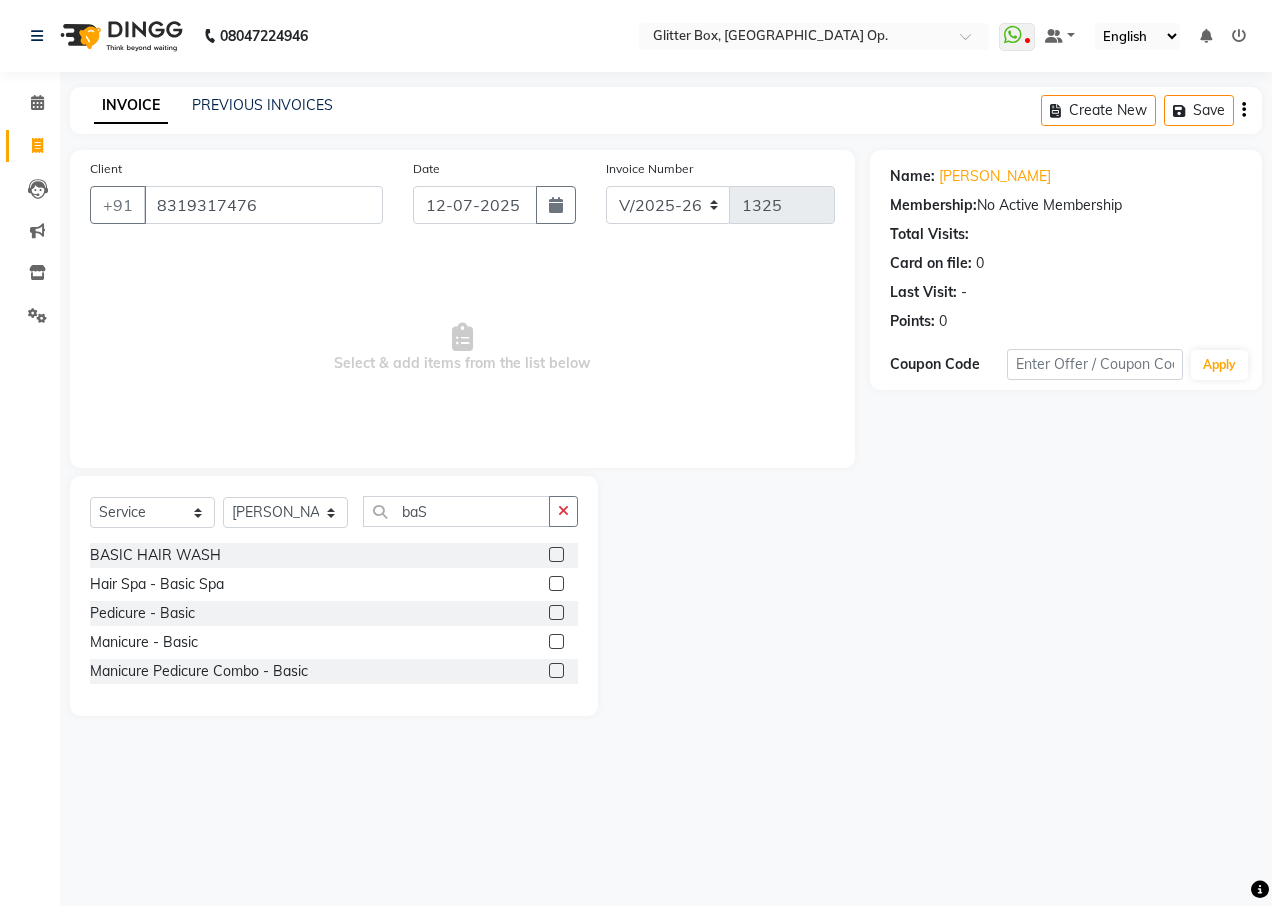 click on "Manicure Pedicure Combo - Basic" 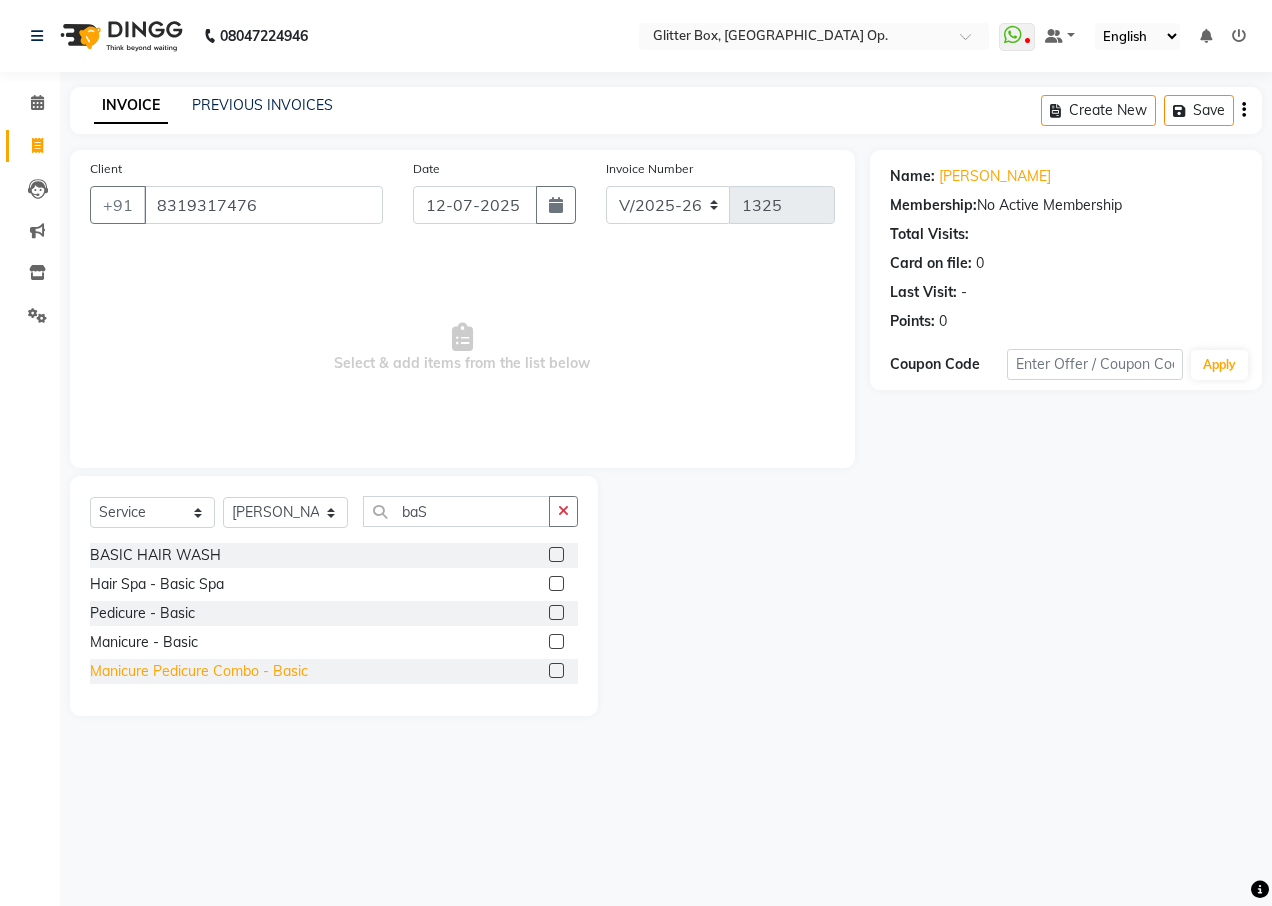 click on "Manicure Pedicure Combo - Basic" 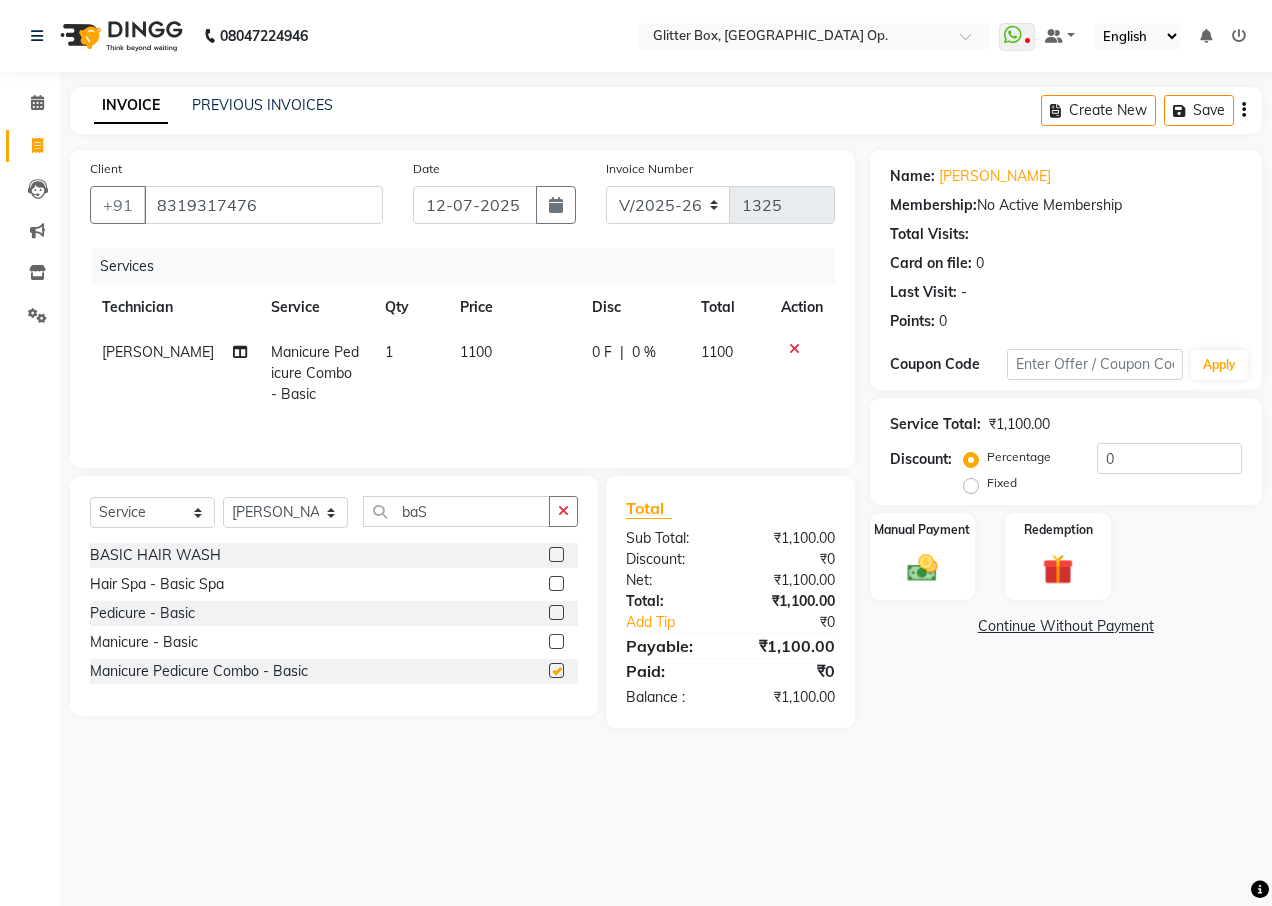 checkbox on "false" 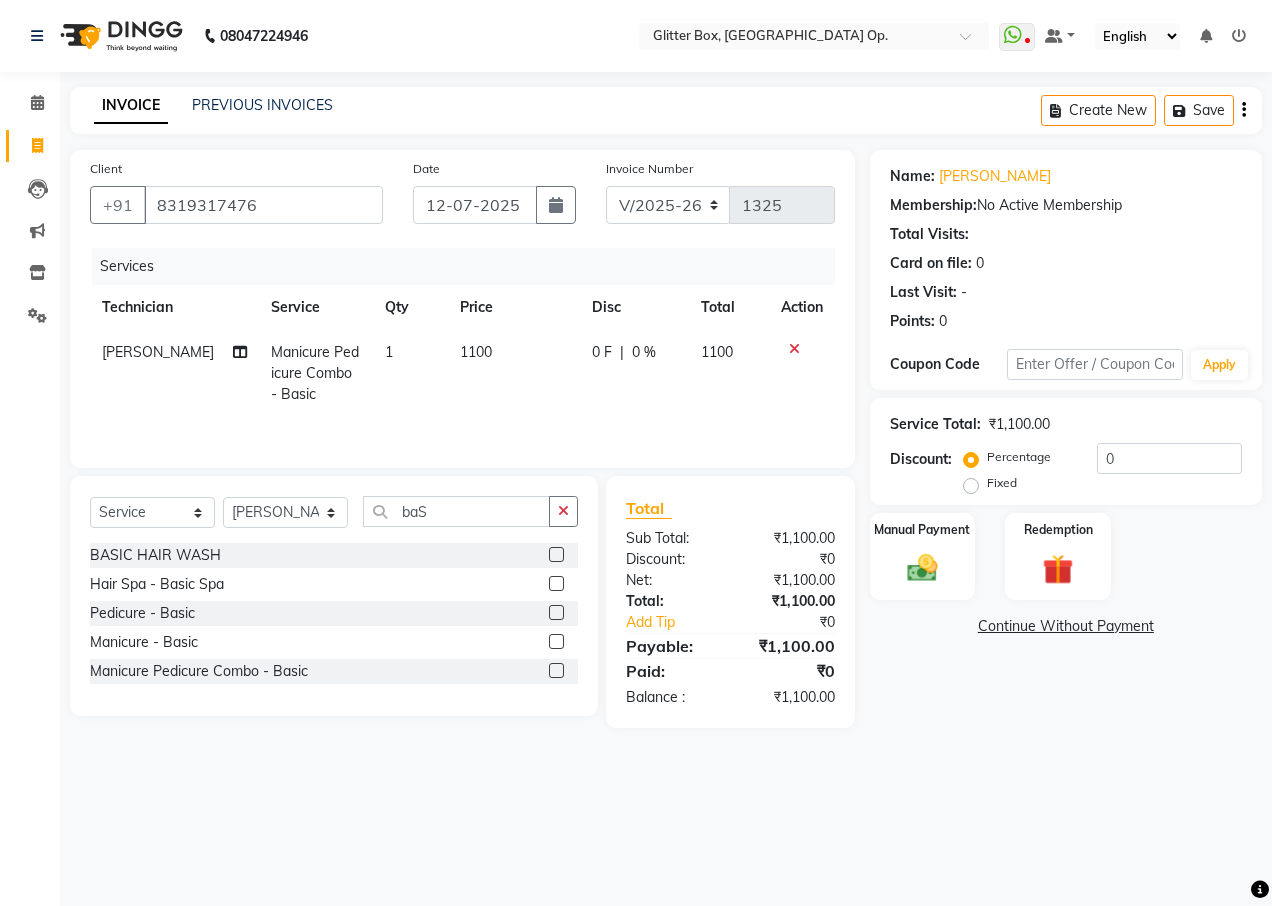 click on "1100" 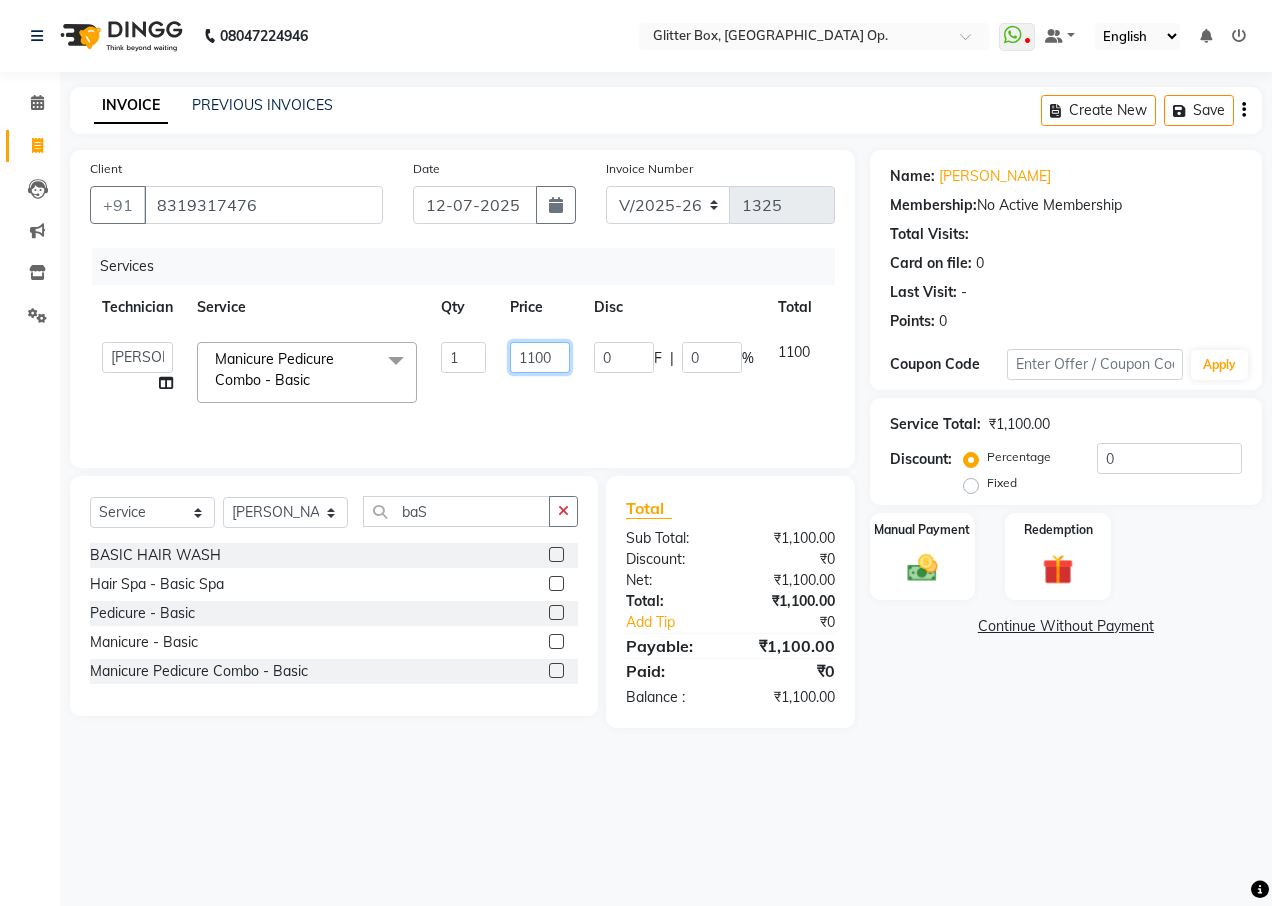 click on "1100" 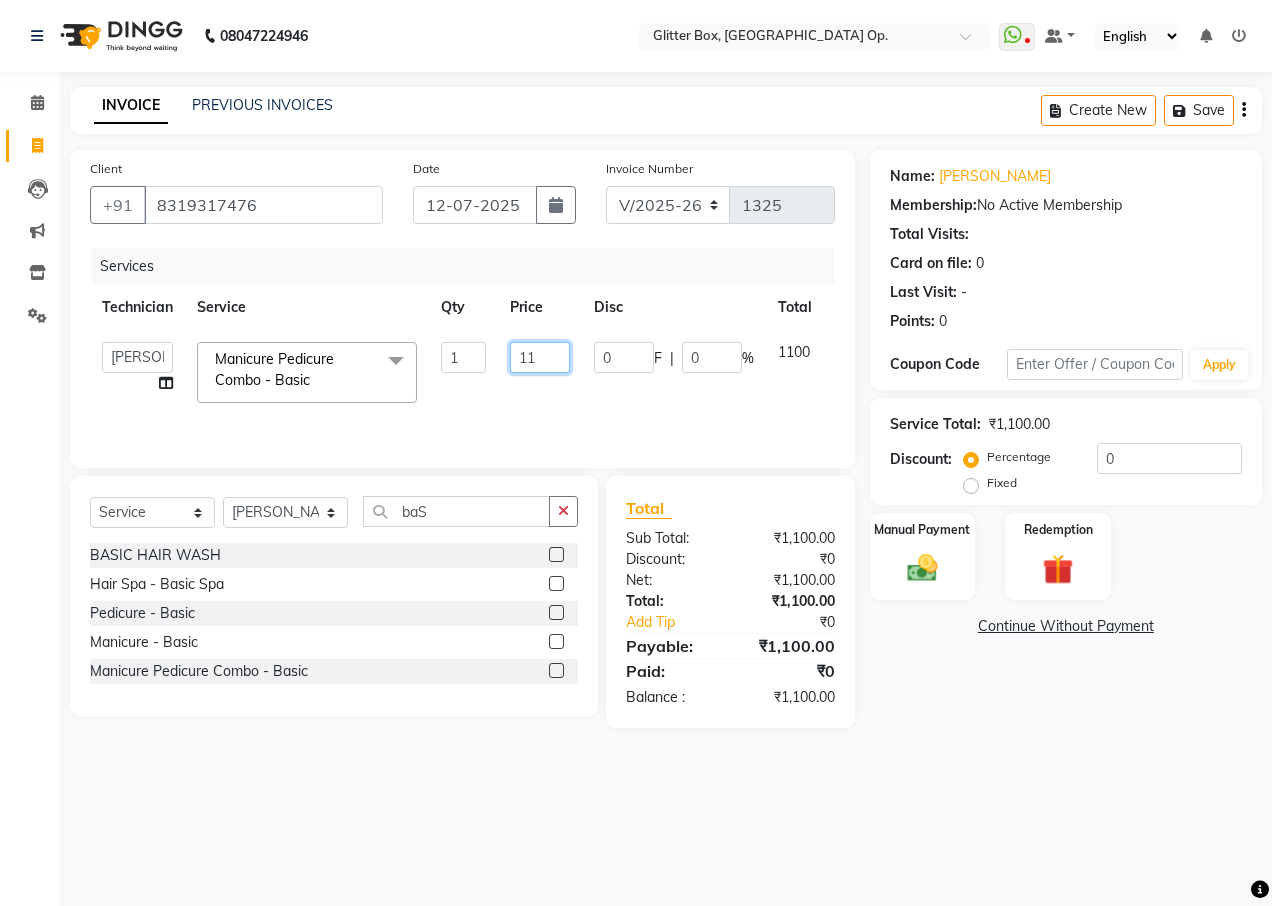 type on "1" 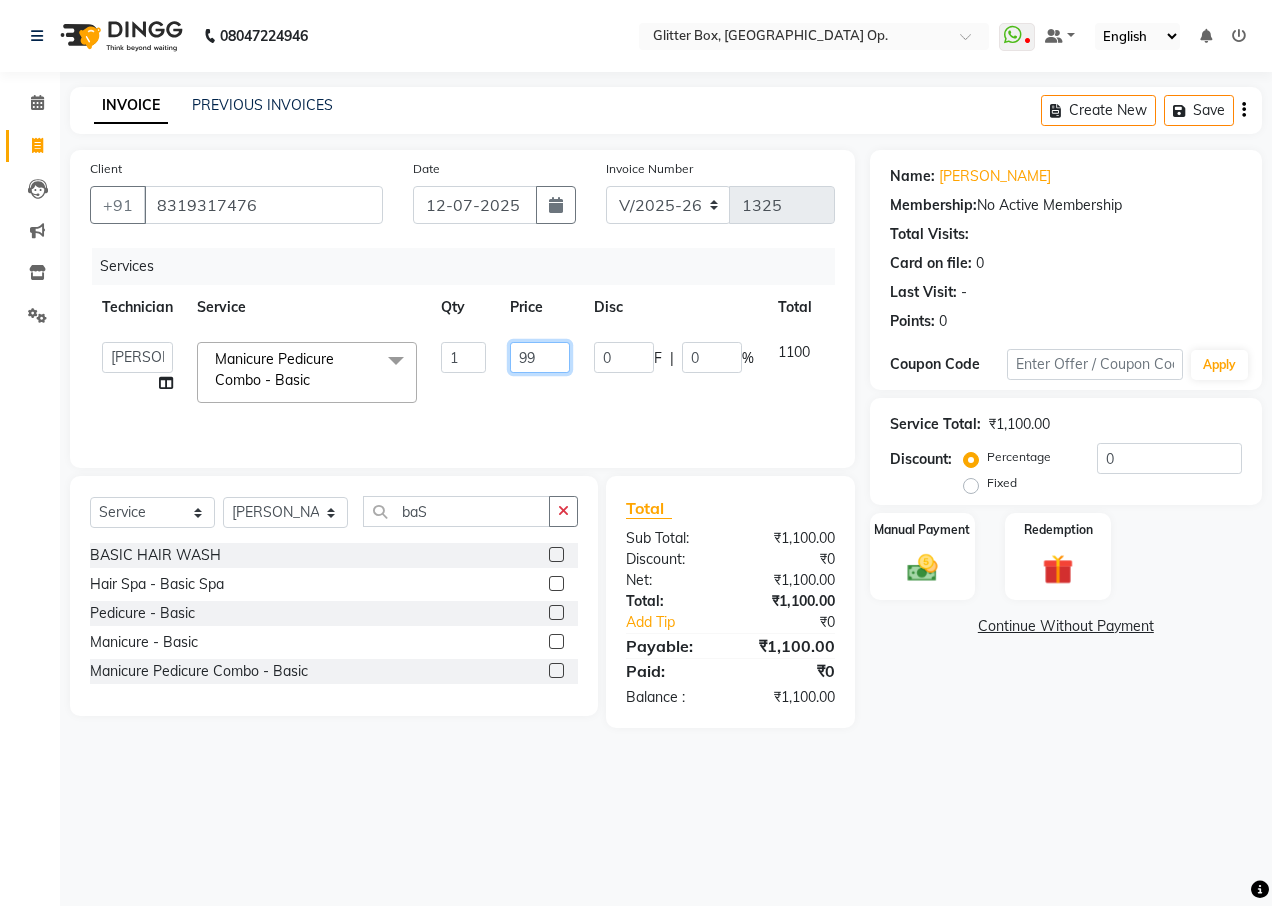 type on "999" 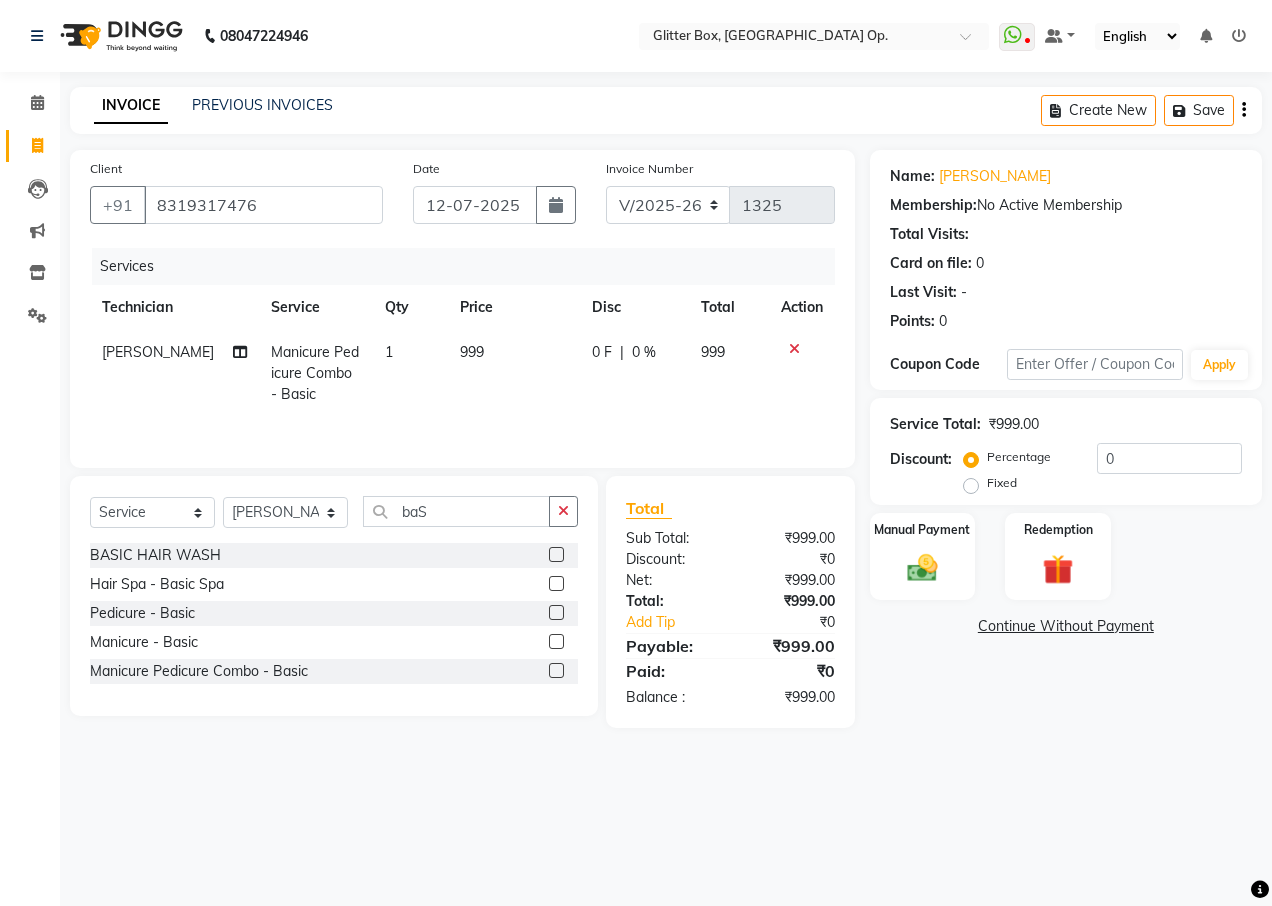 click on "[PERSON_NAME] Manicure Pedicure Combo - Basic 1 999 0 F | 0 % 999" 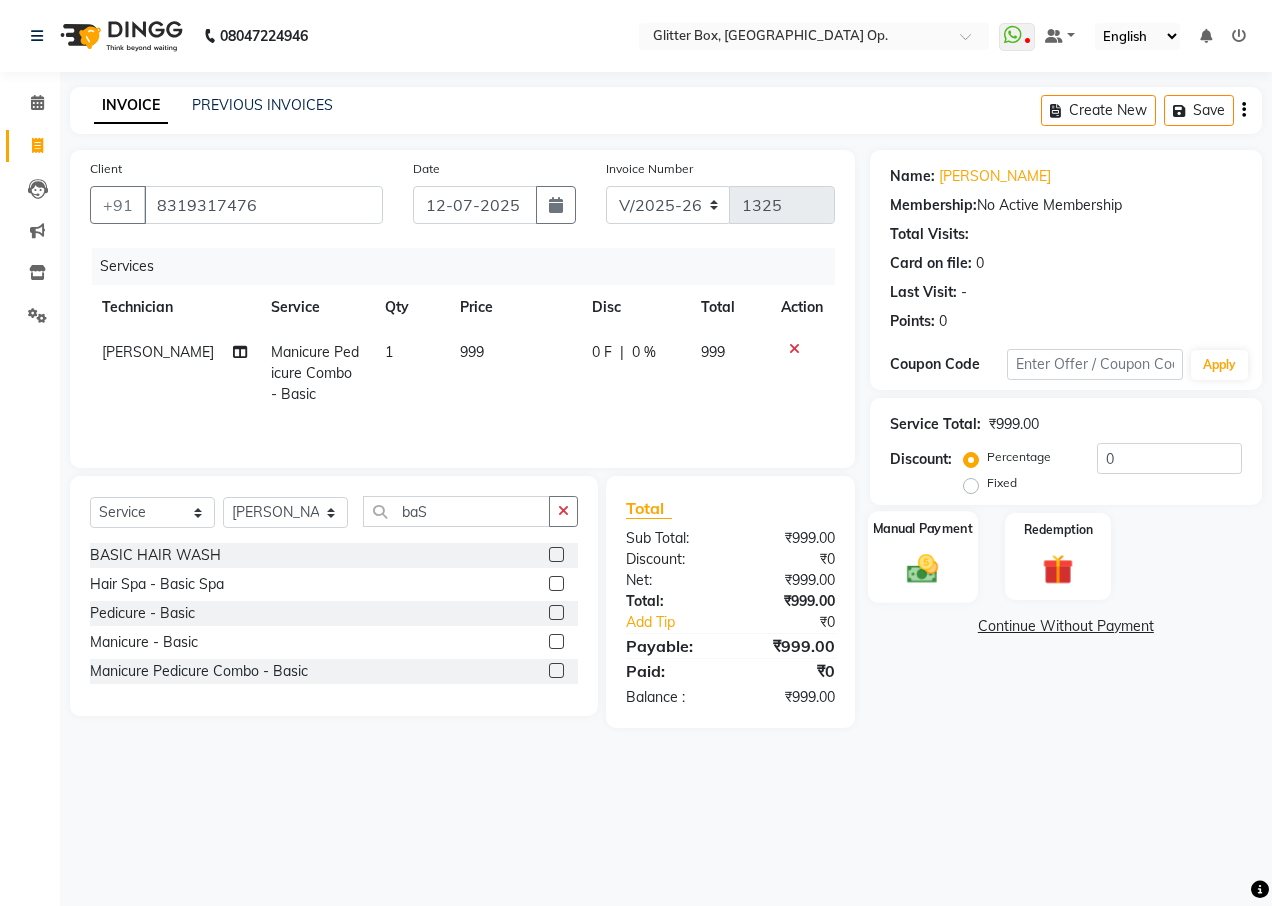 click on "Manual Payment" 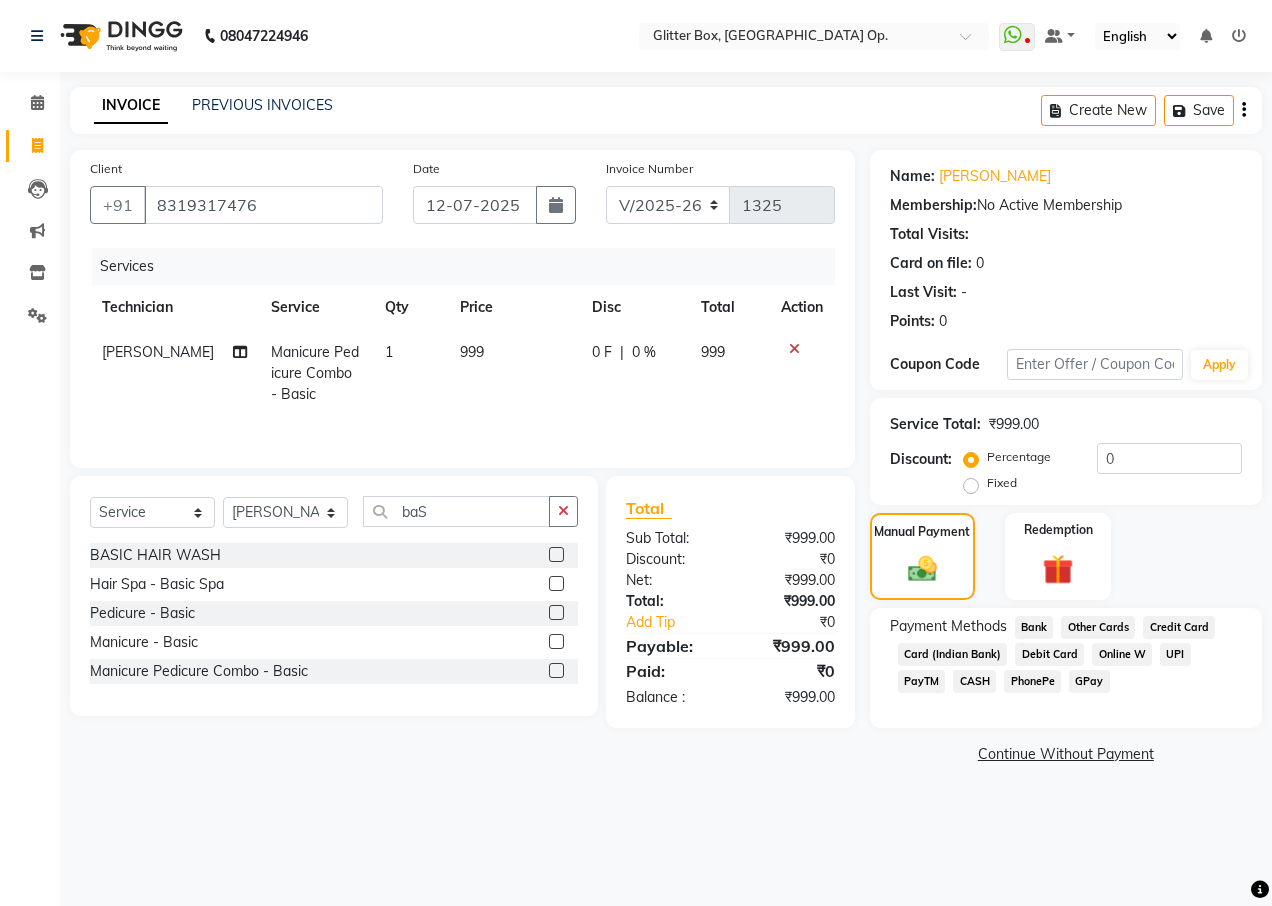 click on "CASH" 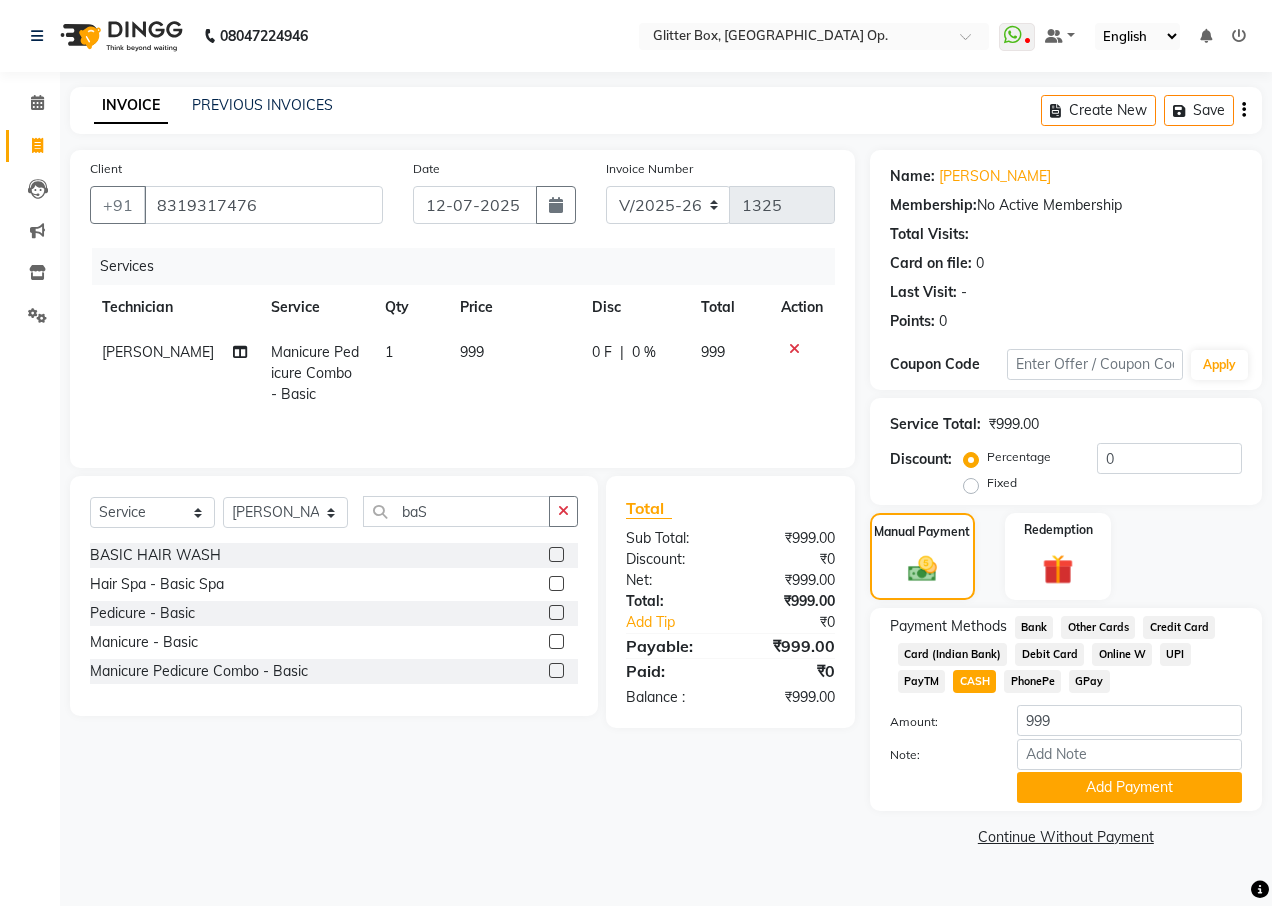 click on "999" 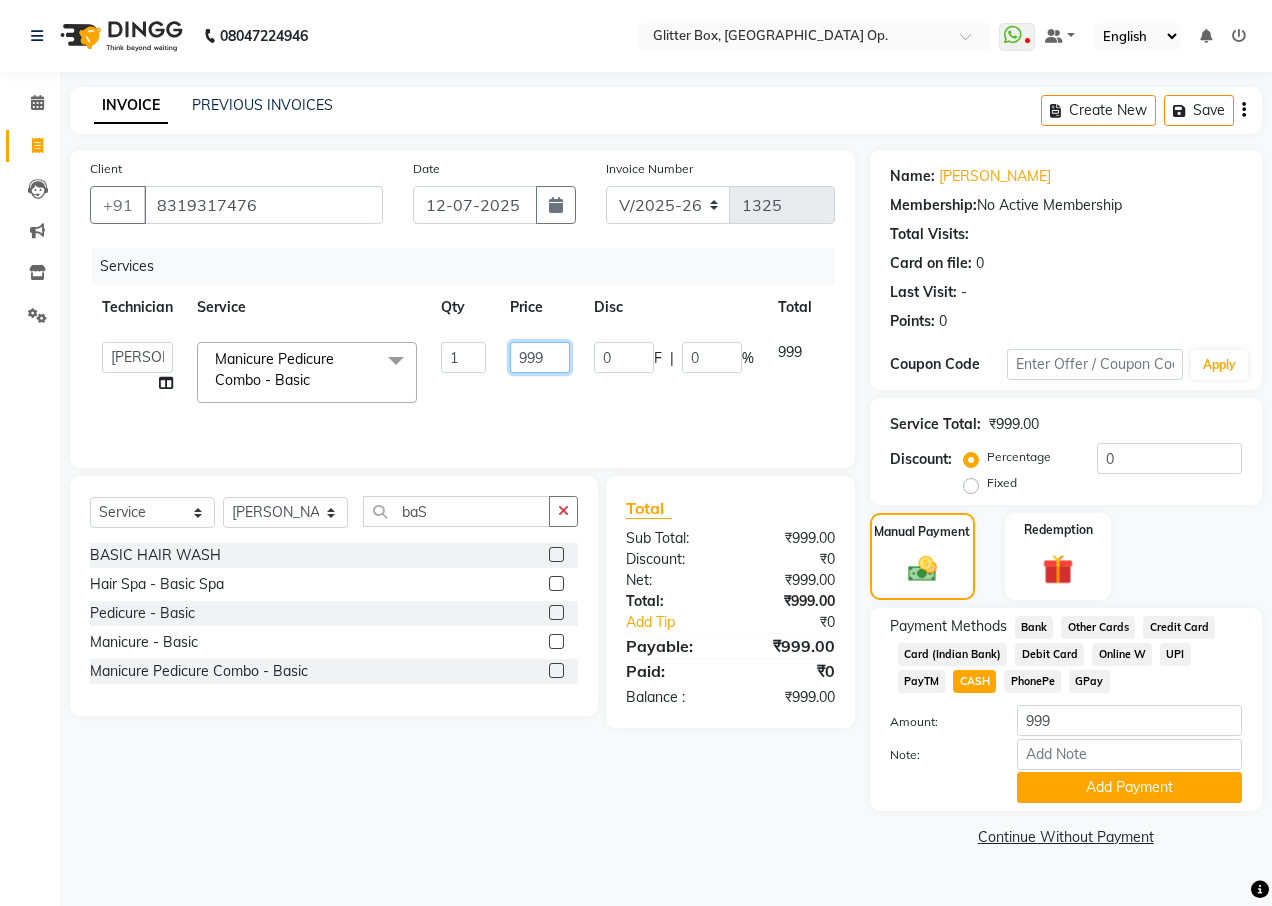 click on "999" 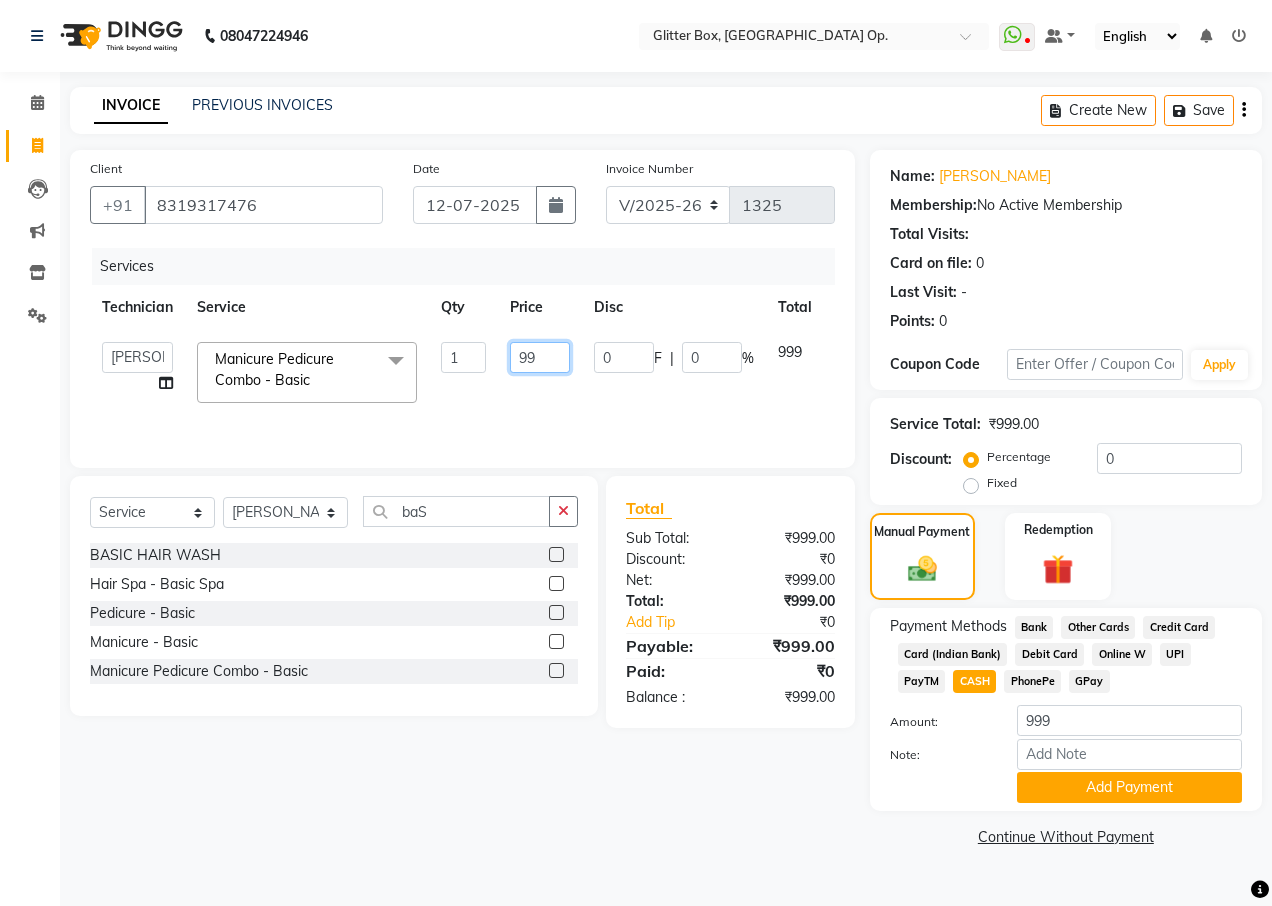 type on "9" 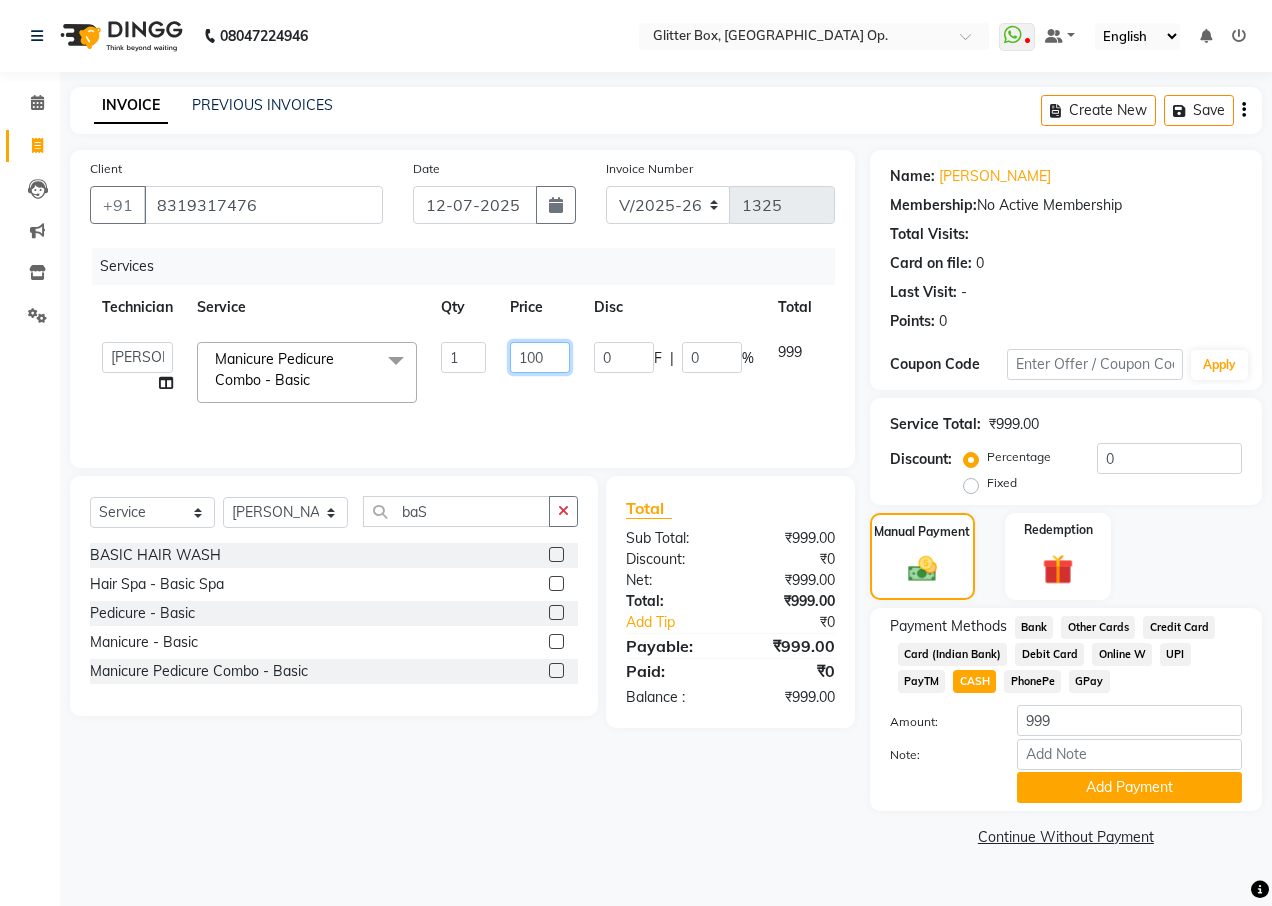 type on "1000" 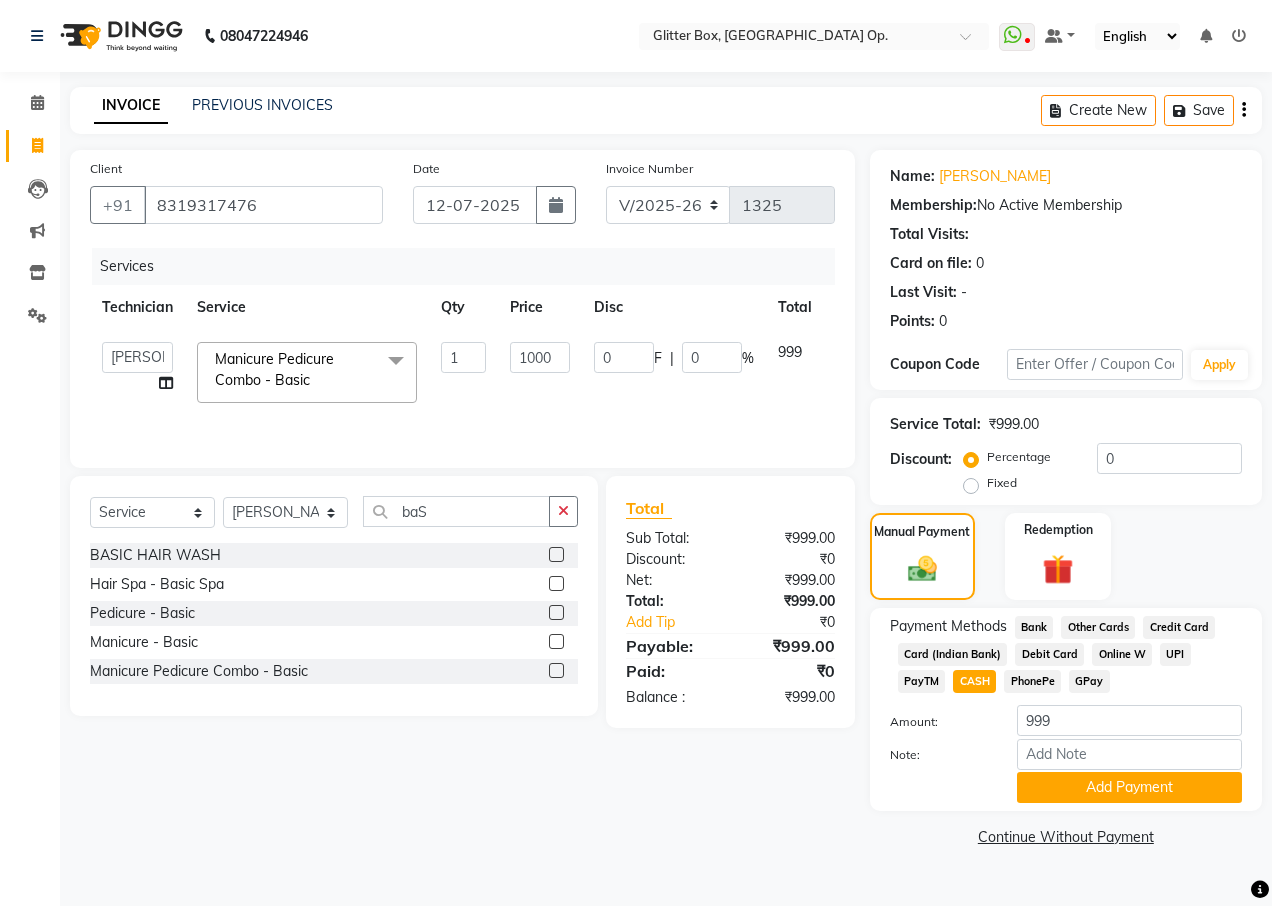 click on "Total Sub Total: ₹999.00 Discount: ₹0 Net: ₹999.00 Total: ₹999.00 Add Tip ₹0 Payable: ₹999.00 Paid: ₹0 Balance   : ₹999.00" 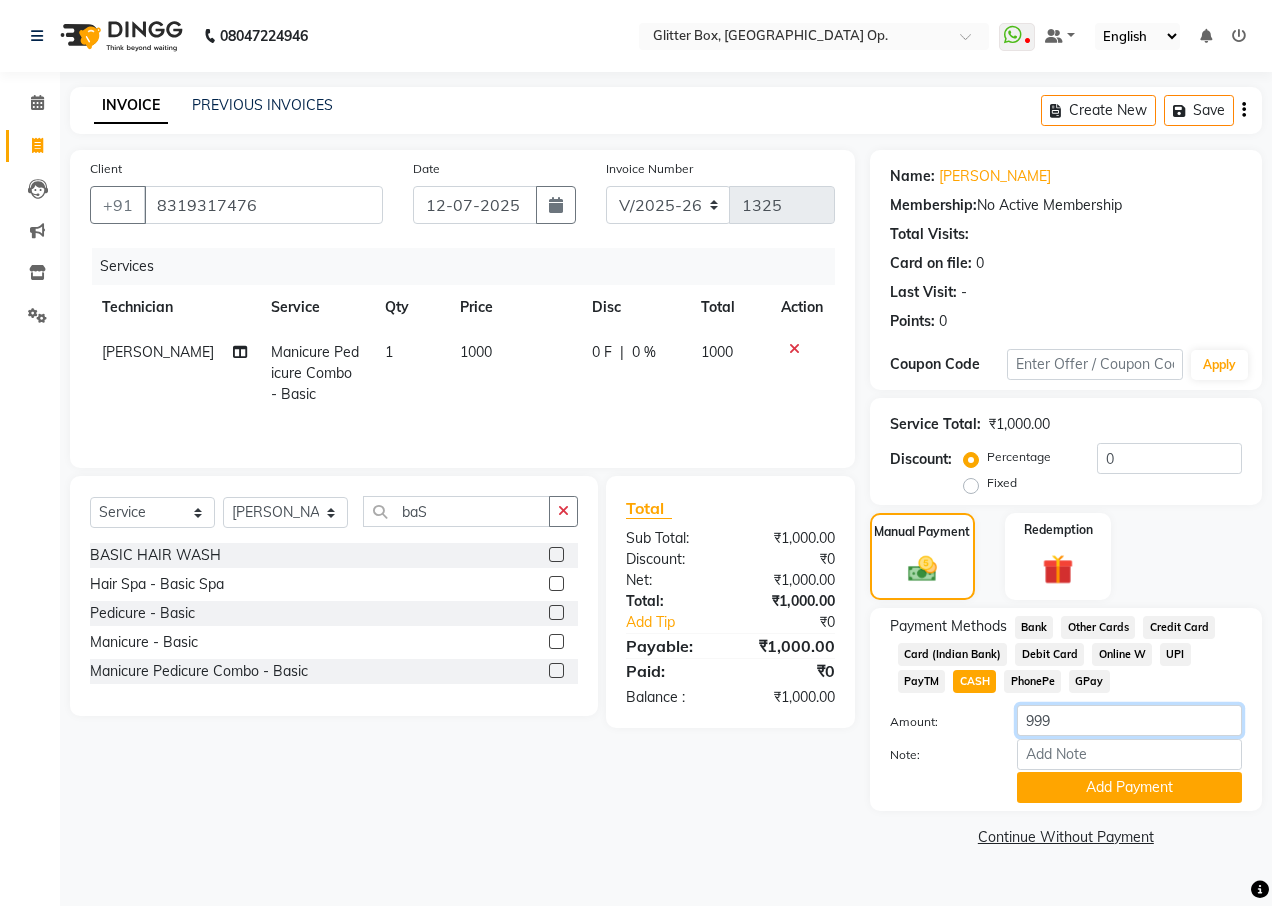 click on "999" 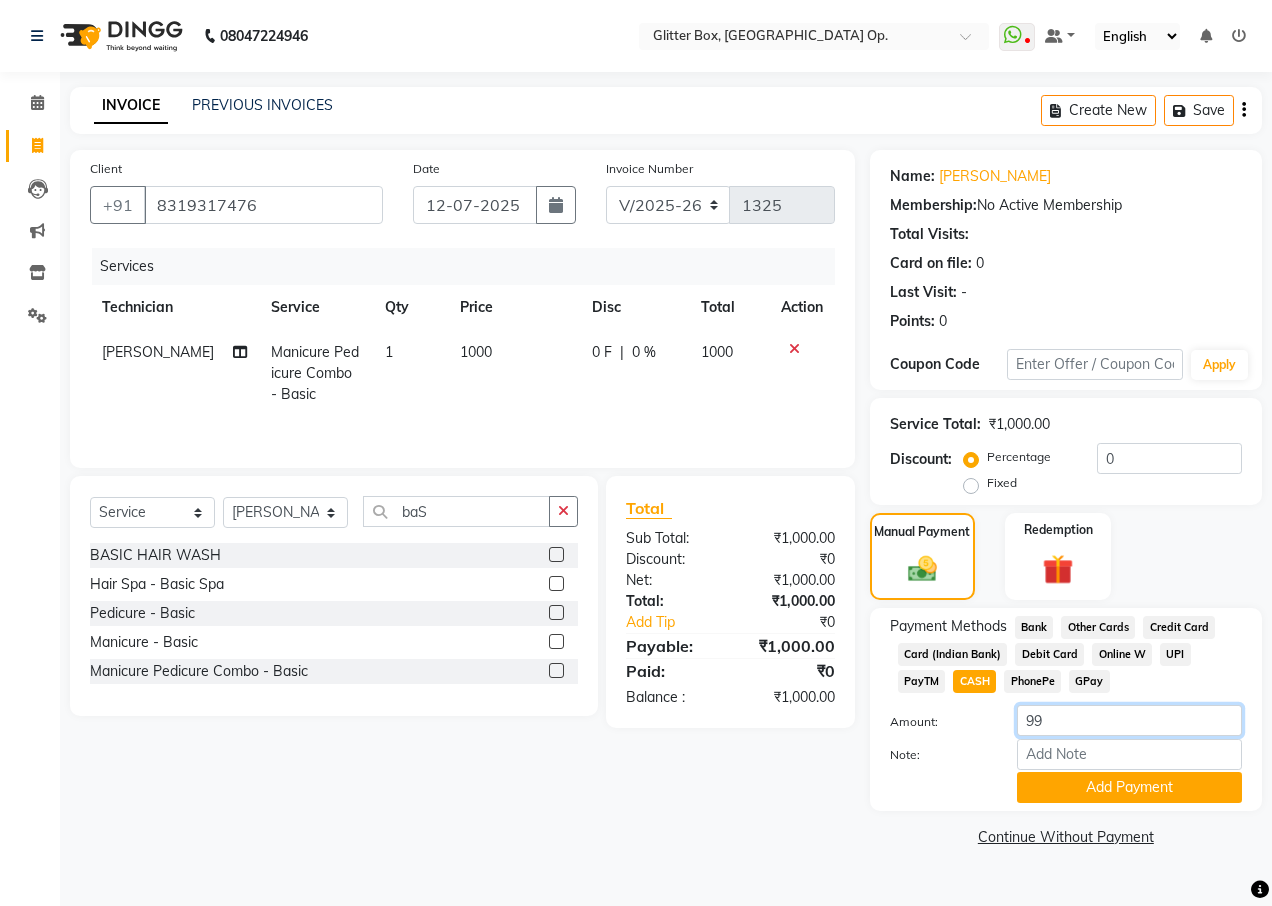 type on "9" 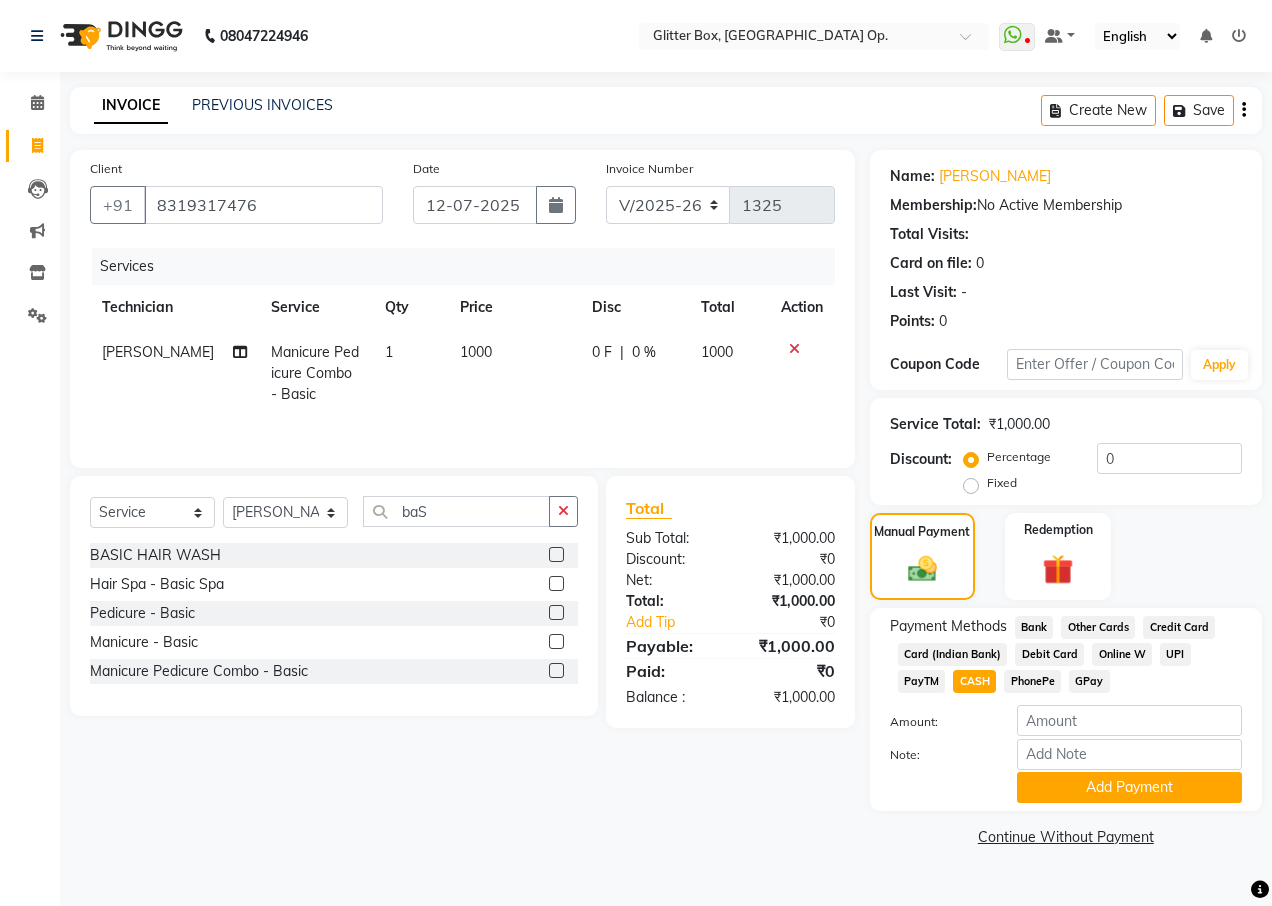 click on "CASH" 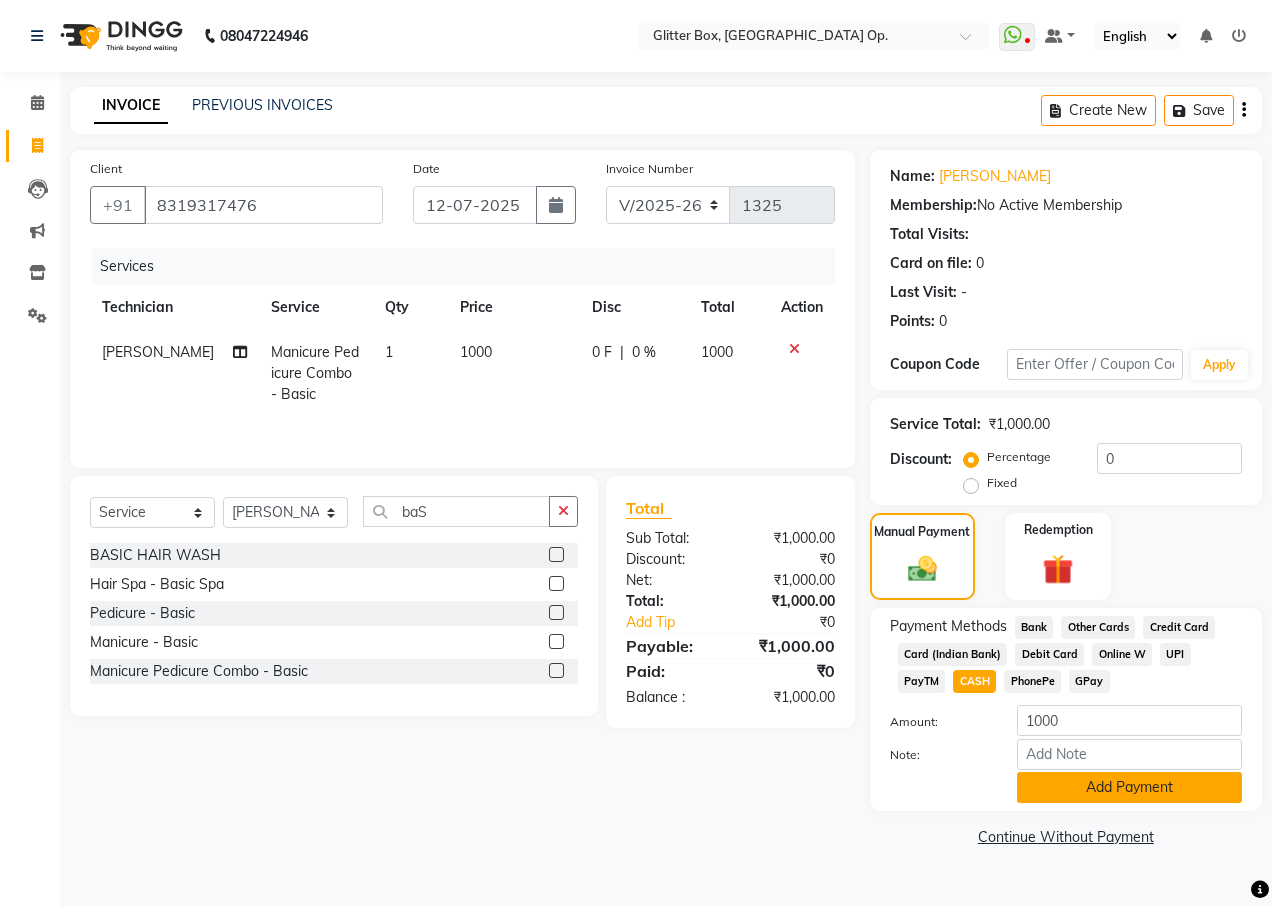 click on "Add Payment" 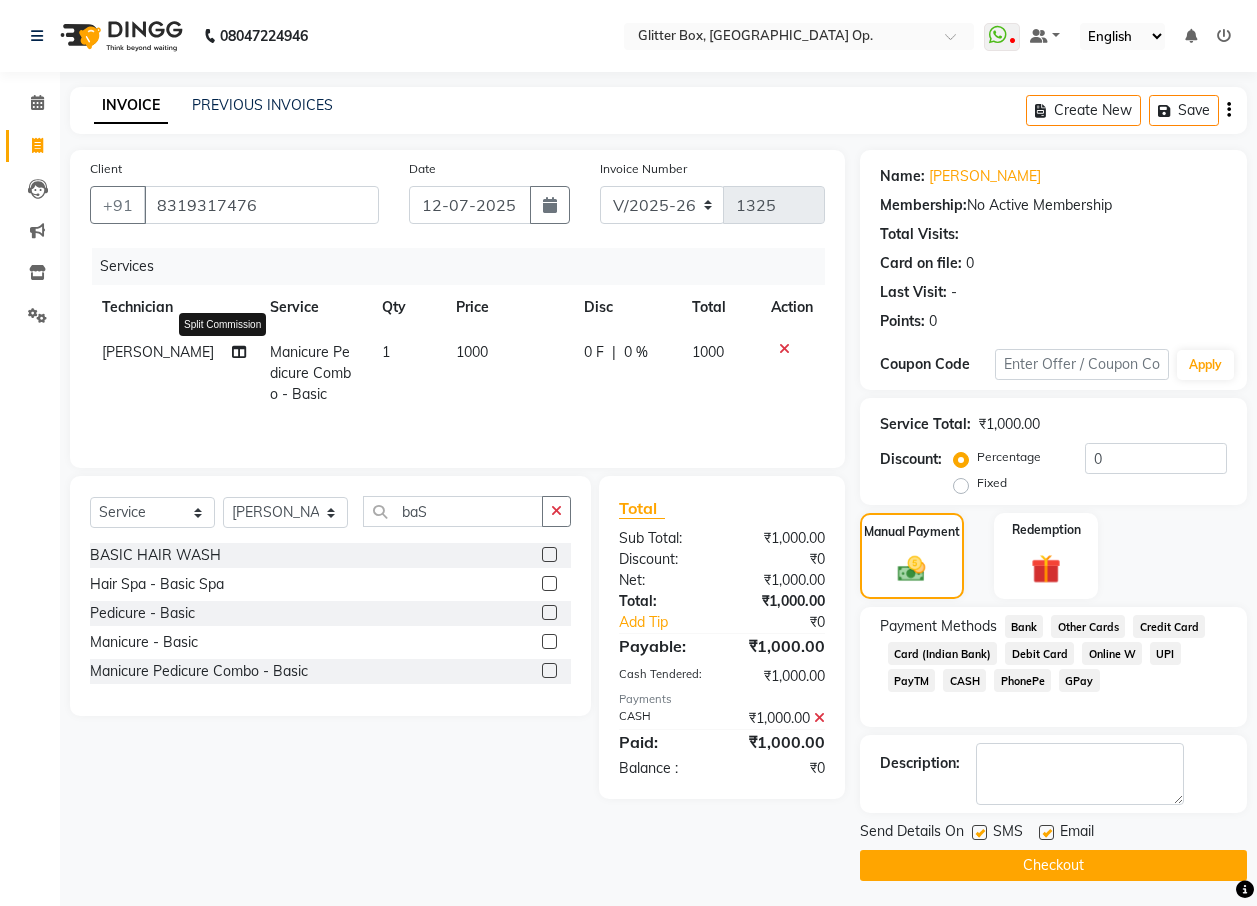 click 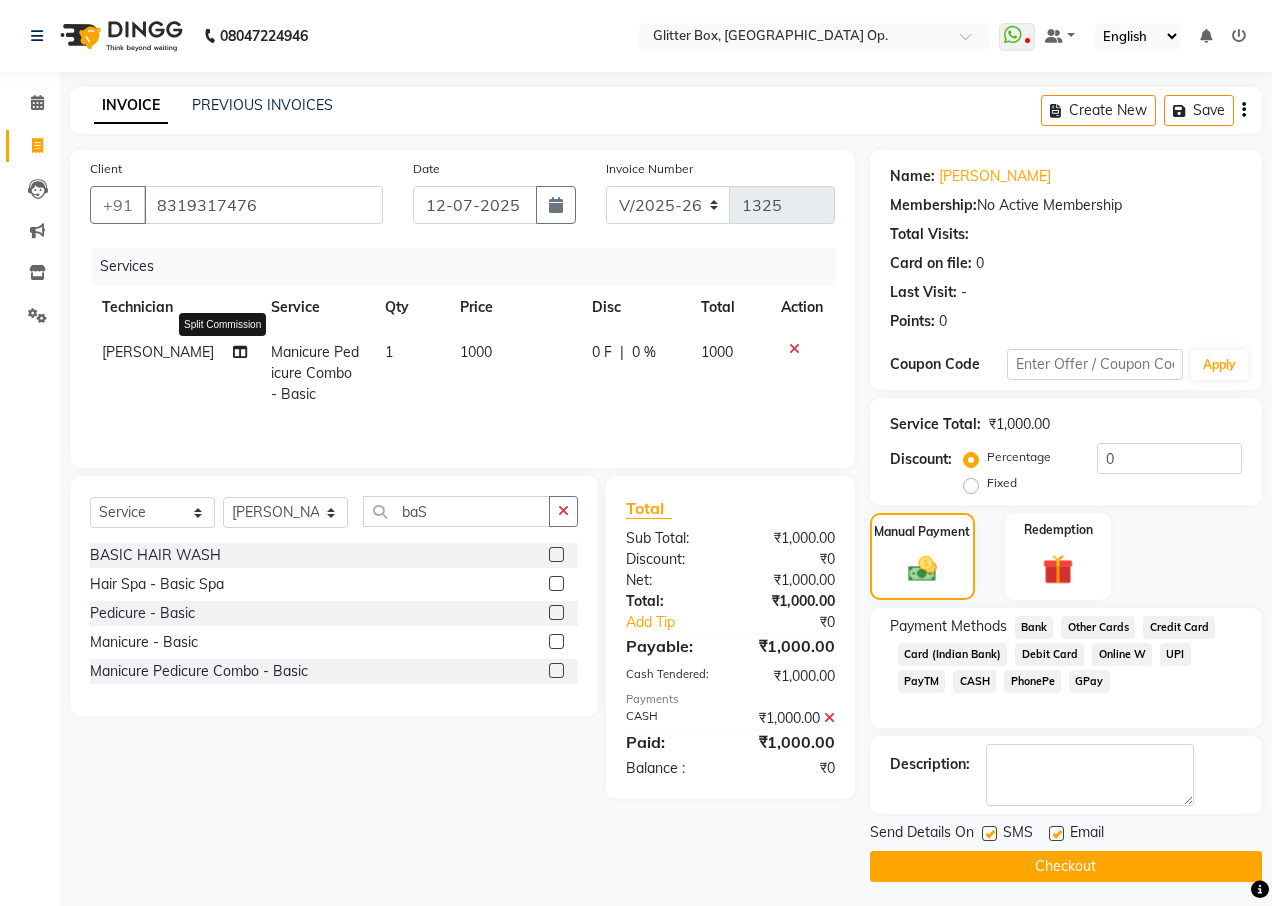 select on "83800" 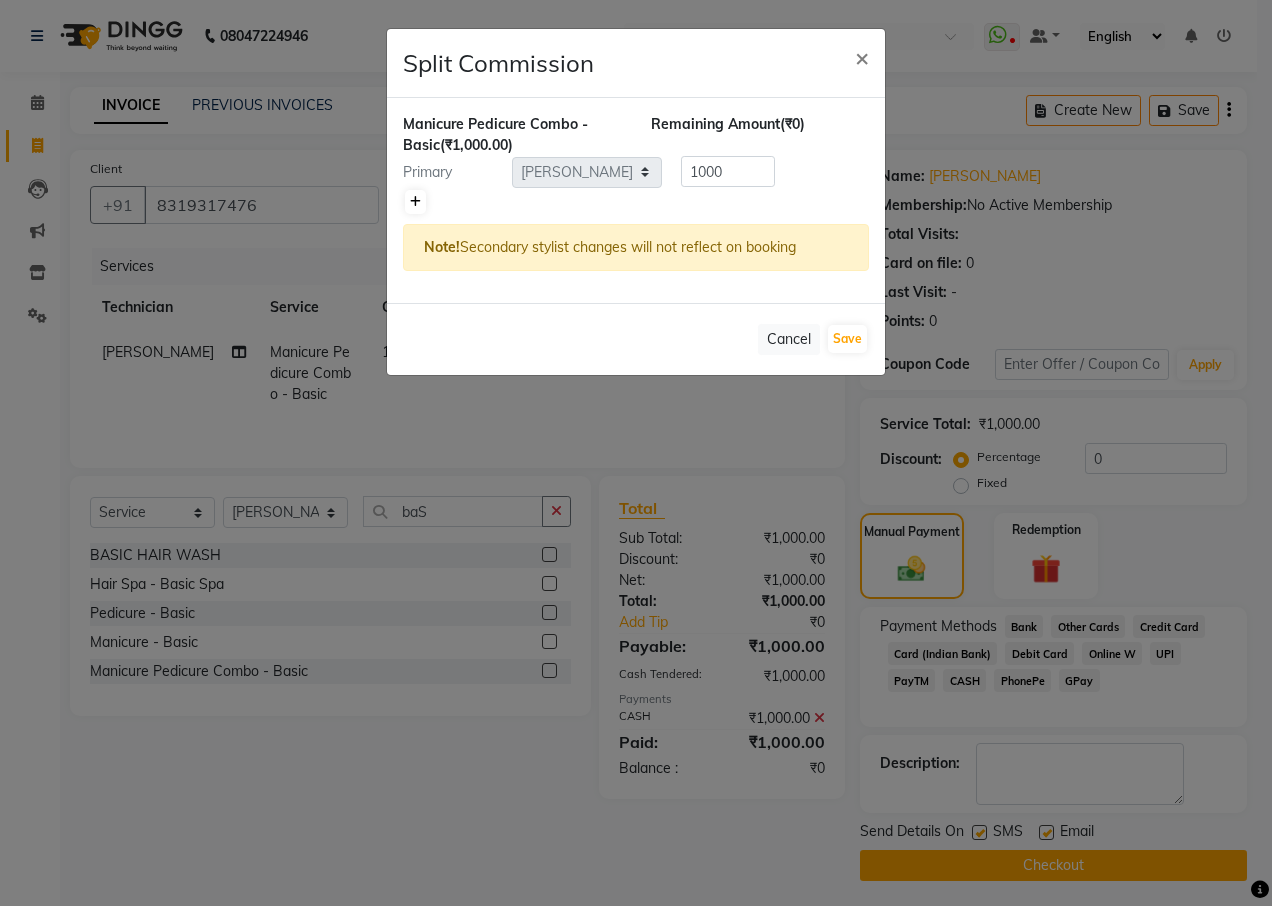 click 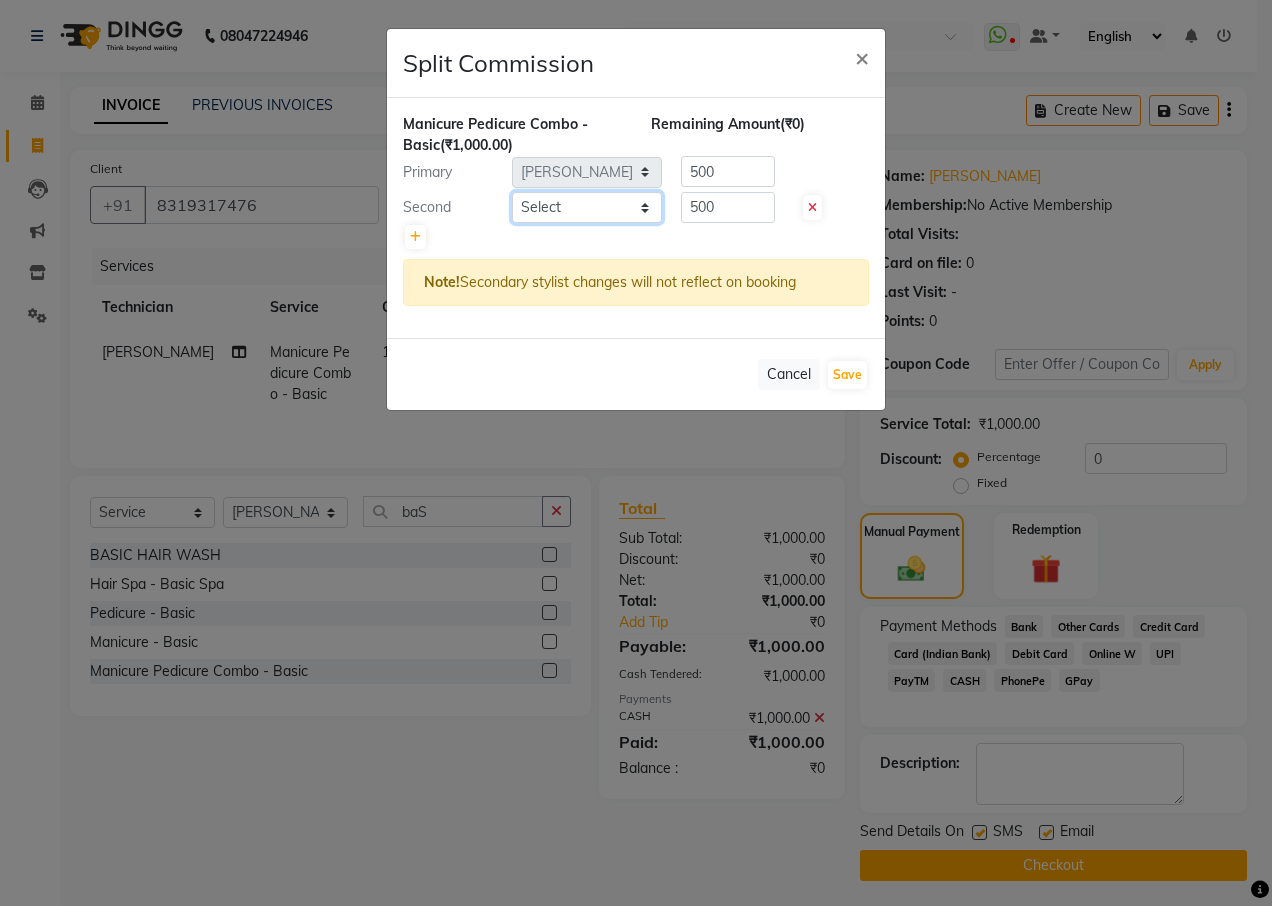 click on "Select  [PERSON_NAME]   [PERSON_NAME]   [PERSON_NAME]   [PERSON_NAME]   [PERSON_NAME]   [PERSON_NAME]   [PERSON_NAME] [PERSON_NAME] Das   owner   Pankaj Malayya   pooja   Preeti makore   [PERSON_NAME] [PERSON_NAME]   shruti   [PERSON_NAME]" 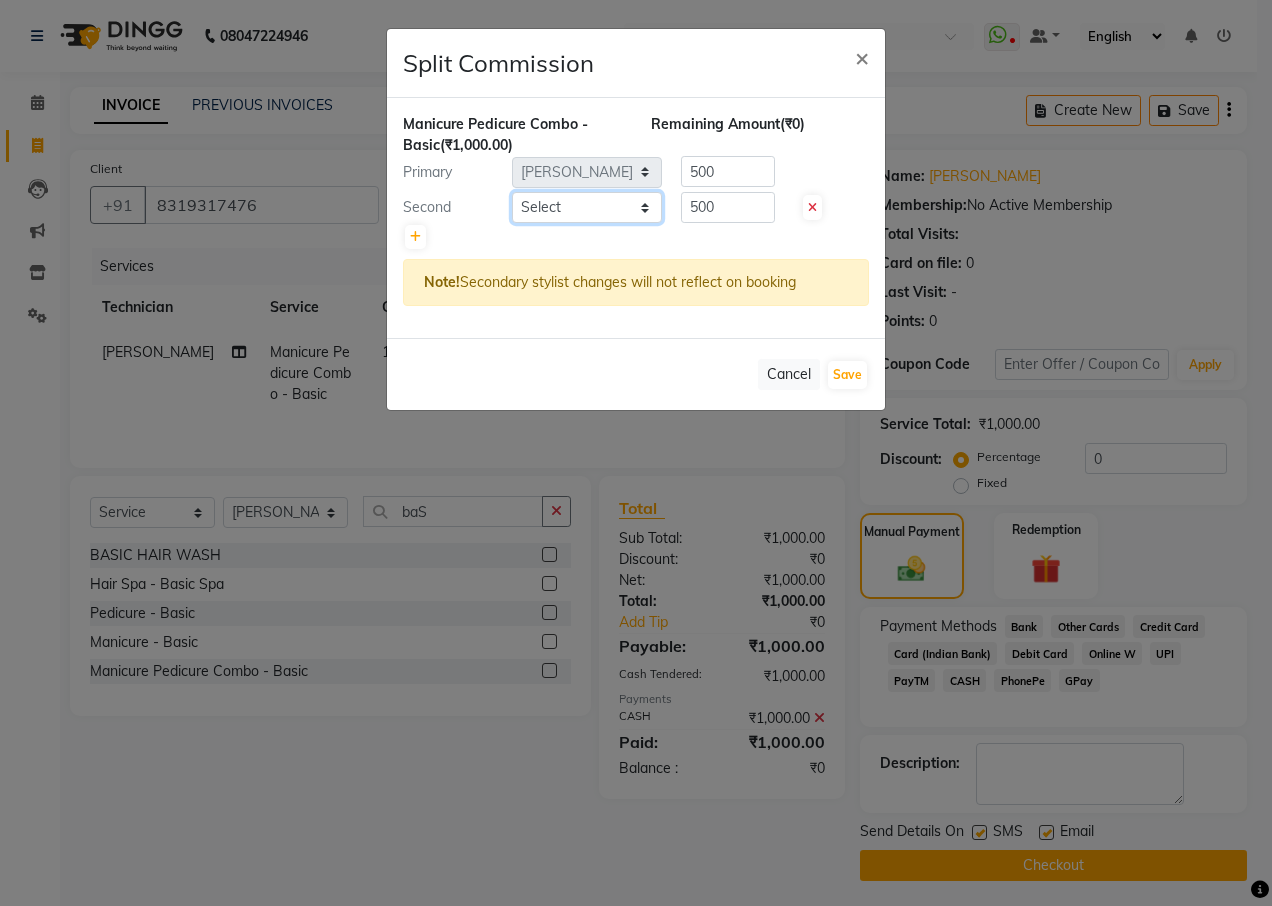 select on "38142" 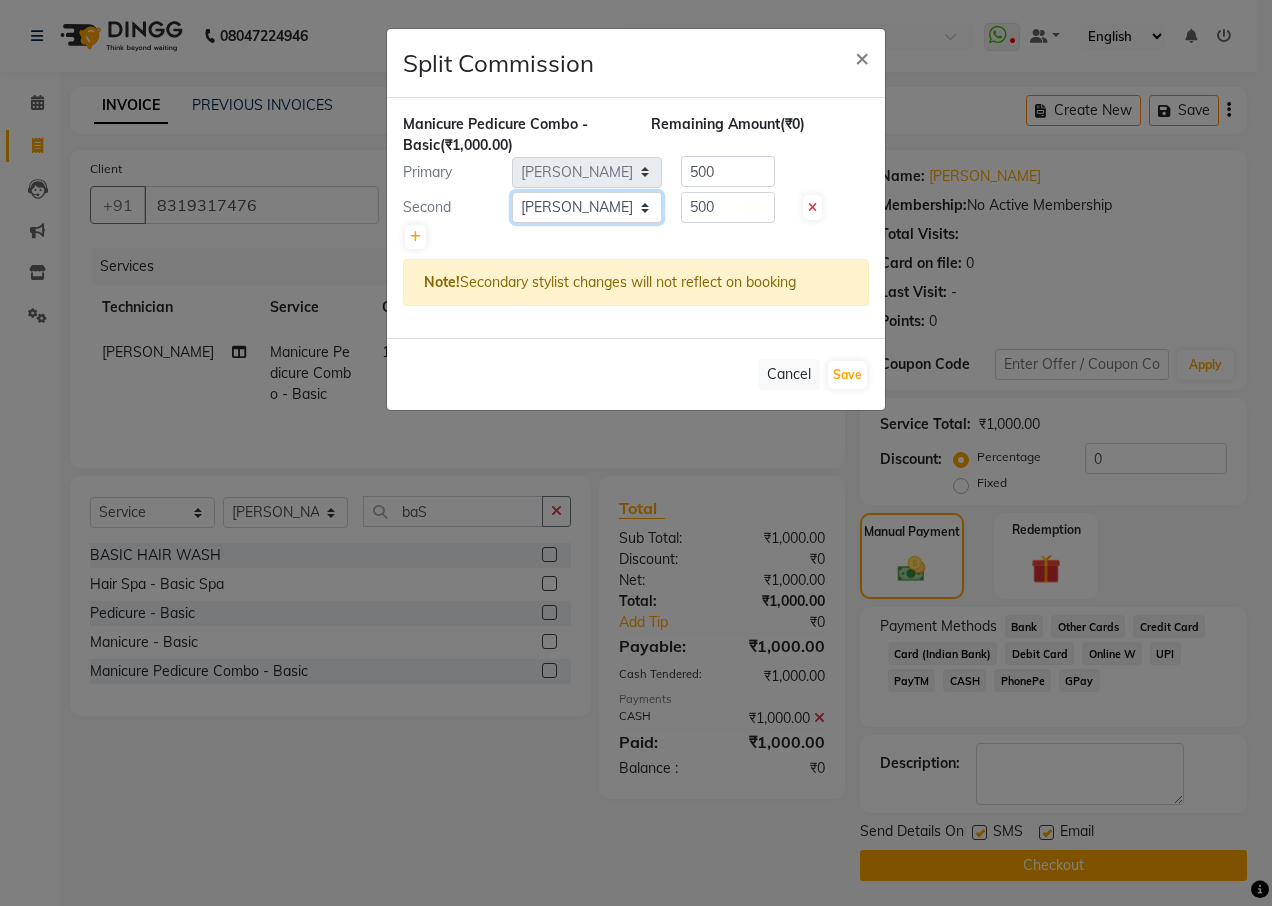 click on "Select  [PERSON_NAME]   [PERSON_NAME]   [PERSON_NAME]   [PERSON_NAME]   [PERSON_NAME]   [PERSON_NAME]   [PERSON_NAME] [PERSON_NAME] Das   owner   Pankaj Malayya   pooja   Preeti makore   [PERSON_NAME] [PERSON_NAME]   shruti   [PERSON_NAME]" 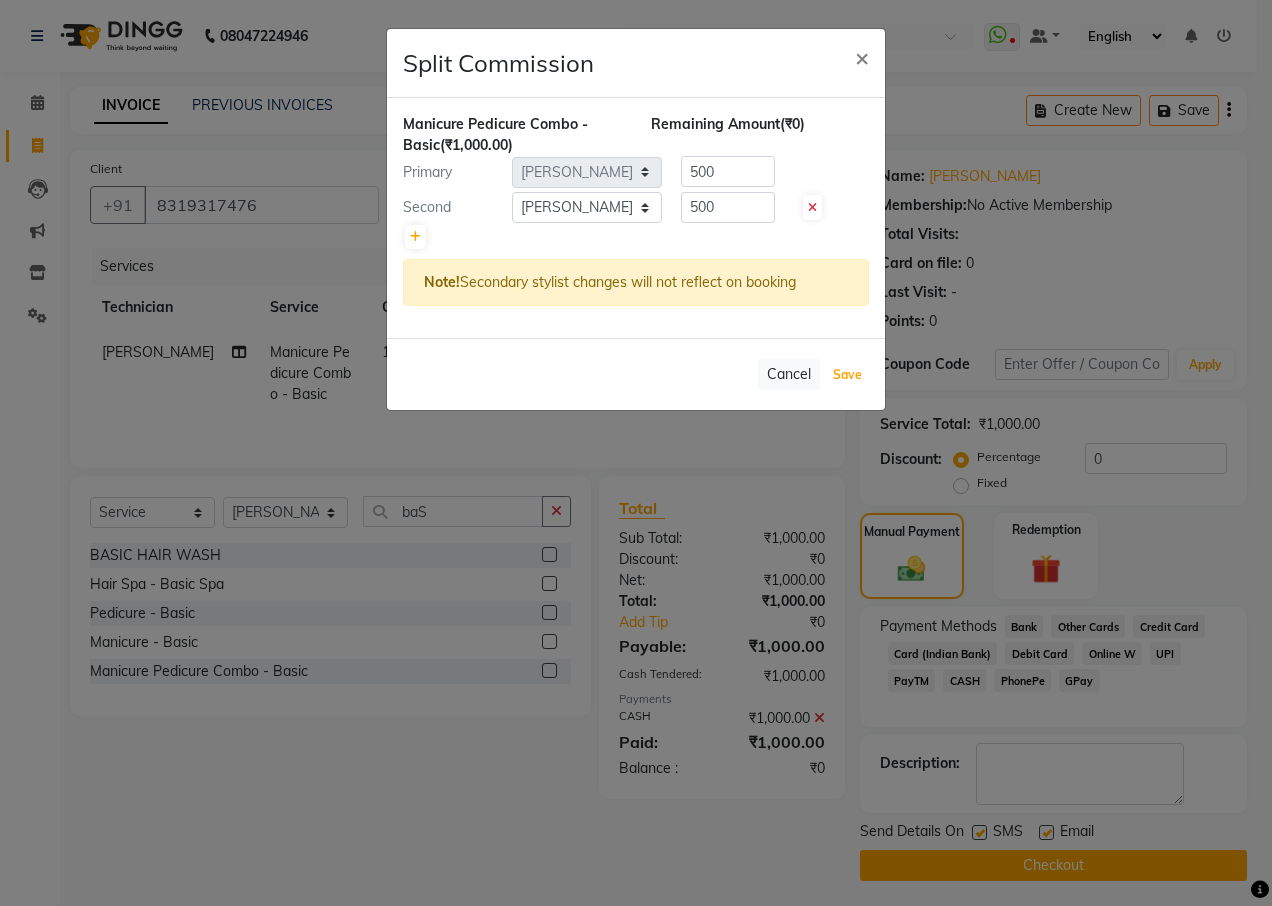 drag, startPoint x: 862, startPoint y: 381, endPoint x: 853, endPoint y: 428, distance: 47.853943 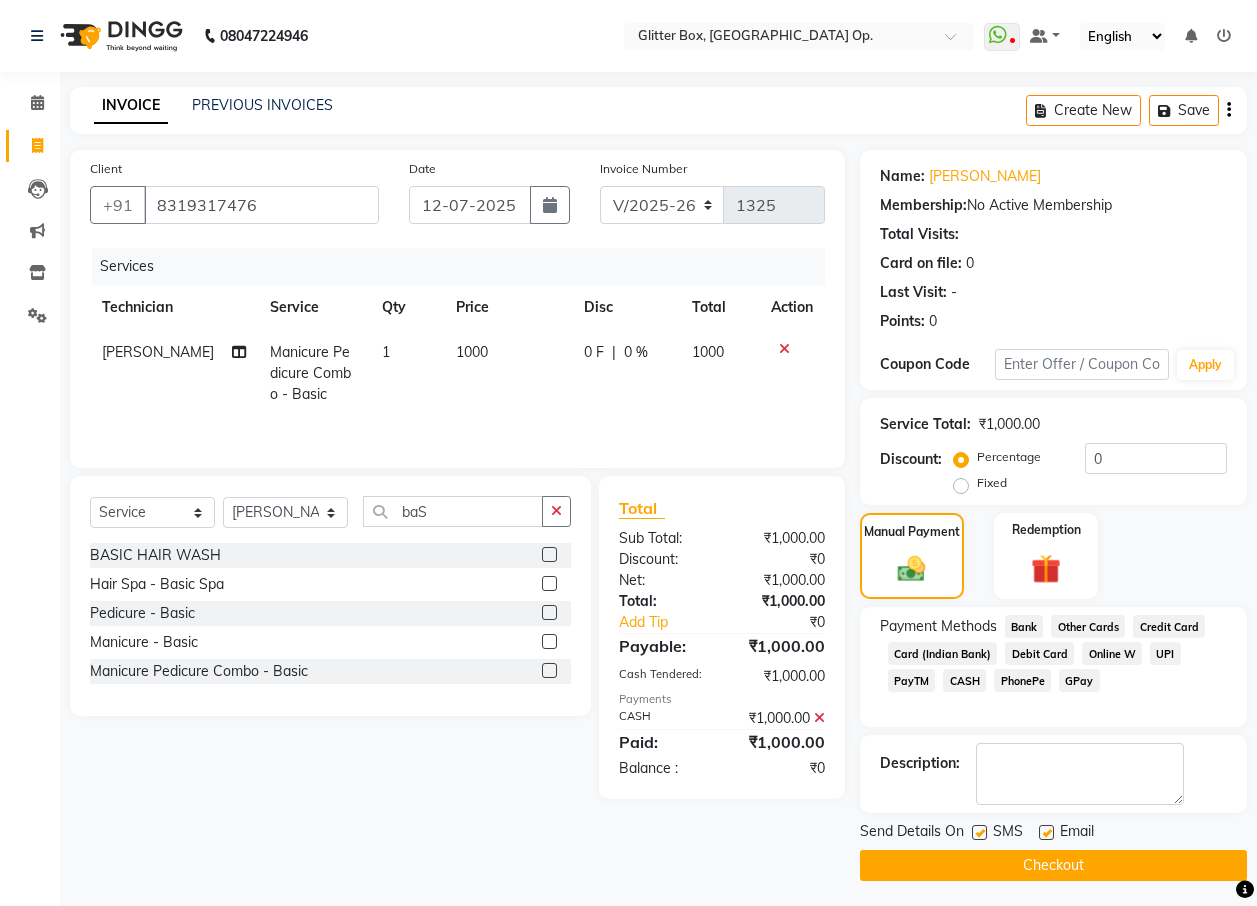 click on "Checkout" 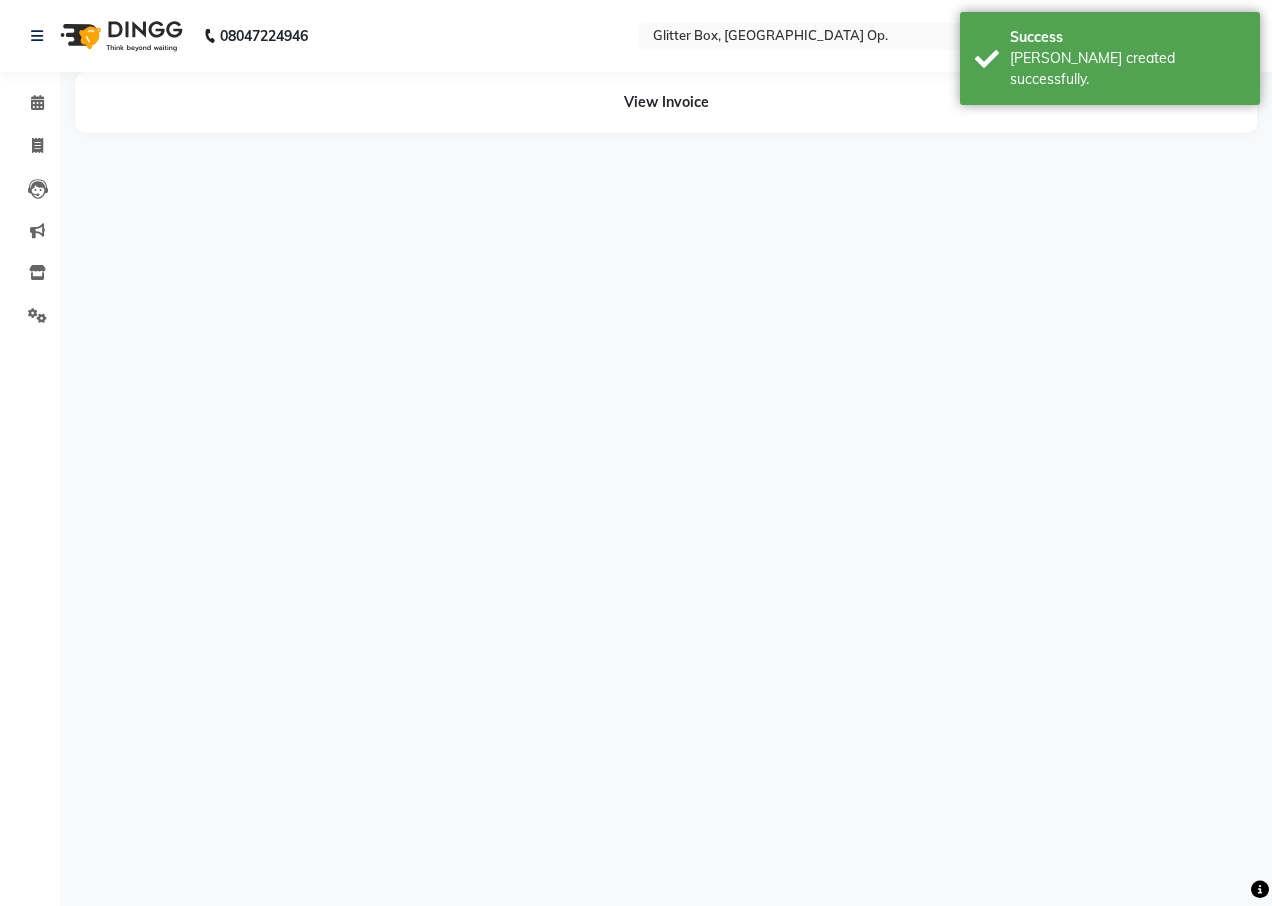 select on "83800" 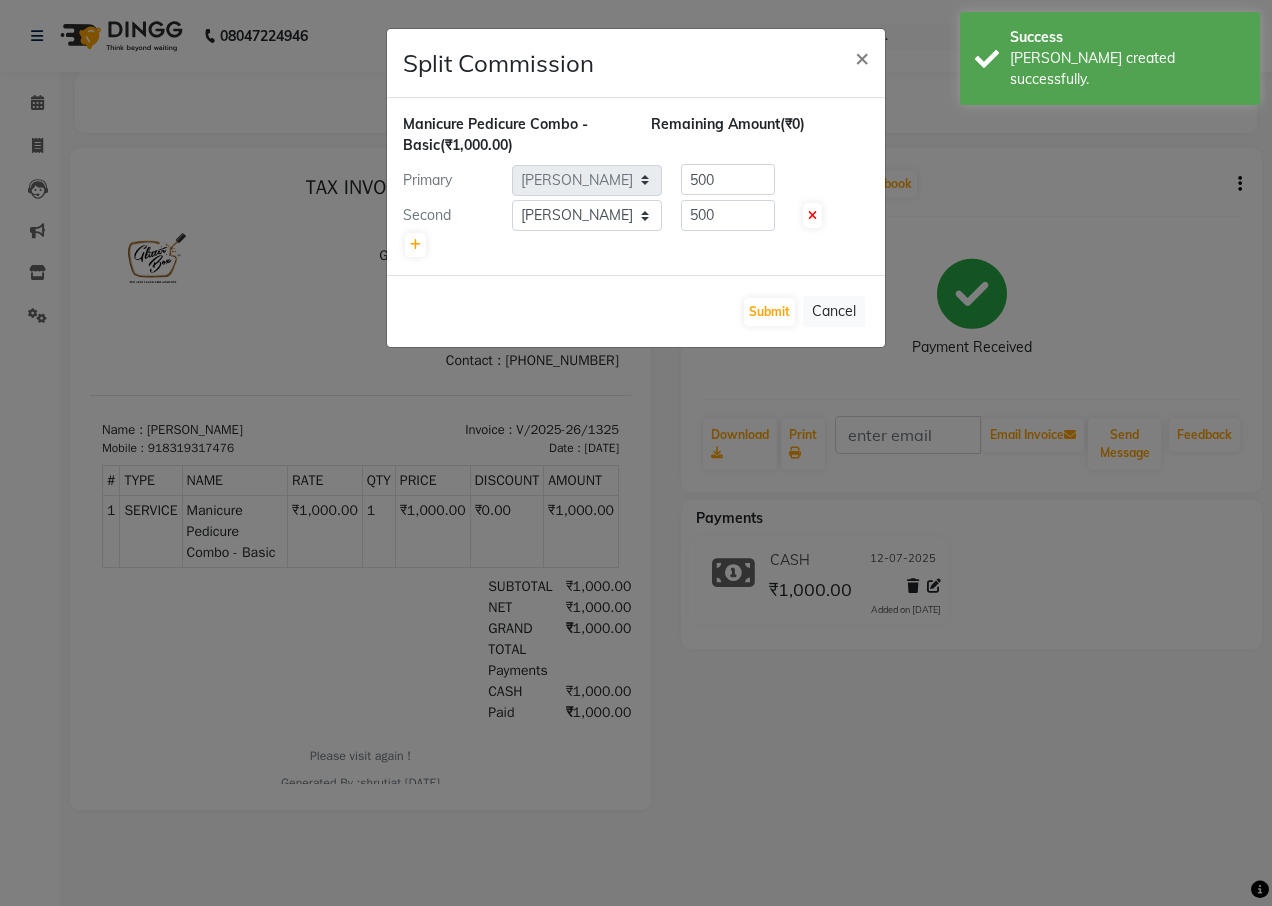 scroll, scrollTop: 0, scrollLeft: 0, axis: both 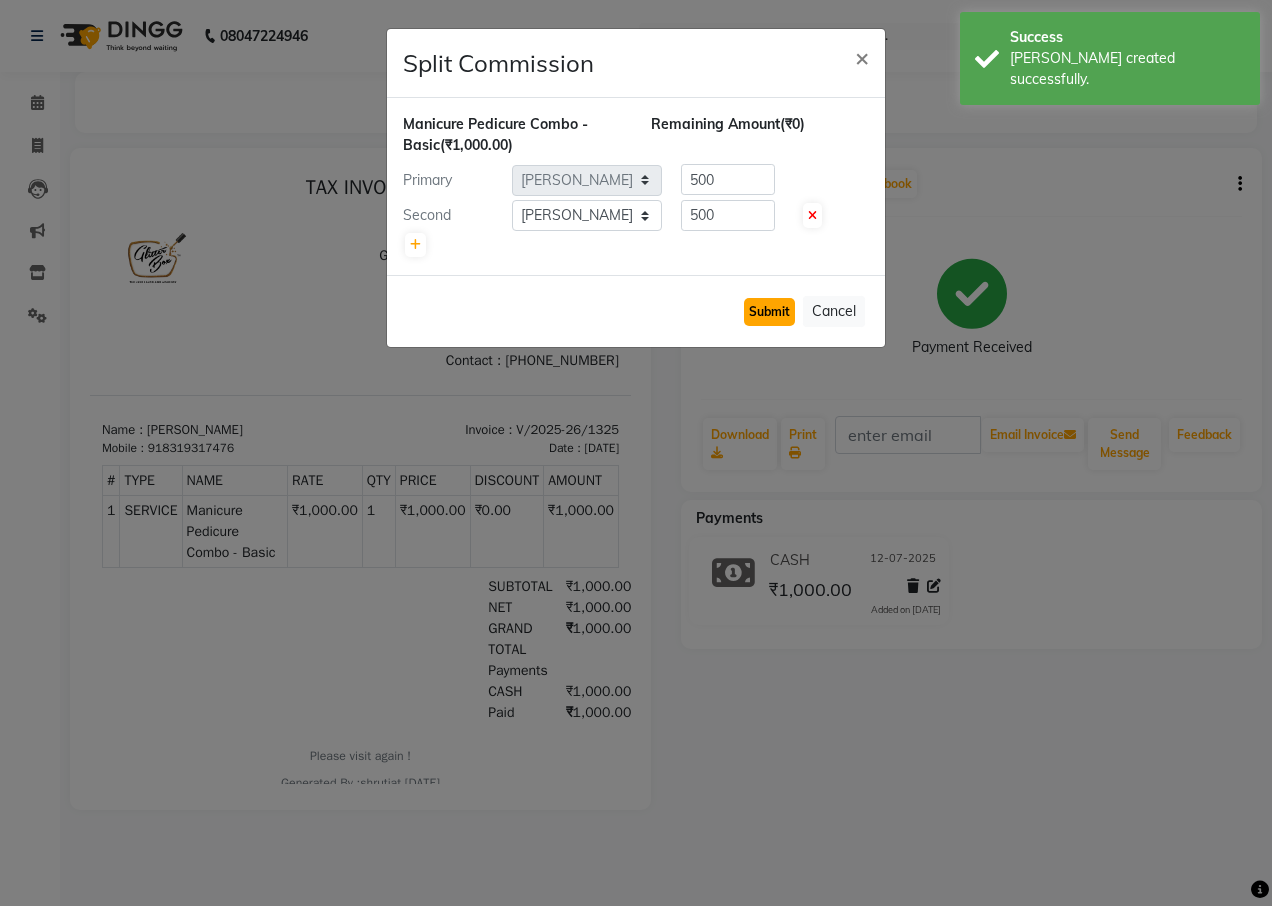 click on "Submit" 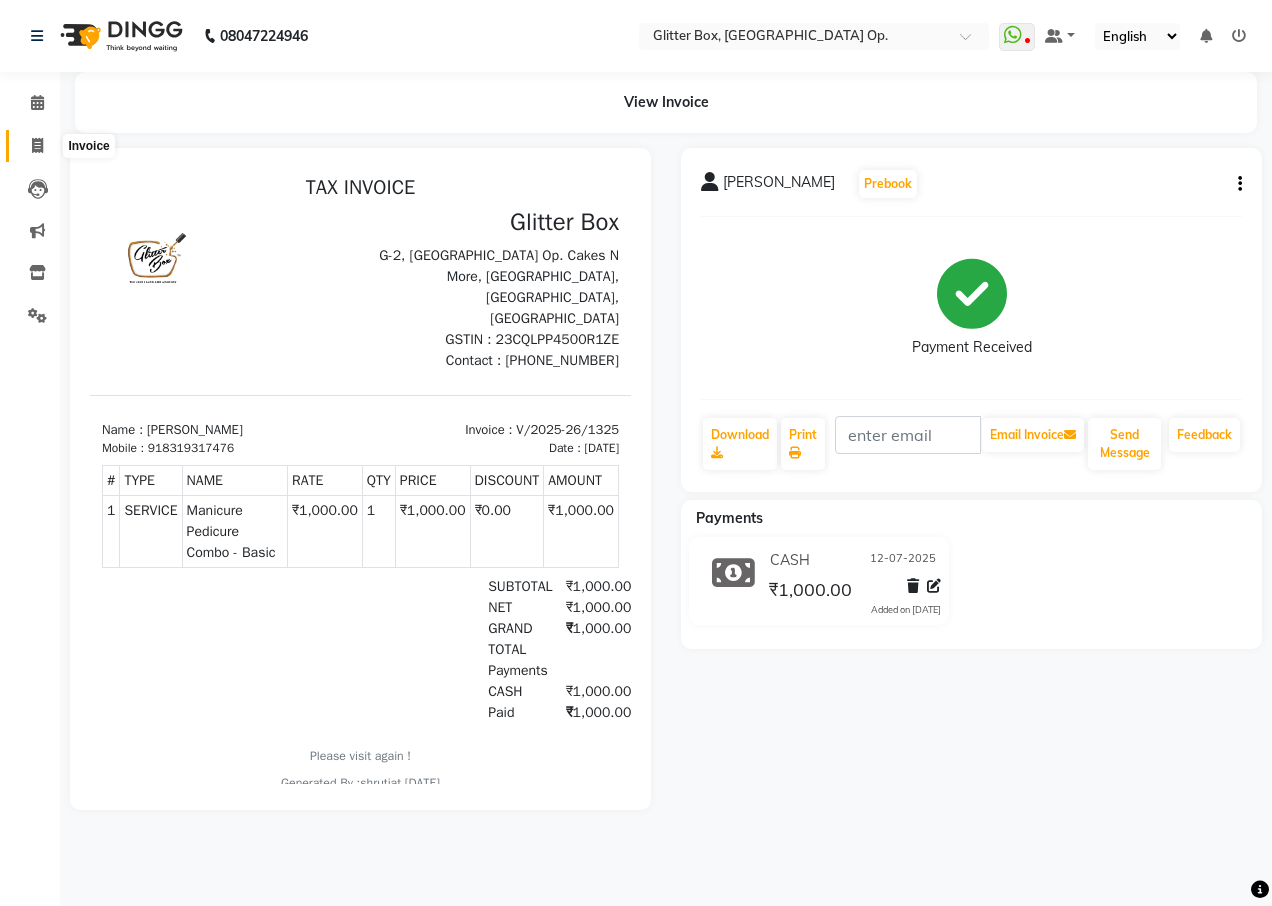 click 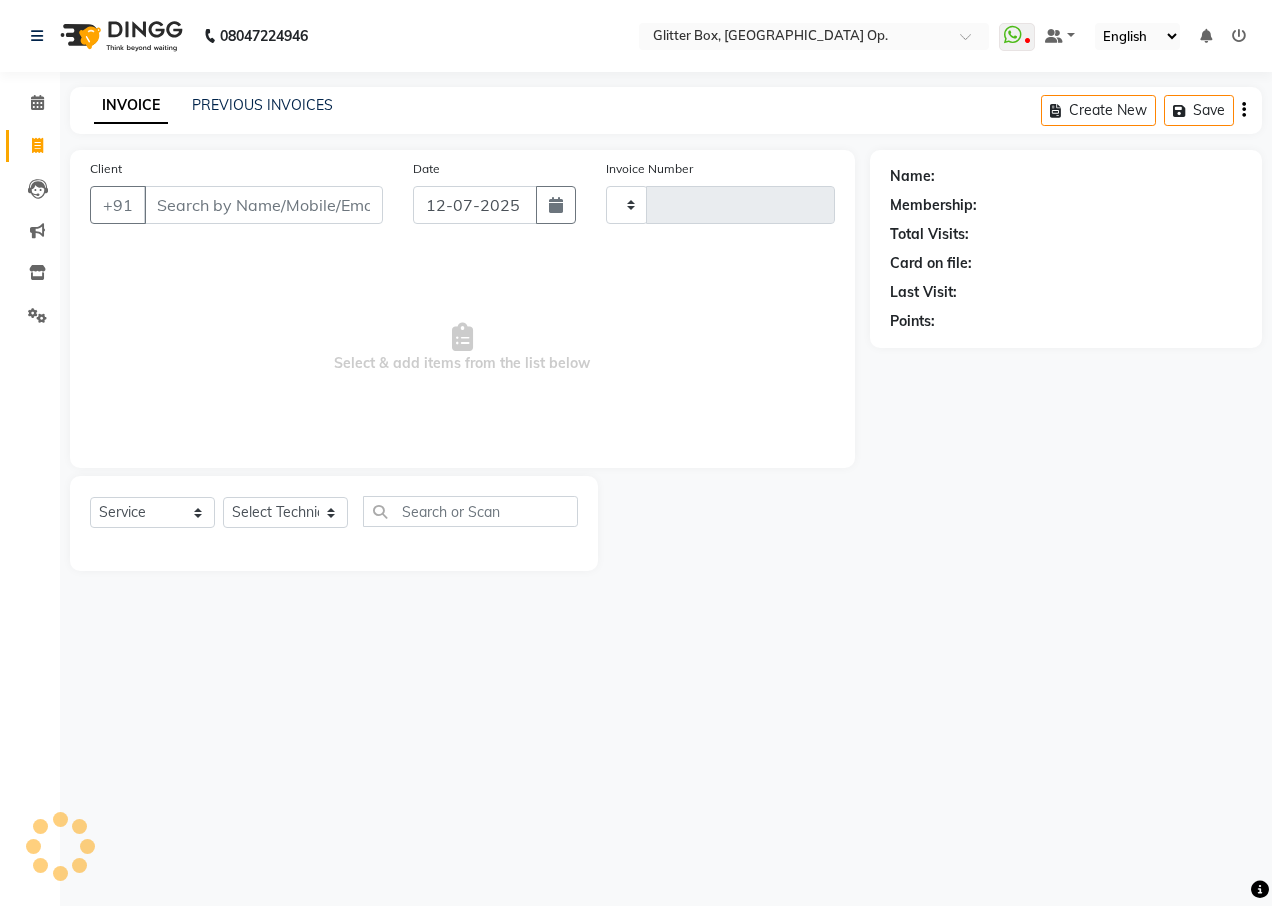 type on "1326" 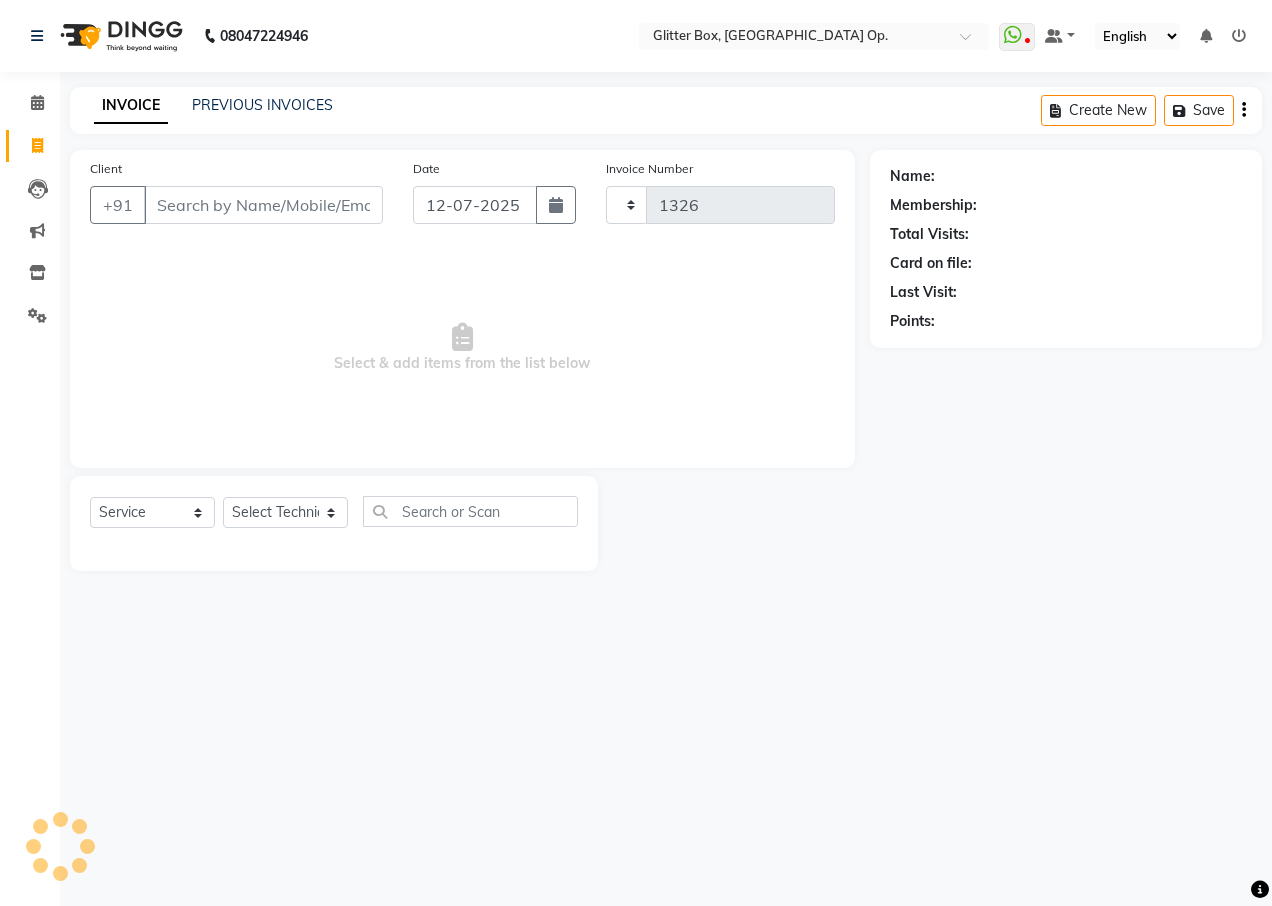 select on "5563" 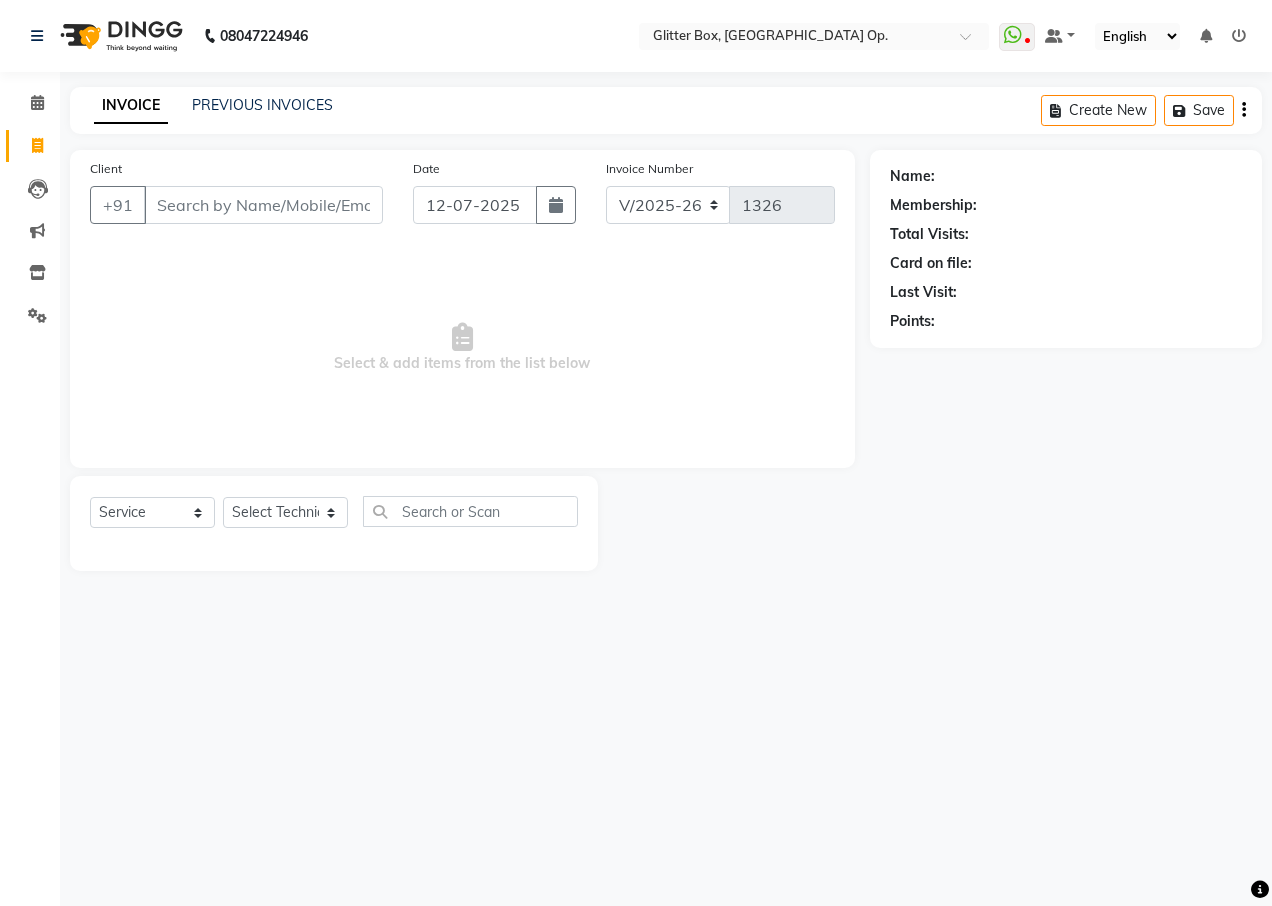 click on "Client" at bounding box center [263, 205] 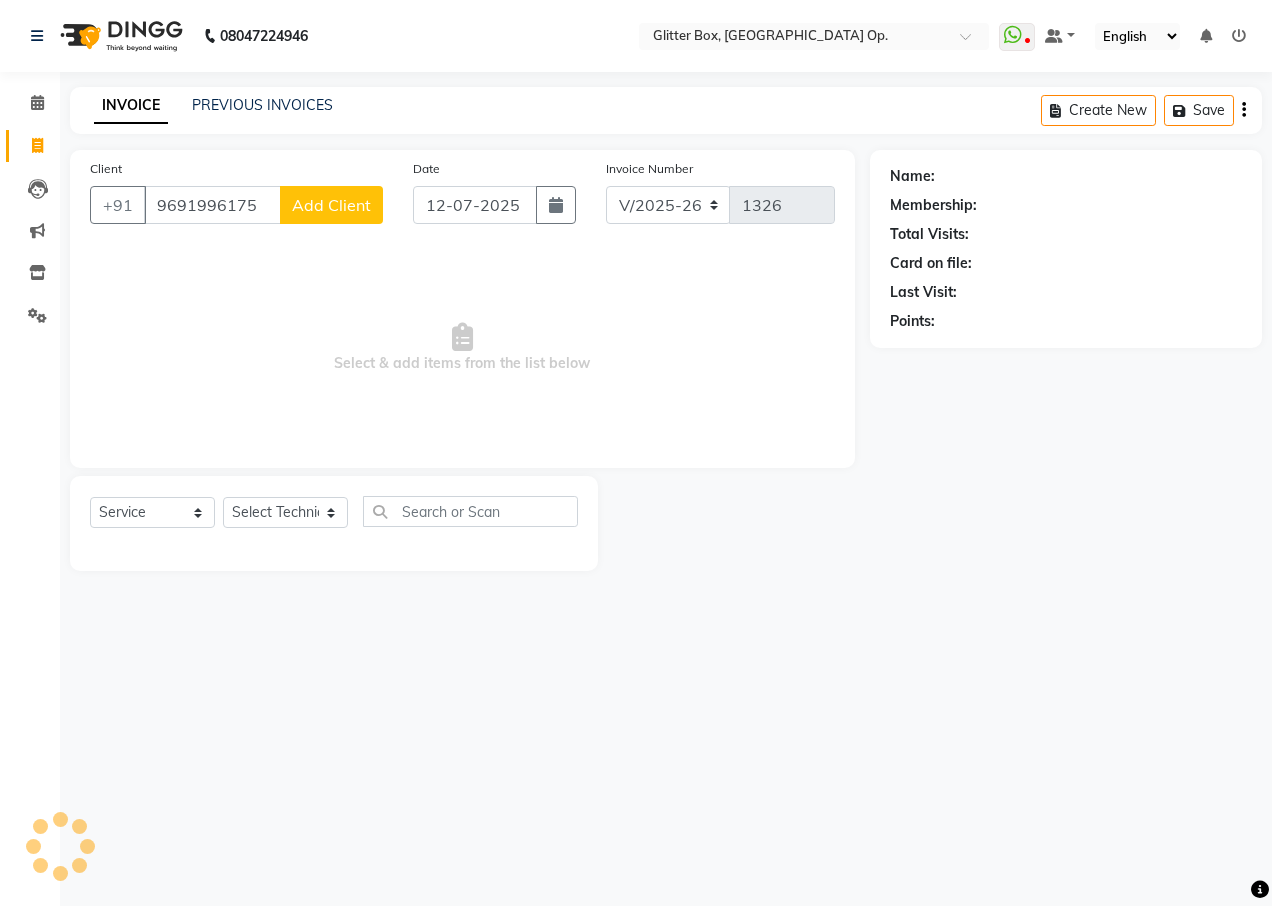 type on "9691996175" 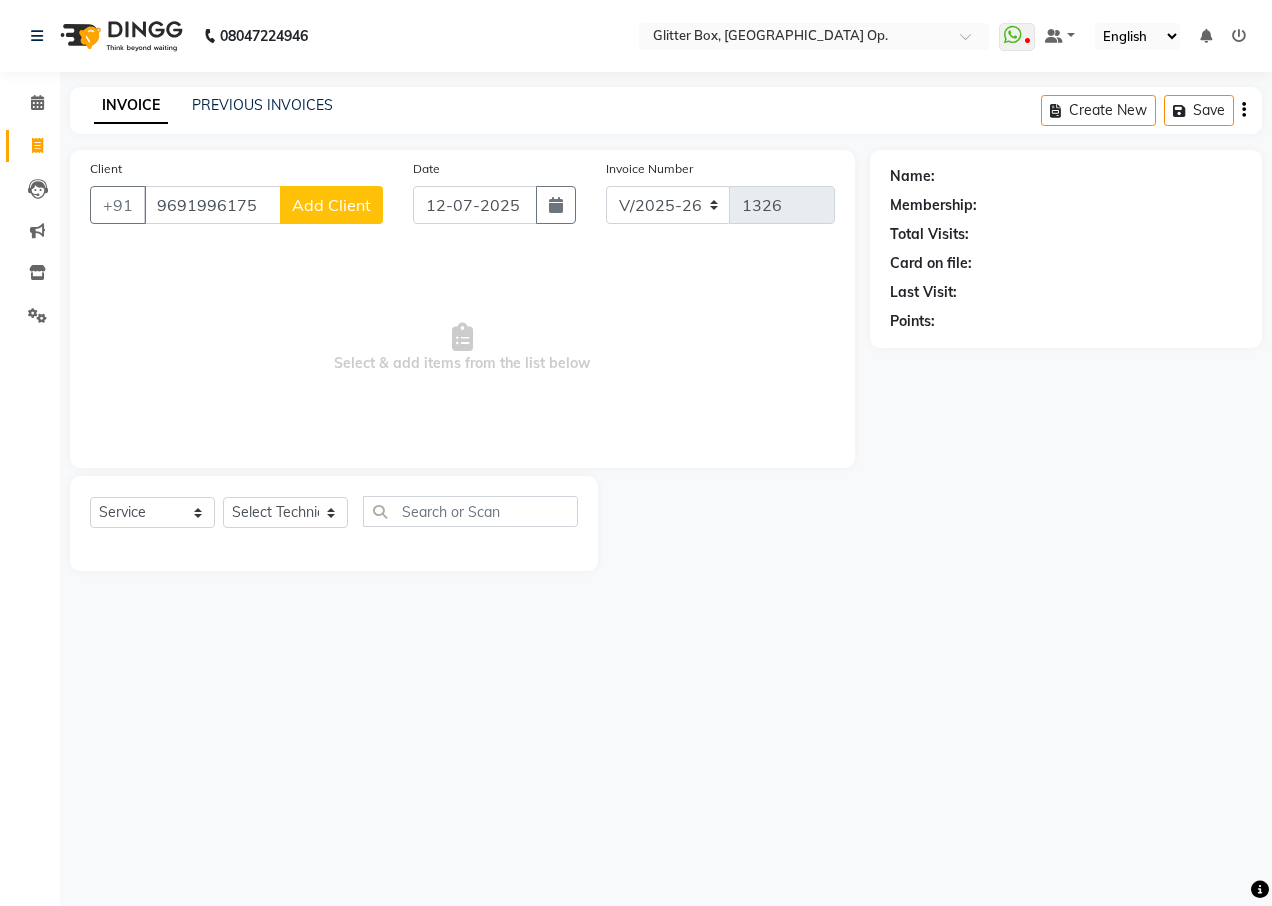 click on "Add Client" 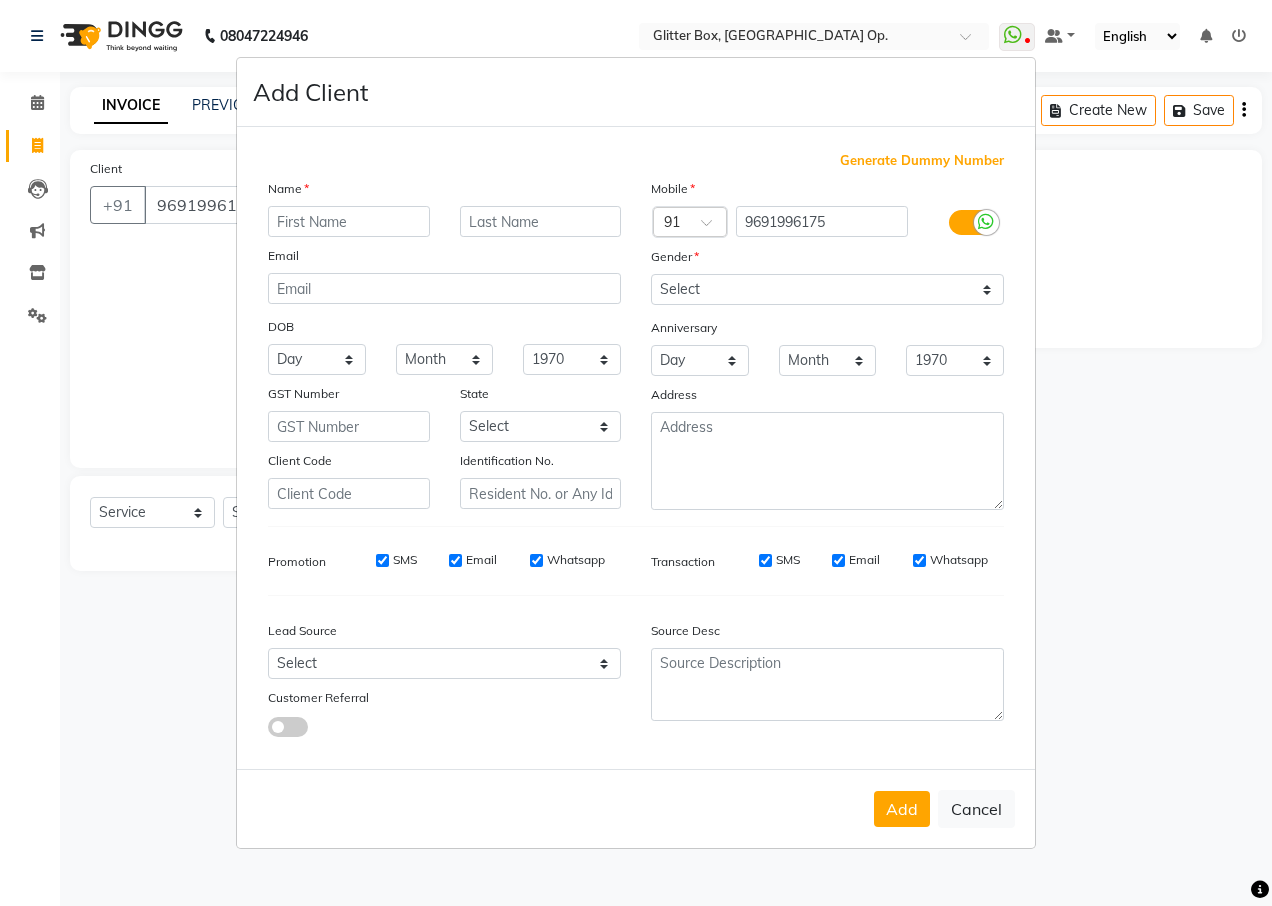click at bounding box center (349, 221) 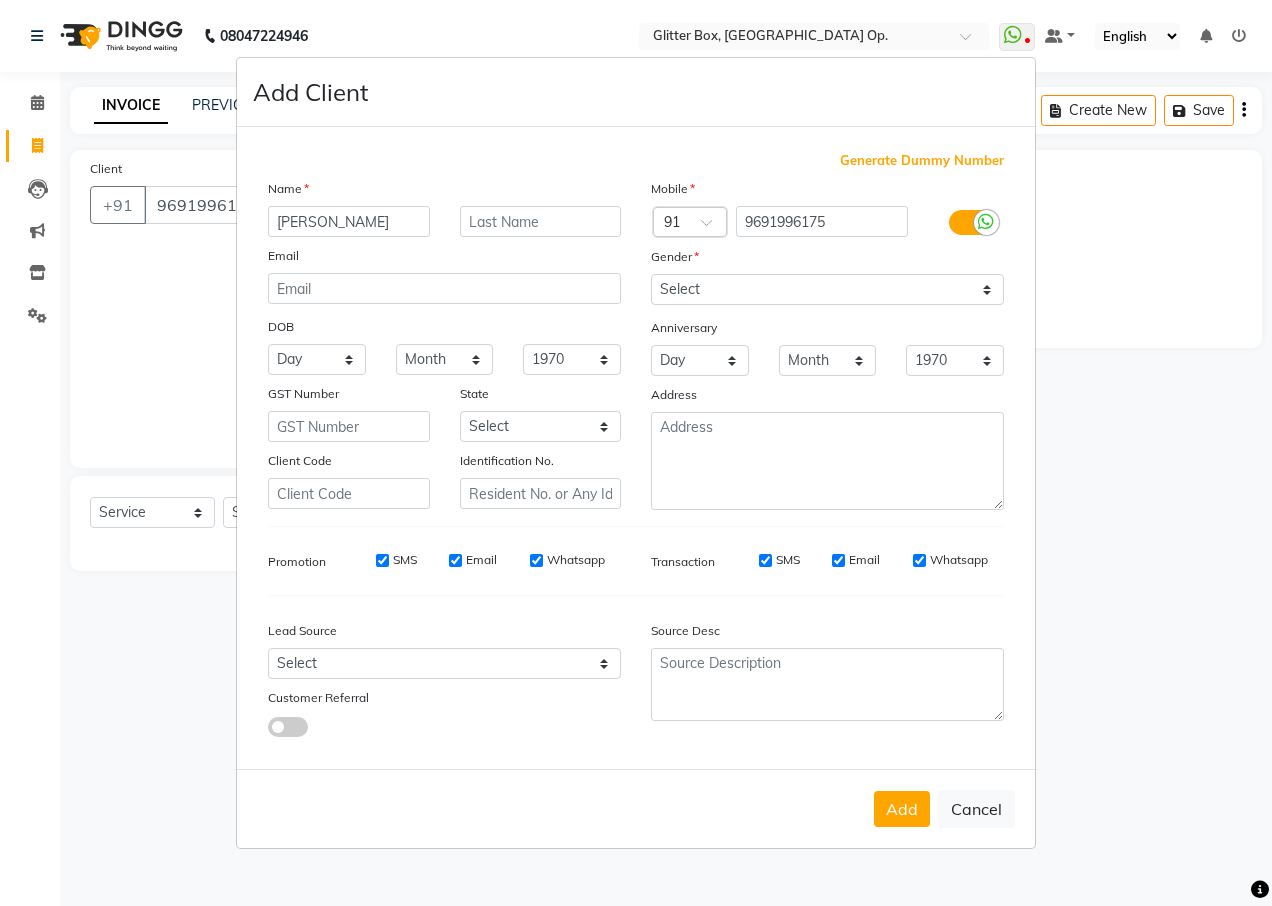 type on "[PERSON_NAME]" 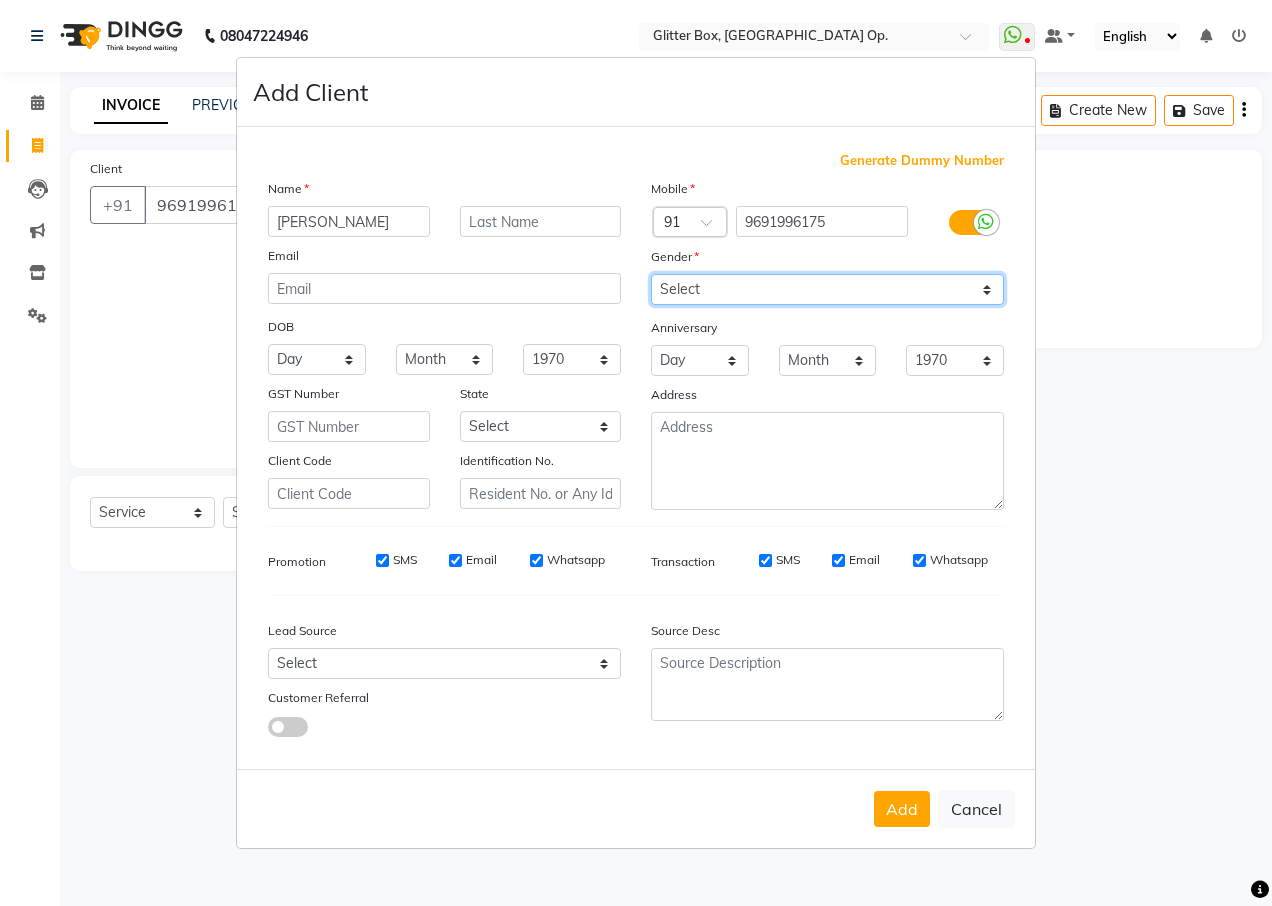 click on "Select [DEMOGRAPHIC_DATA] [DEMOGRAPHIC_DATA] Other Prefer Not To Say" at bounding box center [827, 289] 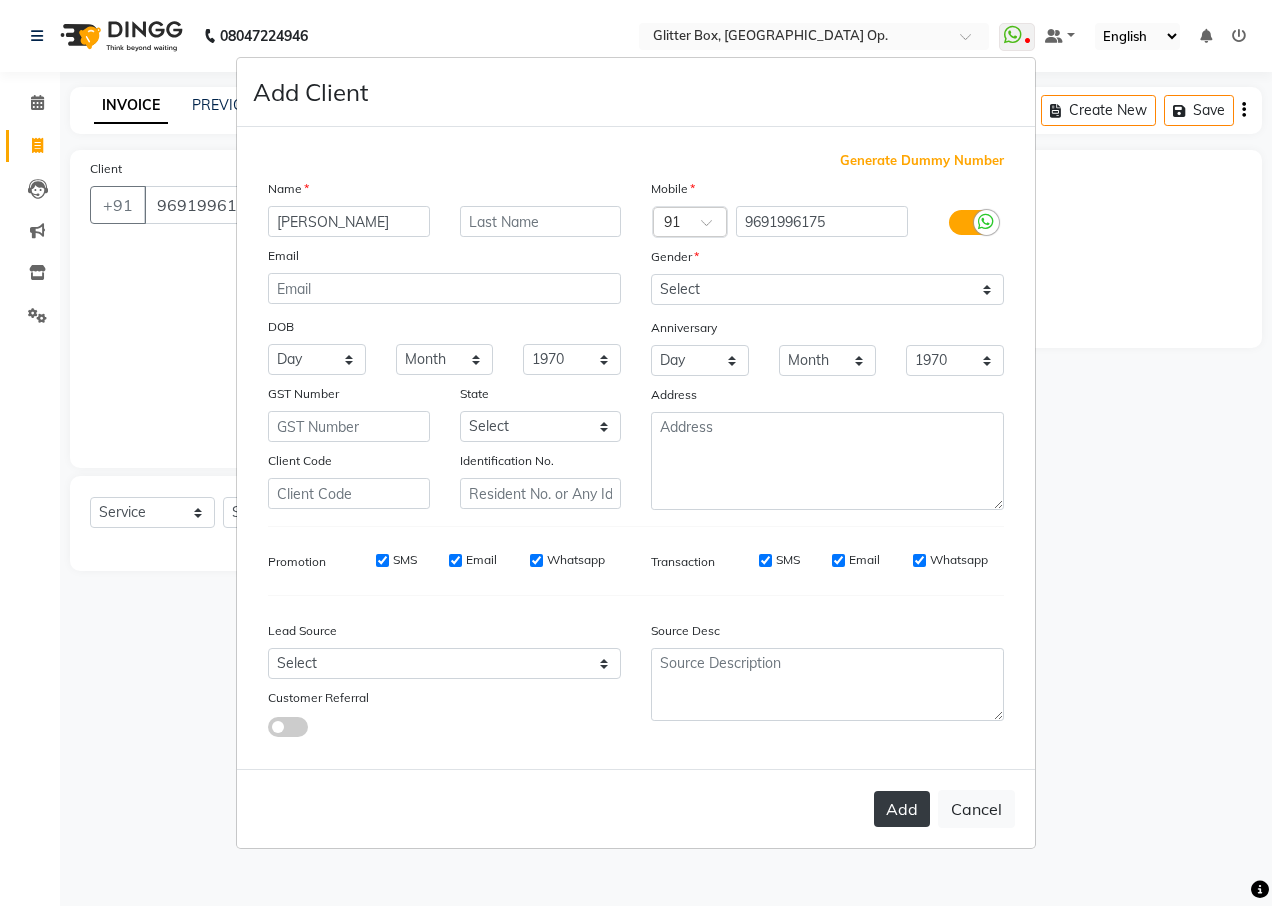 click on "Add" at bounding box center [902, 809] 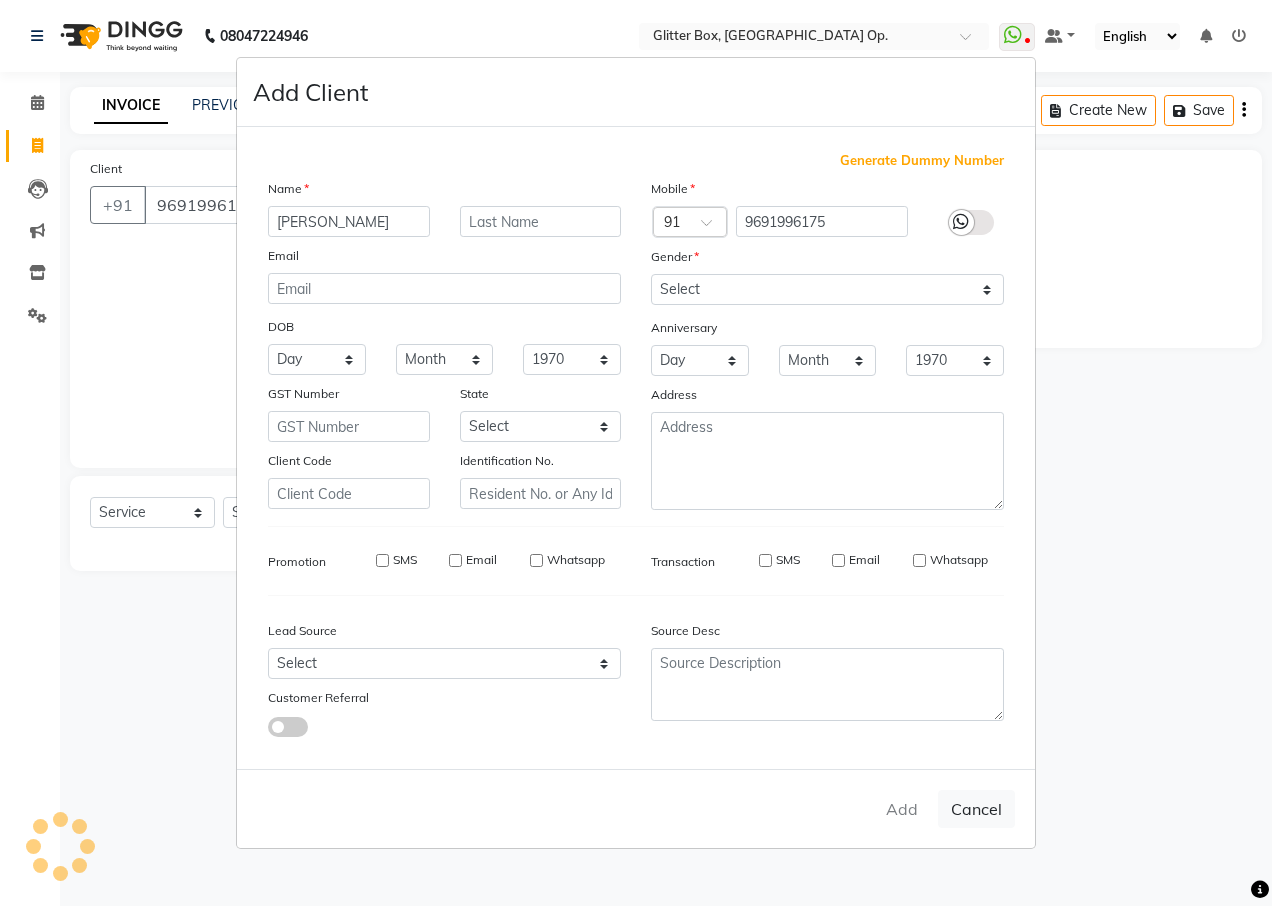 type 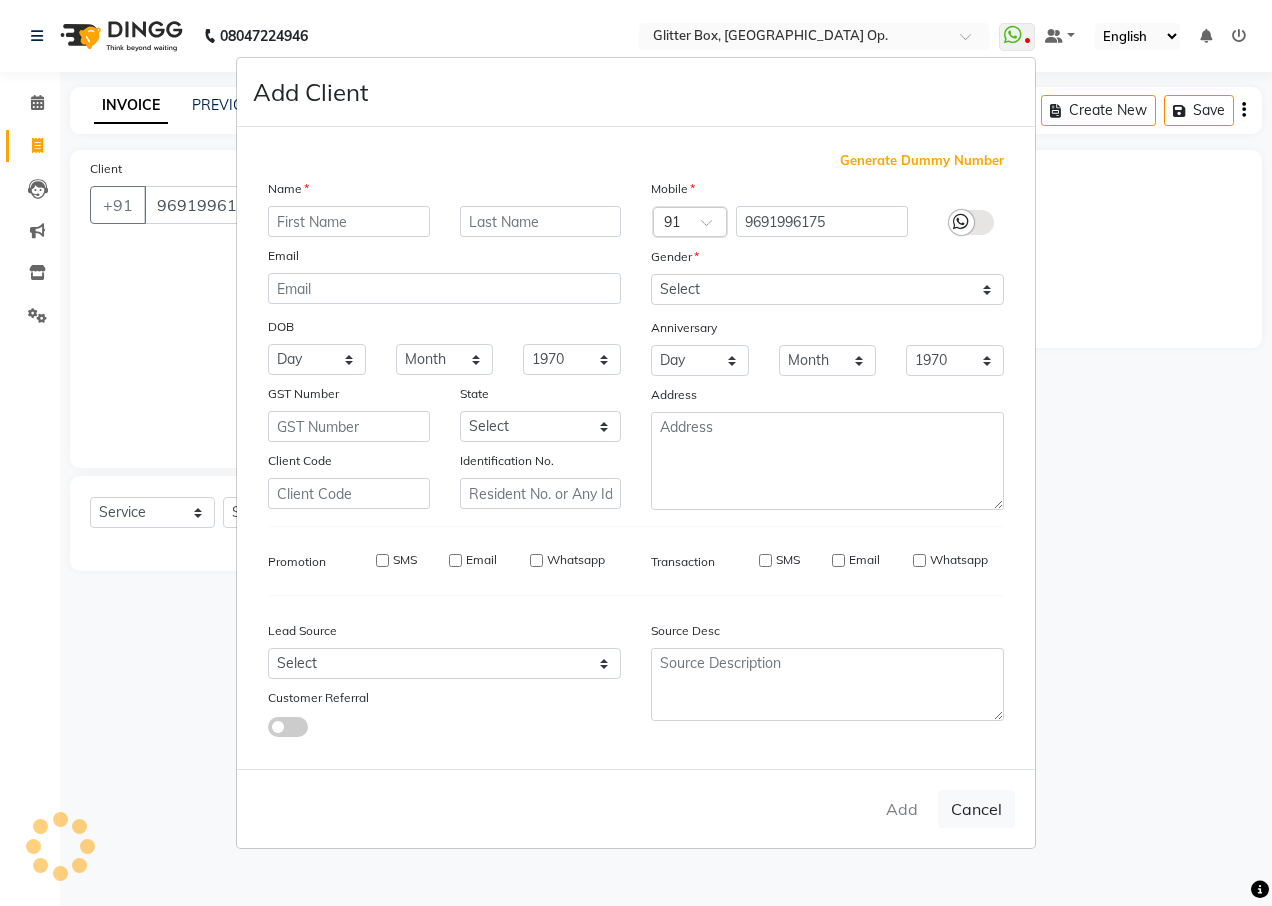 select 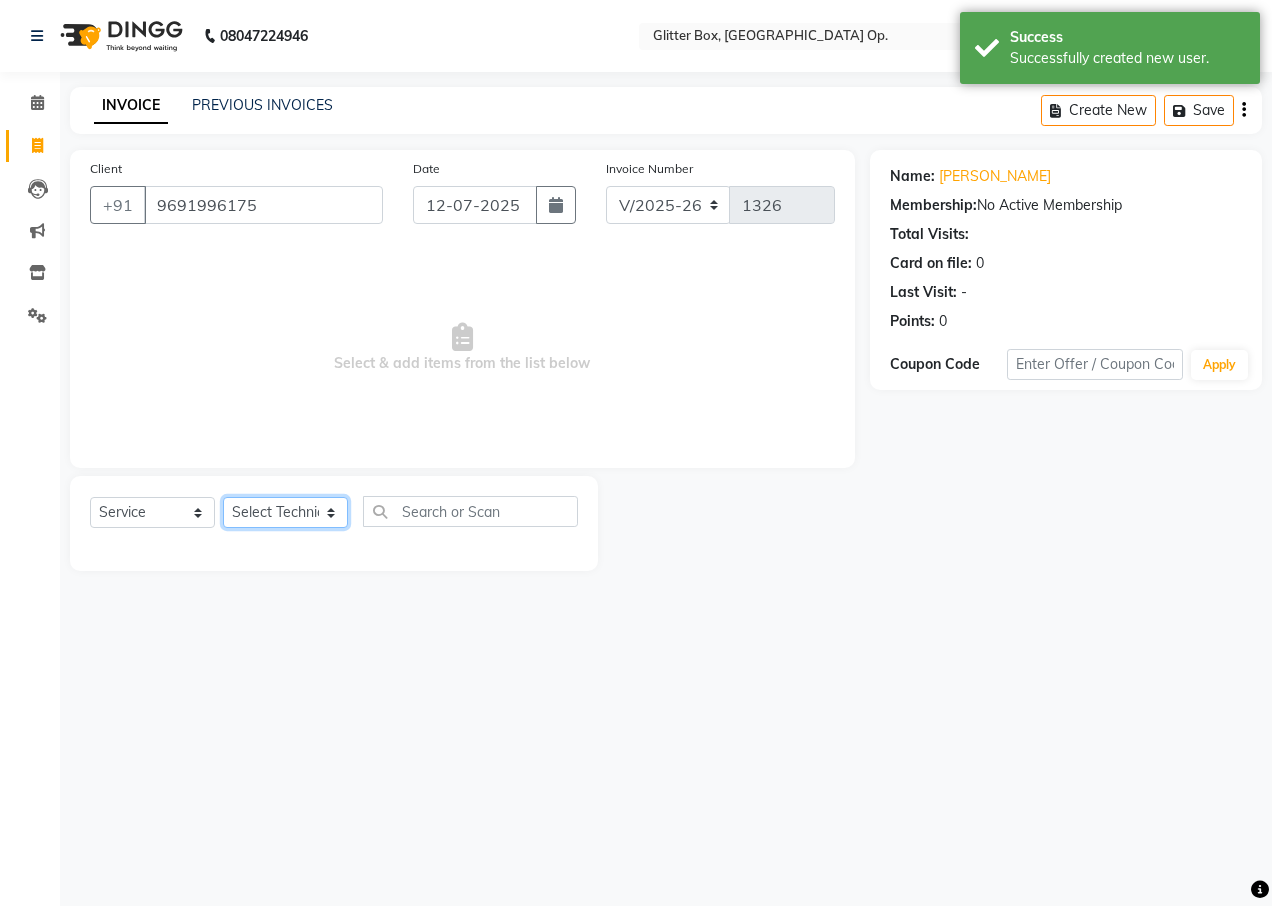 click on "Select Technician [PERSON_NAME] [PERSON_NAME] [PERSON_NAME] [PERSON_NAME] [PERSON_NAME] [PERSON_NAME] [PERSON_NAME] [PERSON_NAME] Das owner [PERSON_NAME] pooja Preeti makore Rupa [PERSON_NAME] [PERSON_NAME]" 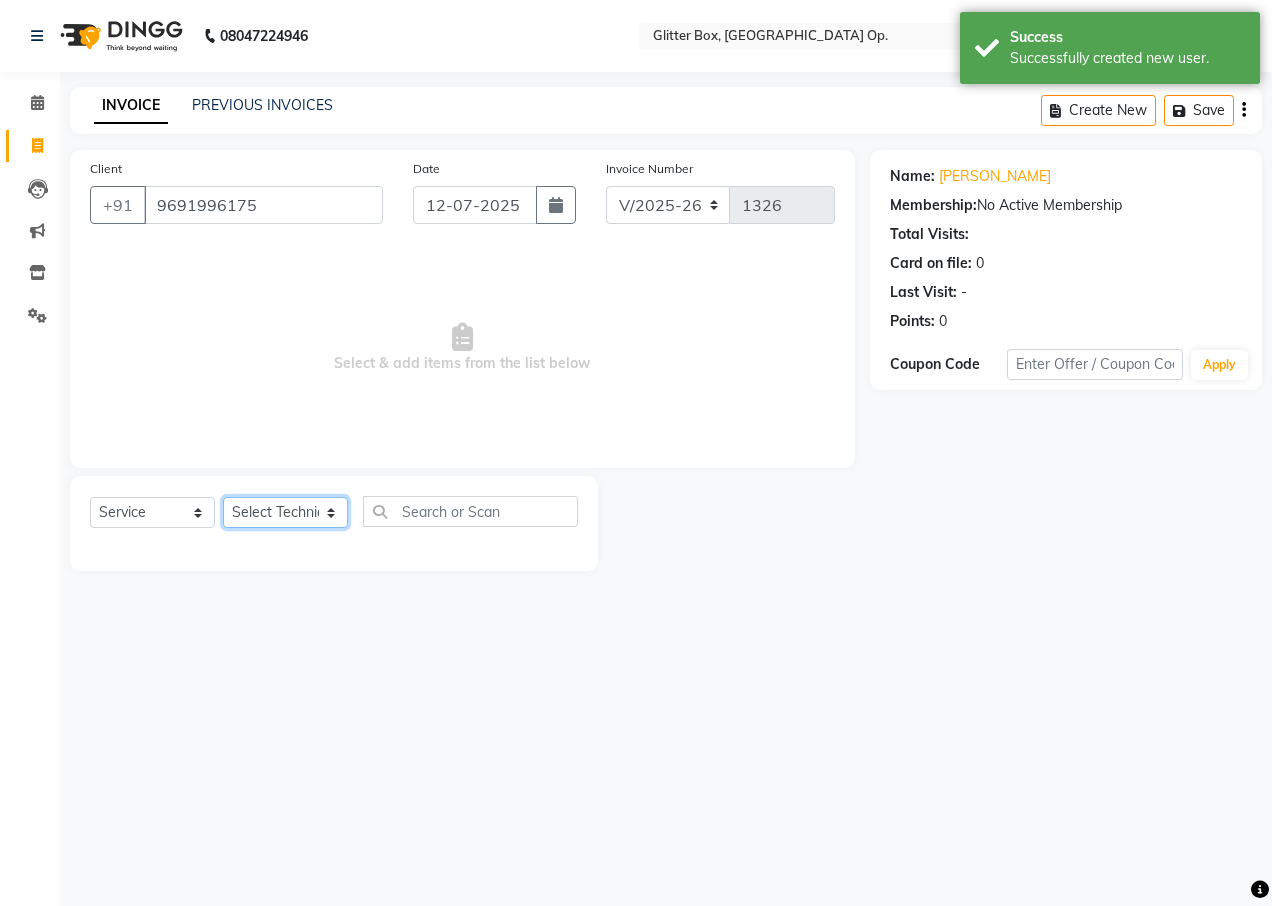 select on "71114" 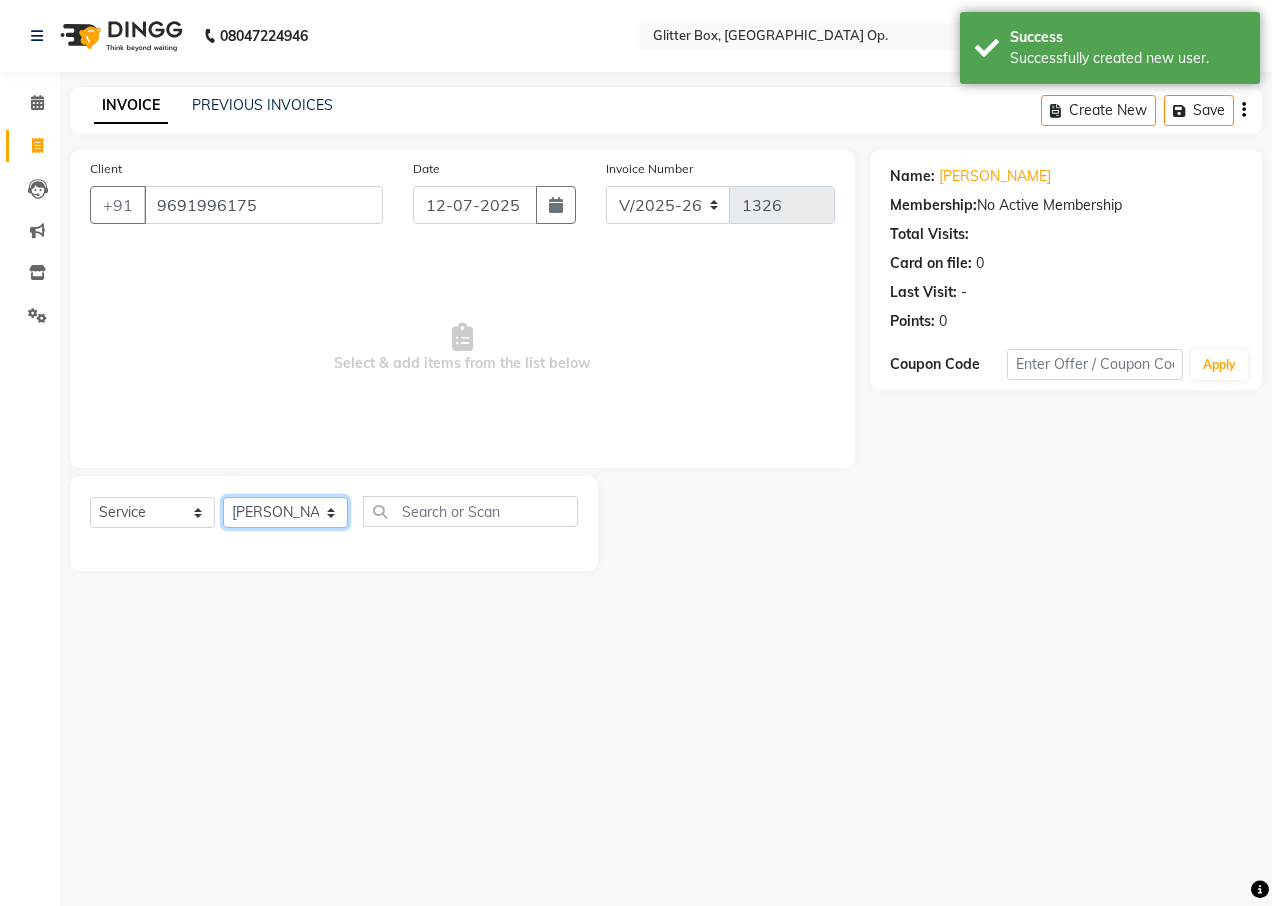 click on "Select Technician [PERSON_NAME] [PERSON_NAME] [PERSON_NAME] [PERSON_NAME] [PERSON_NAME] [PERSON_NAME] [PERSON_NAME] [PERSON_NAME] Das owner [PERSON_NAME] pooja Preeti makore Rupa [PERSON_NAME] [PERSON_NAME]" 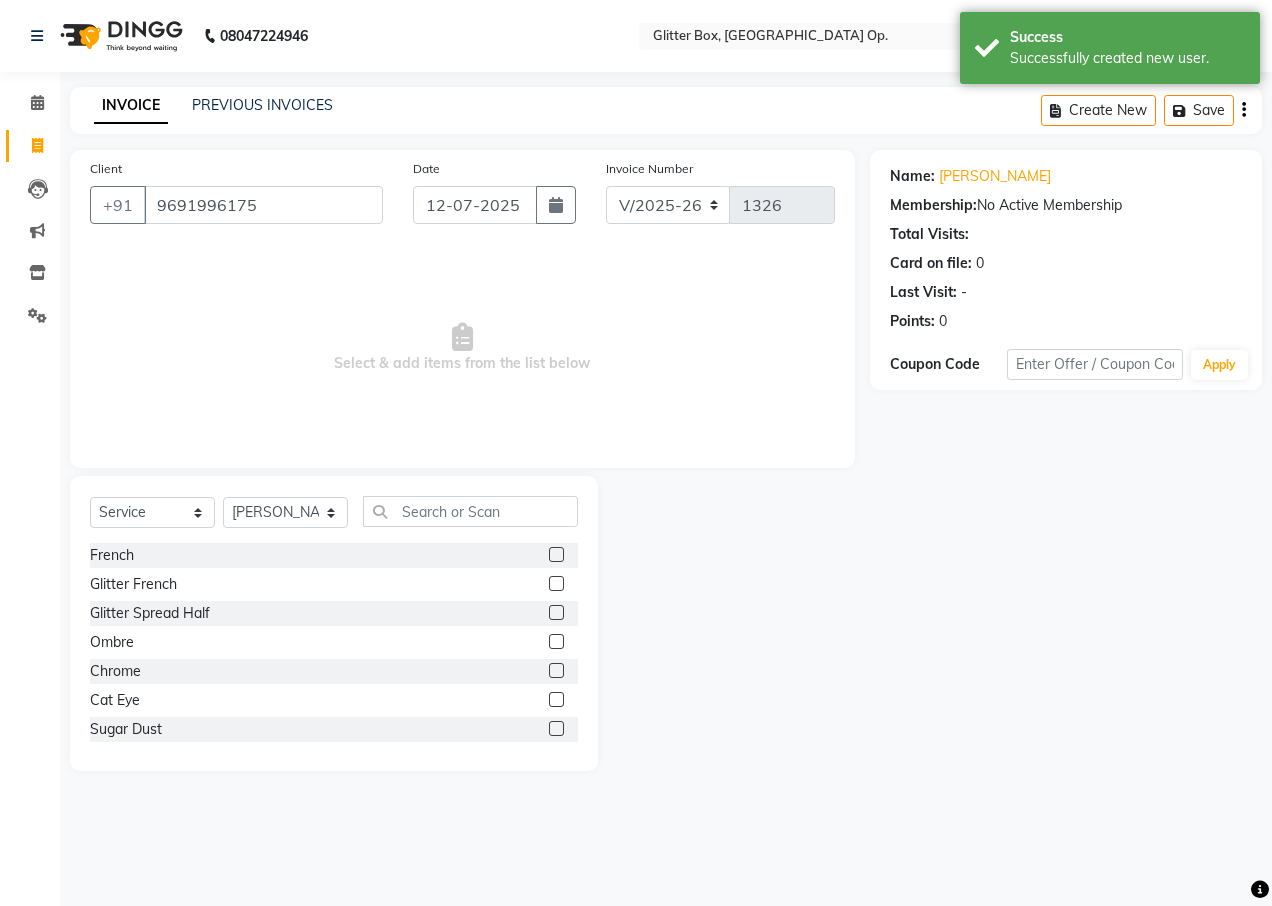 click on "Select  Service  Product  Membership  Package Voucher Prepaid Gift Card  Select Technician [PERSON_NAME] [PERSON_NAME] [PERSON_NAME] [PERSON_NAME] [PERSON_NAME] [PERSON_NAME] [PERSON_NAME] [PERSON_NAME] Das owner [PERSON_NAME] pooja Preeti makore Rupa [PERSON_NAME] shruti [PERSON_NAME] [PERSON_NAME]  Glitter French  Glitter Spread Half  Ombre  Chrome  Cat Eye  Sugar Dust  Art  sticker  Cuticle Oil  Professional Nail course  1 Finger refil  Advance Course  glitter coat  personal course  OLAPLEX TREATMENT  BASIC HAIR WASH  accessories  [PERSON_NAME] spa treatment  Temporary Extension  Gel Extension  Acrylic Extension  Polygel Extension  Sculpting Extension  1 finger ac ext  1 FINGER GEL EXT  1 FINGER TEMPORARY  1 hand acrylic extension  1 hand gel extension  1 hand polygel extension  1 finger polygel ext  nail preping  nail fixing  Extension Removal  Gel polish Removal  1 finger removal  Gel Paint  - Gel Polish  Gel Paint  - Gel French  Gel Paint  - Glitter Polish  Gel Paint  - Chrome Nails  Gel Paint  - Matte Coat  cleanup" 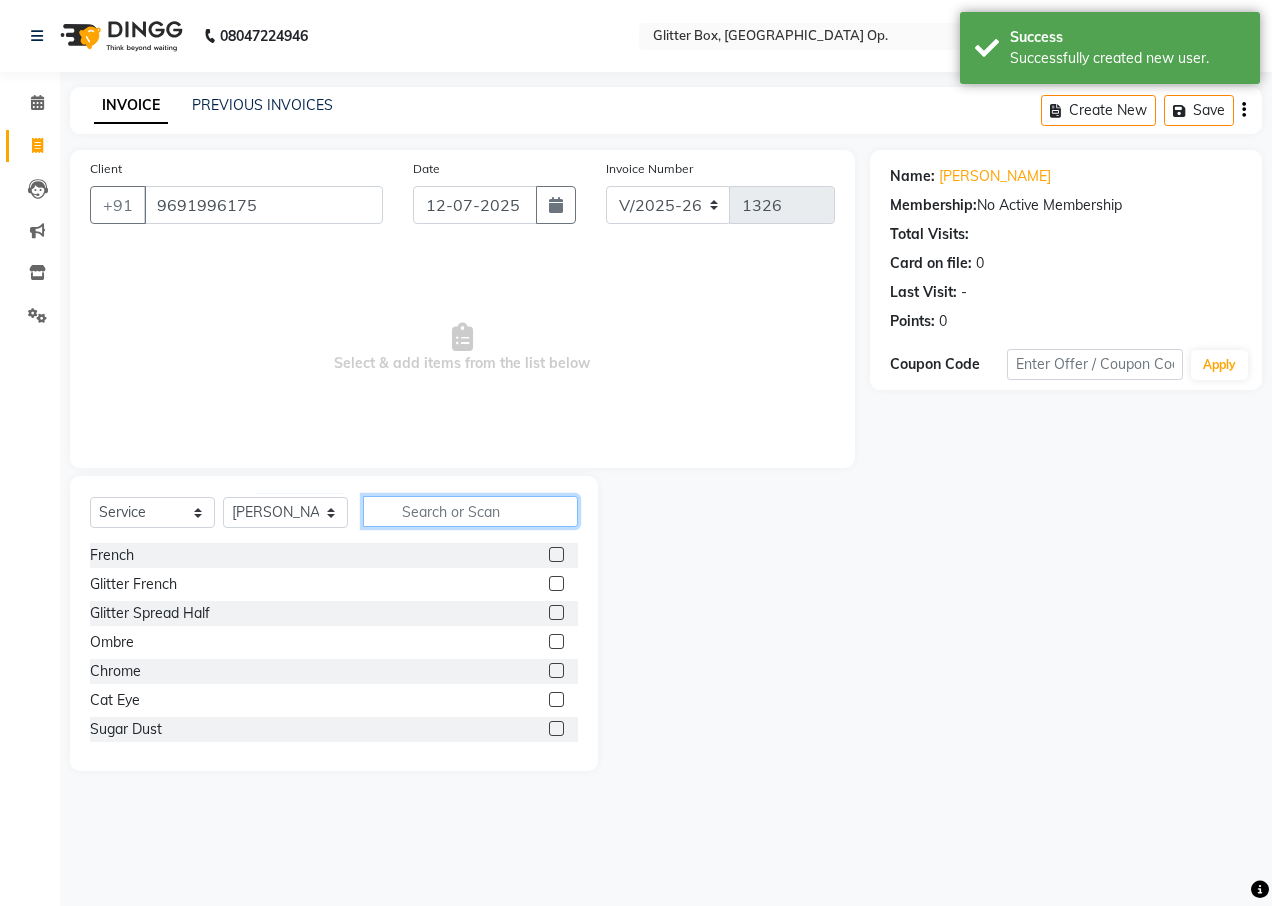 click 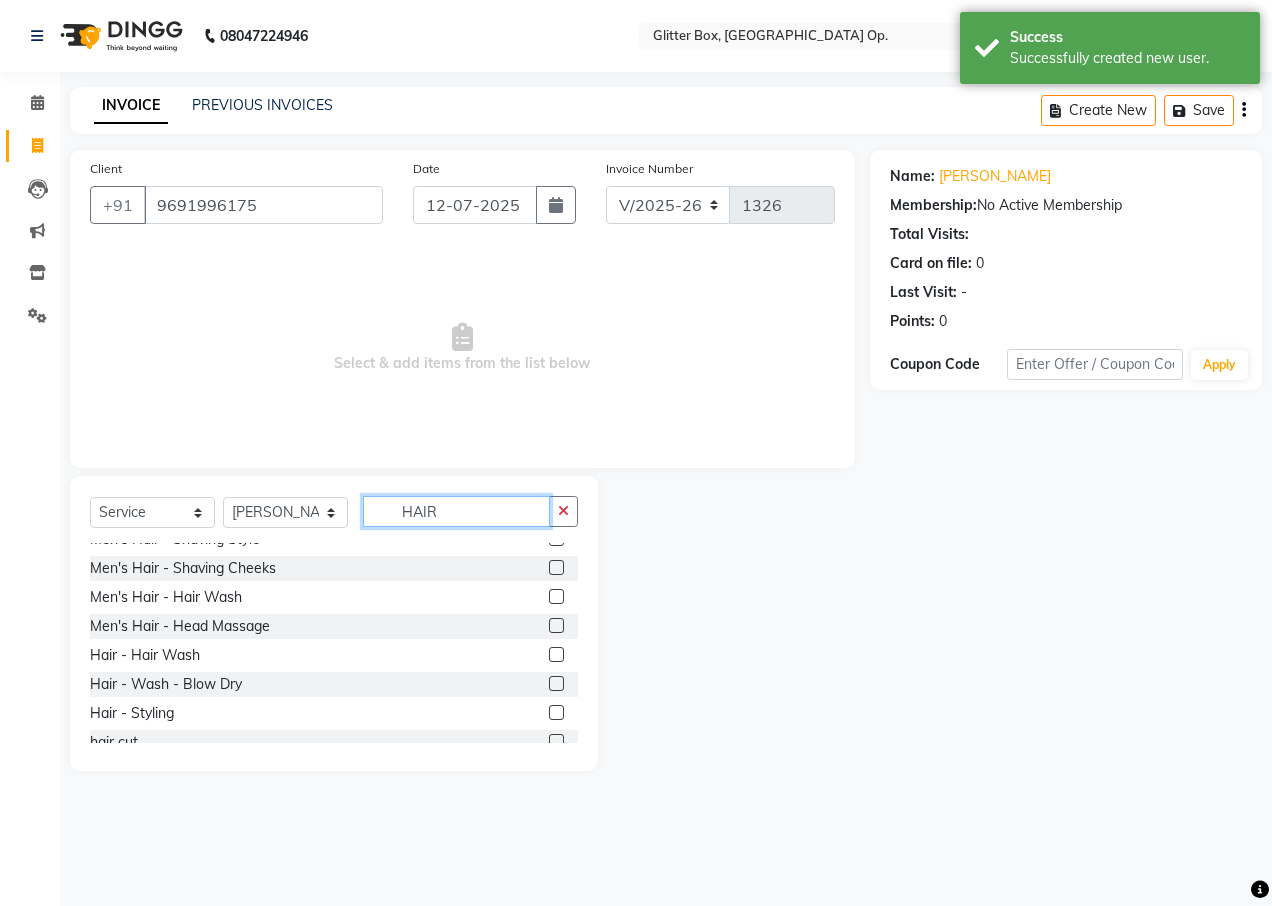 scroll, scrollTop: 120, scrollLeft: 0, axis: vertical 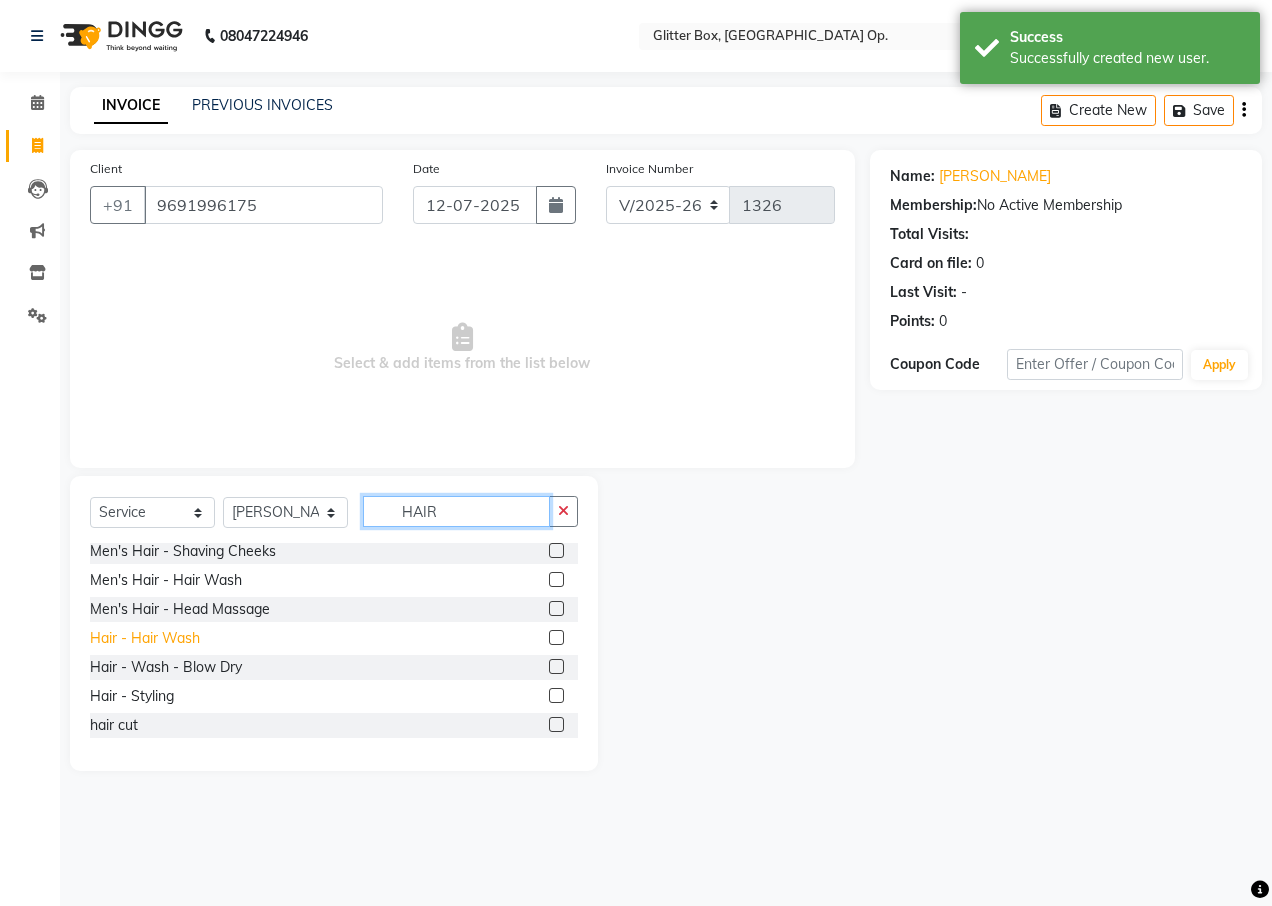 type on "HAIR" 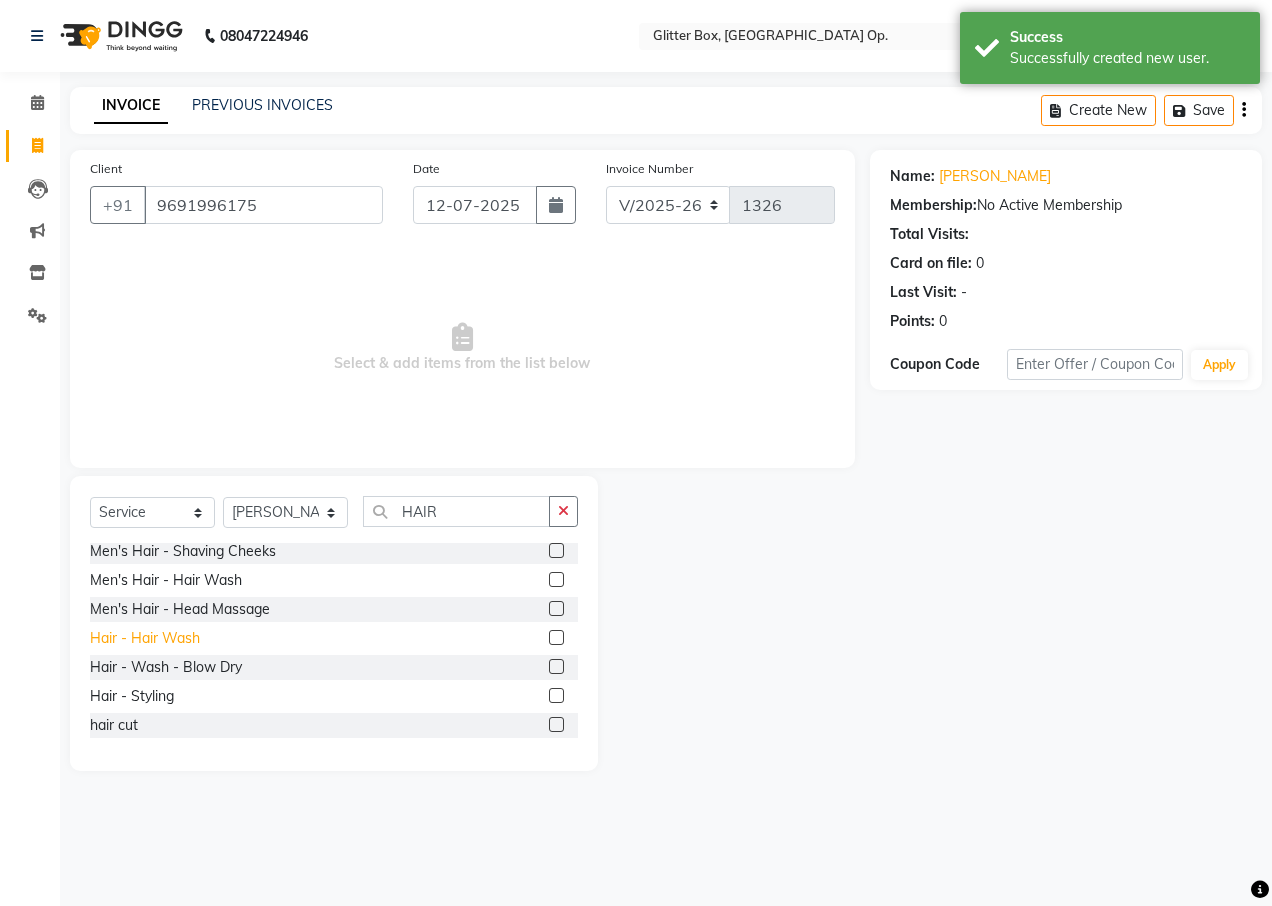 click on "Hair  - Hair Wash" 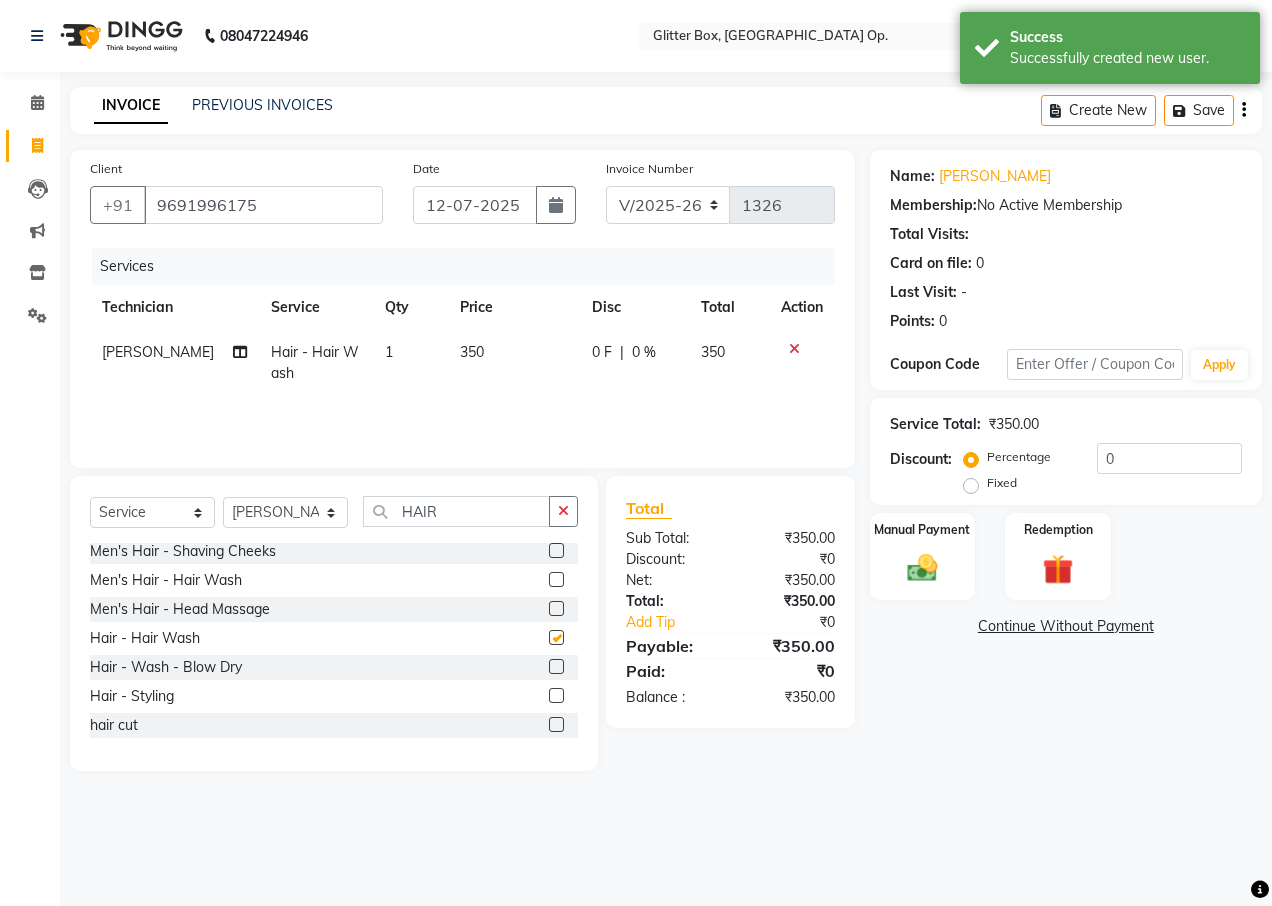 checkbox on "false" 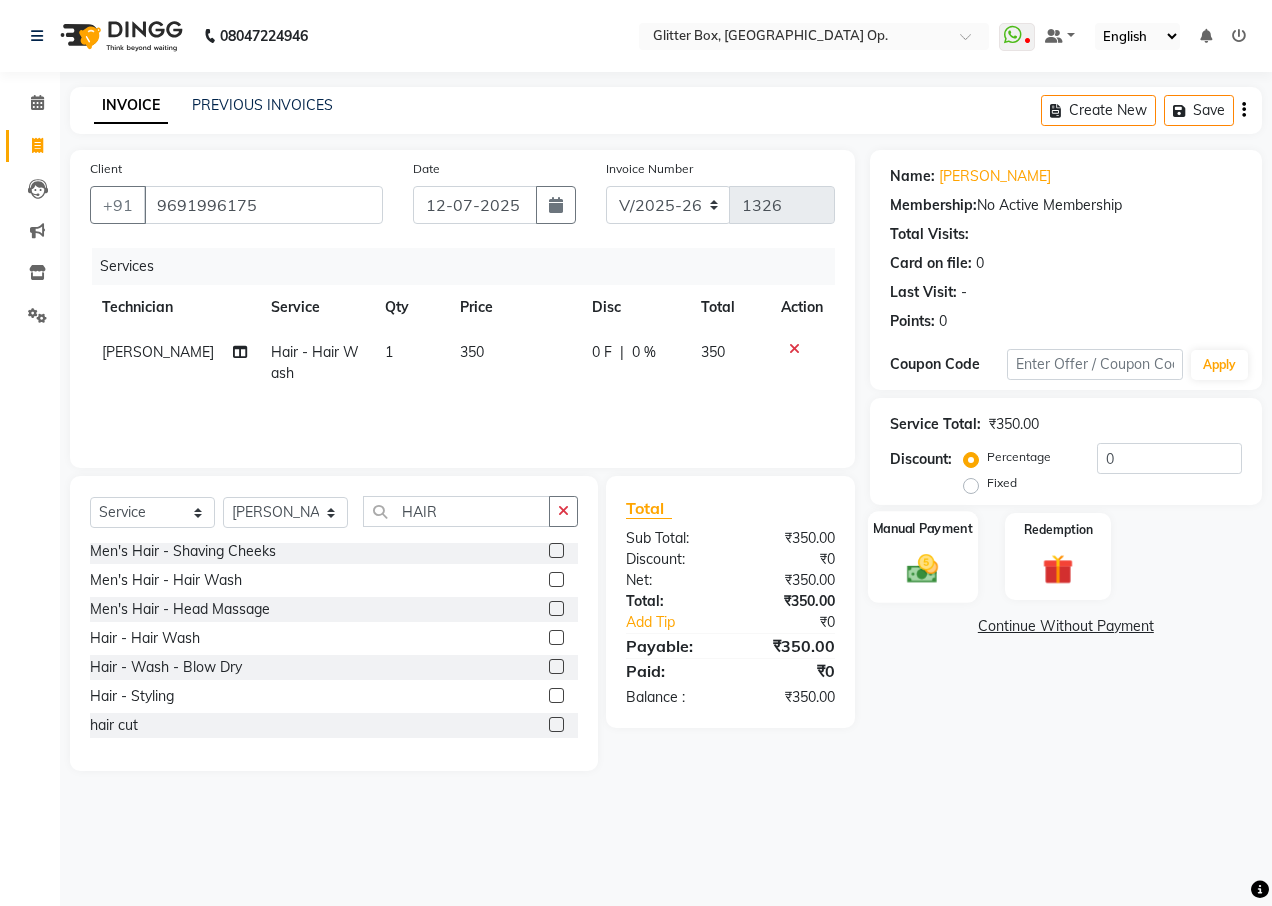 click on "Manual Payment" 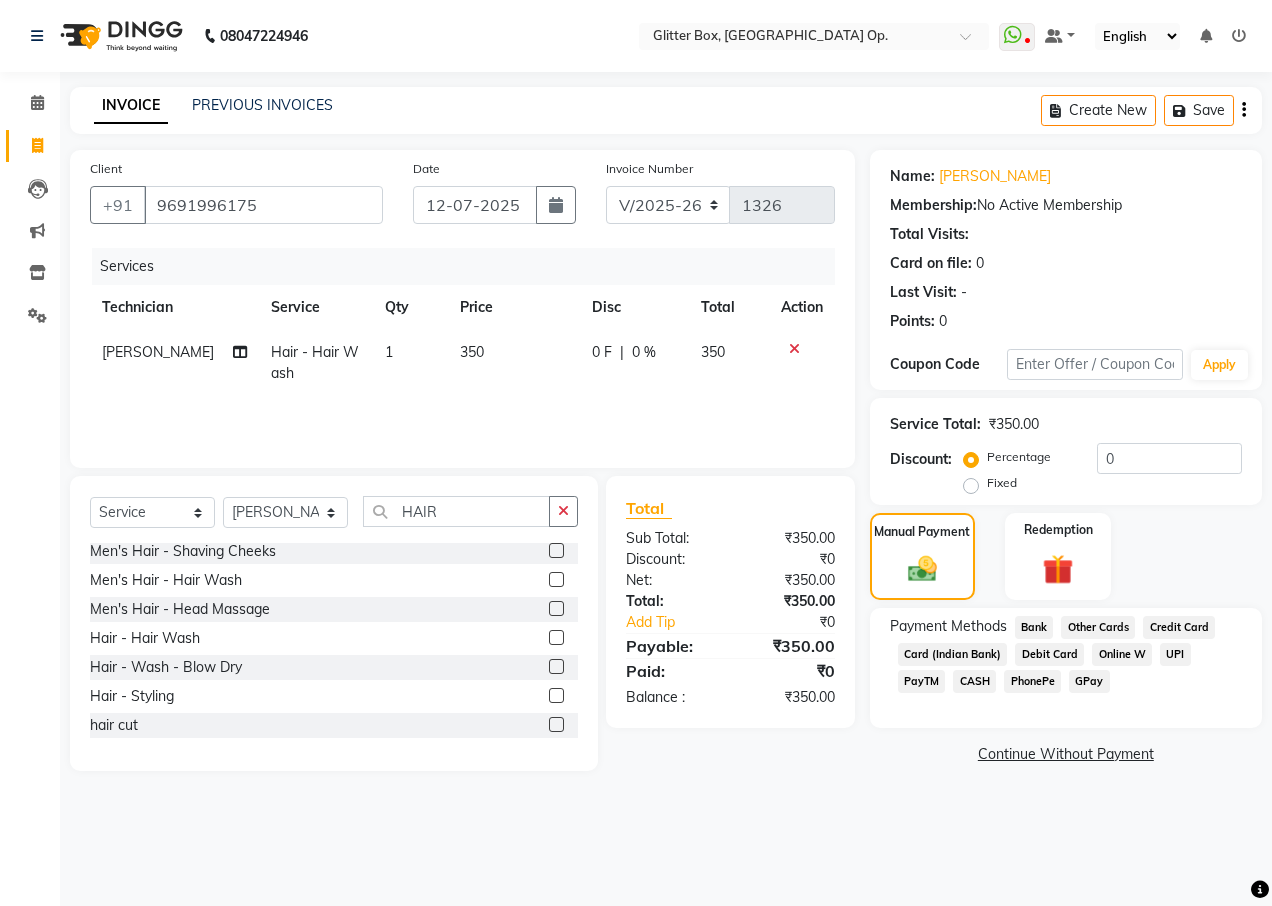click on "CASH" 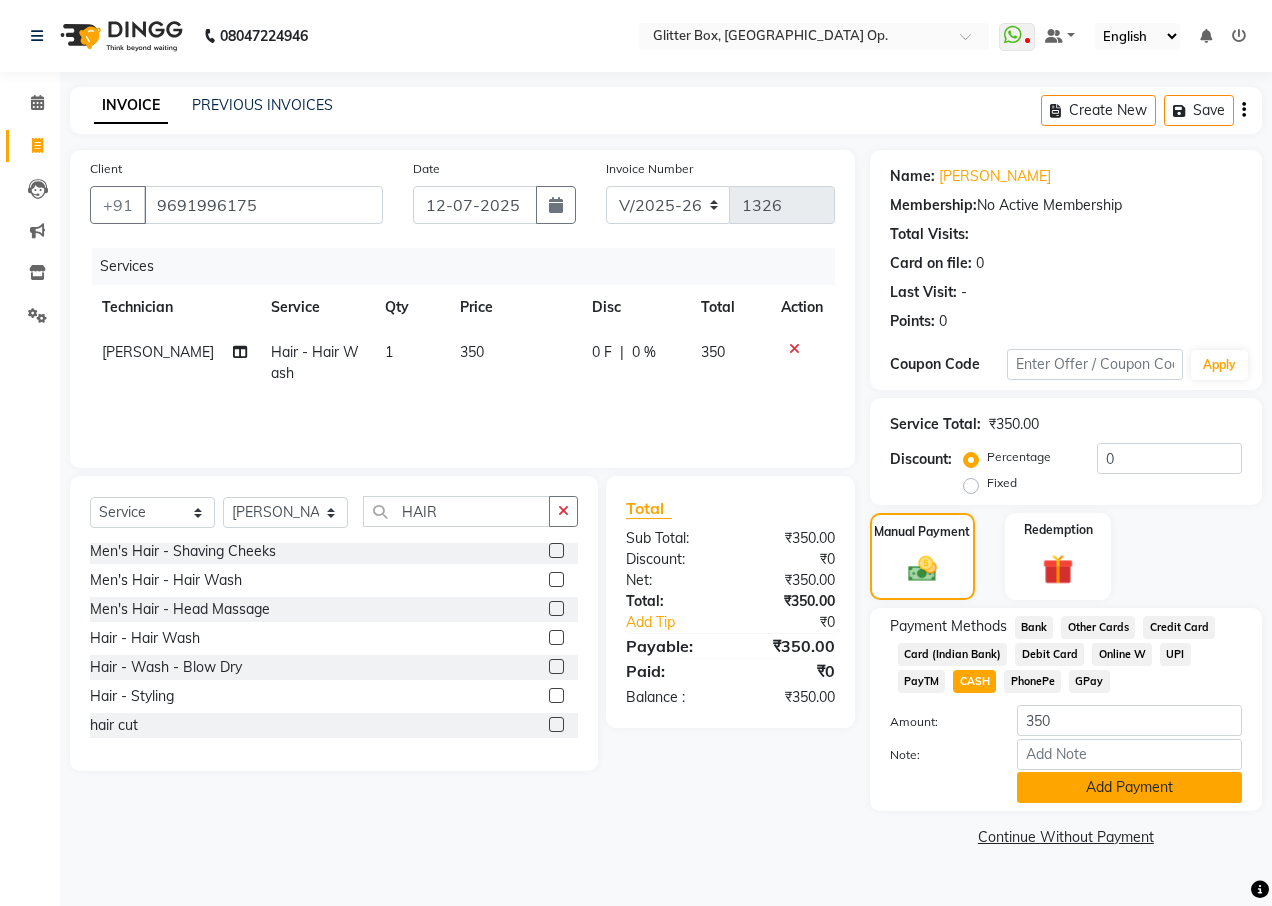 click on "Add Payment" 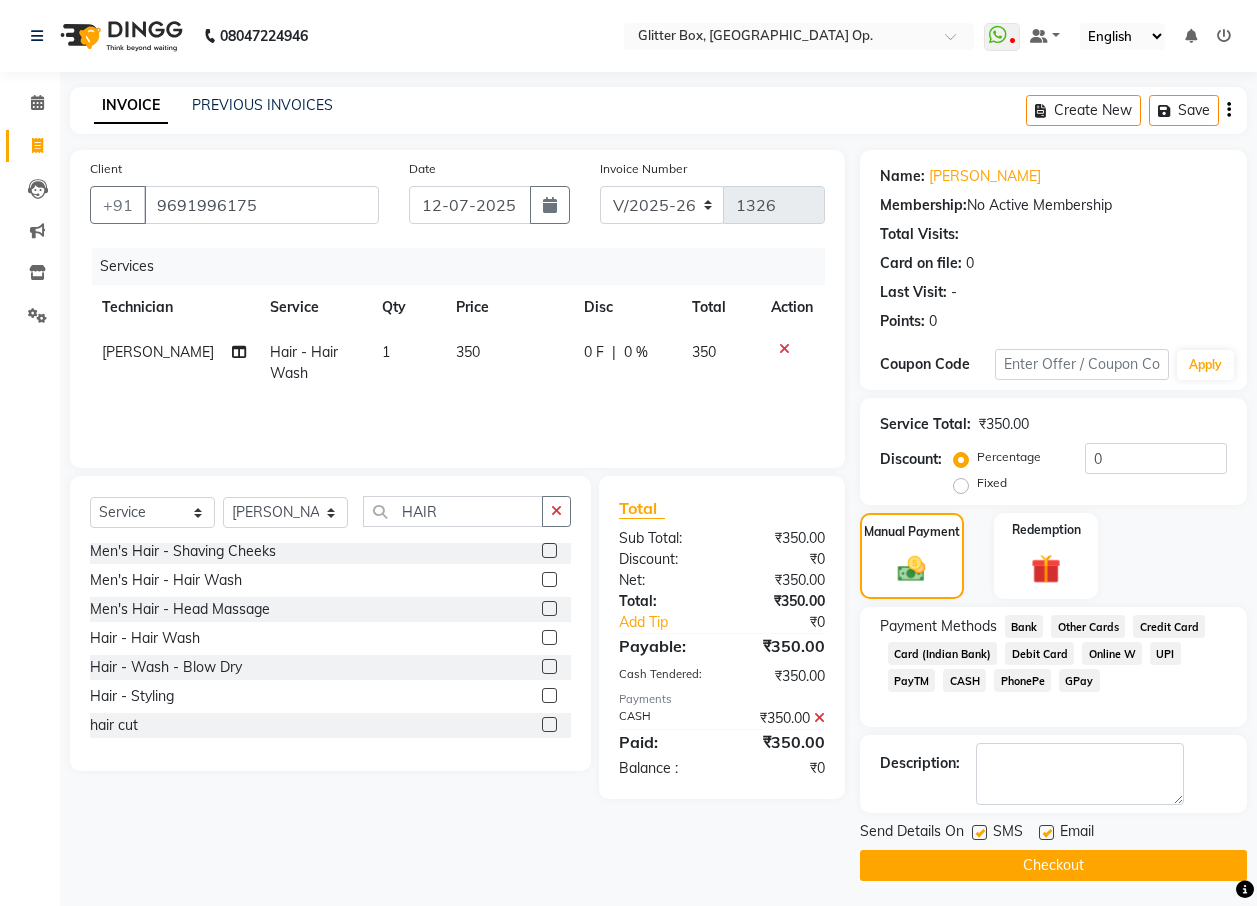 click on "Checkout" 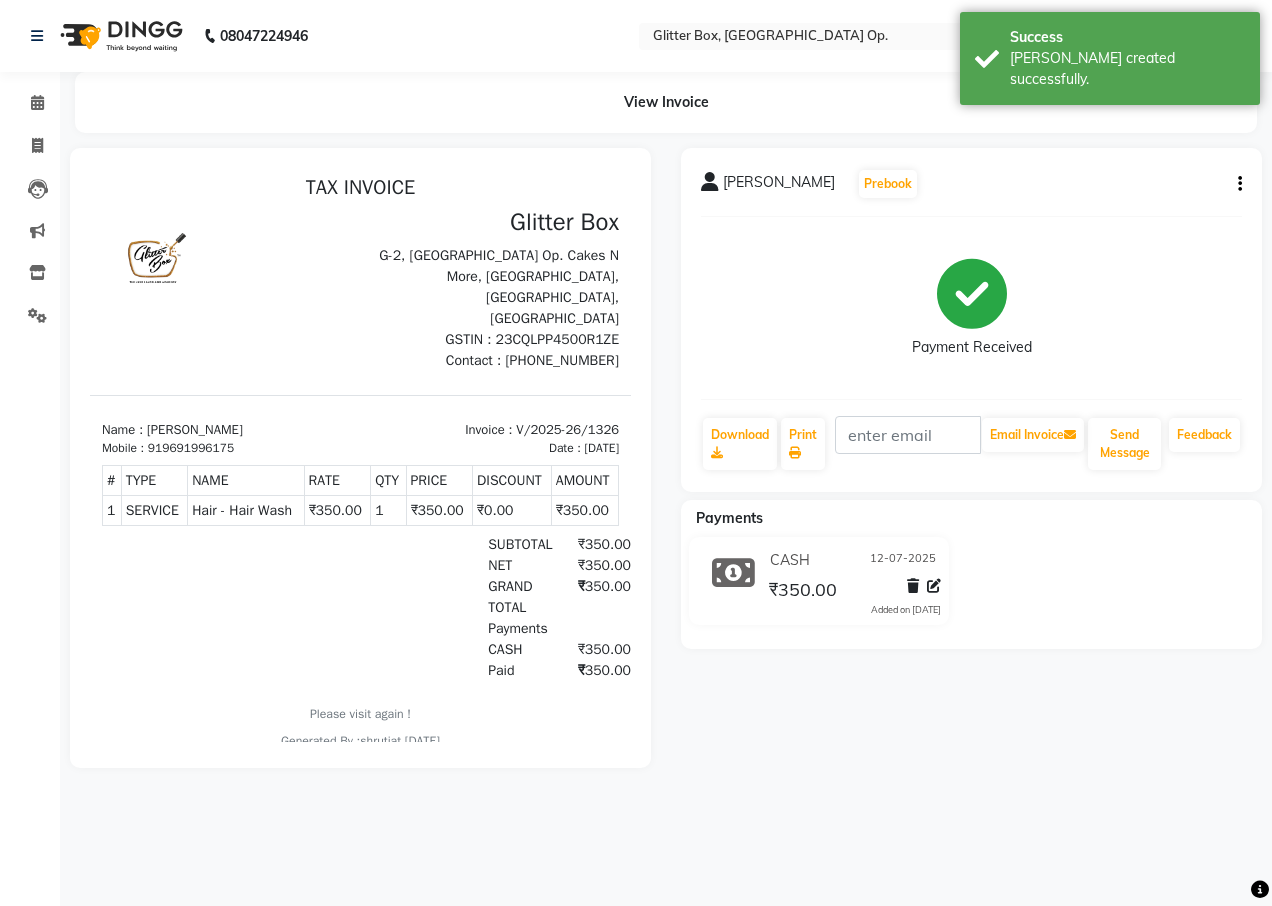 scroll, scrollTop: 0, scrollLeft: 0, axis: both 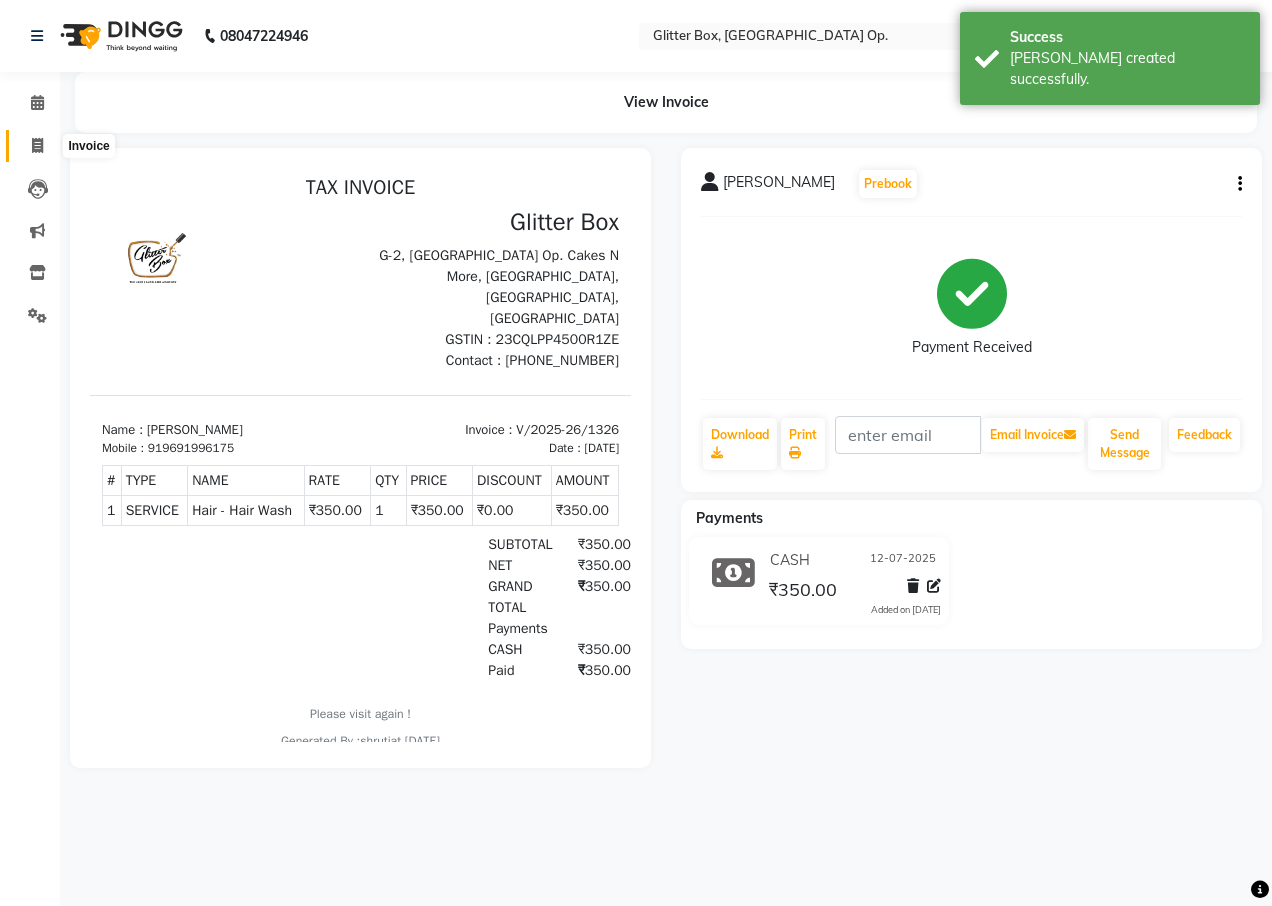 click 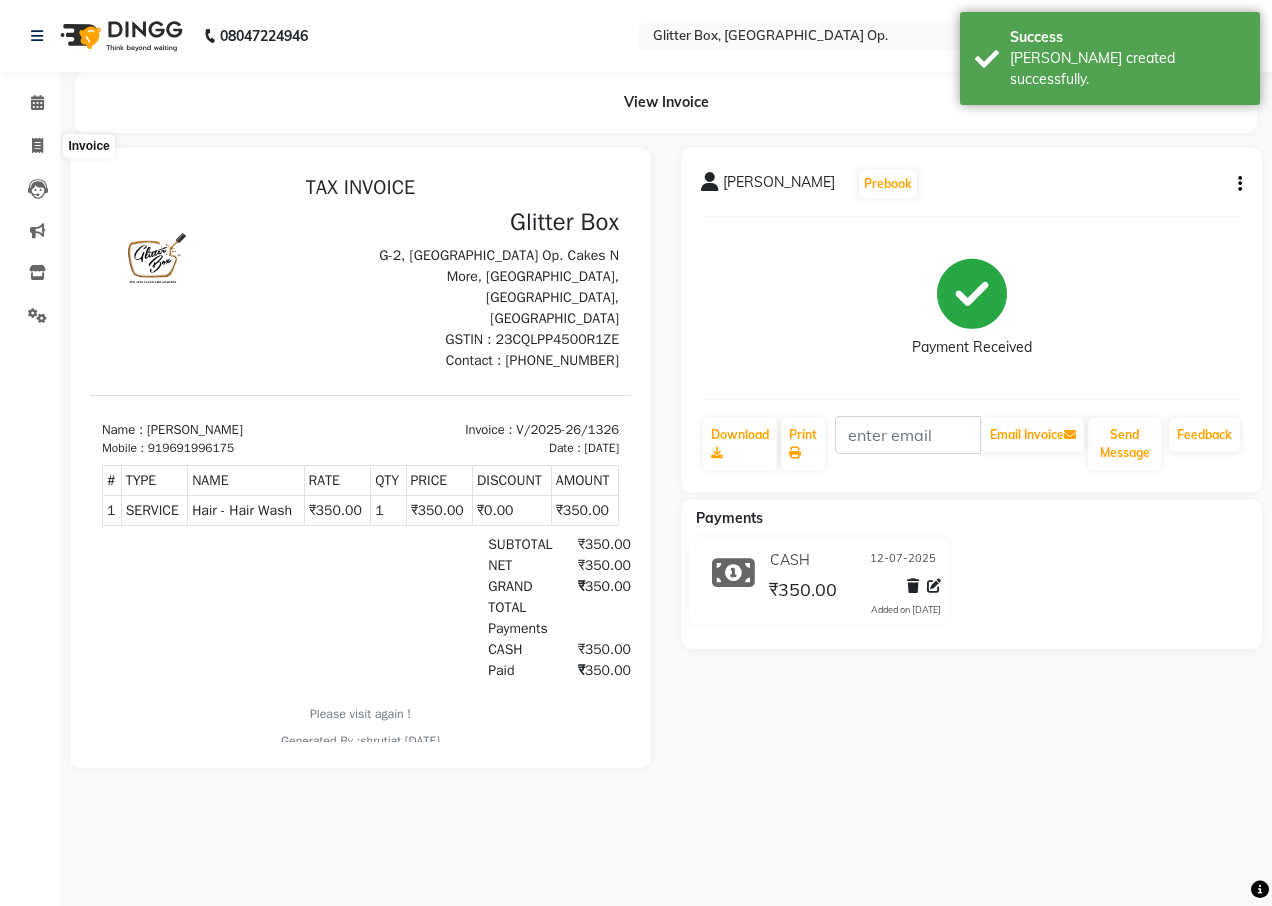 select on "service" 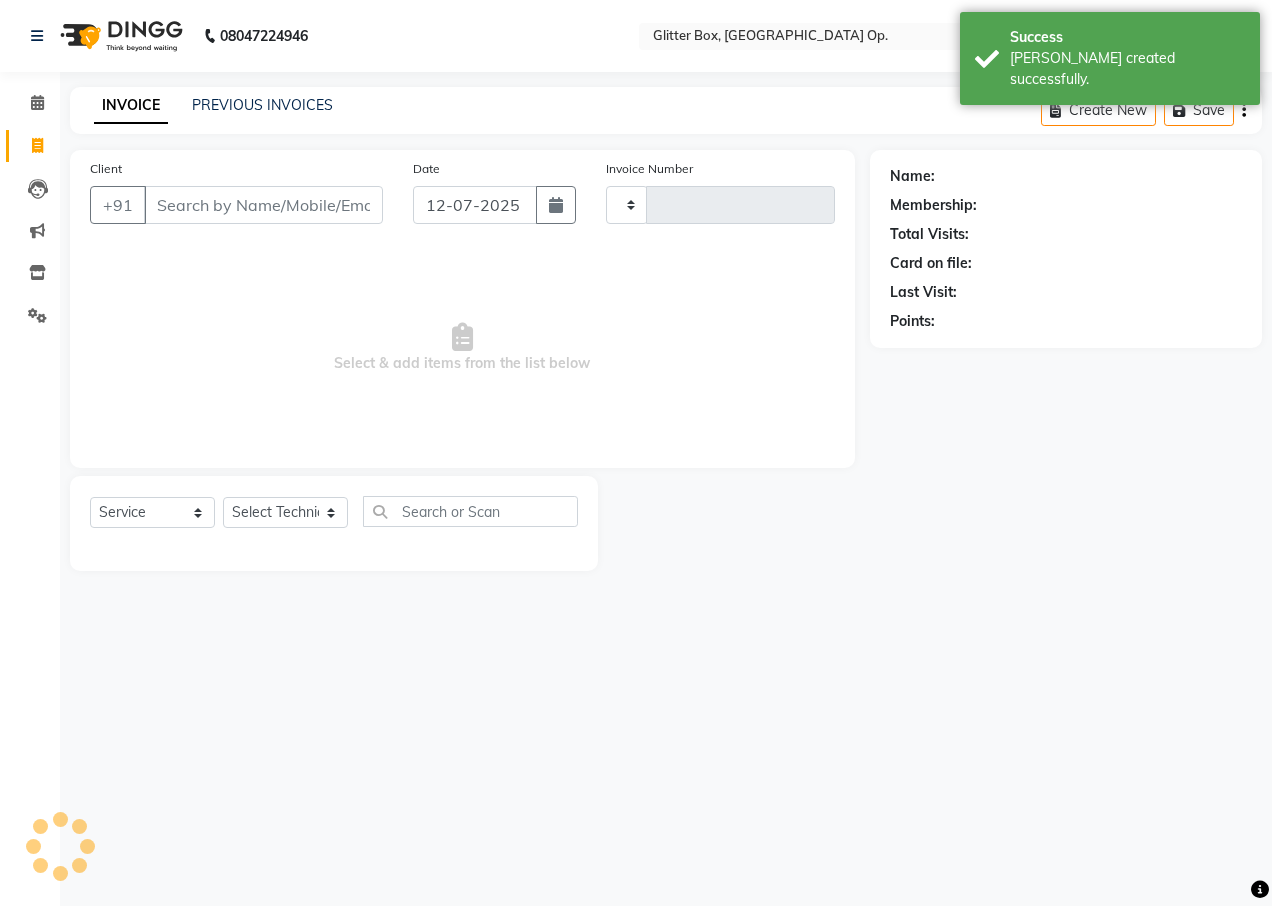 click on "Client" at bounding box center [263, 205] 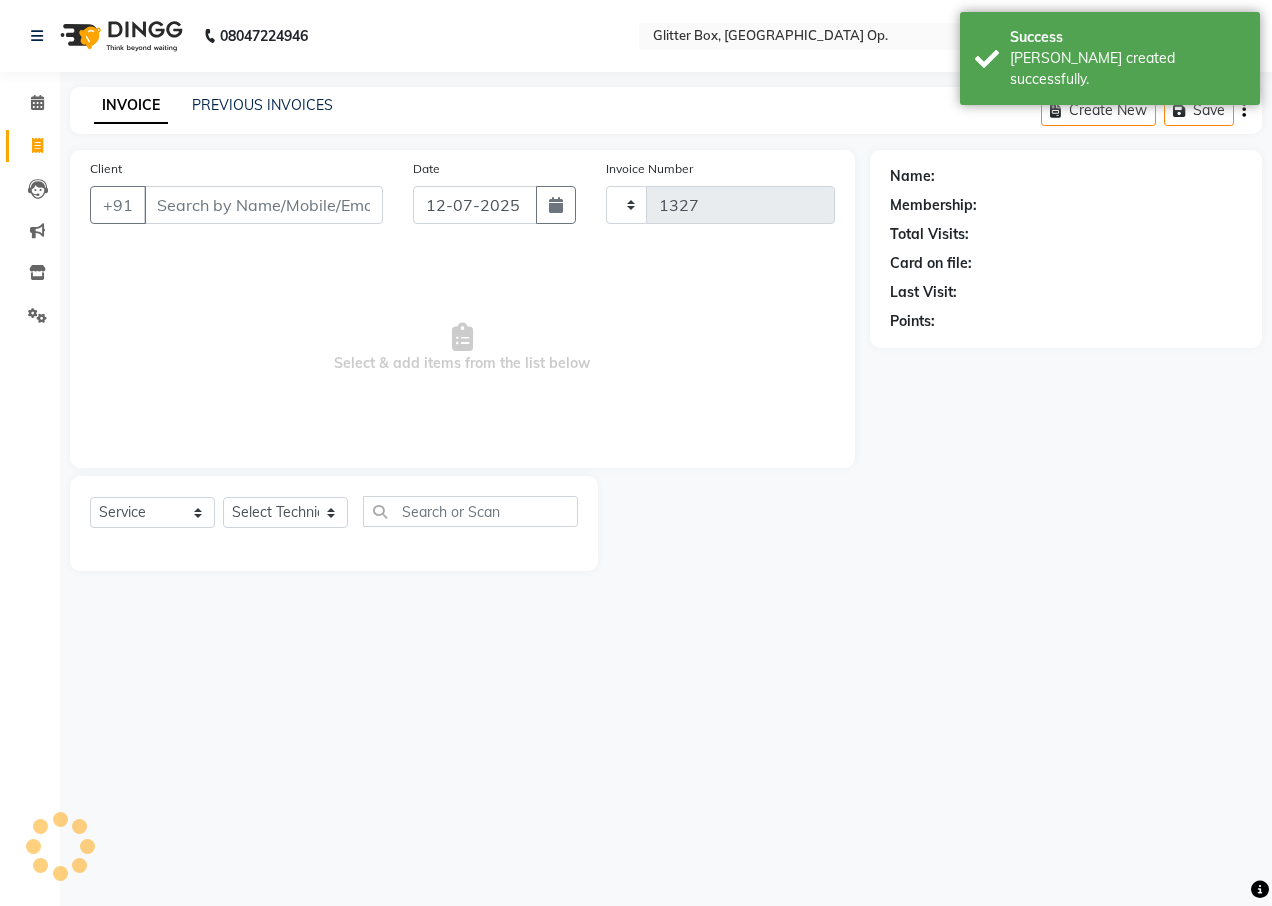select on "5563" 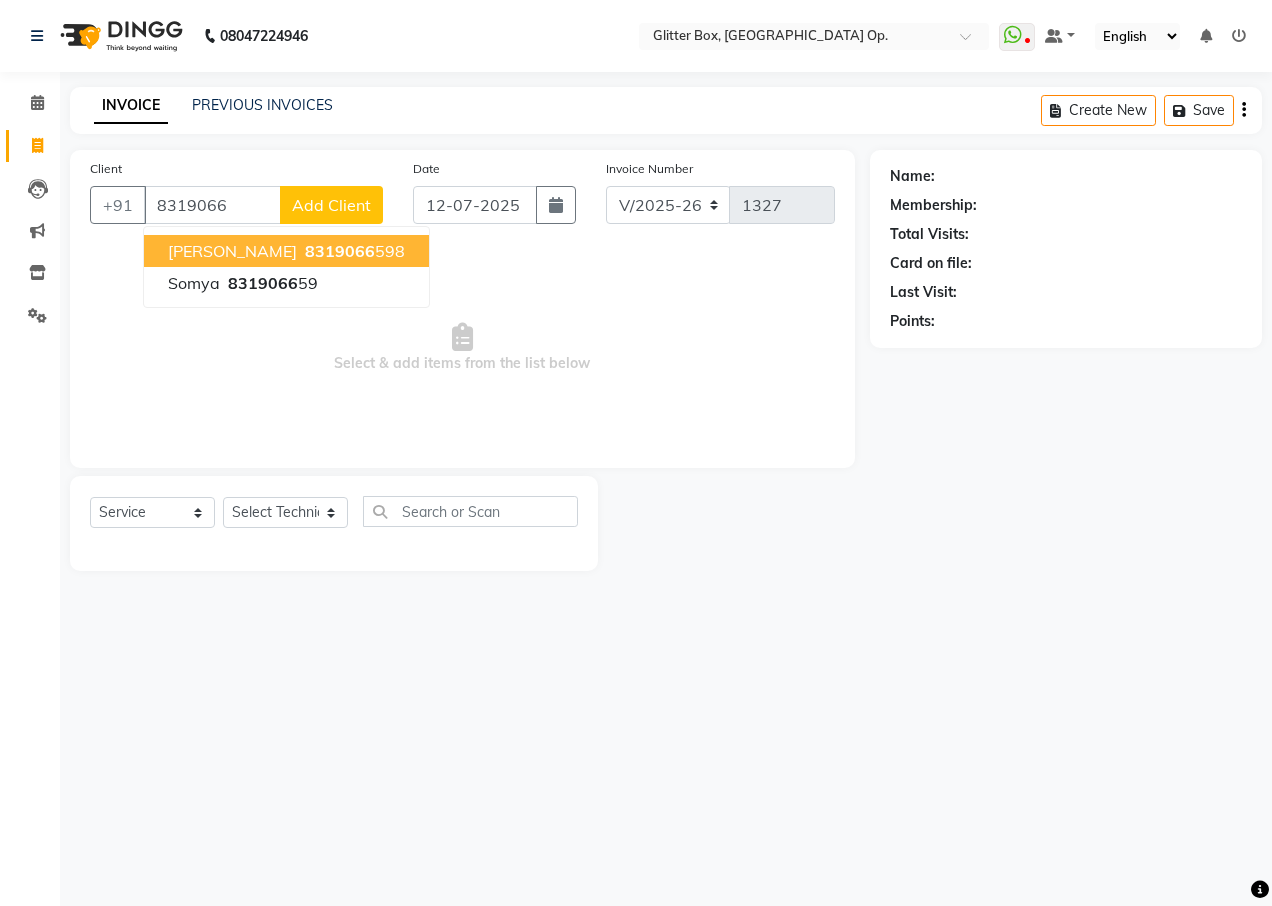 click on "[PERSON_NAME]   8319066 598" at bounding box center [286, 251] 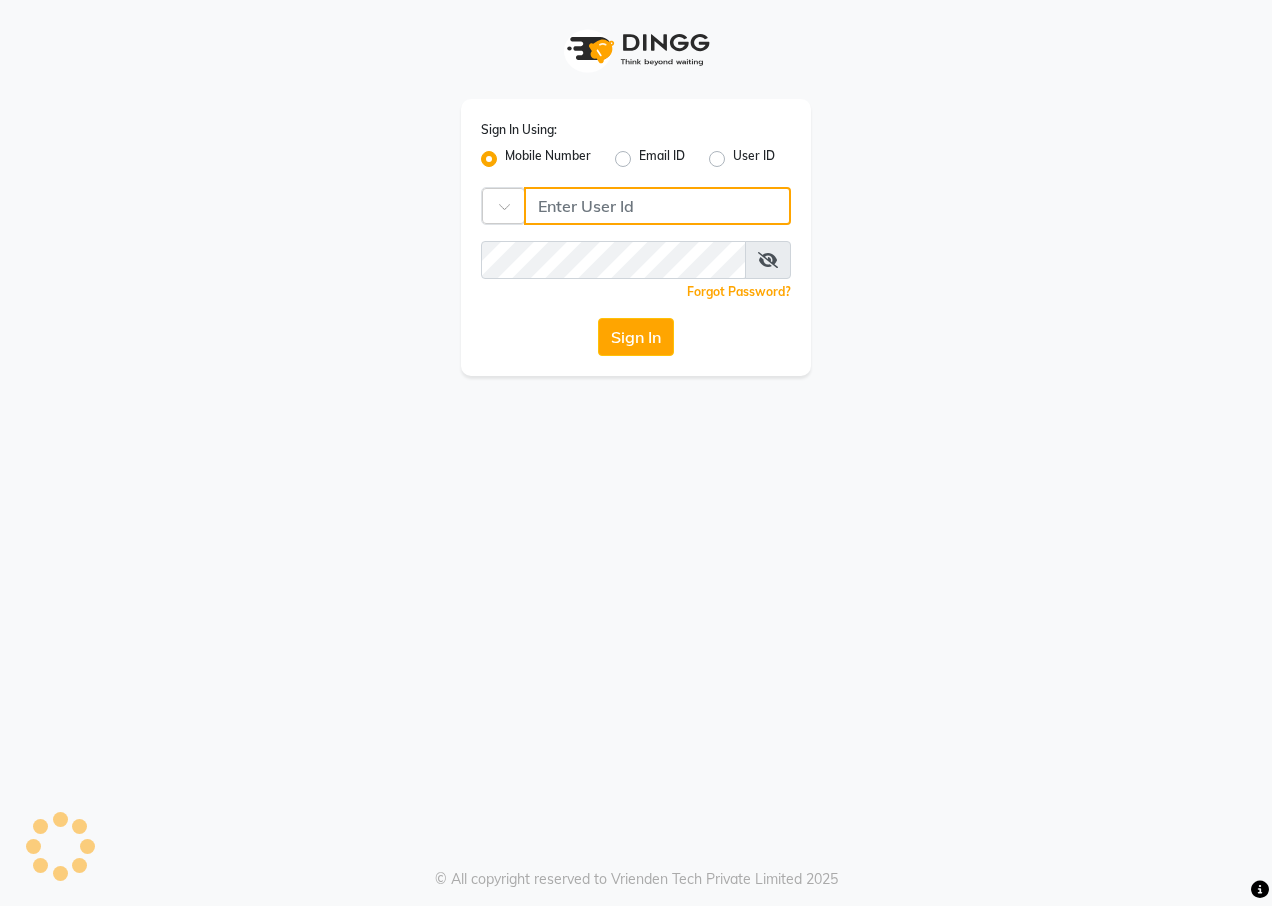 type on "9209647270" 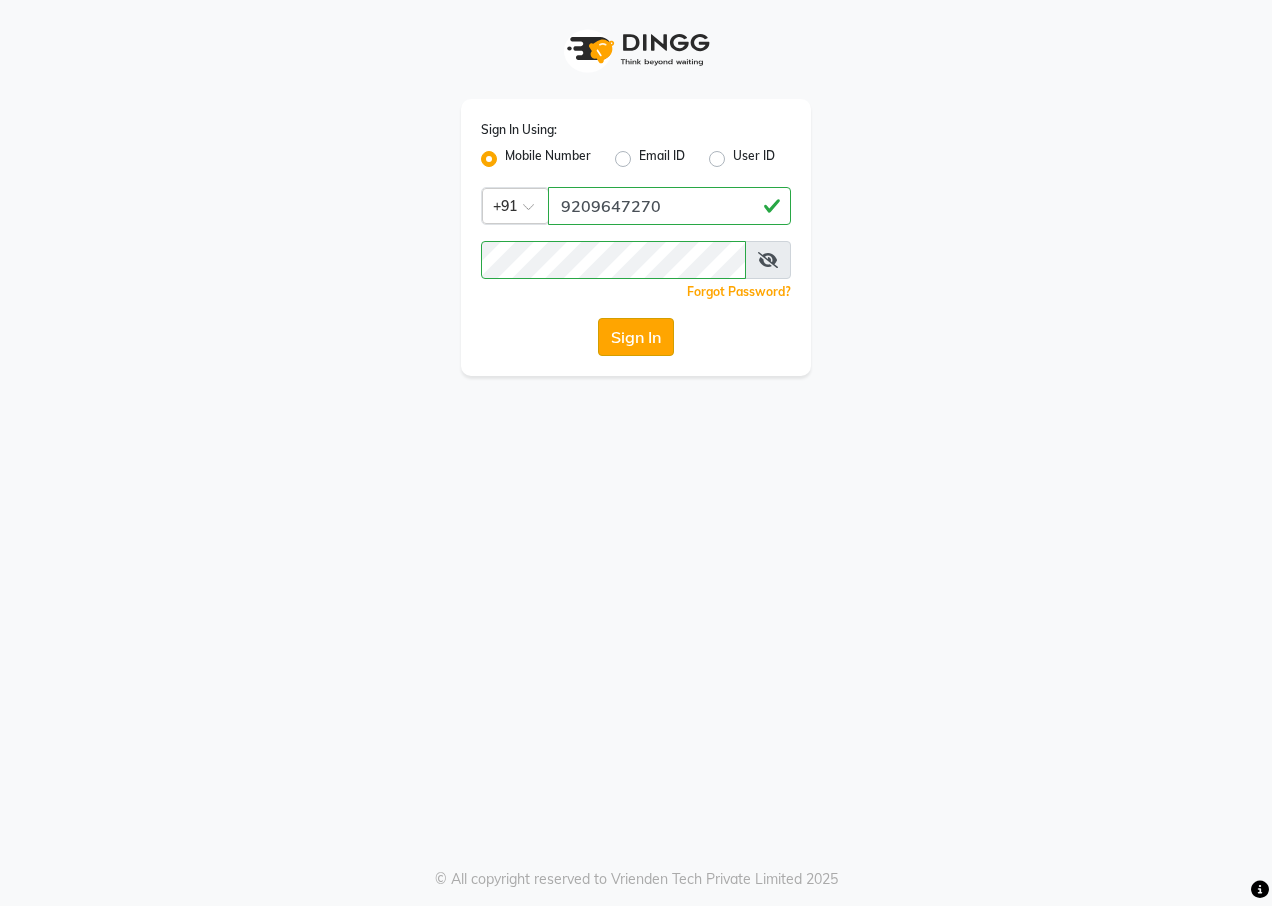 click on "Sign In" 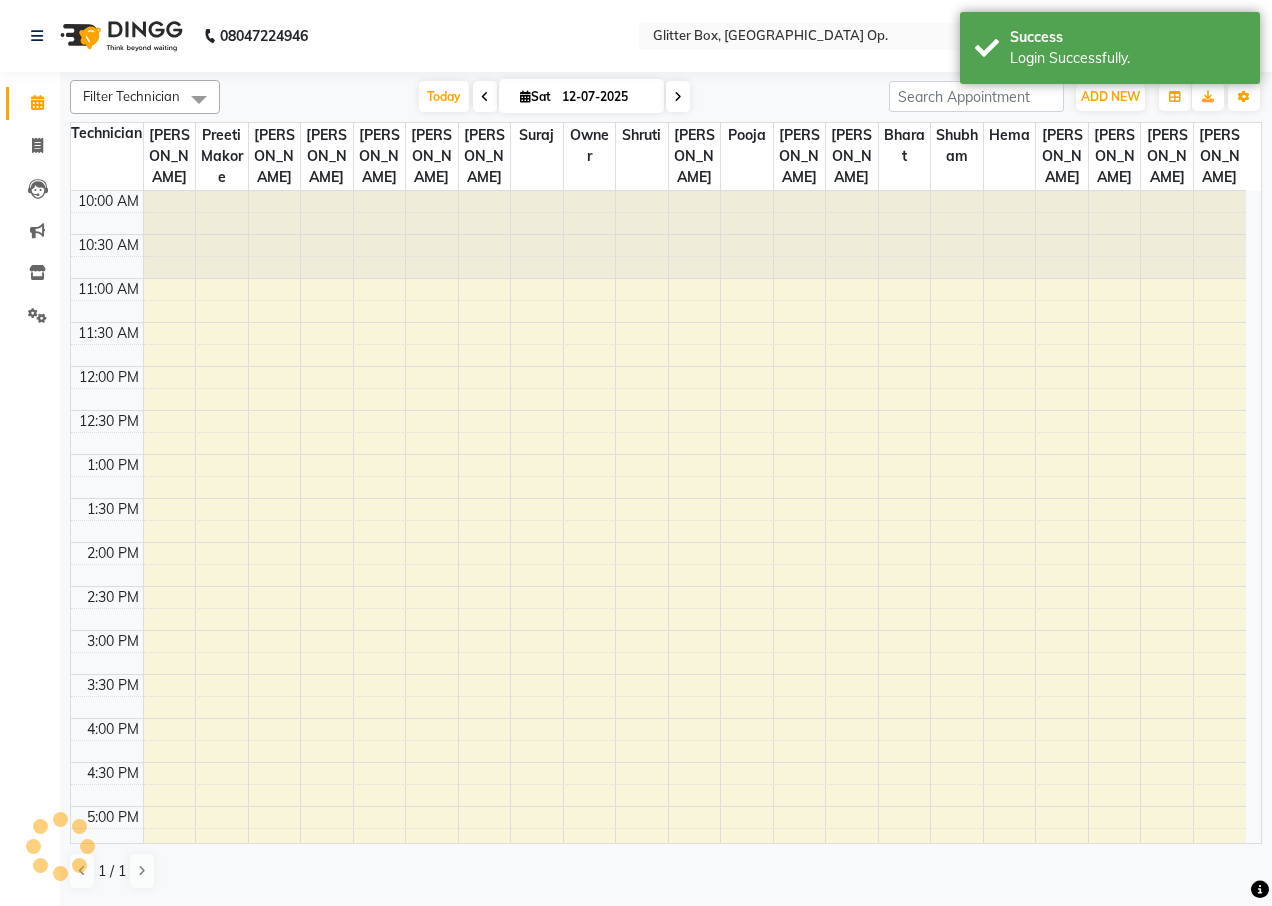 select on "en" 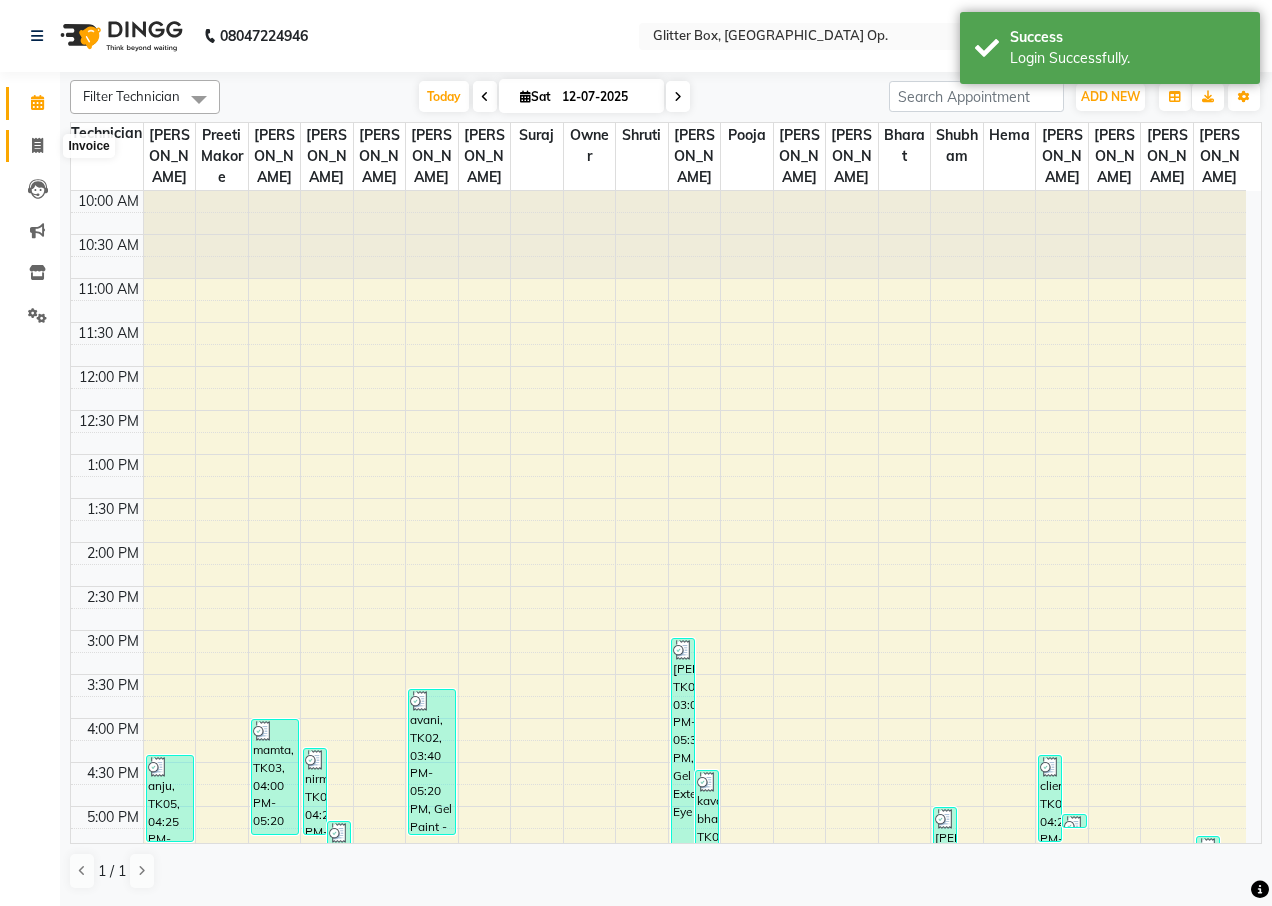 click 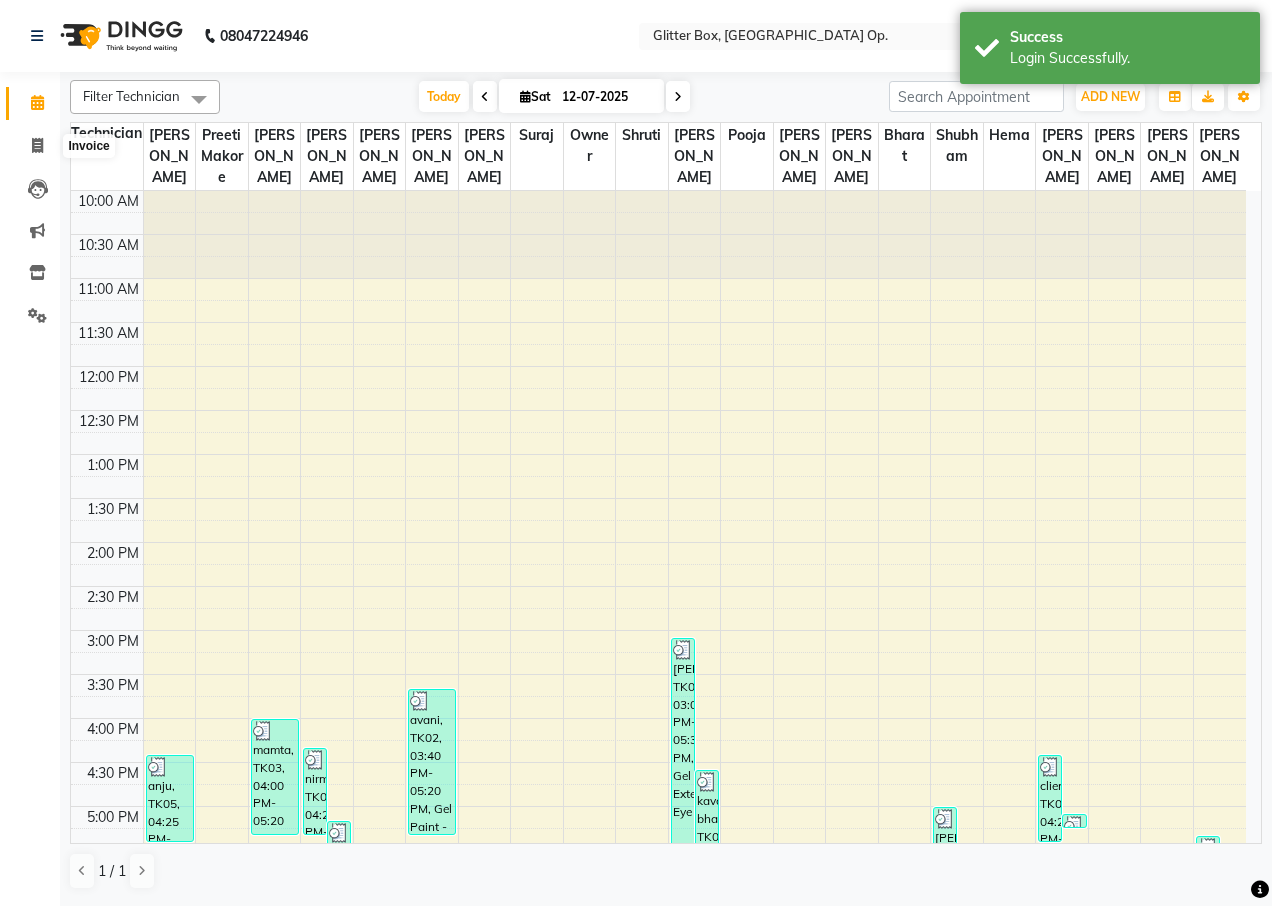 select on "5563" 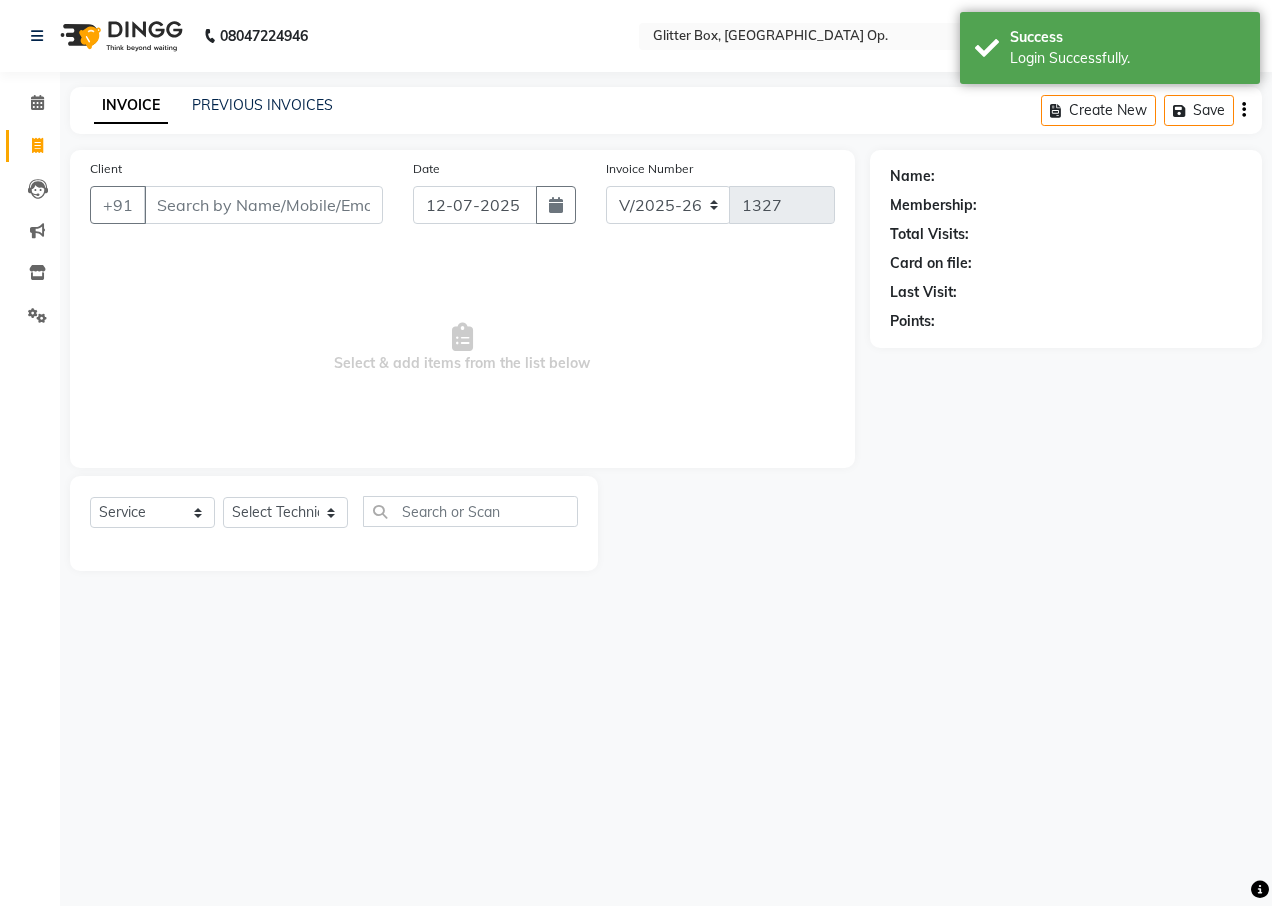 click on "Client" at bounding box center (263, 205) 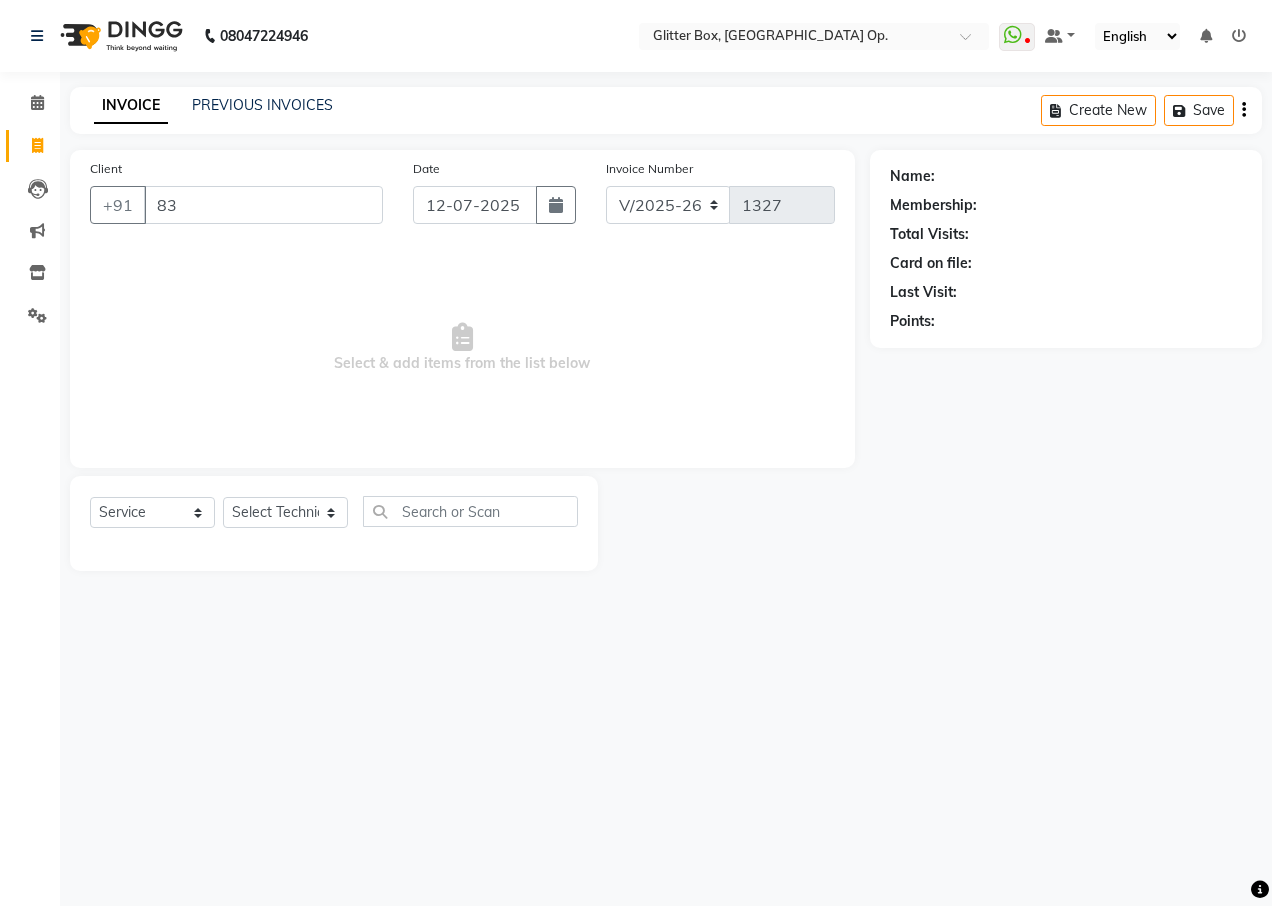 type on "831" 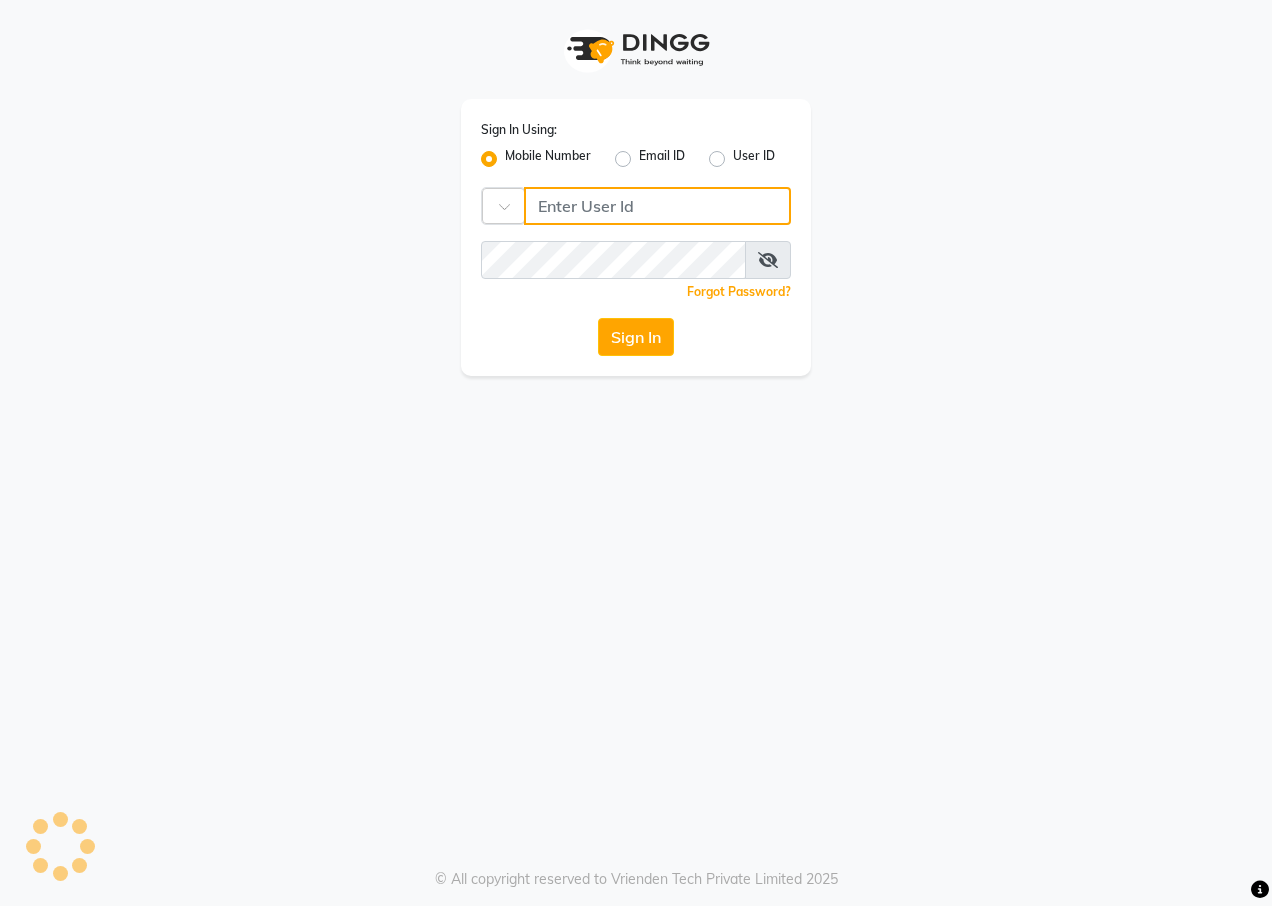 type on "9209647270" 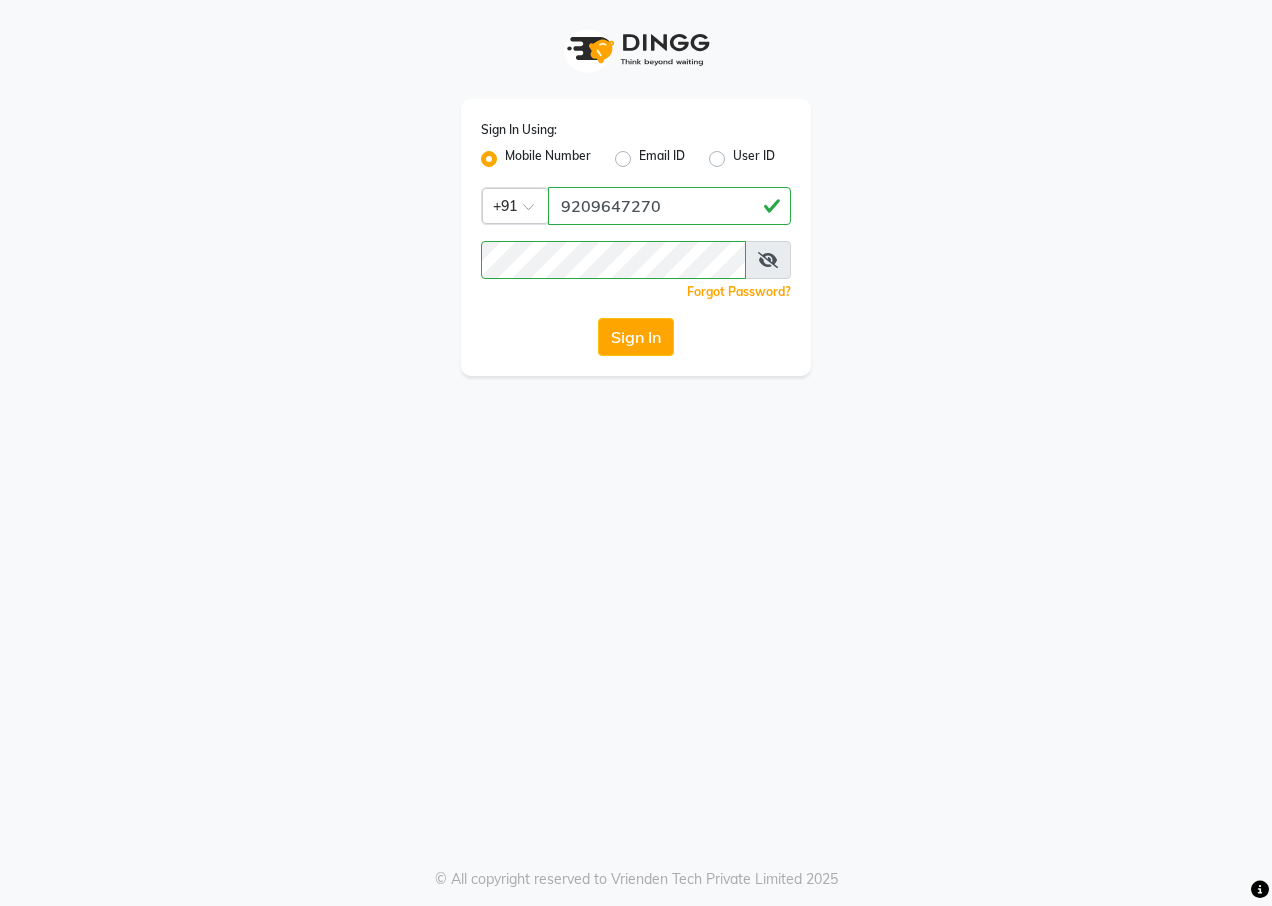 click on "Sign In" 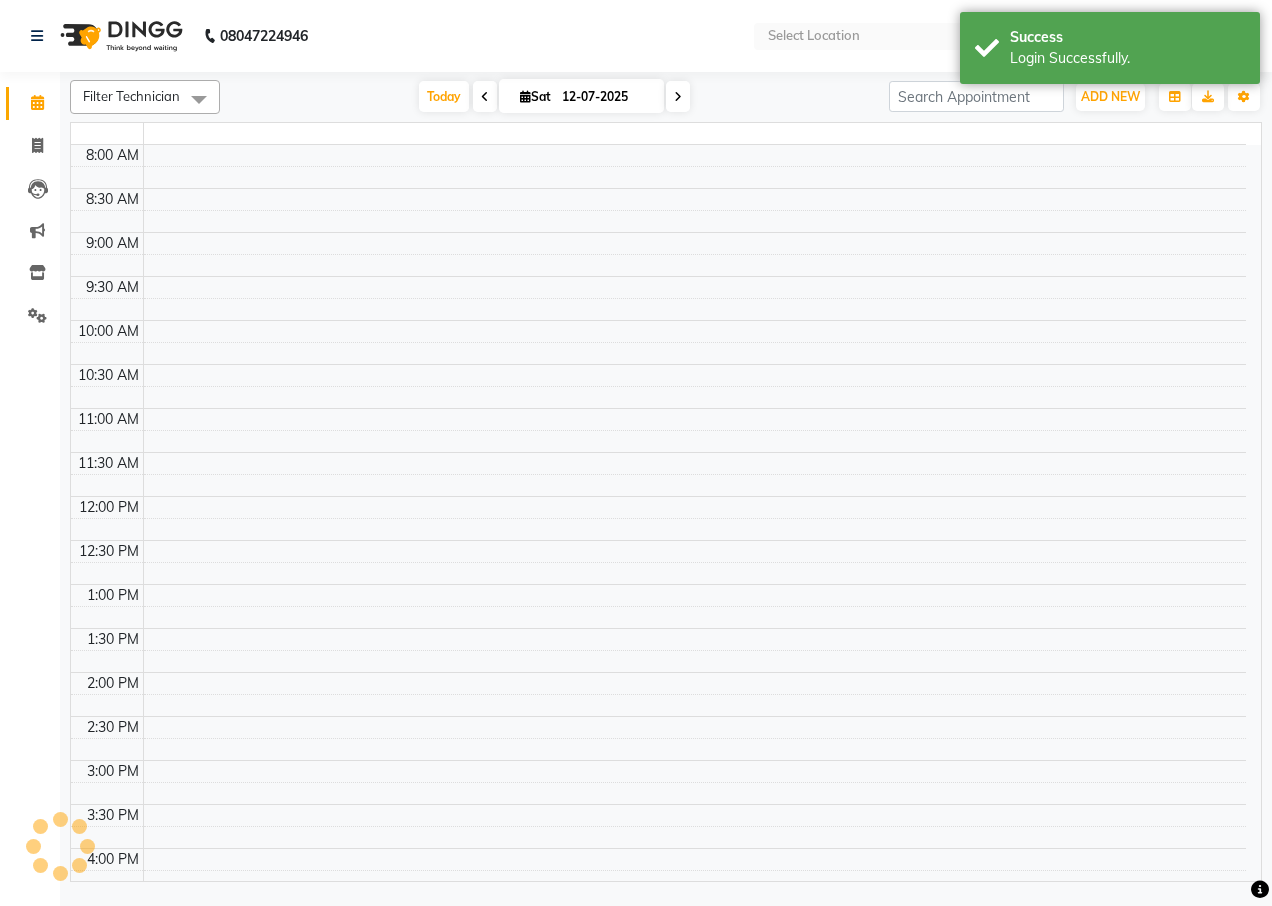 select on "en" 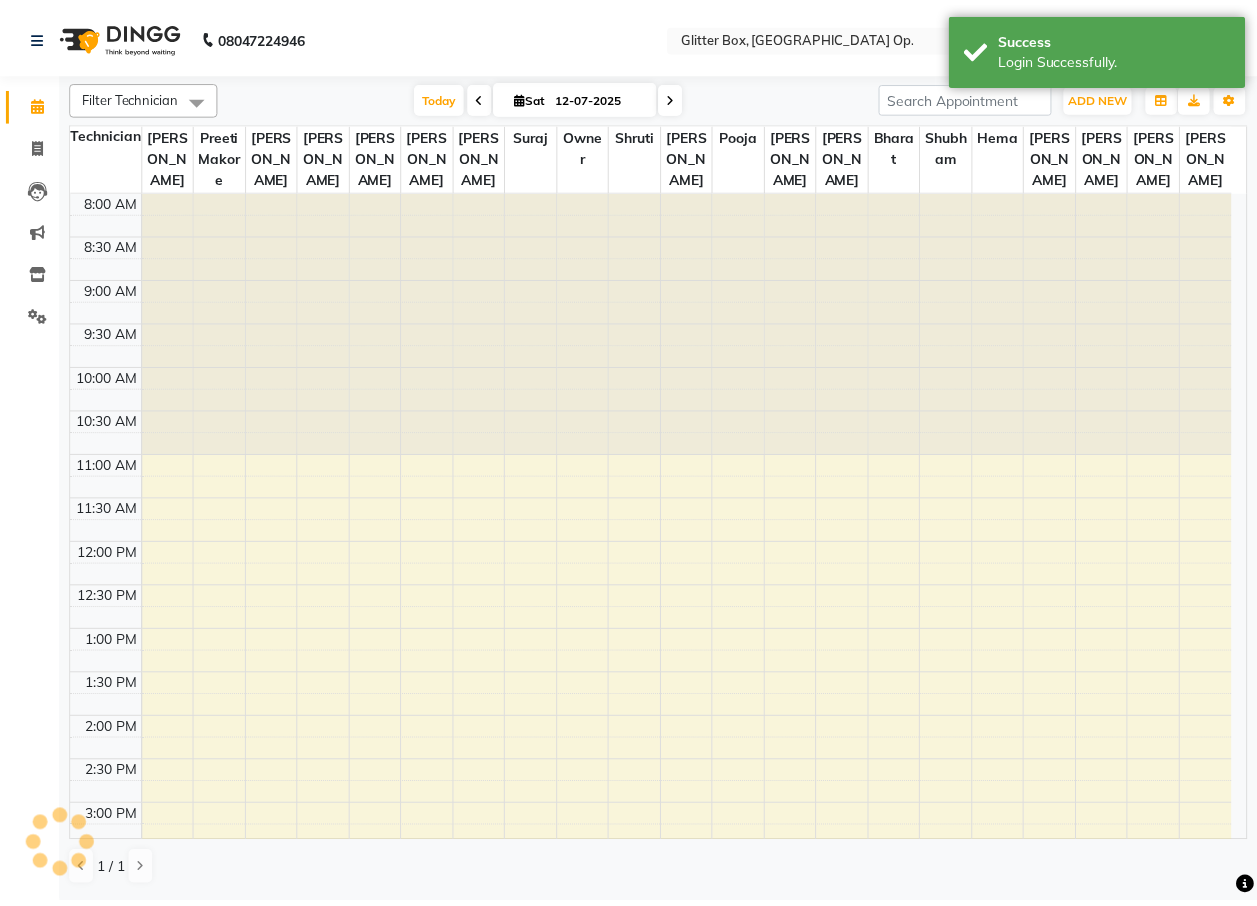 scroll, scrollTop: 0, scrollLeft: 0, axis: both 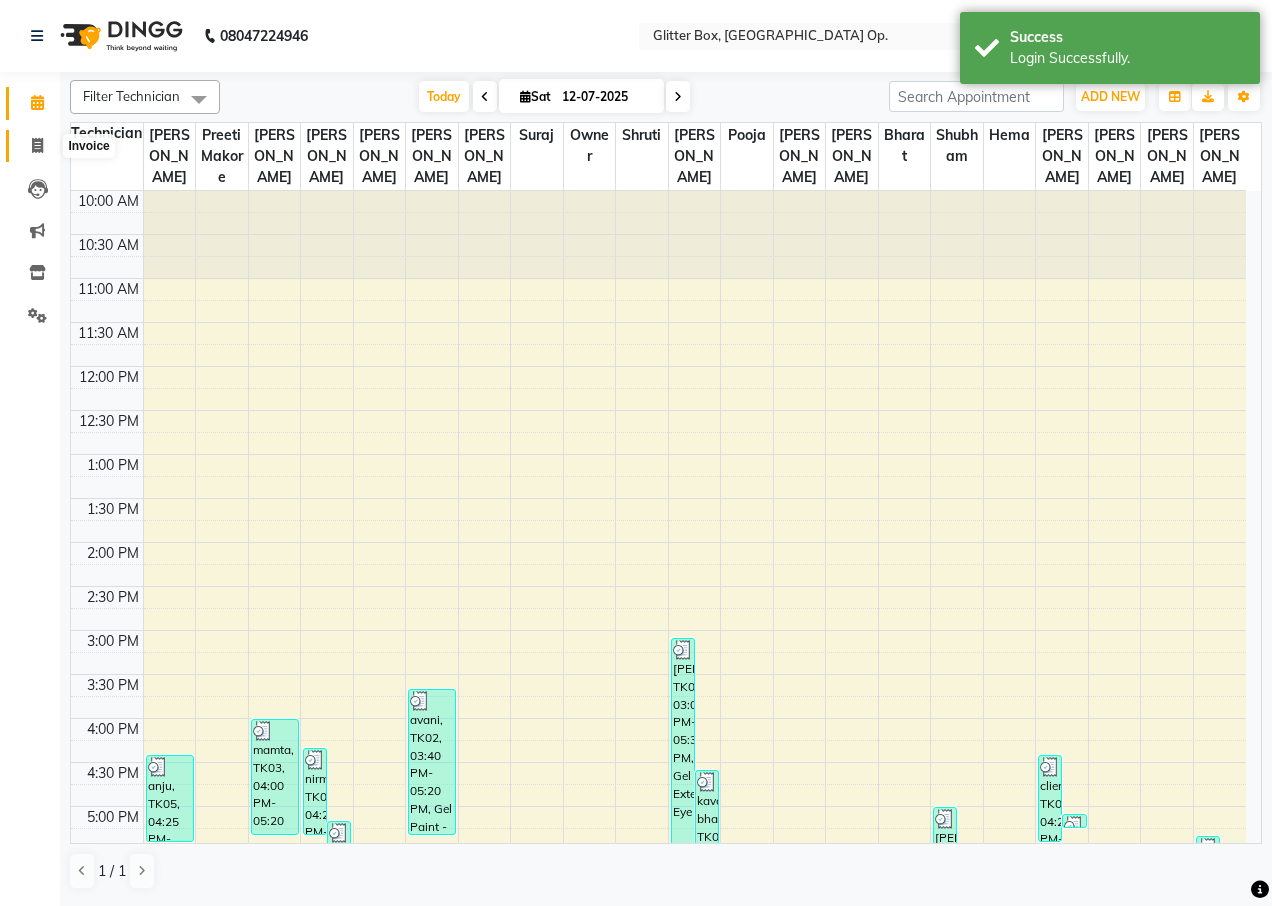 click 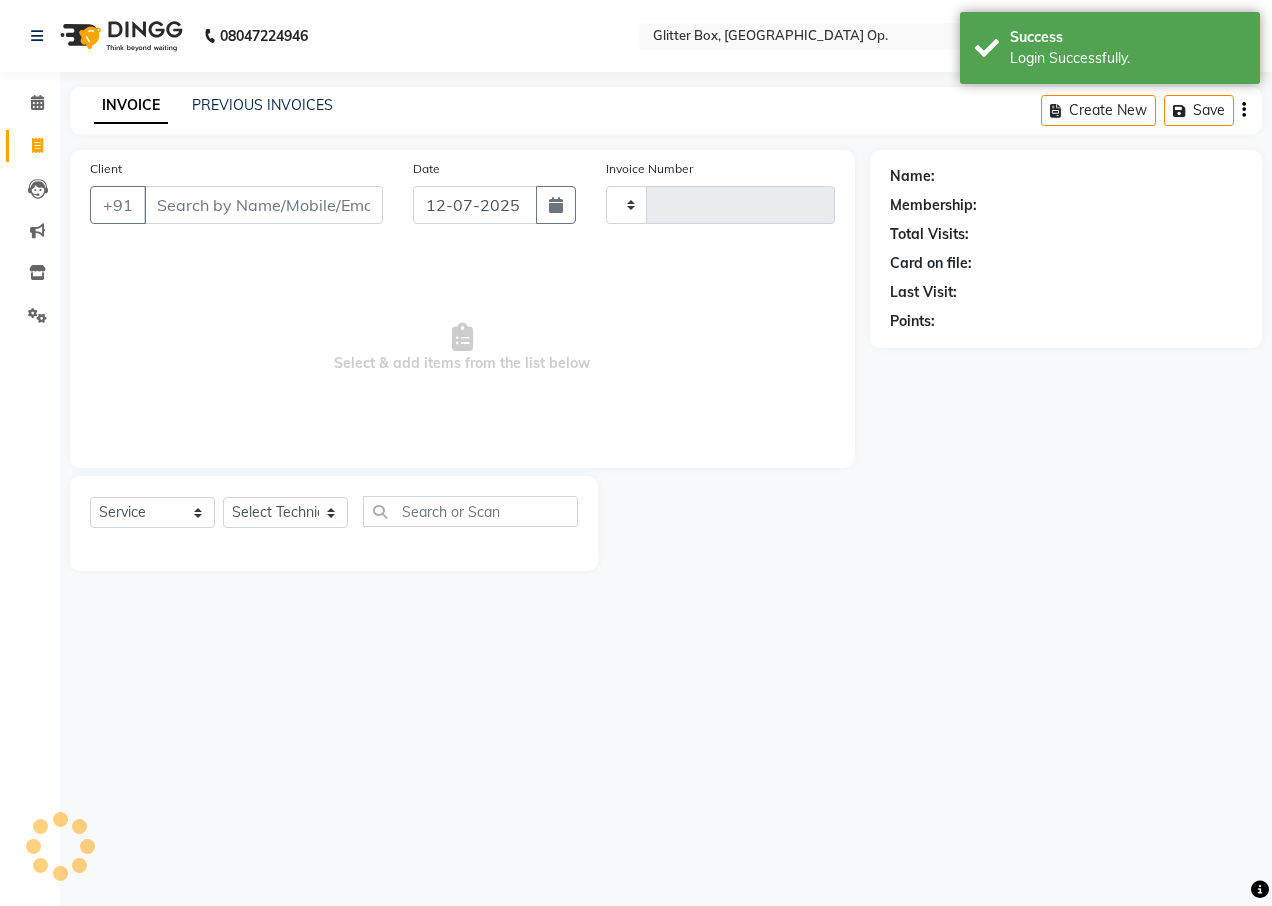 type on "1328" 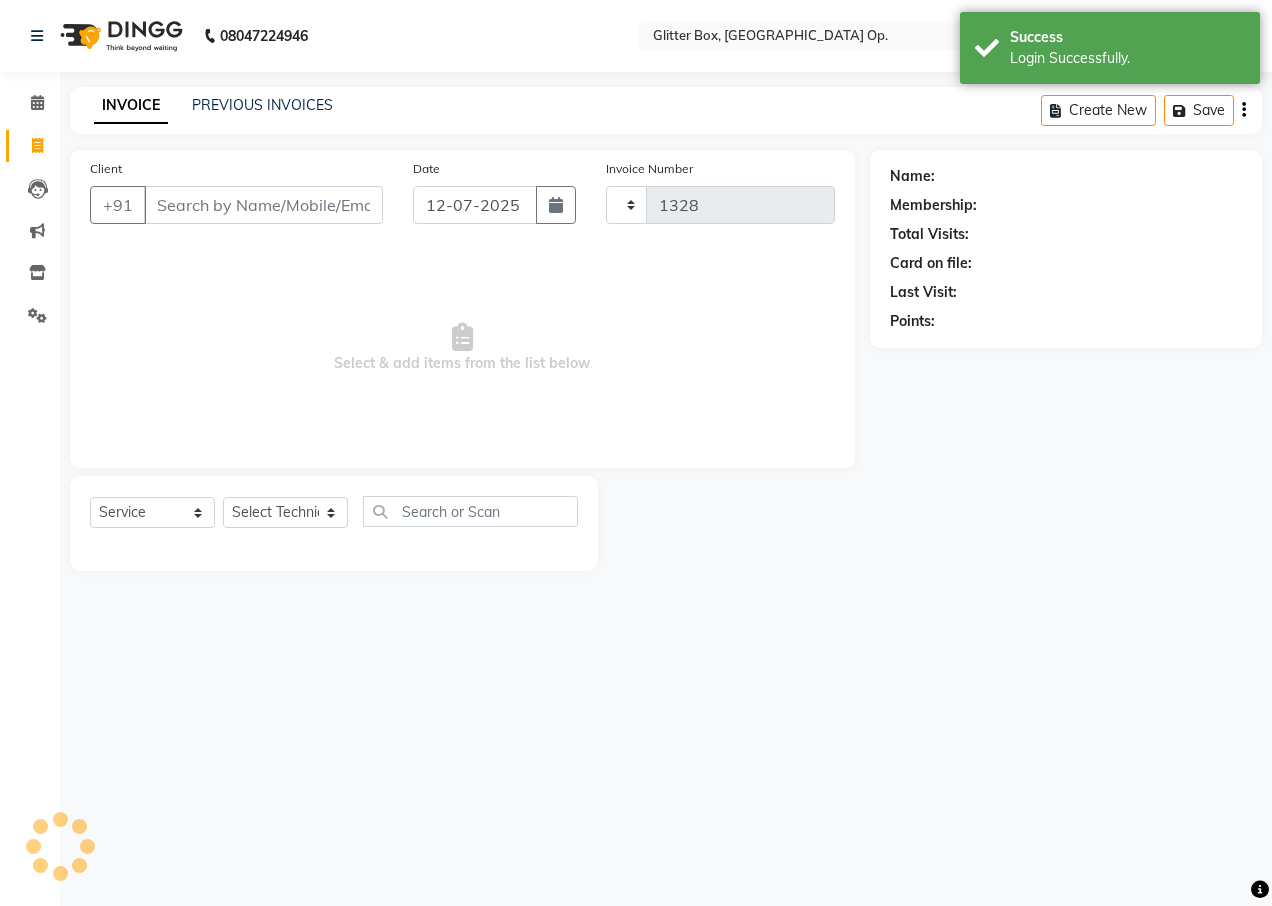 select on "5563" 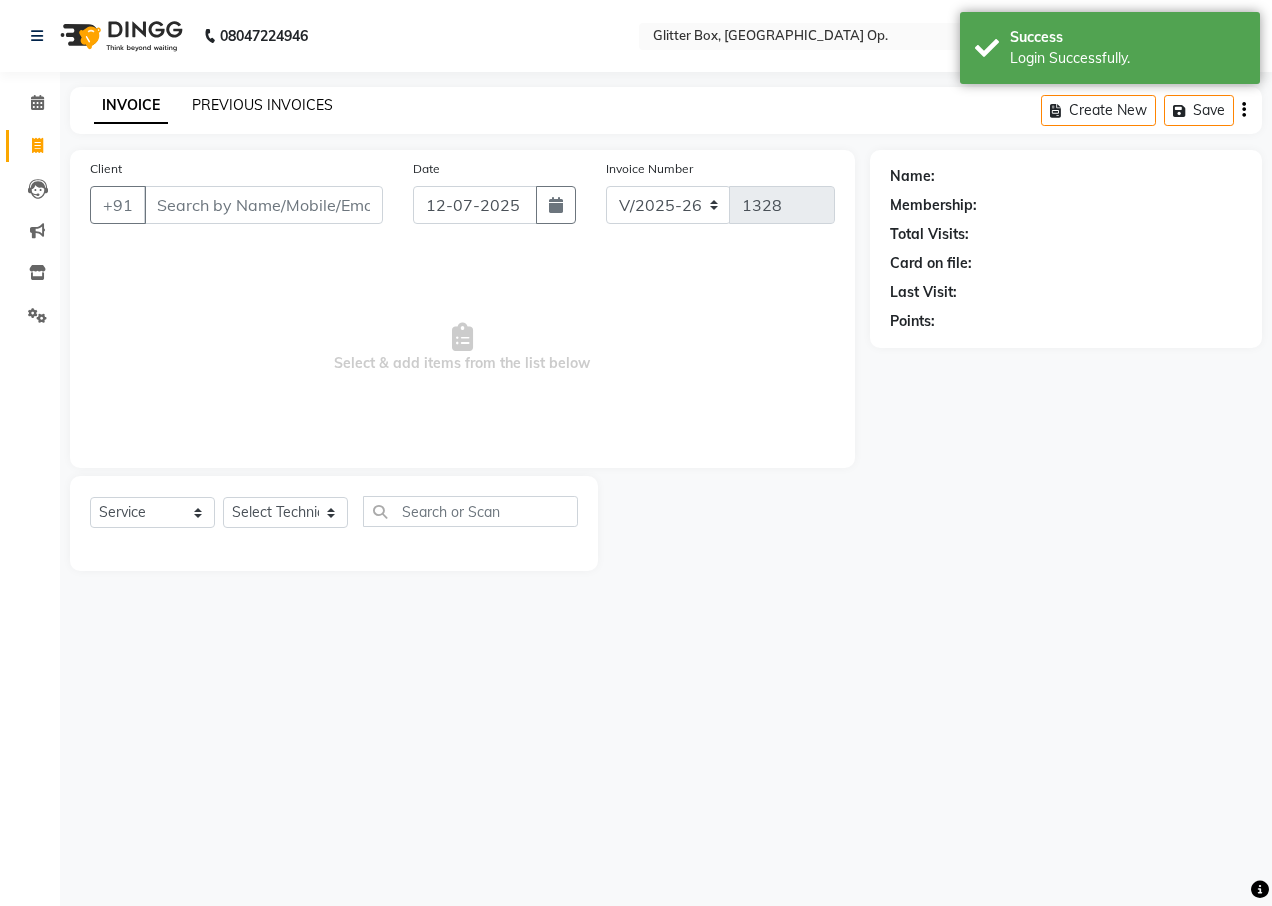 click on "PREVIOUS INVOICES" 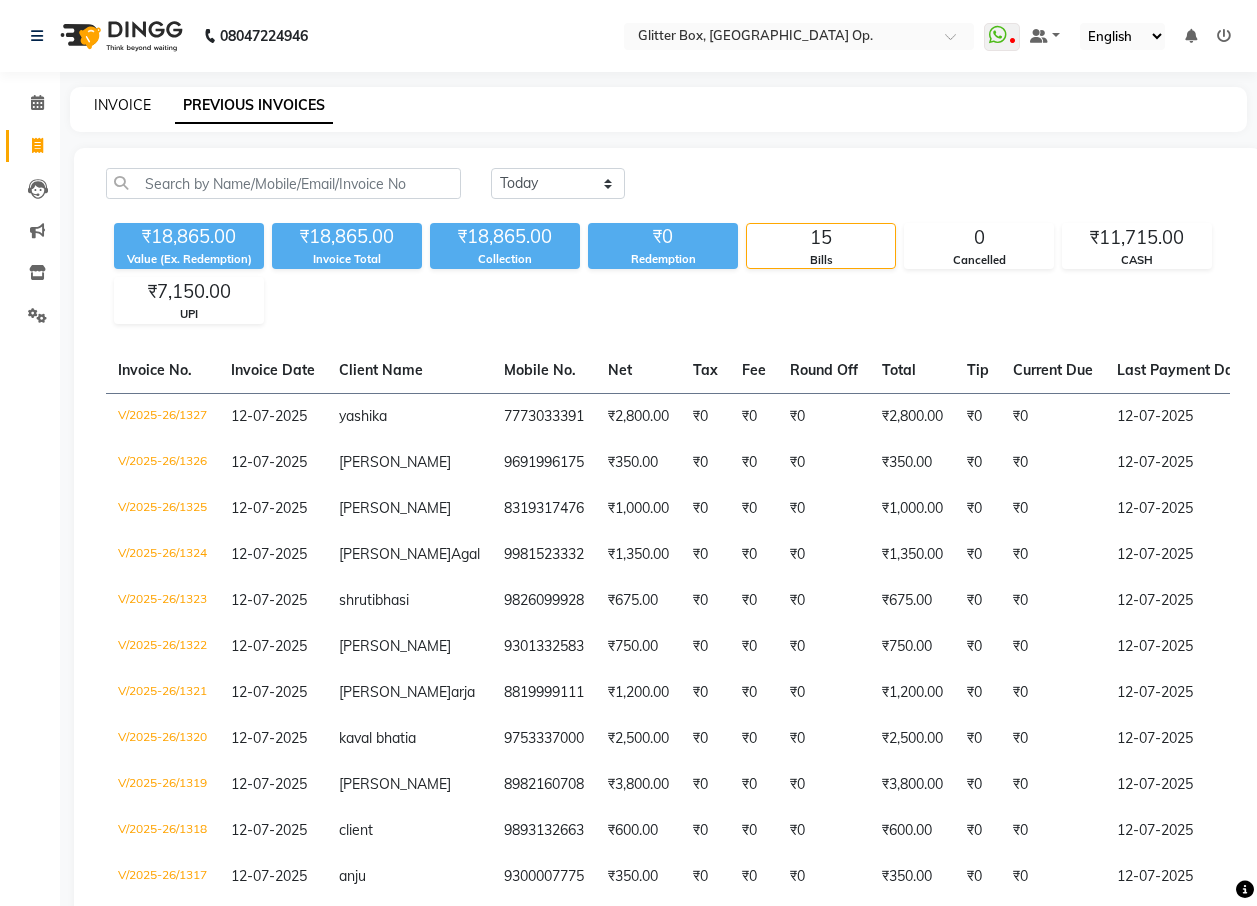 click on "INVOICE" 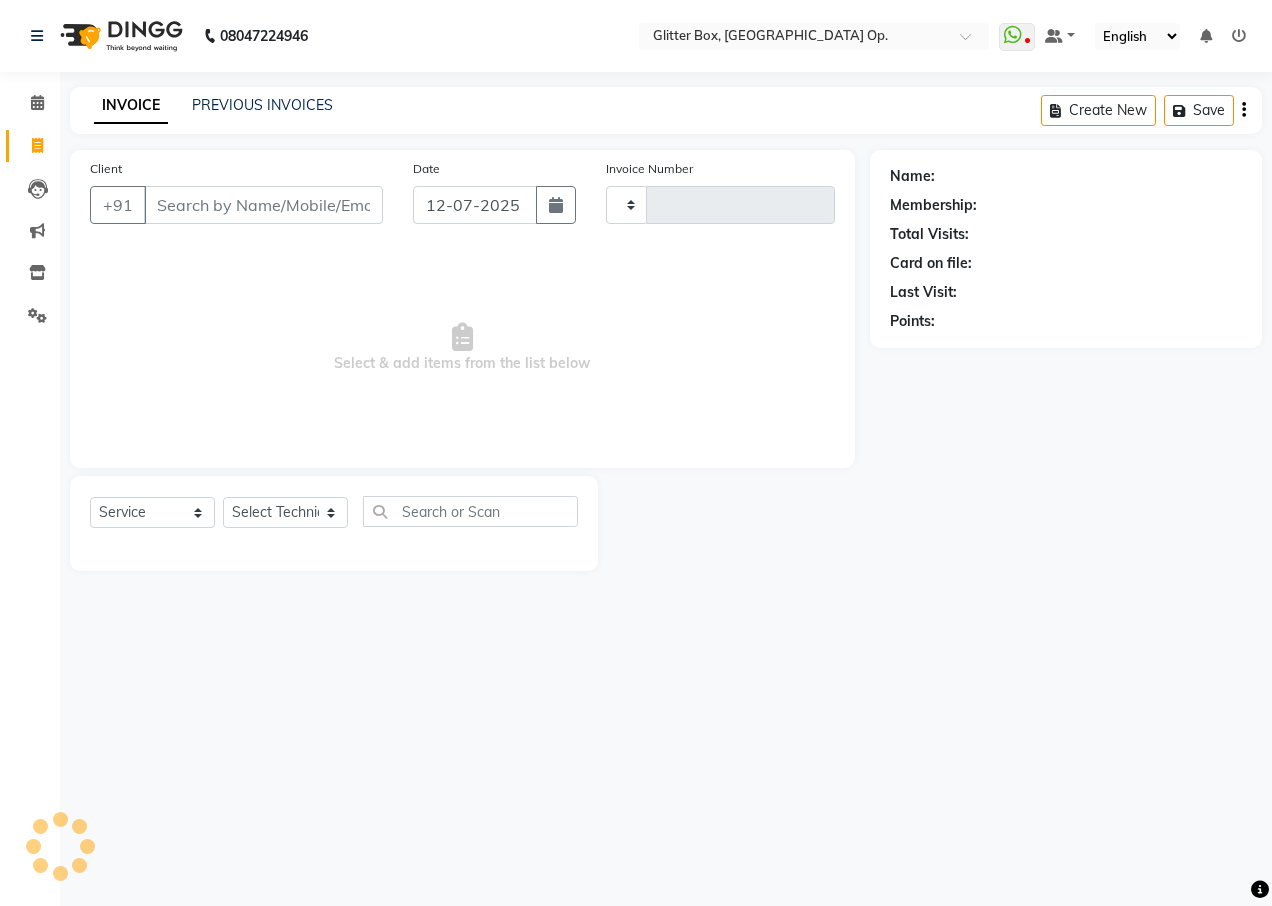 type on "1328" 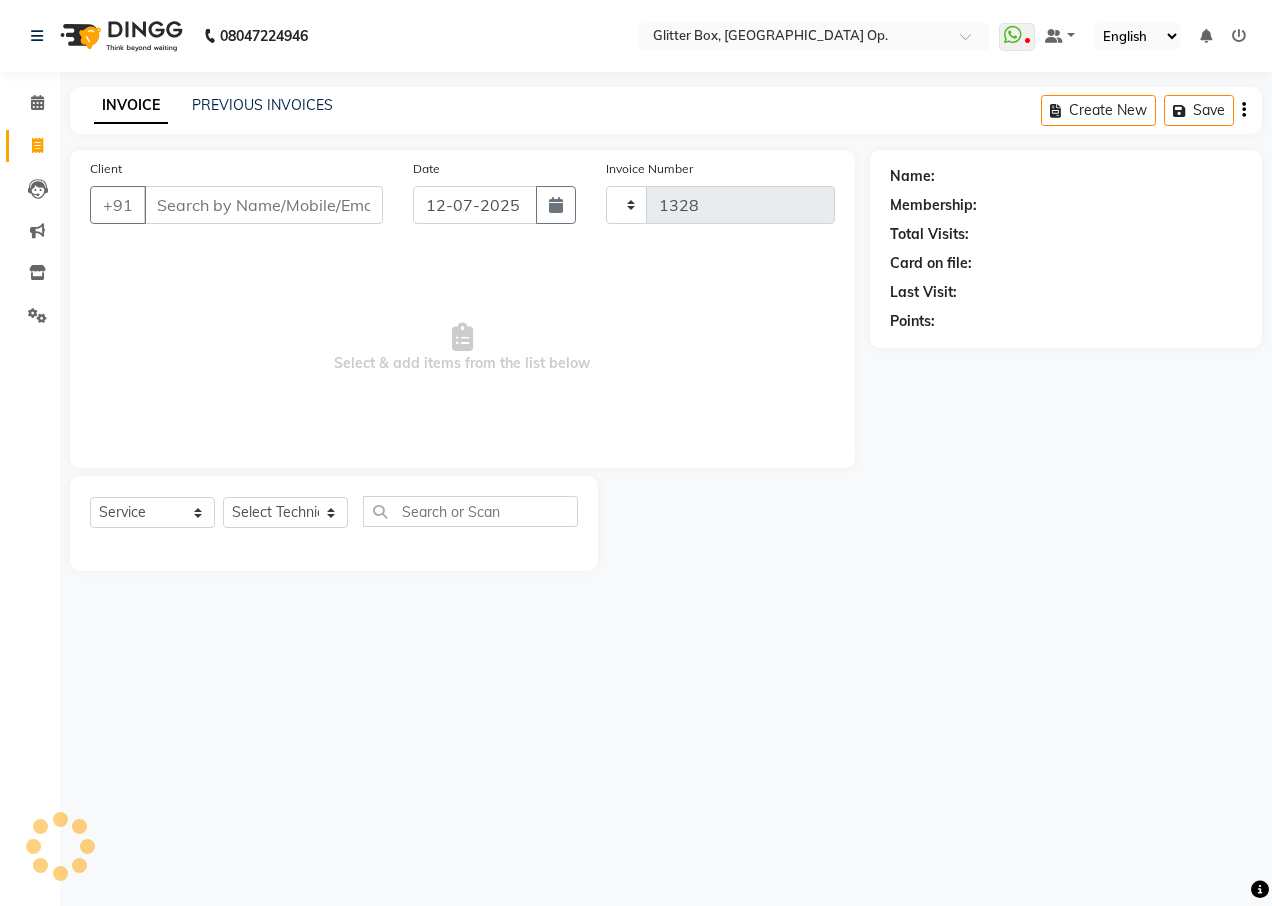 select on "5563" 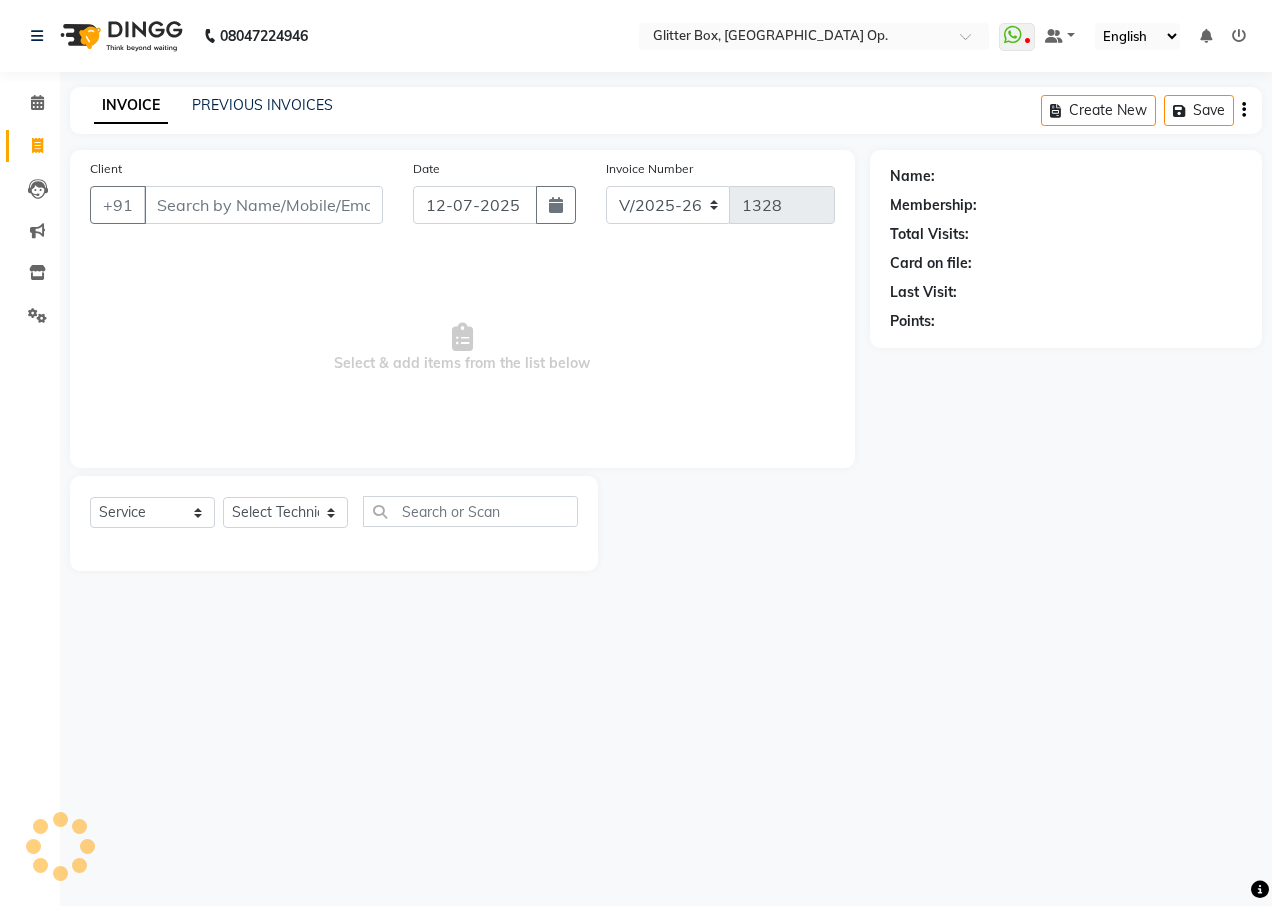 click on "Client" at bounding box center [263, 205] 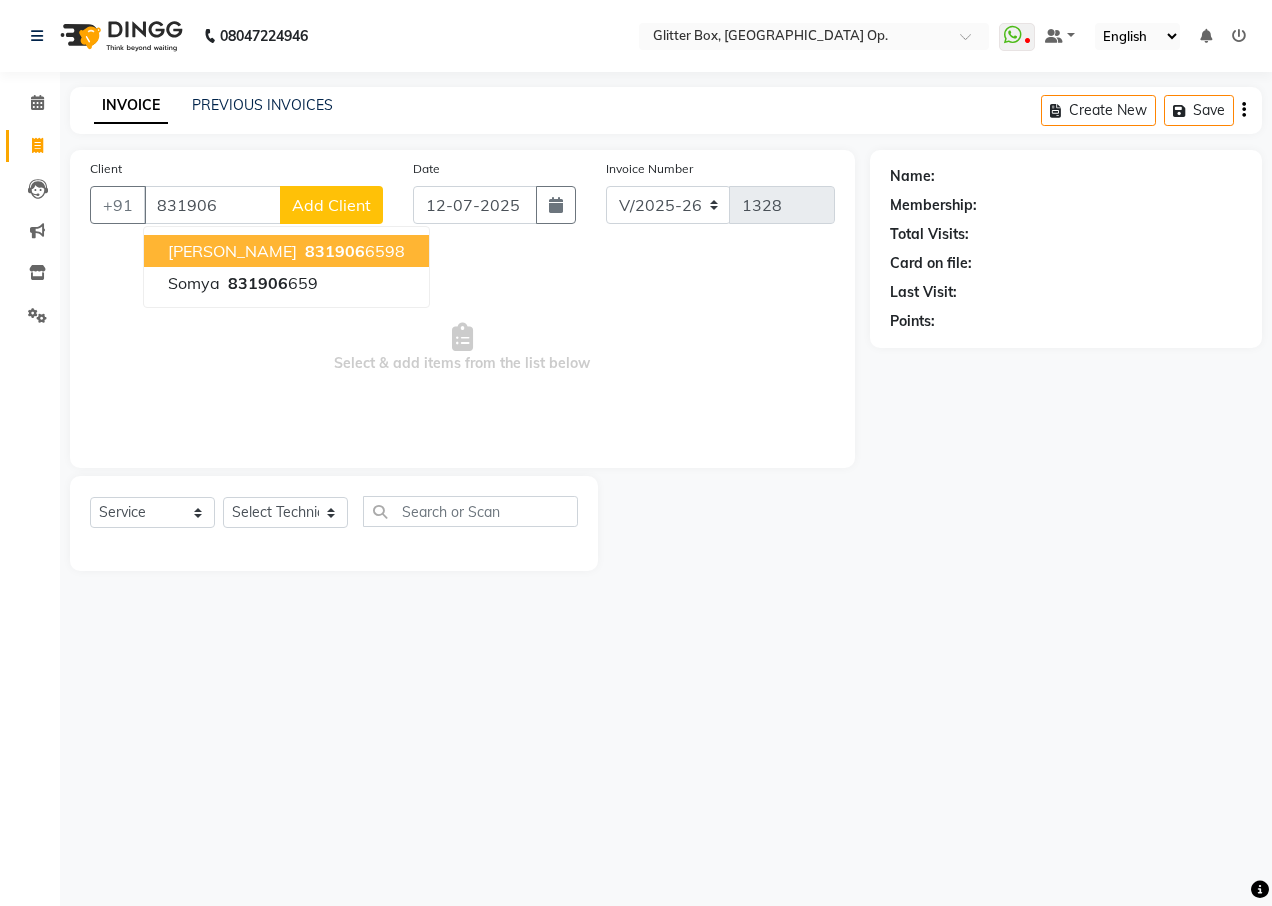 click on "831906" at bounding box center [335, 251] 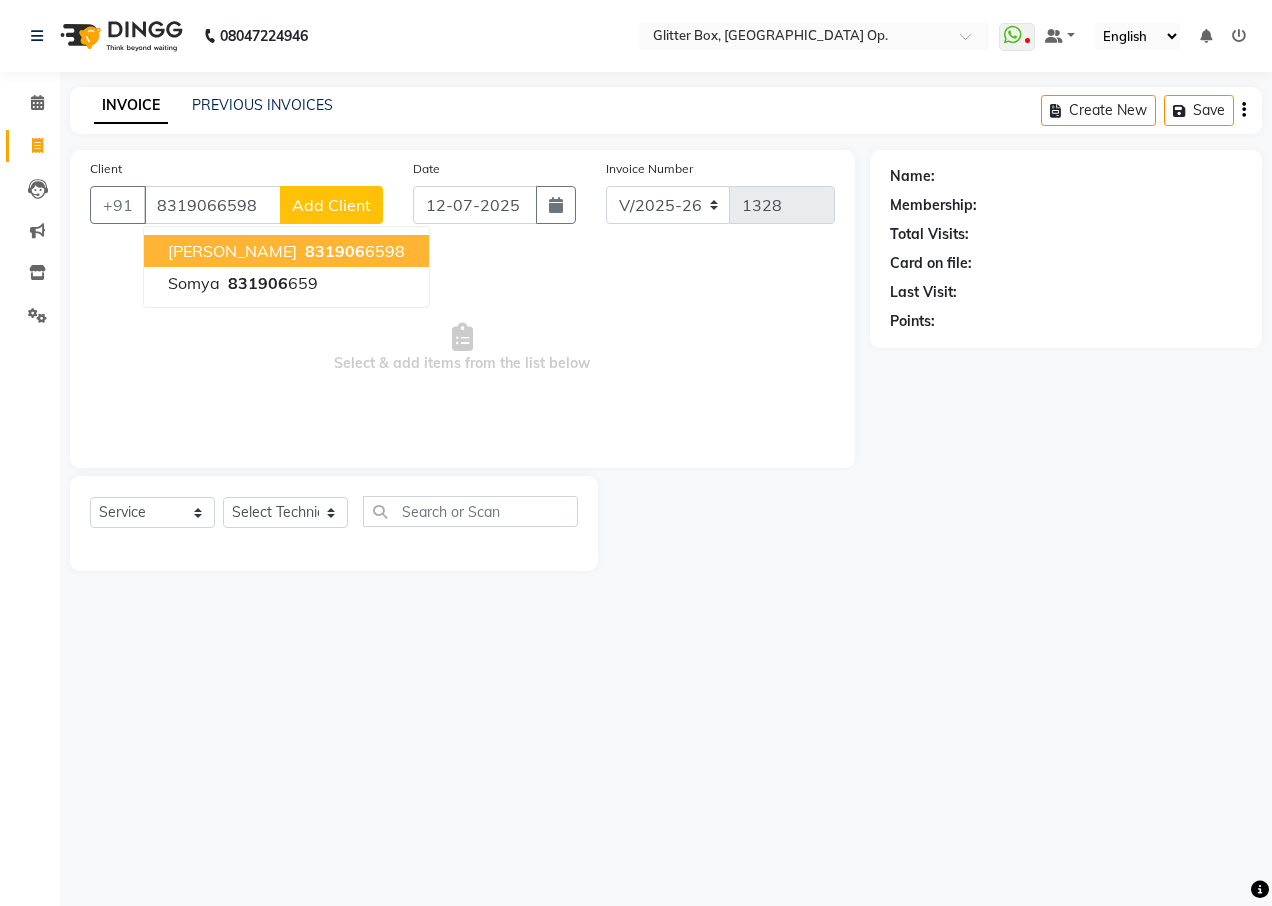 type on "8319066598" 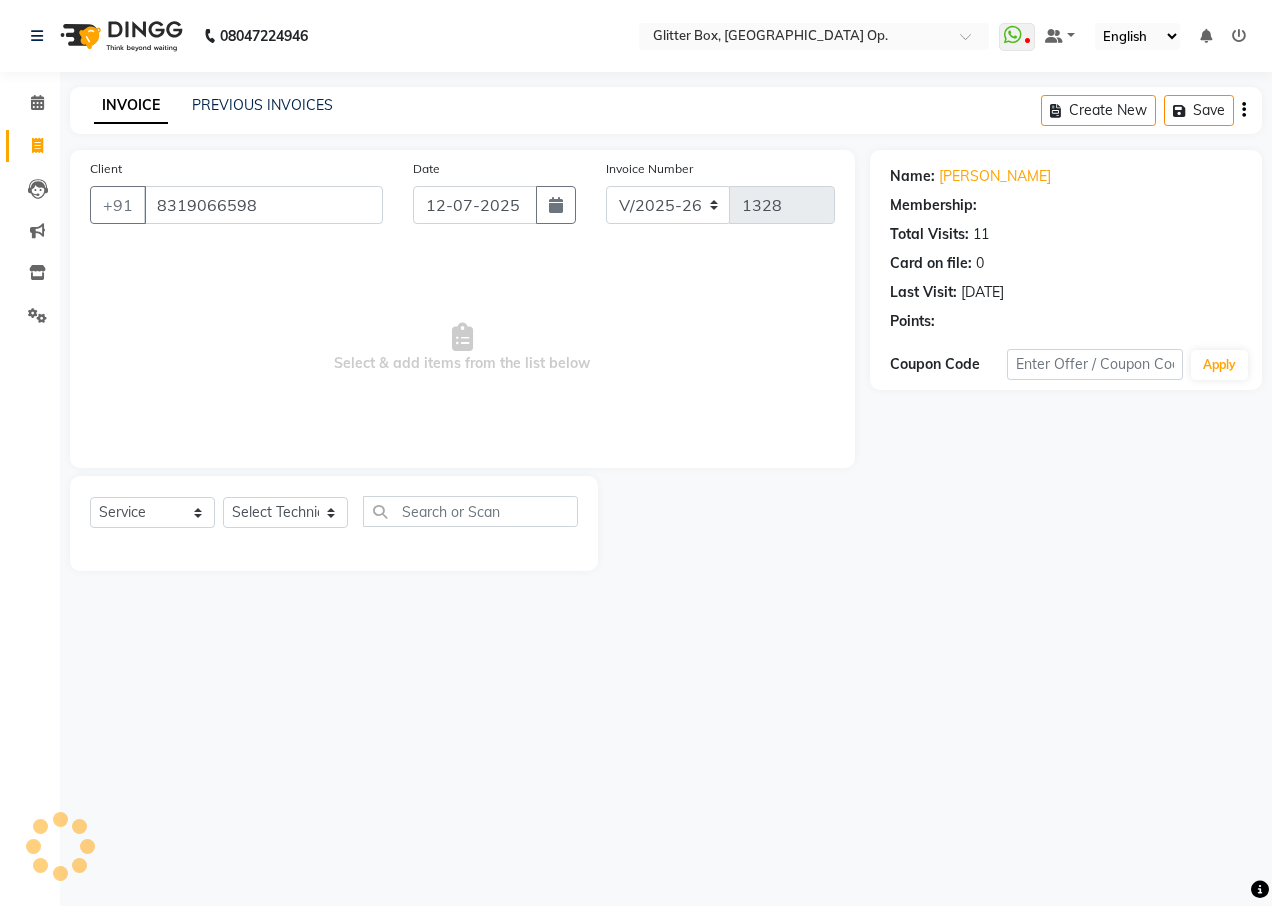 select on "2: Object" 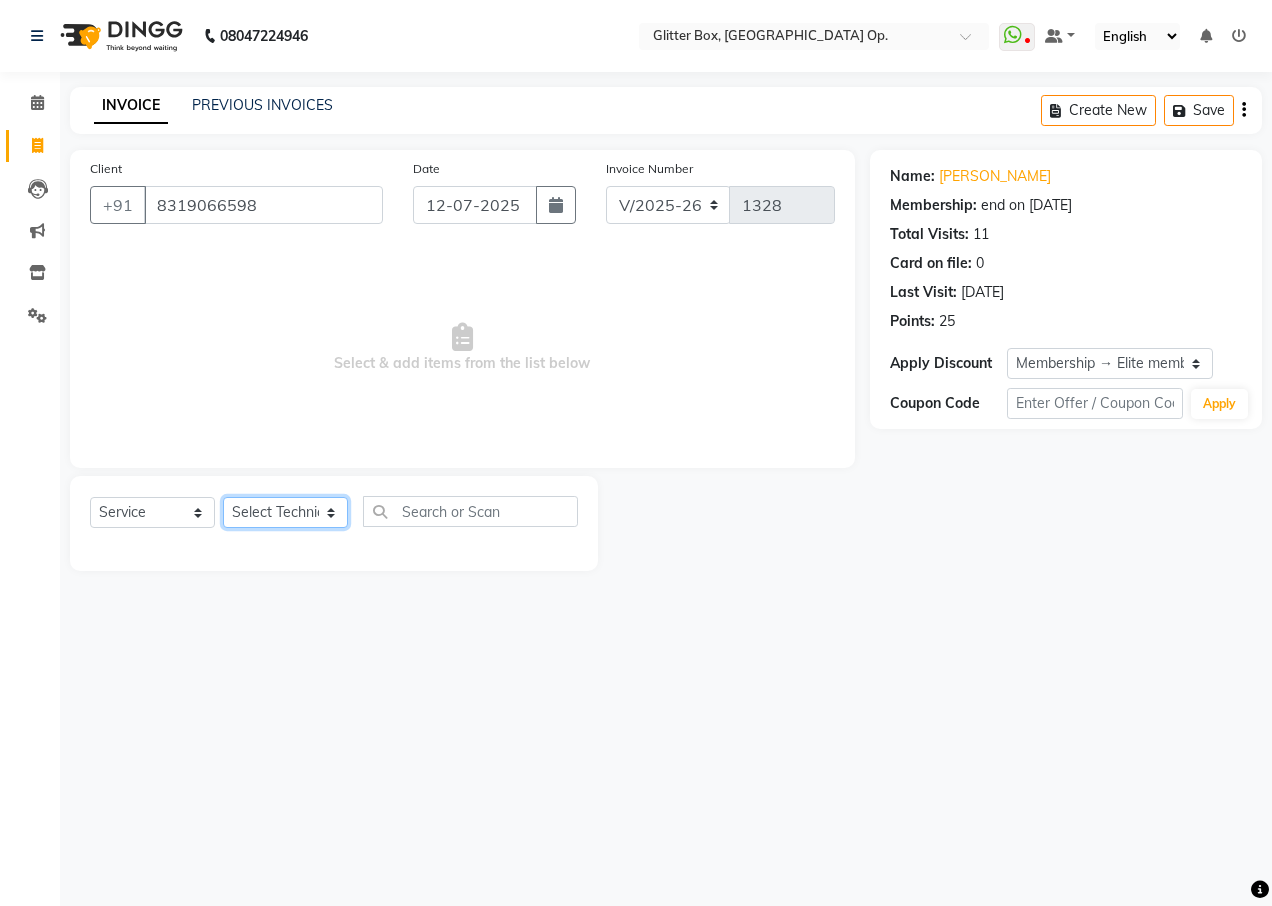 click on "Select Technician [PERSON_NAME] [PERSON_NAME] [PERSON_NAME] [PERSON_NAME] [PERSON_NAME] [PERSON_NAME] [PERSON_NAME] [PERSON_NAME] Das owner [PERSON_NAME] pooja Preeti makore Rupa [PERSON_NAME] [PERSON_NAME]" 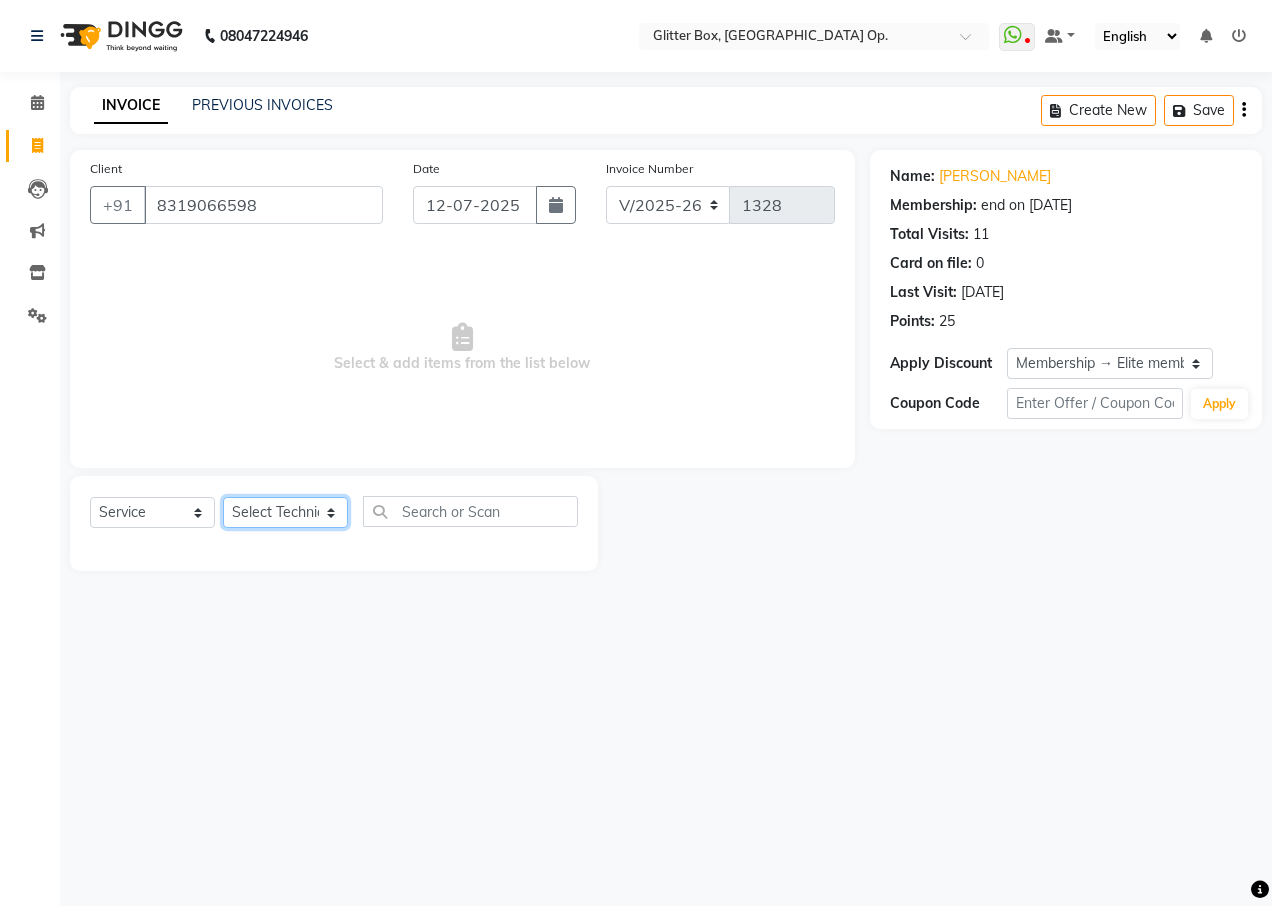 select on "38314" 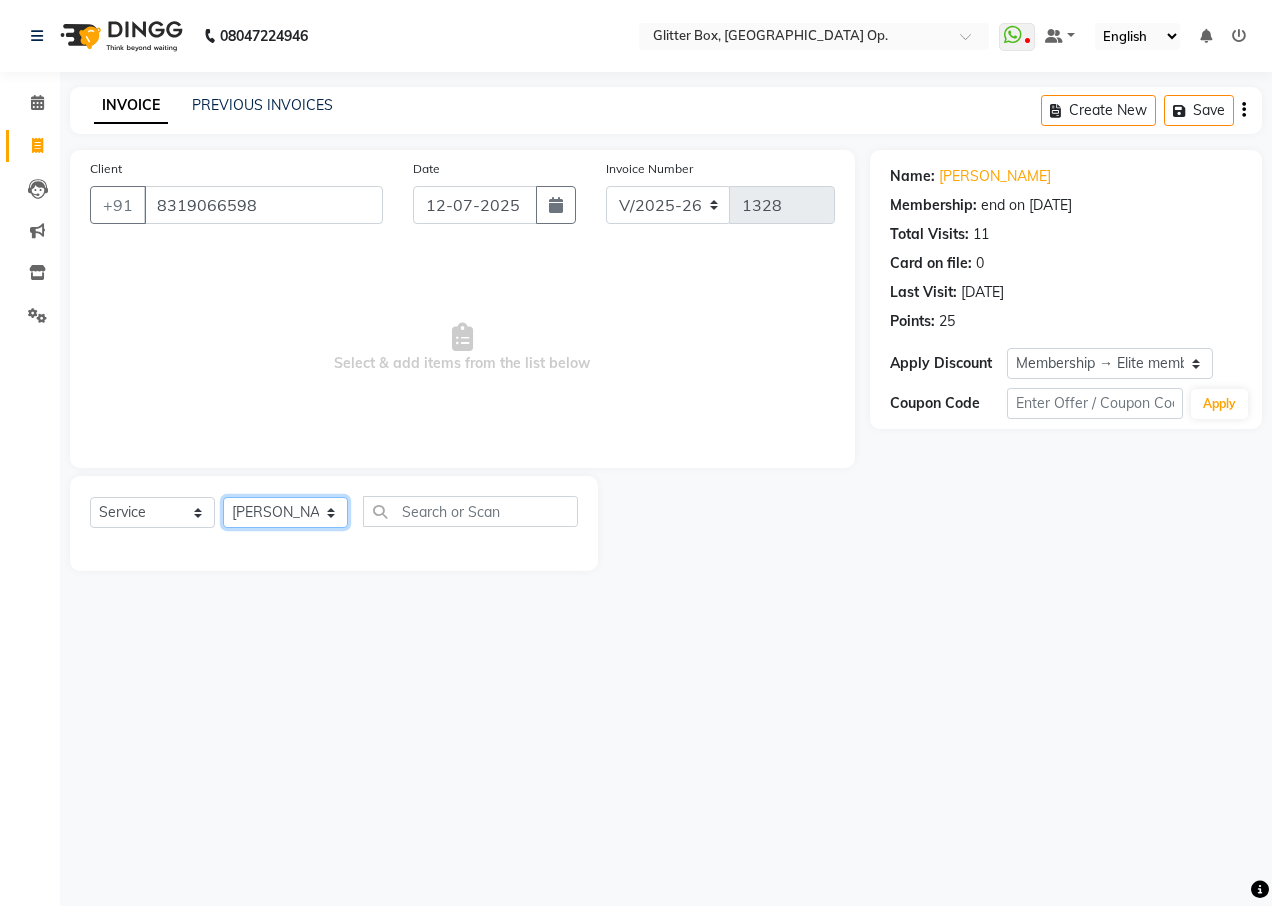 click on "Select Technician [PERSON_NAME] [PERSON_NAME] [PERSON_NAME] [PERSON_NAME] [PERSON_NAME] [PERSON_NAME] [PERSON_NAME] [PERSON_NAME] Das owner [PERSON_NAME] pooja Preeti makore Rupa [PERSON_NAME] [PERSON_NAME]" 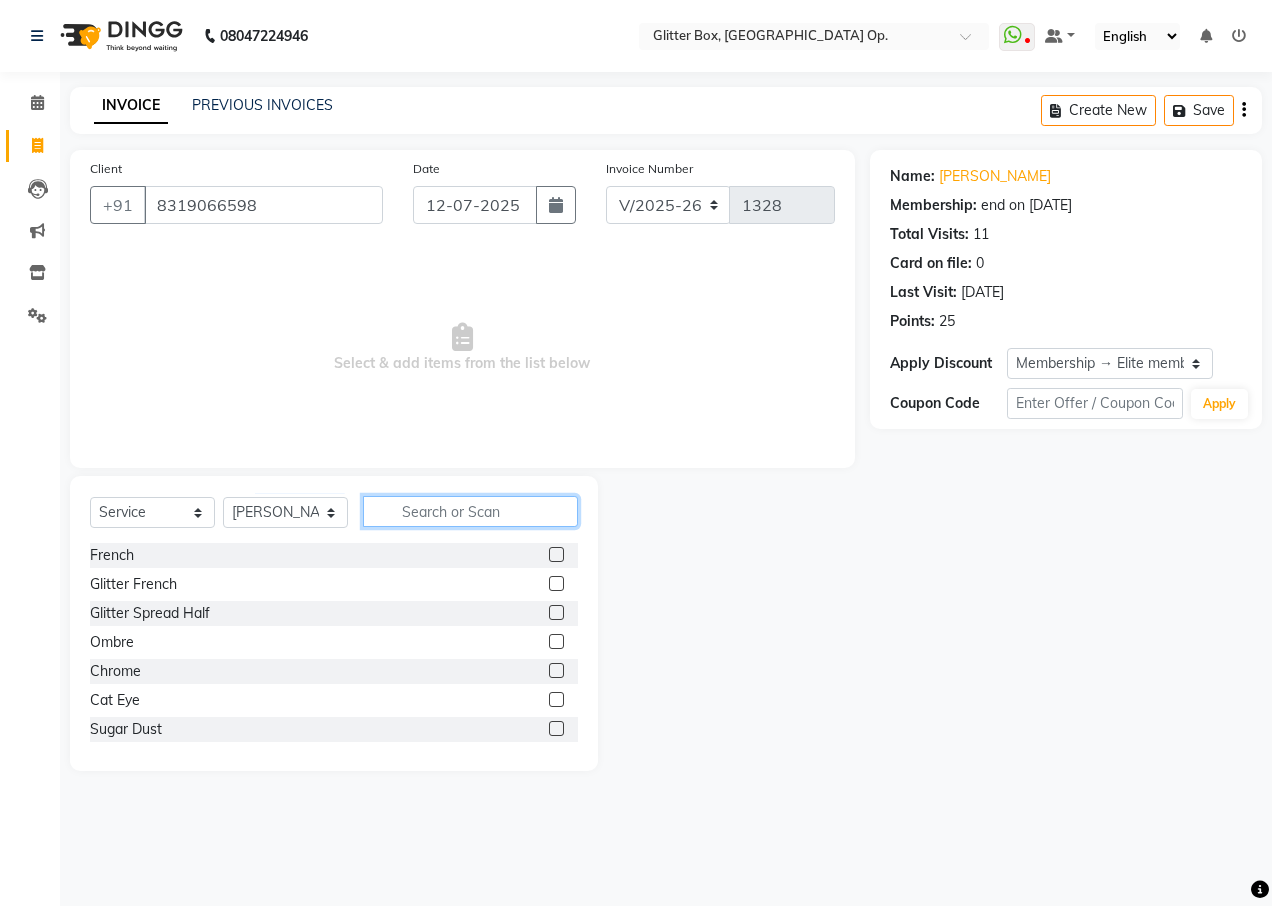 click 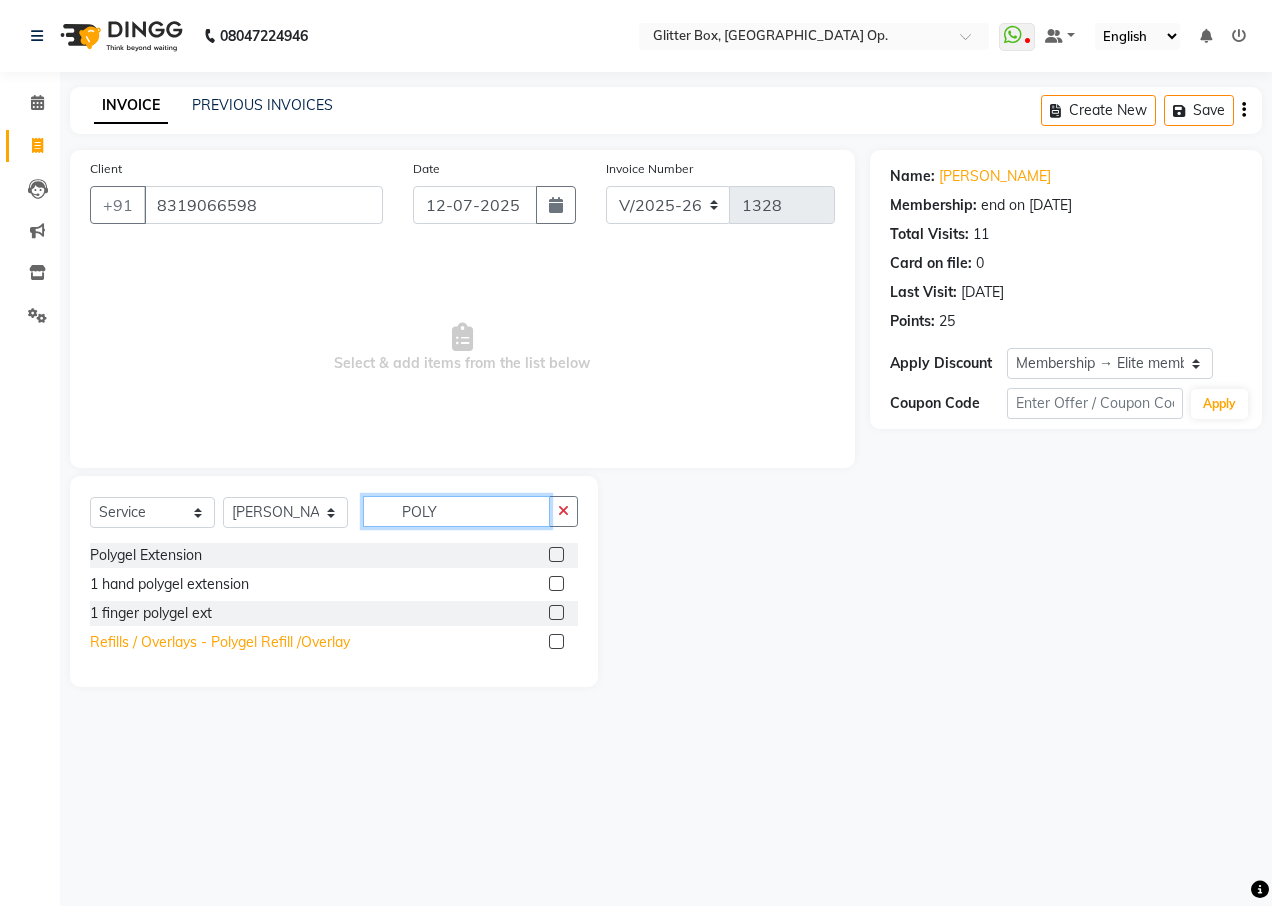 type on "POLY" 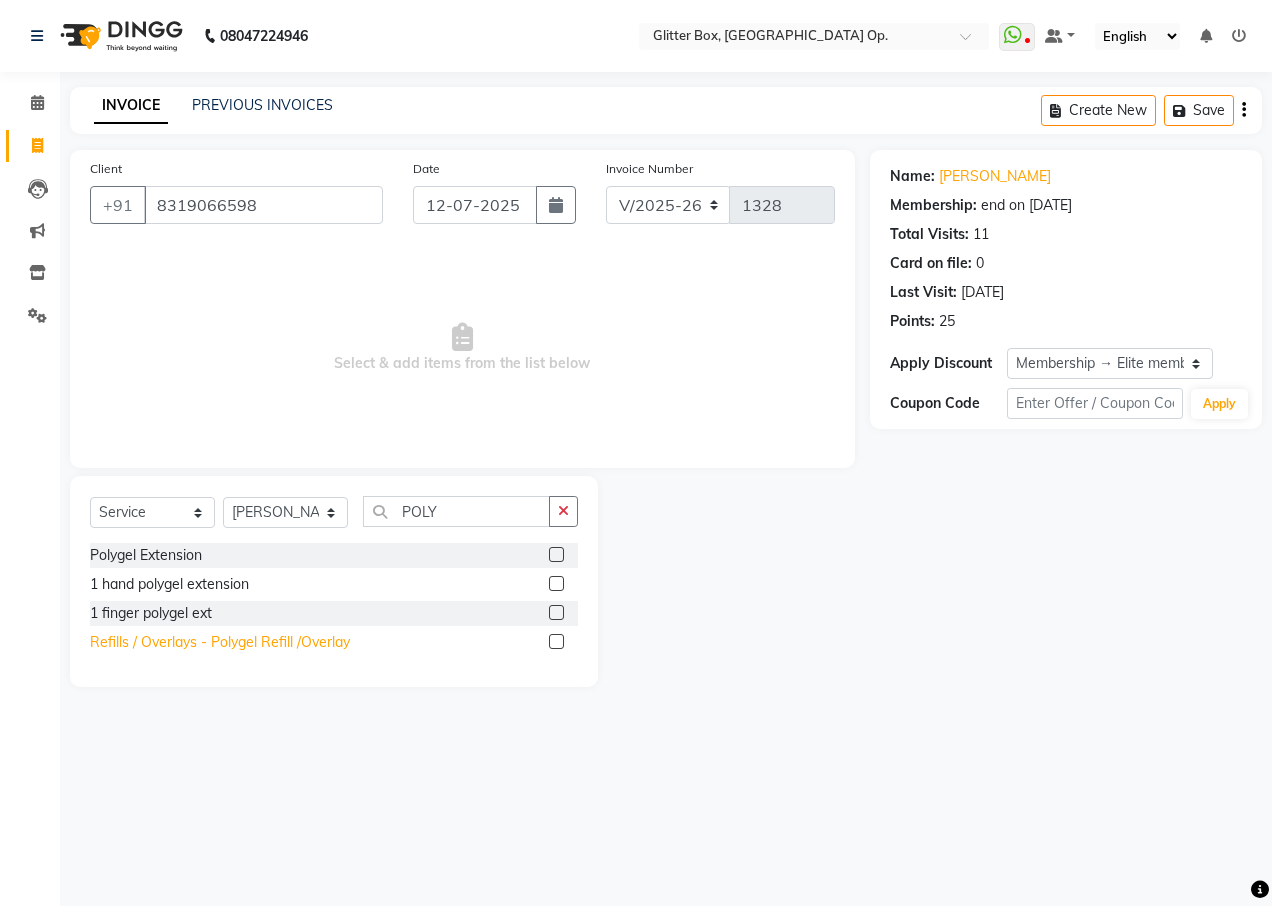click on "Refills / Overlays - Polygel Refill /Overlay" 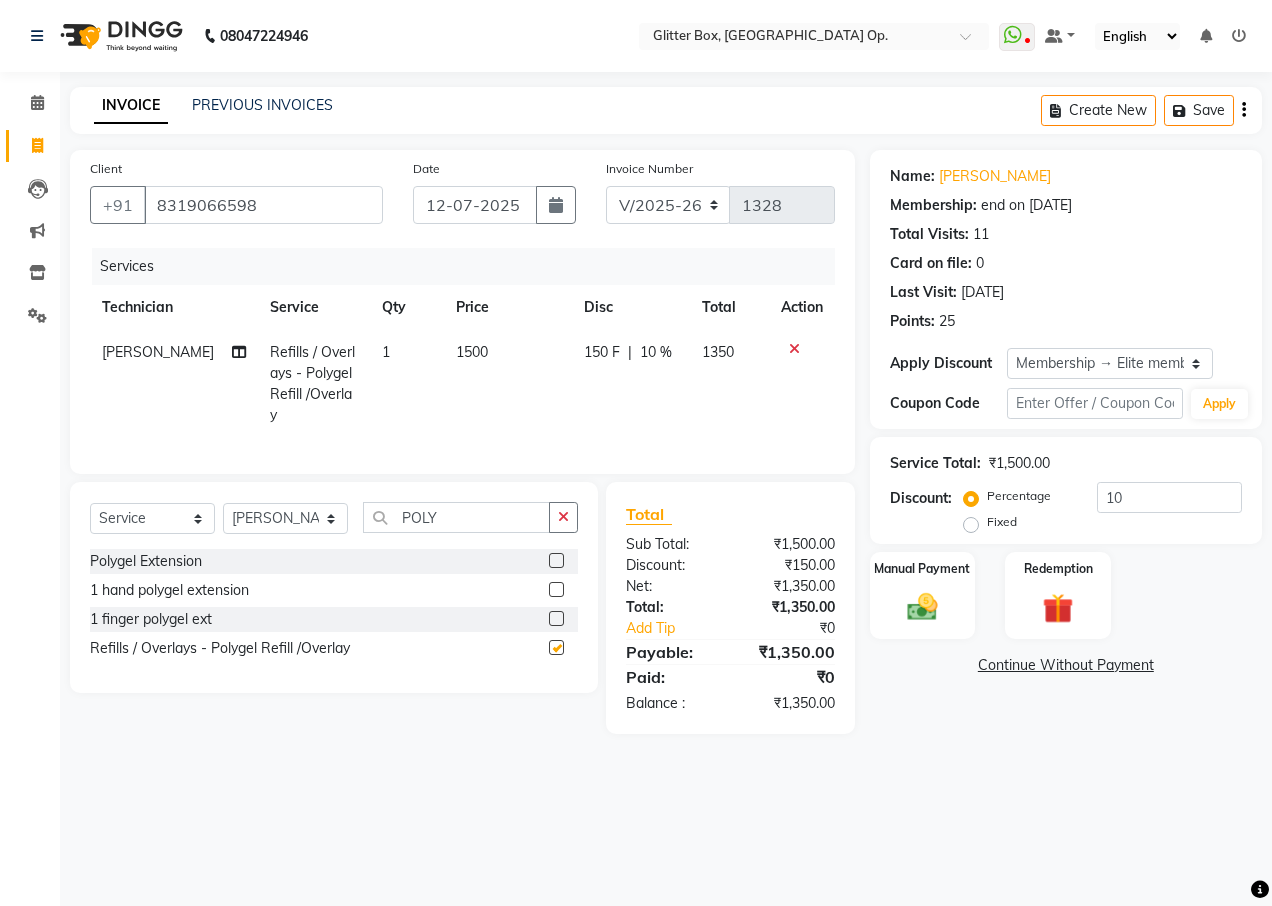 checkbox on "false" 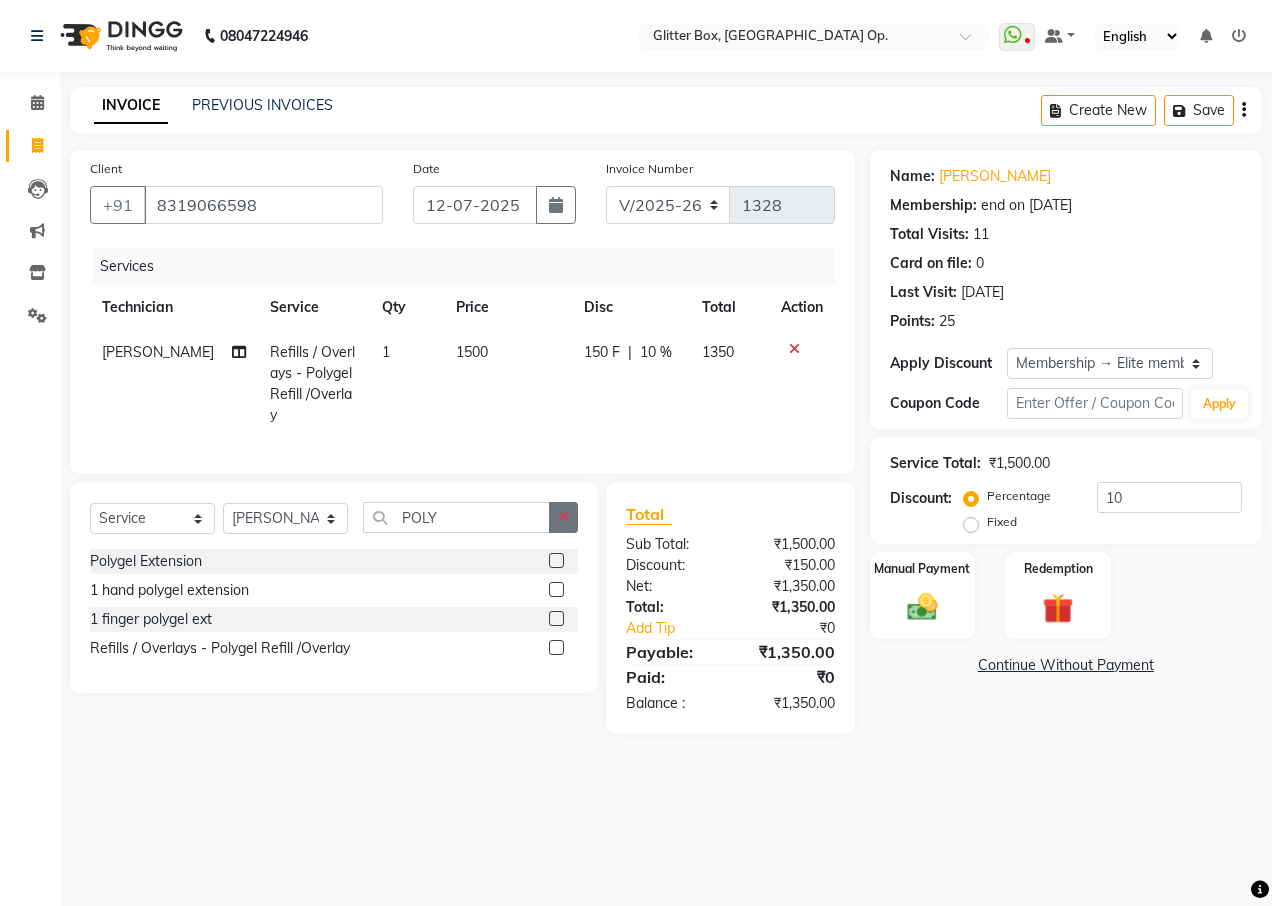 click on "Select  Service  Product  Membership  Package Voucher Prepaid Gift Card  Select Technician [PERSON_NAME] [PERSON_NAME] [PERSON_NAME] [PERSON_NAME] [PERSON_NAME] [PERSON_NAME] [PERSON_NAME] [PERSON_NAME] Das owner [PERSON_NAME] pooja Preeti makore Rupa [PERSON_NAME] shruti [PERSON_NAME] Suraj POLY" 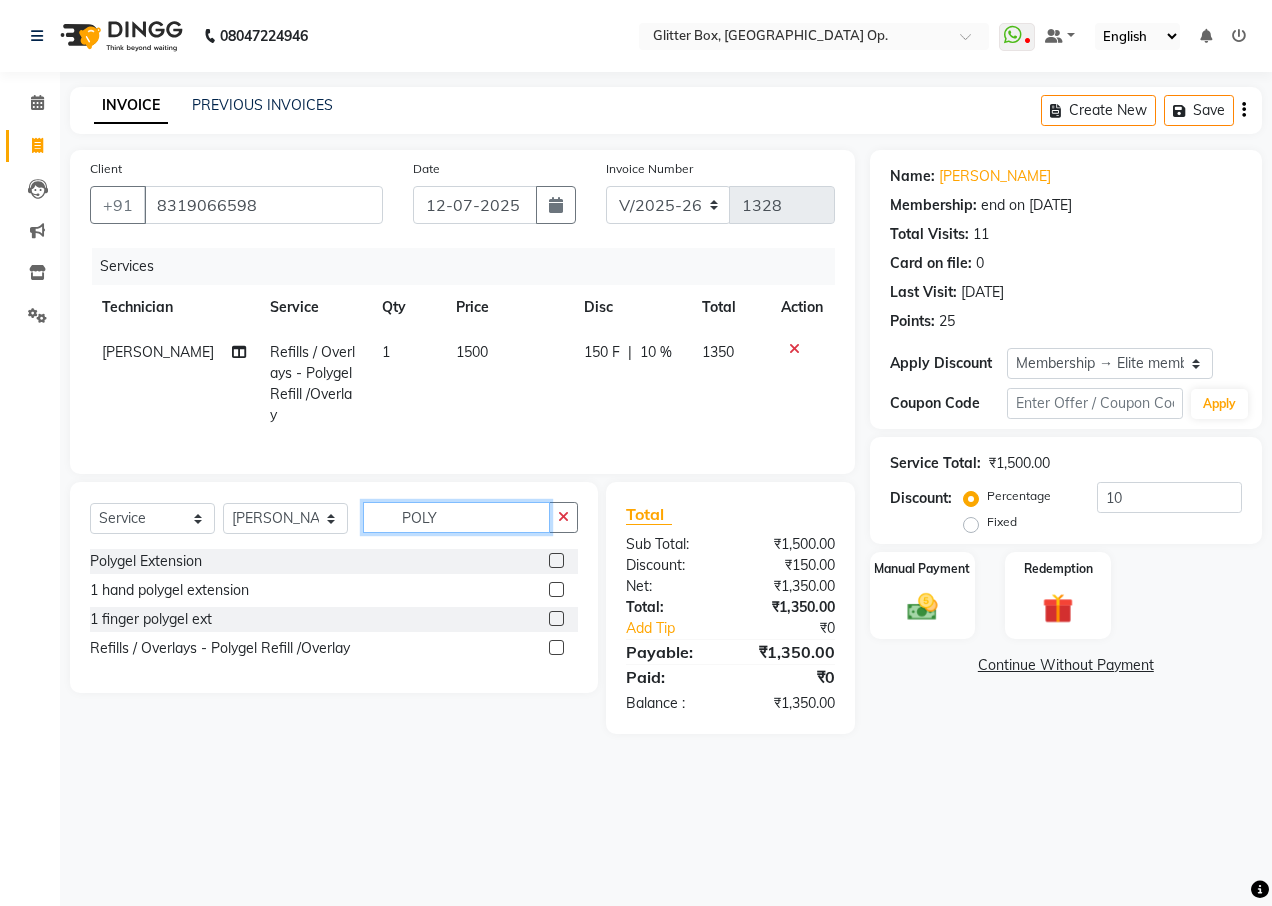 type 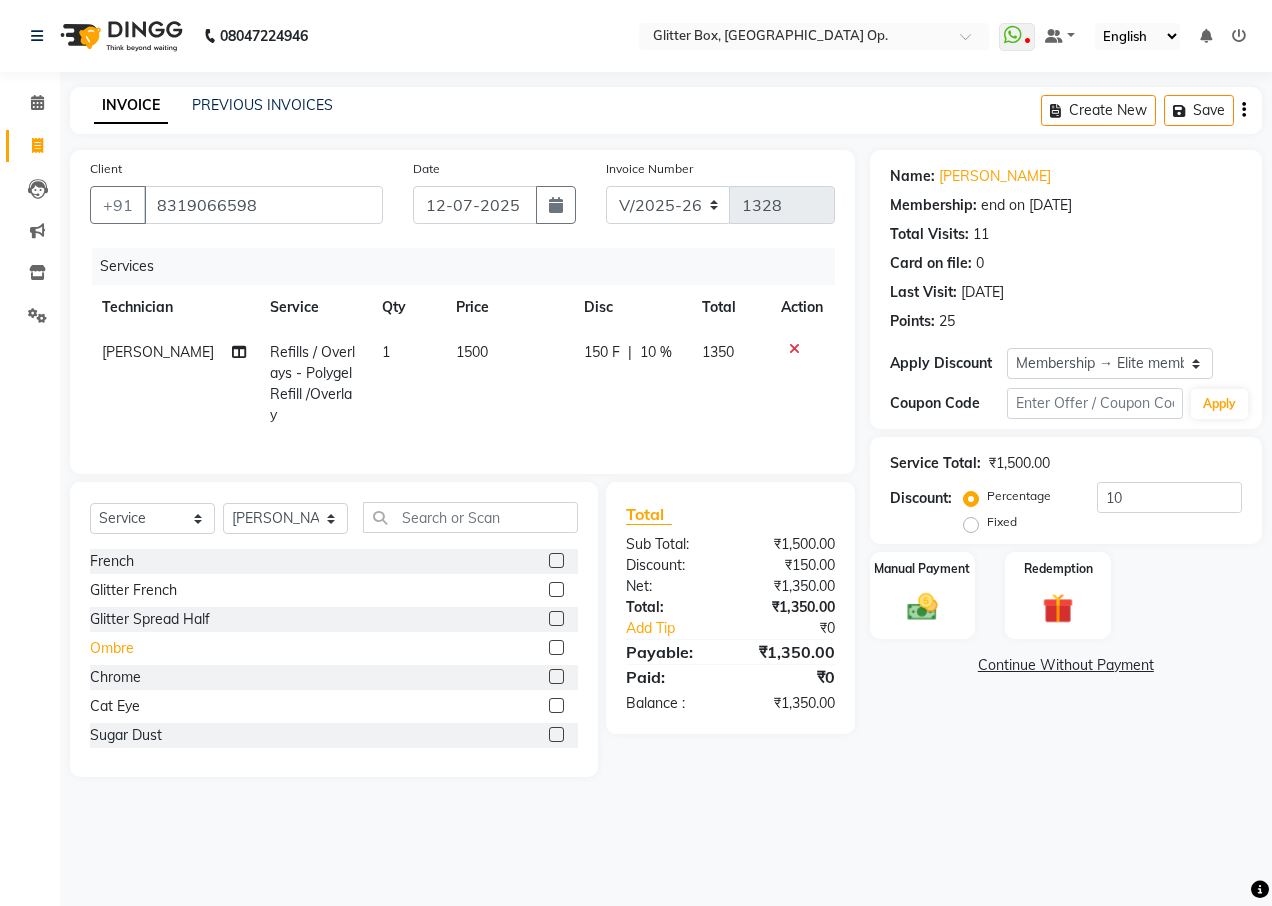 click on "Ombre" 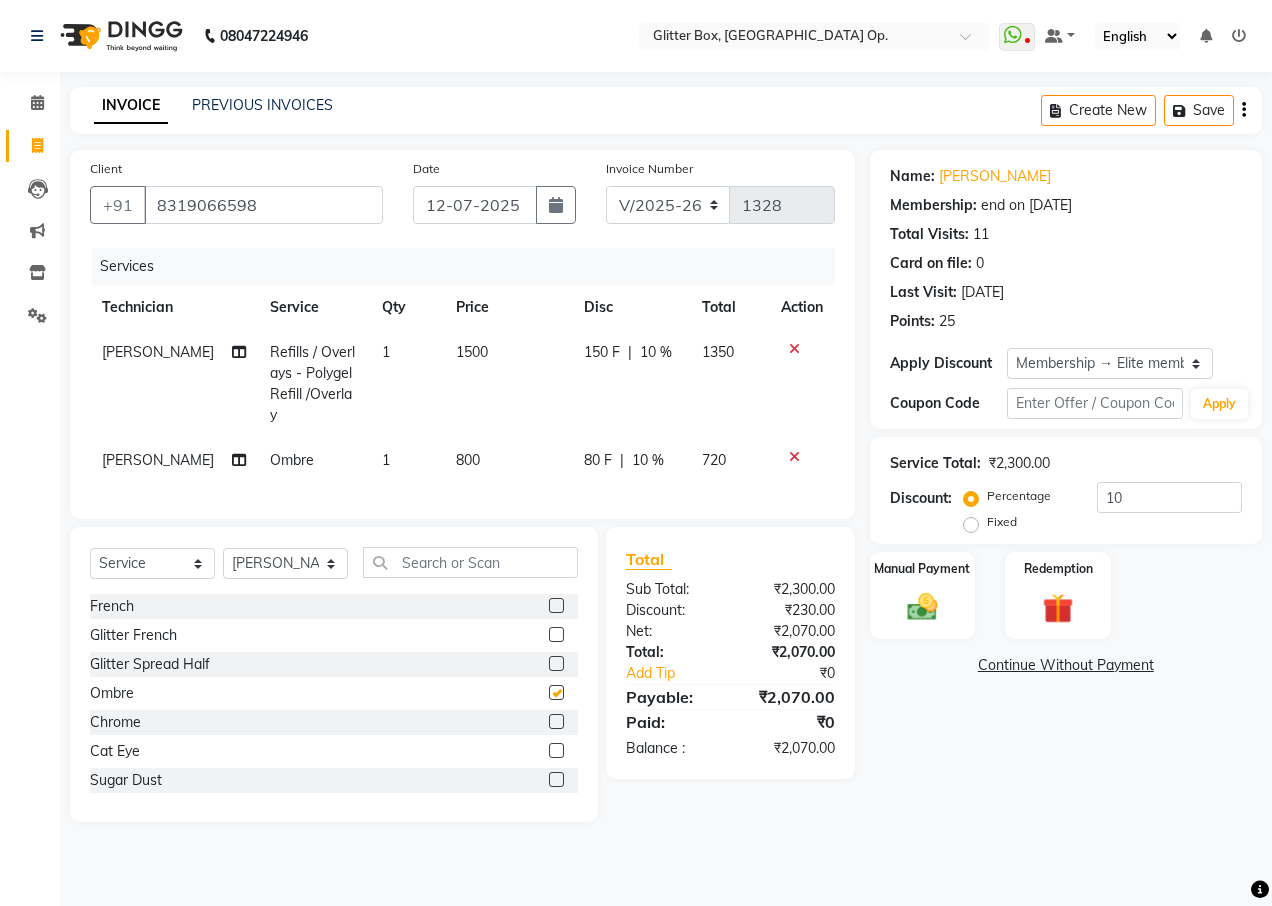 checkbox on "false" 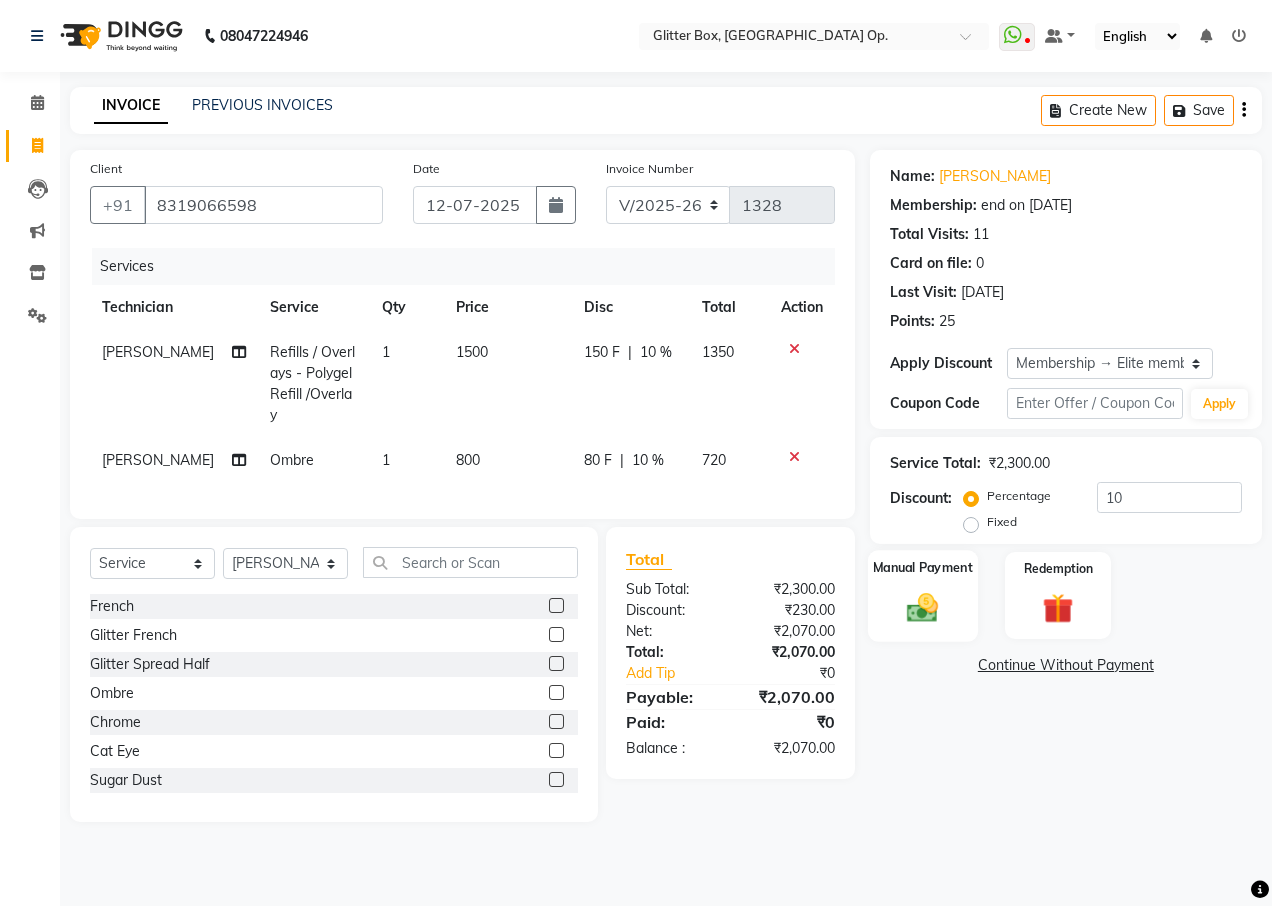 drag, startPoint x: 926, startPoint y: 595, endPoint x: 930, endPoint y: 611, distance: 16.492422 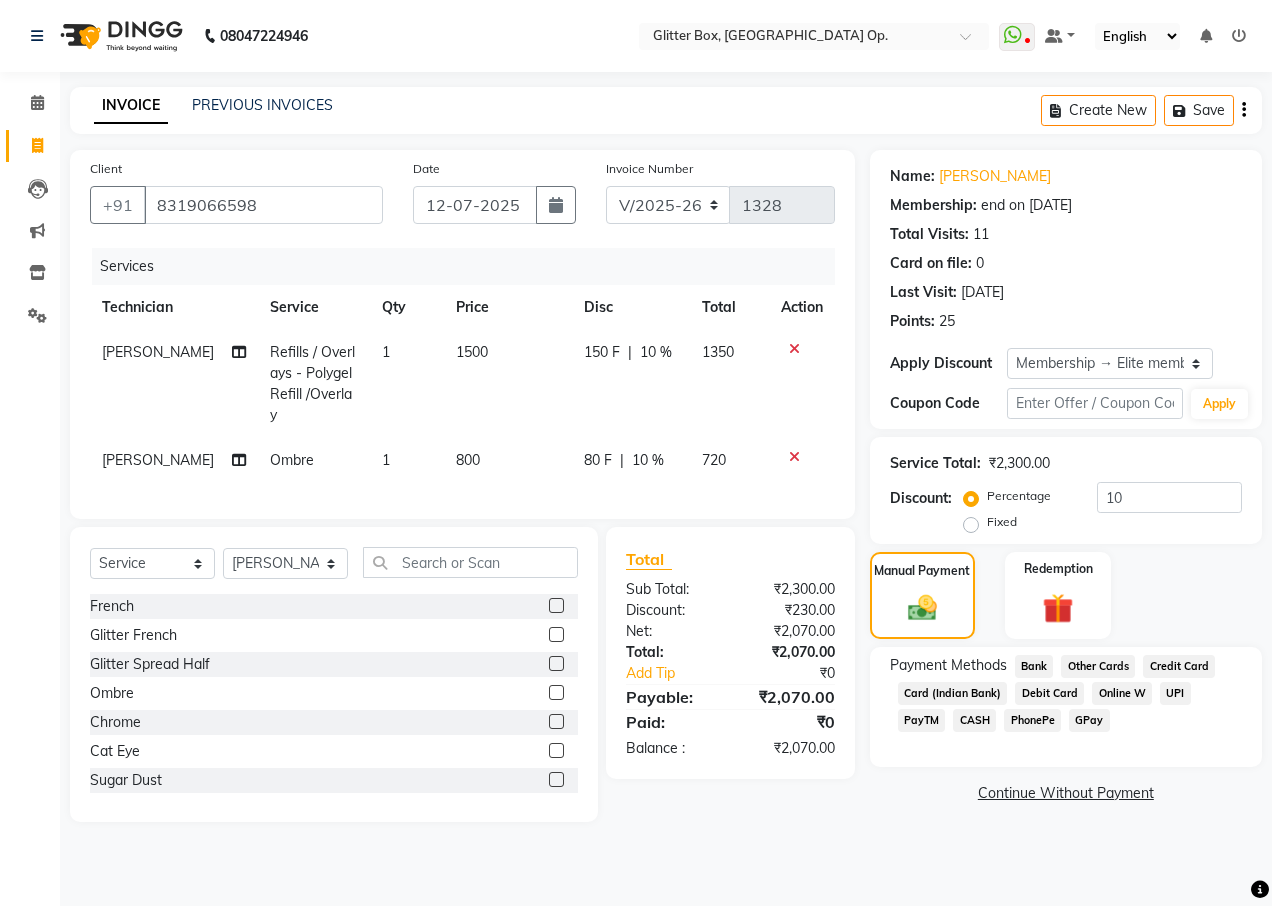 click on "CASH" 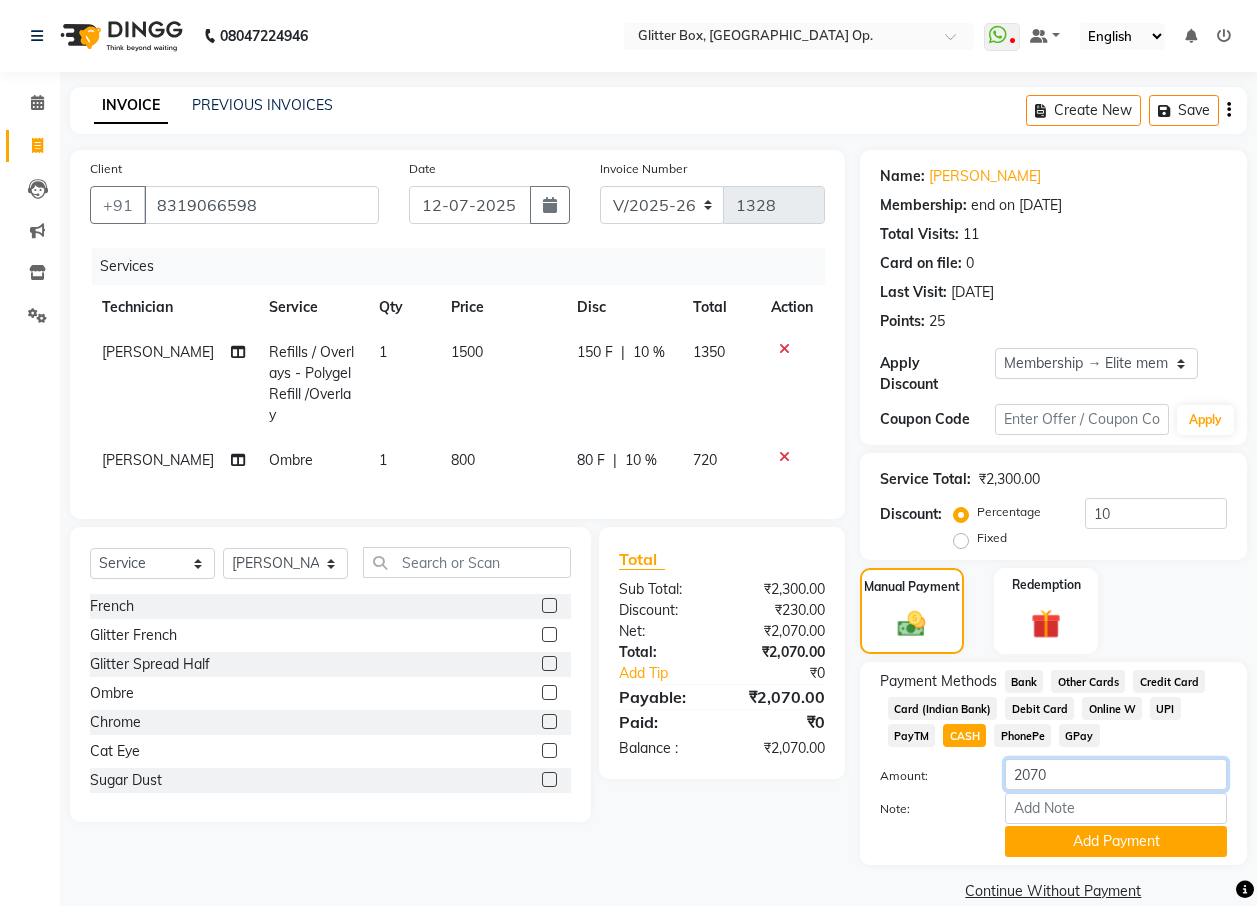drag, startPoint x: 925, startPoint y: 721, endPoint x: 1049, endPoint y: 767, distance: 132.25732 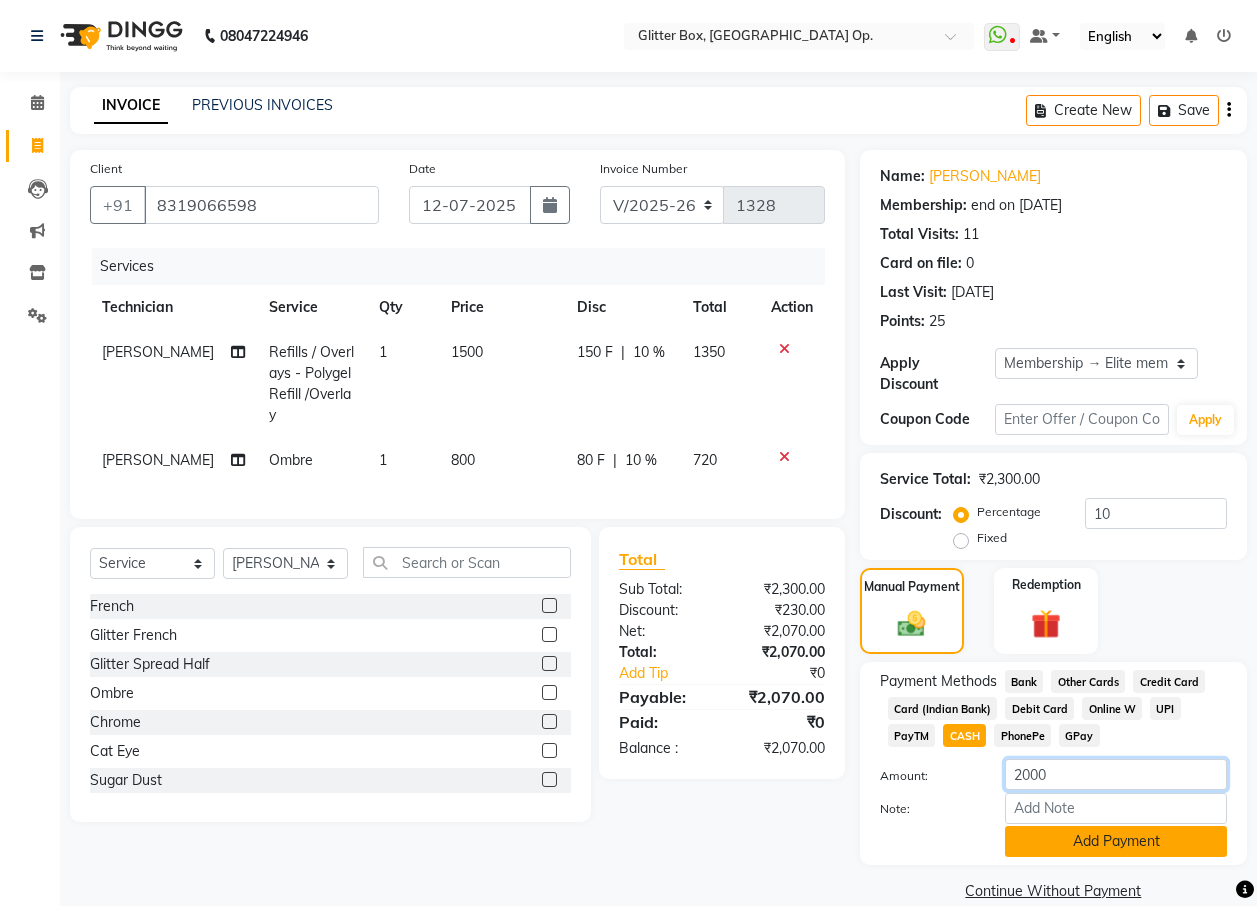 type on "2000" 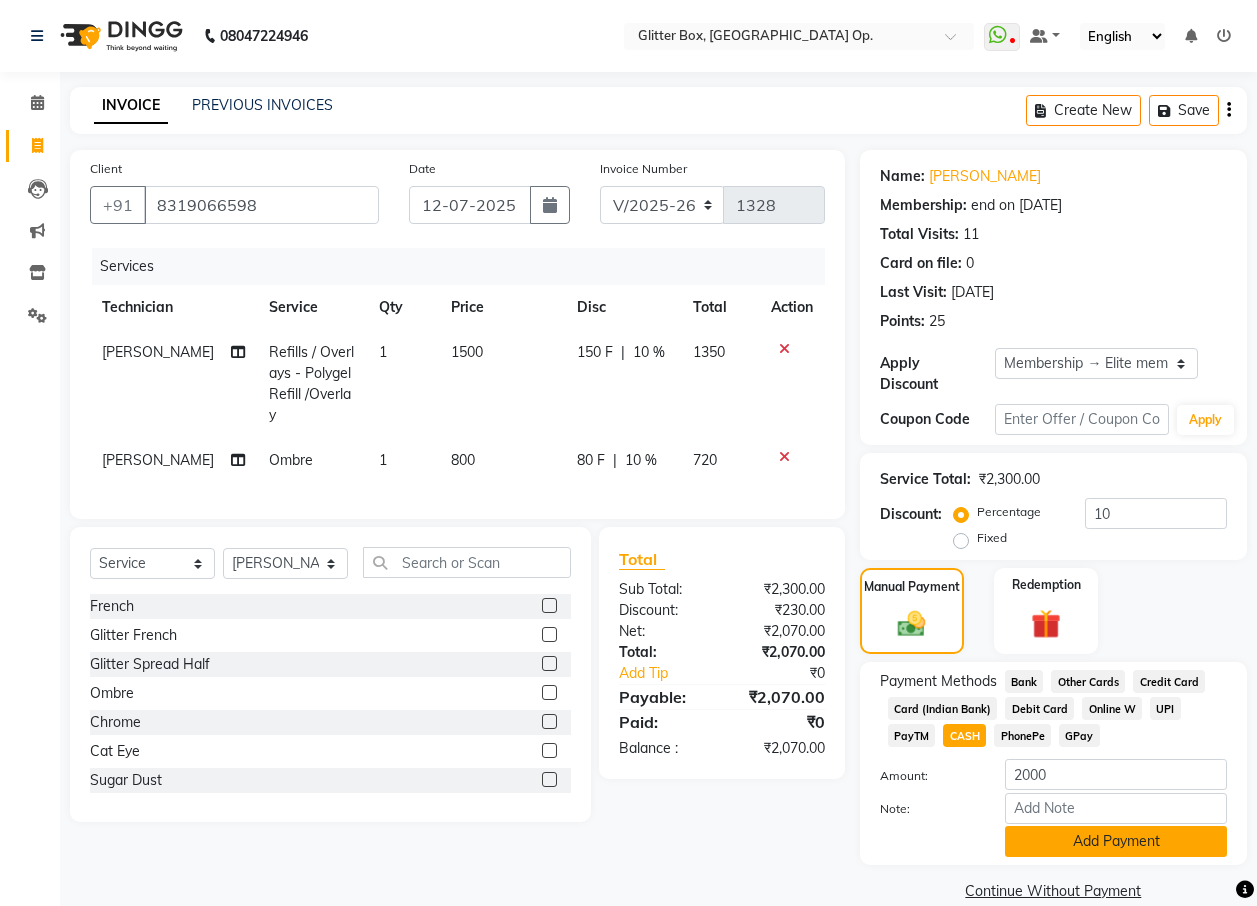click on "Add Payment" 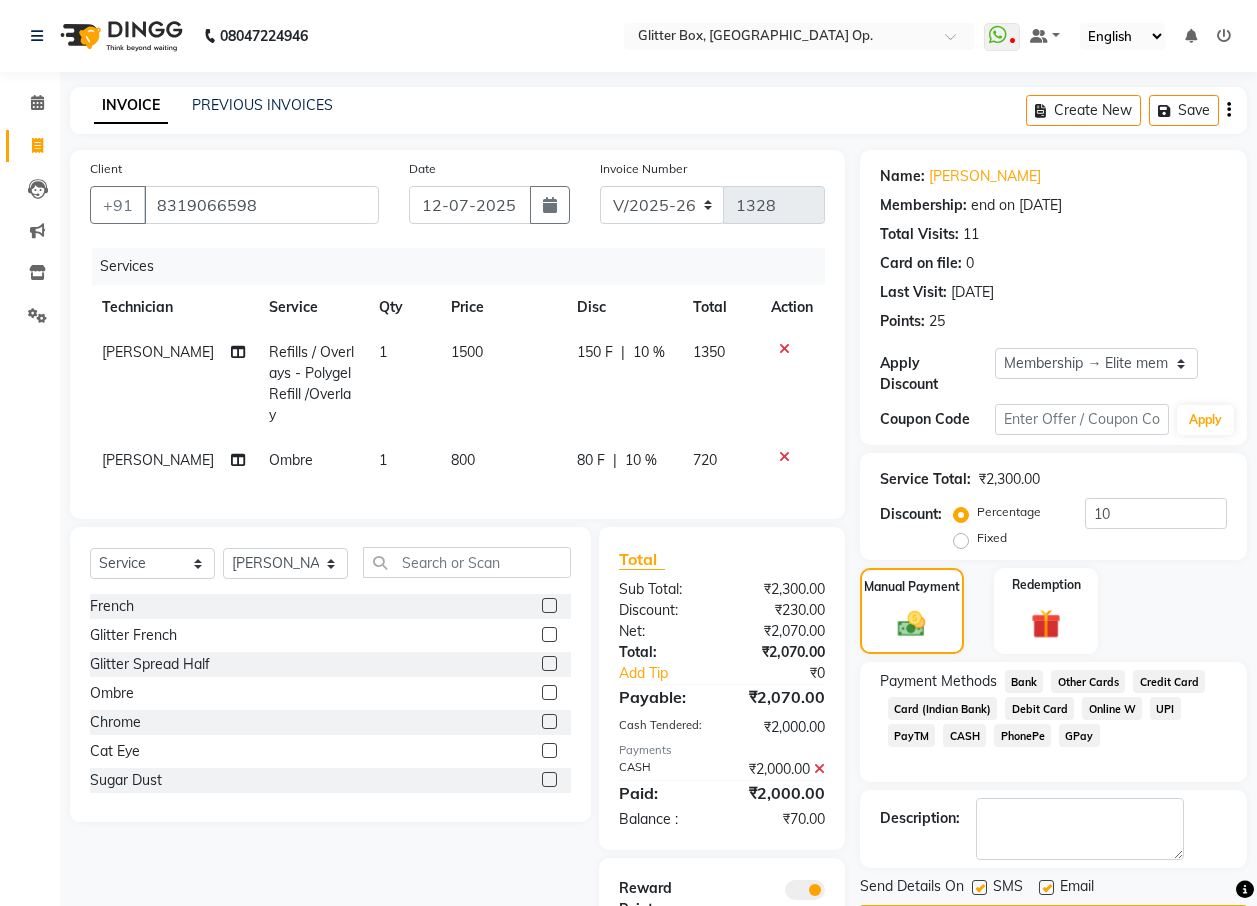 click on "UPI" 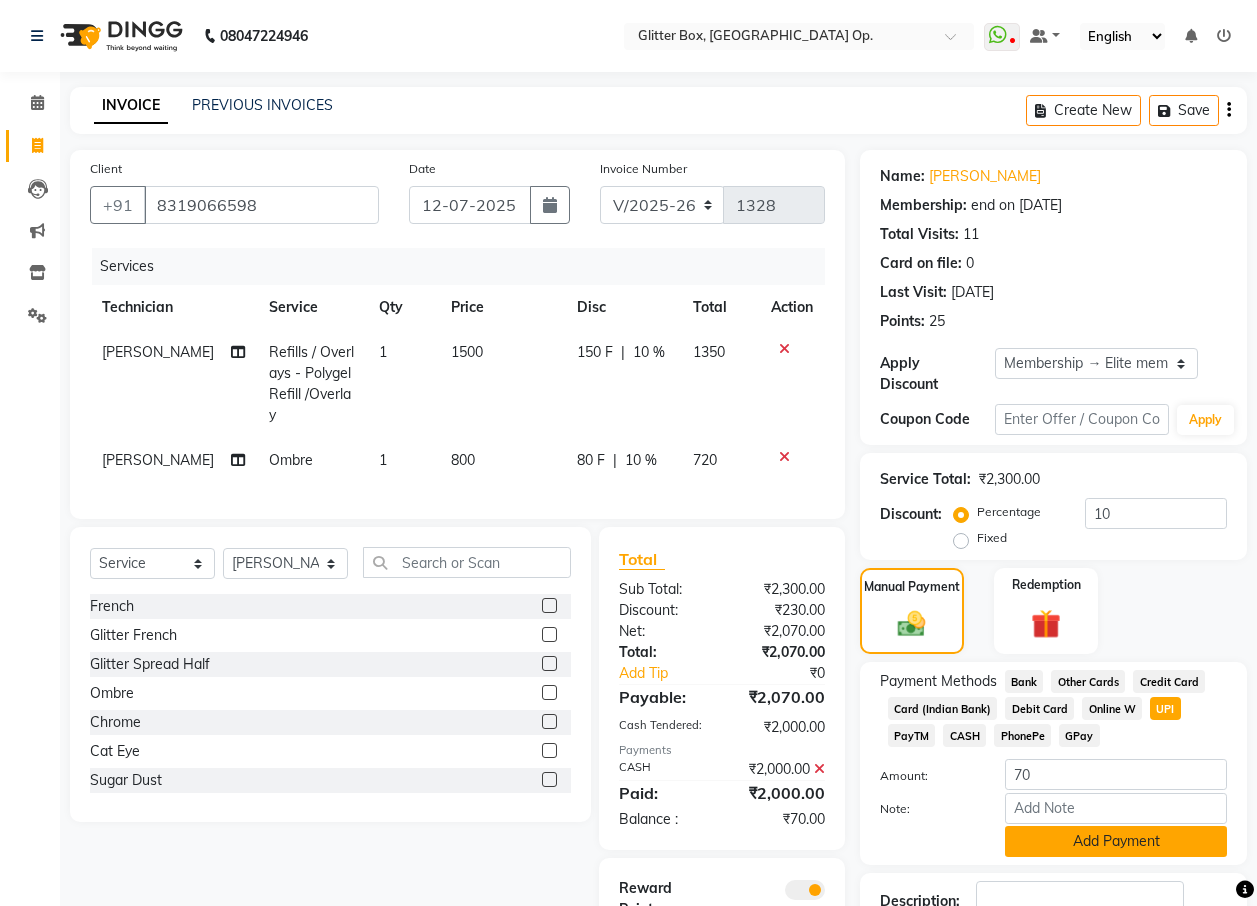 click on "Add Payment" 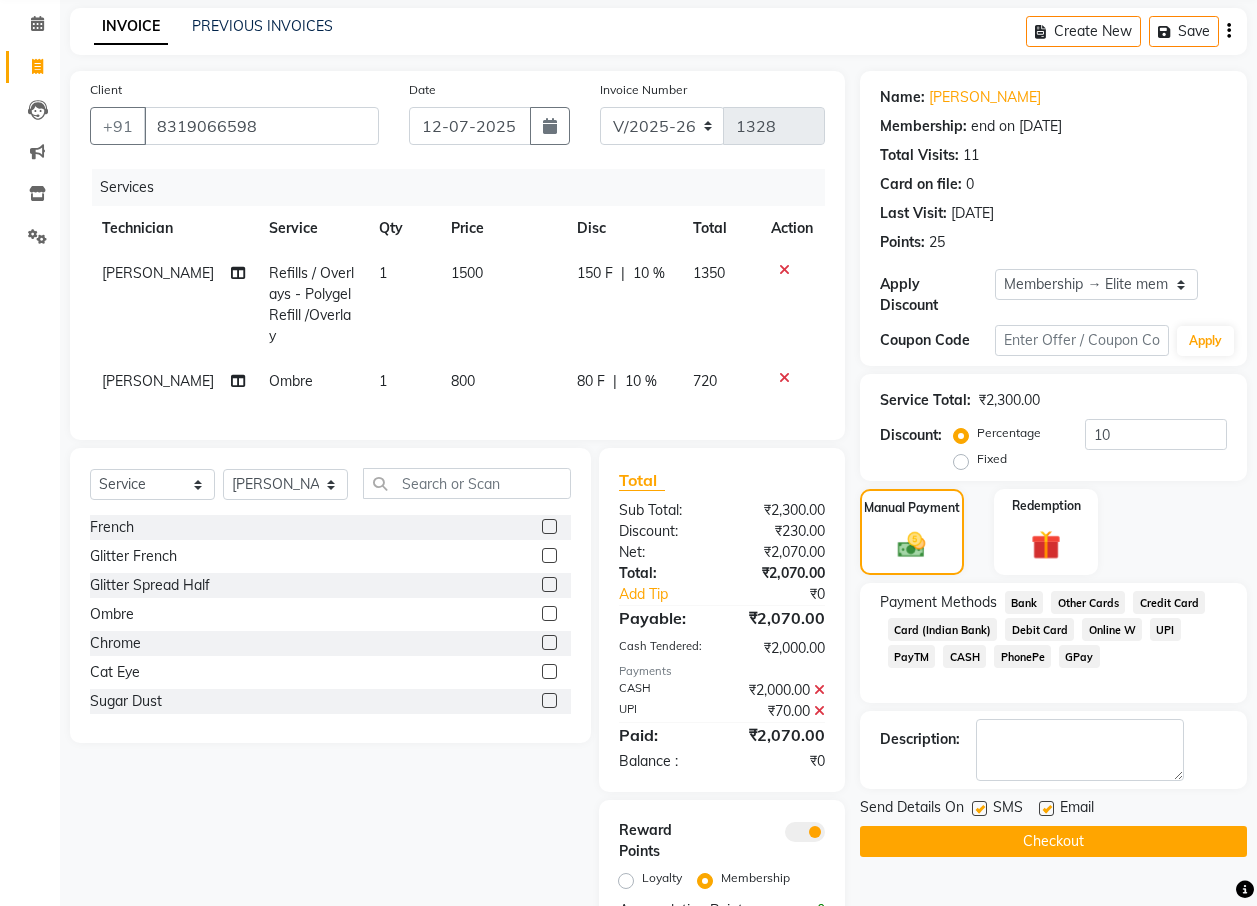 scroll, scrollTop: 80, scrollLeft: 0, axis: vertical 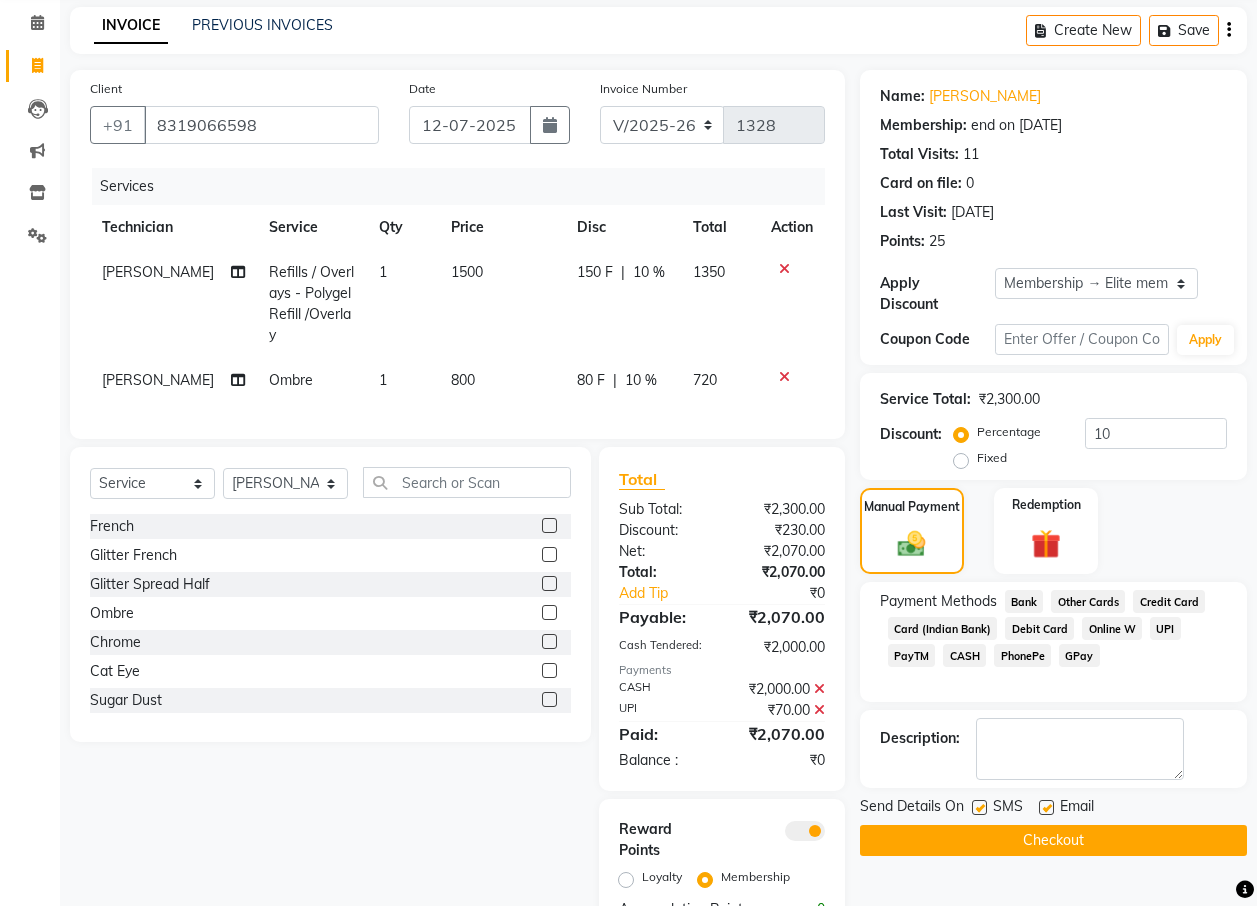 click on "Checkout" 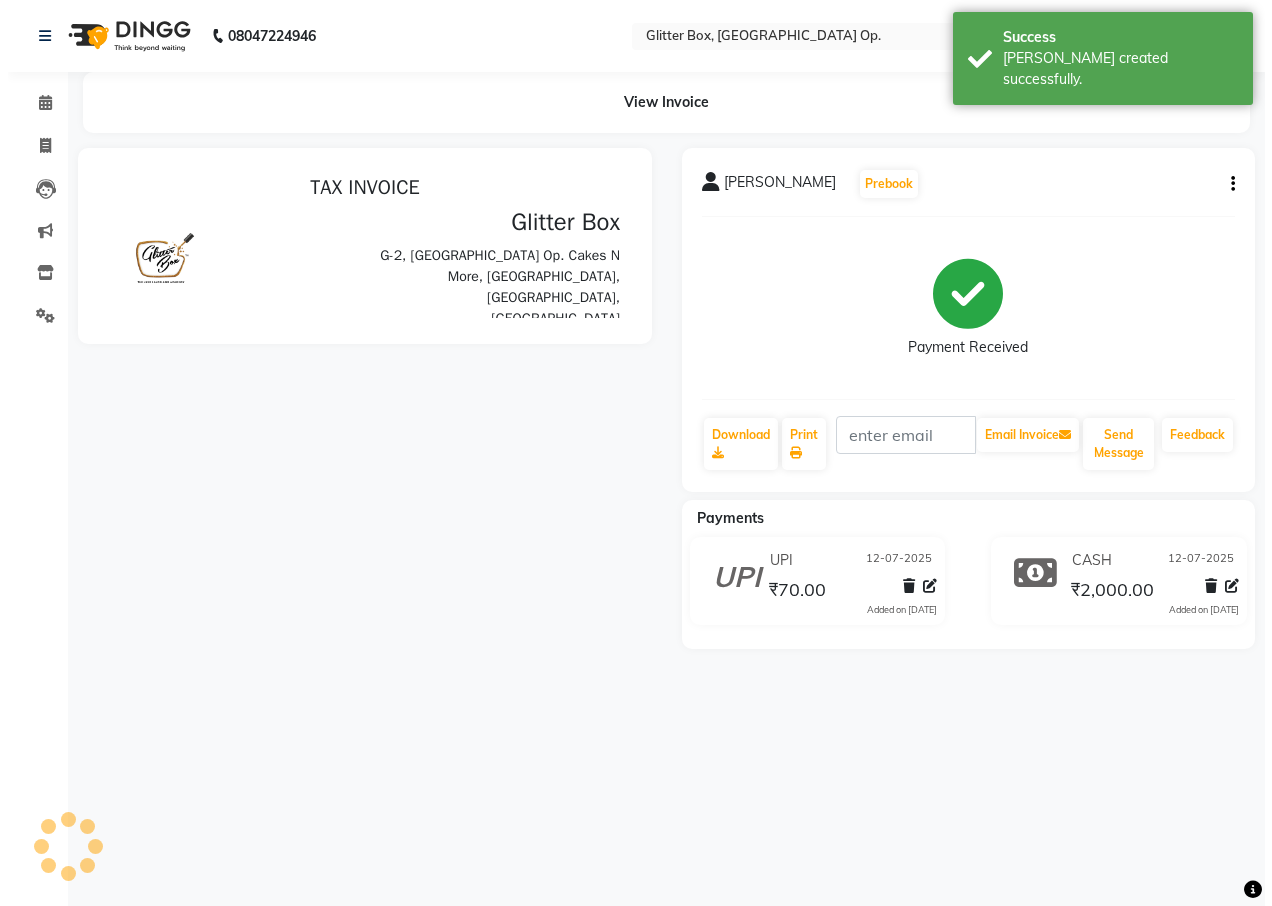 scroll, scrollTop: 0, scrollLeft: 0, axis: both 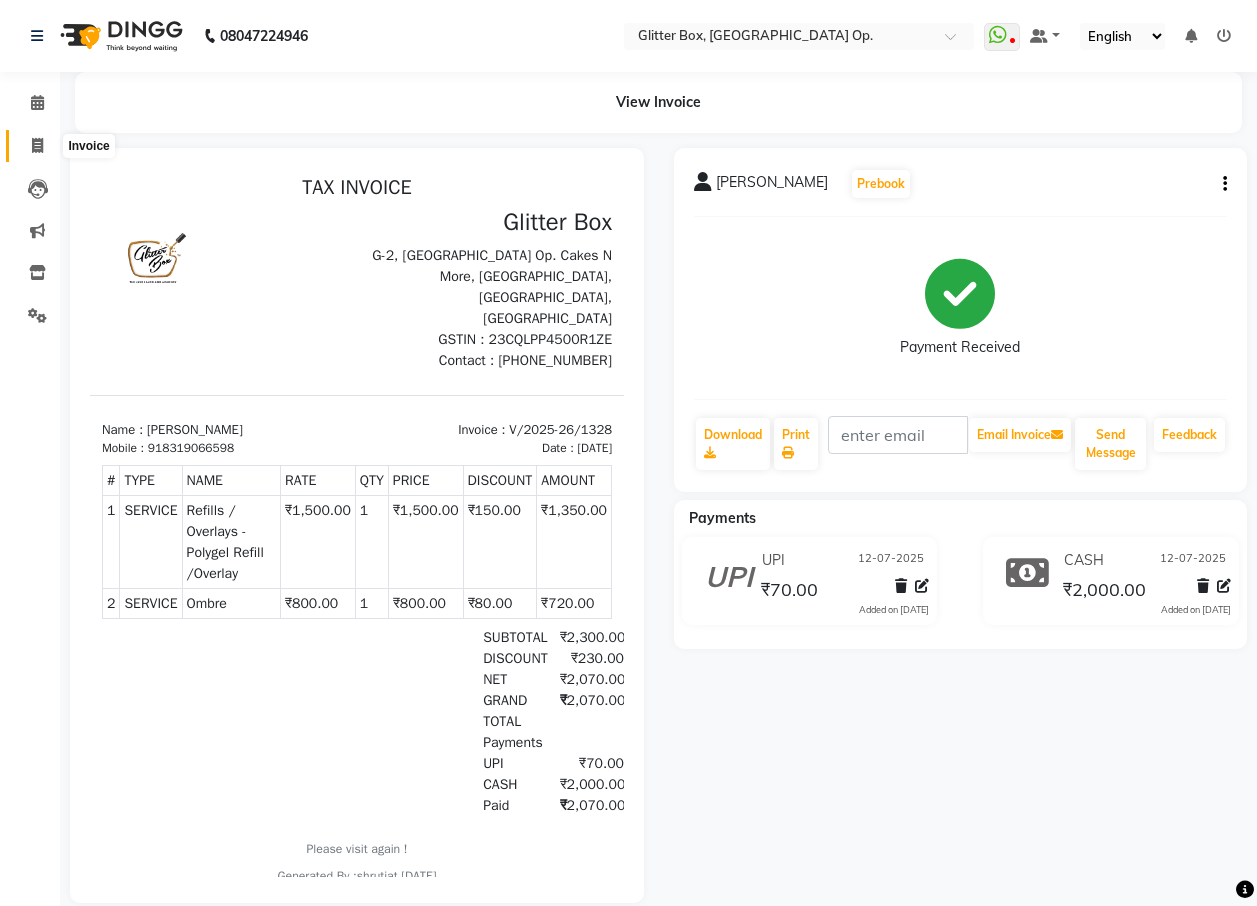 click 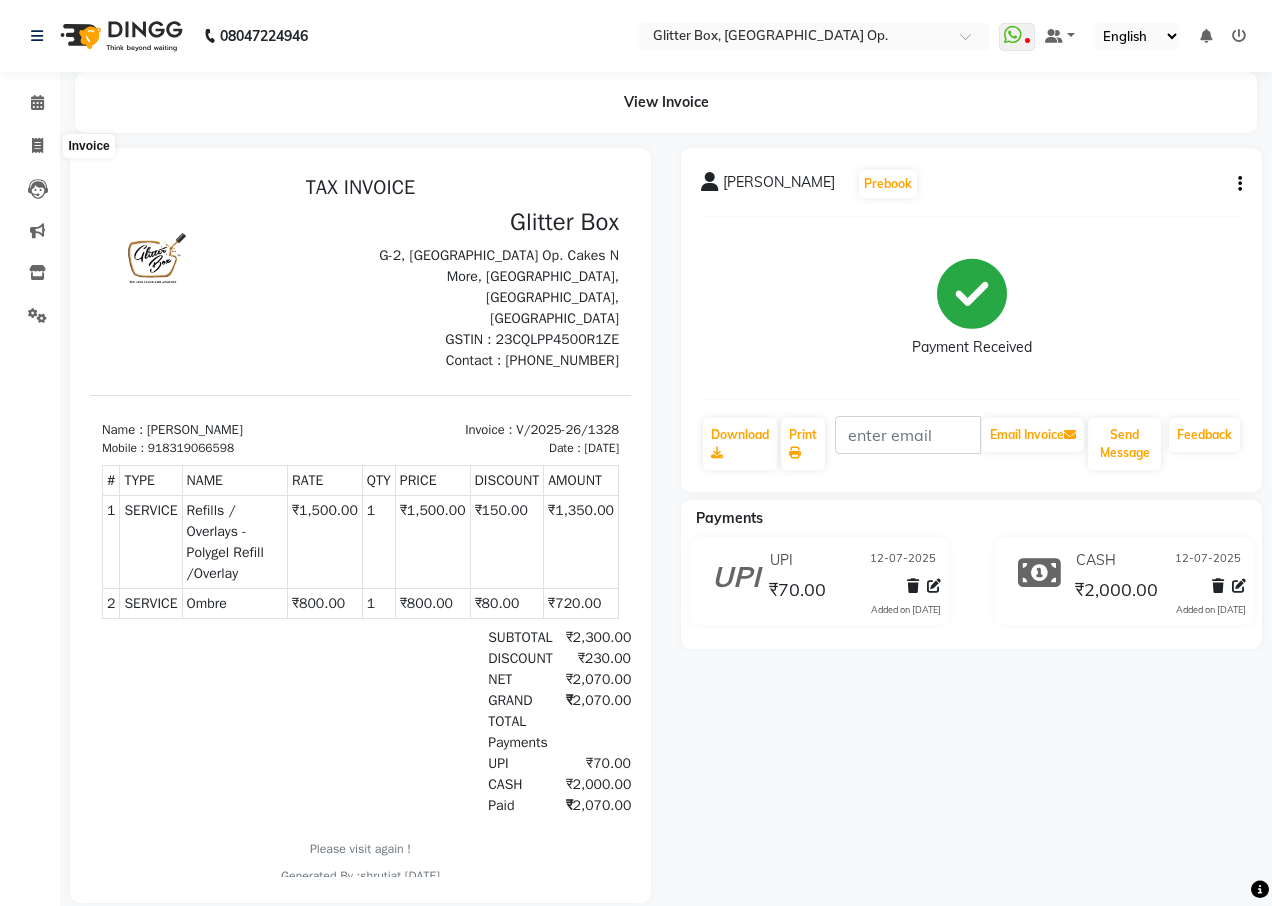 select on "5563" 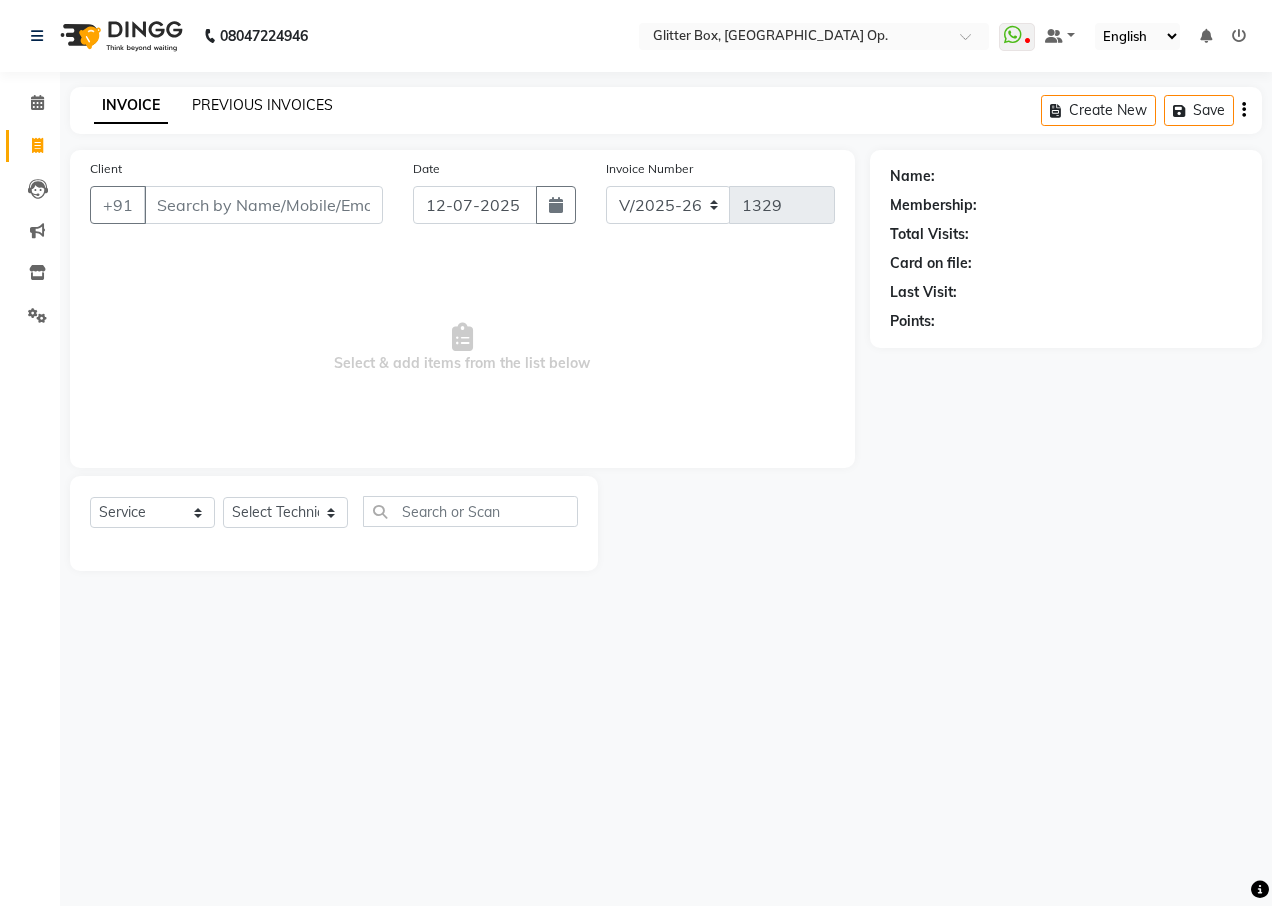 click on "PREVIOUS INVOICES" 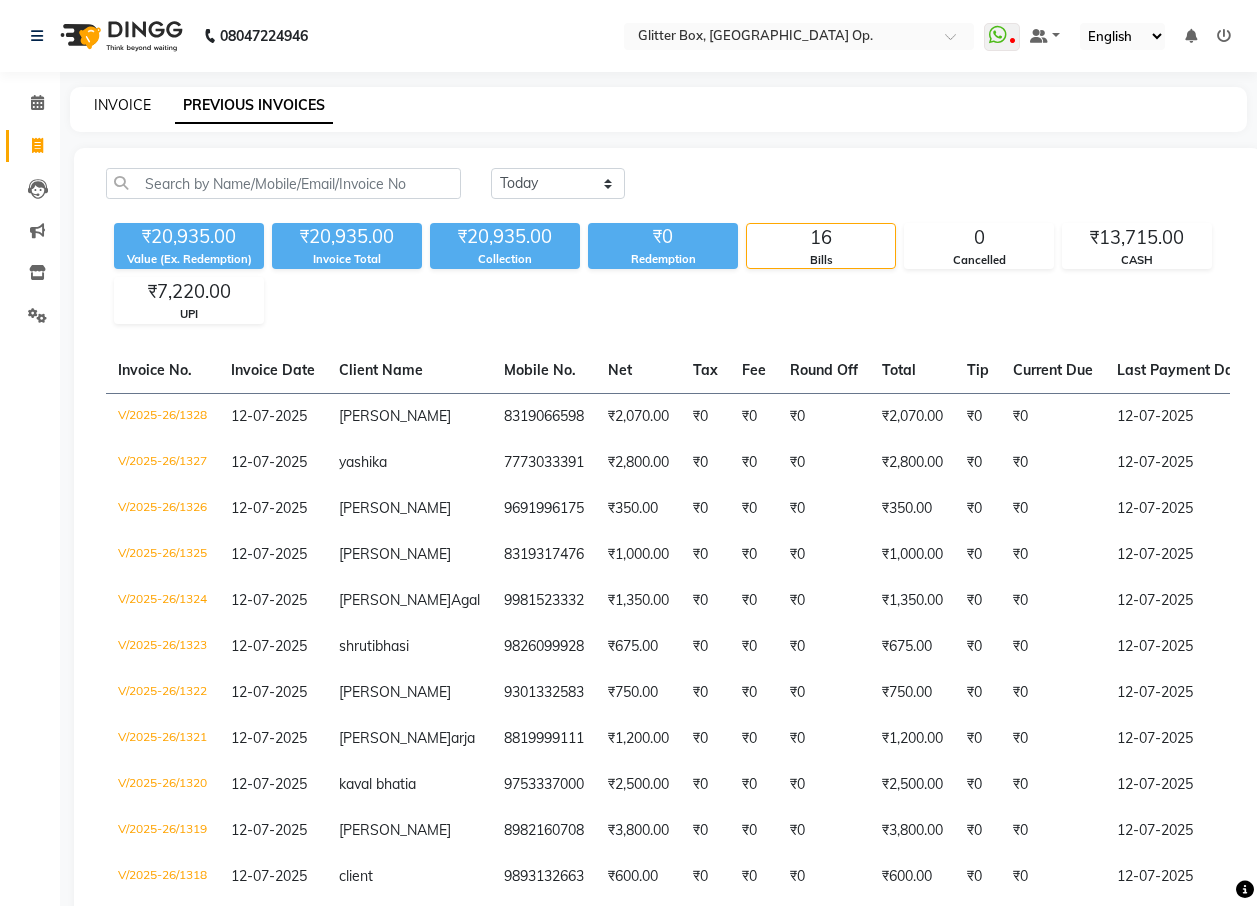 click on "INVOICE" 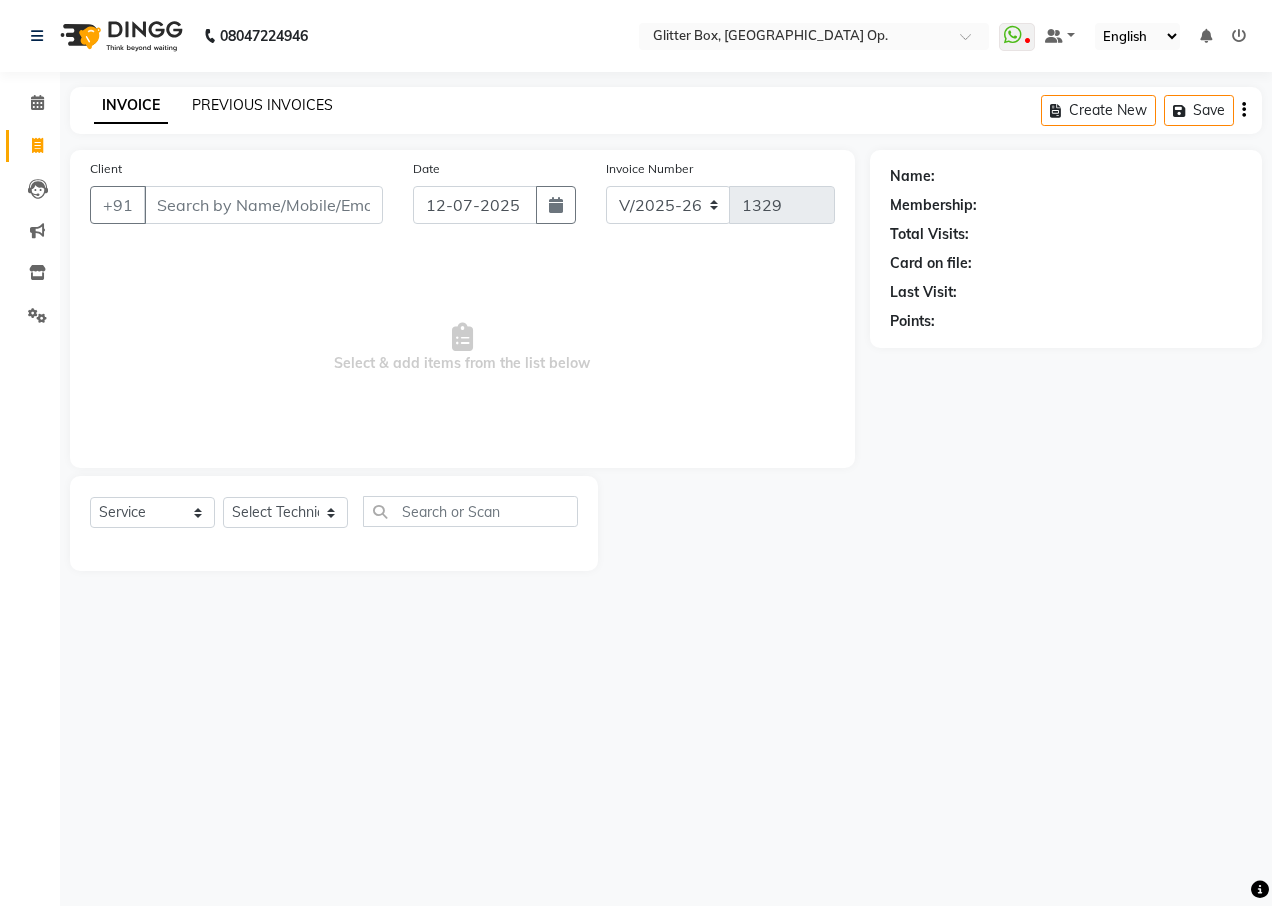 click on "PREVIOUS INVOICES" 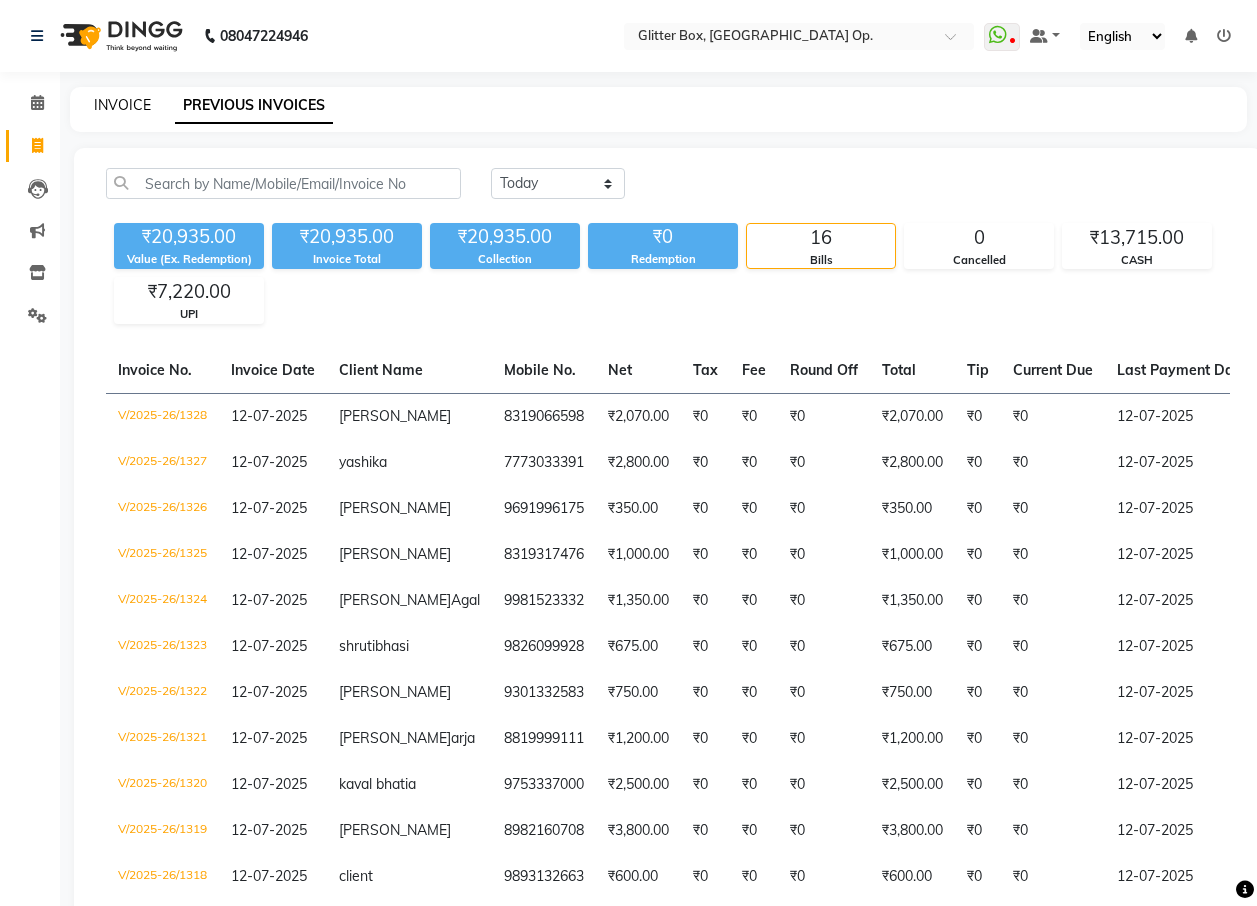 click on "INVOICE" 